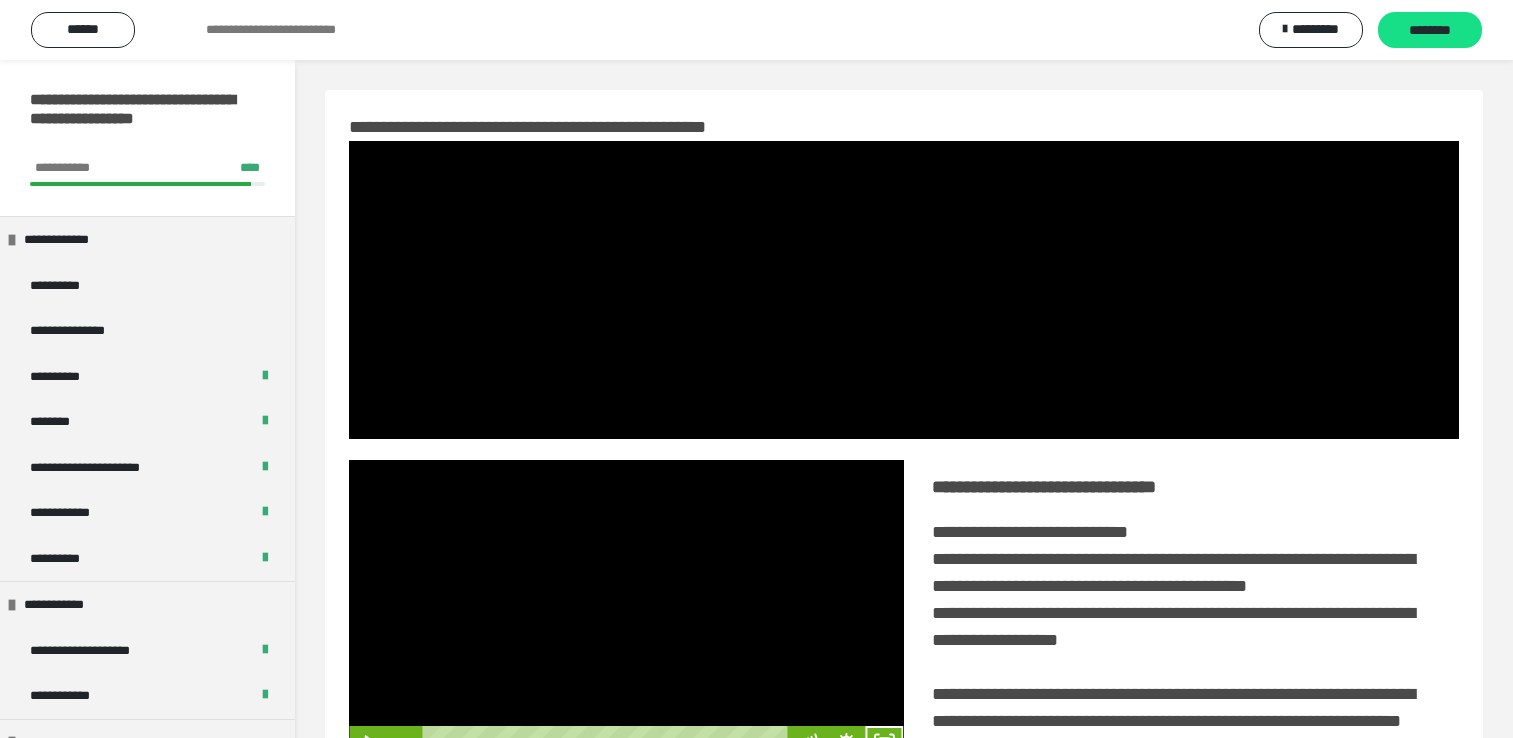 scroll, scrollTop: 446, scrollLeft: 0, axis: vertical 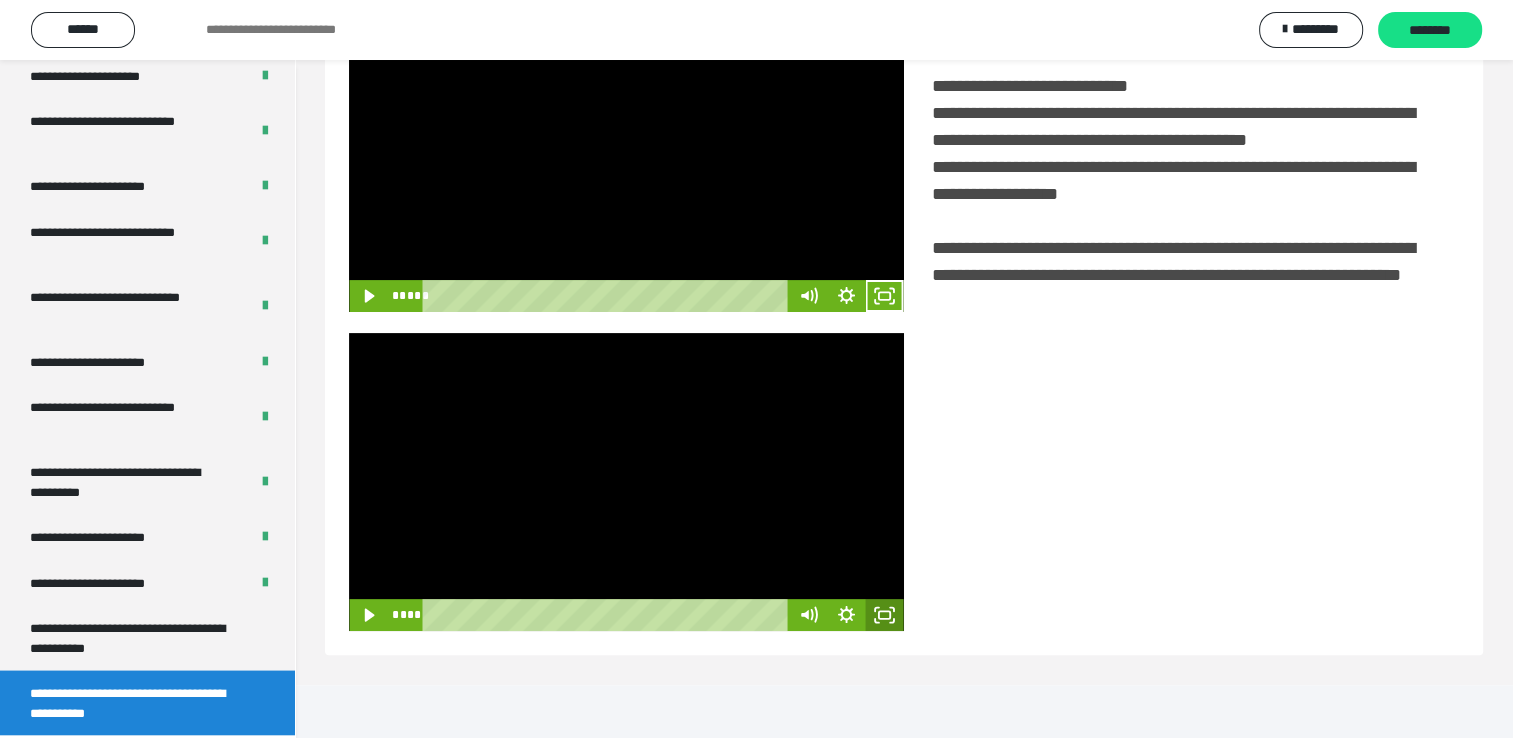 drag, startPoint x: 879, startPoint y: 666, endPoint x: 884, endPoint y: 737, distance: 71.17584 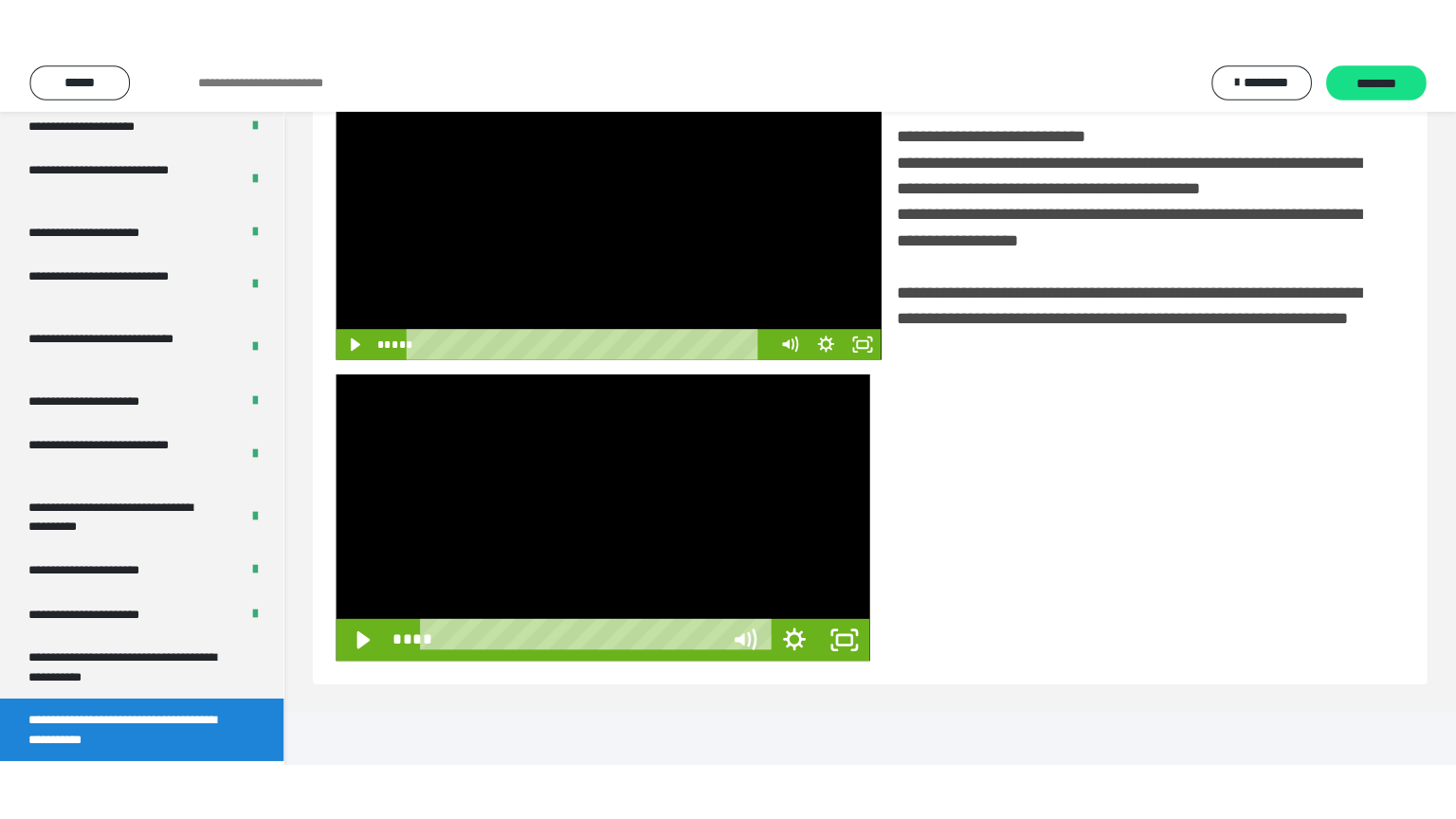 scroll, scrollTop: 317, scrollLeft: 0, axis: vertical 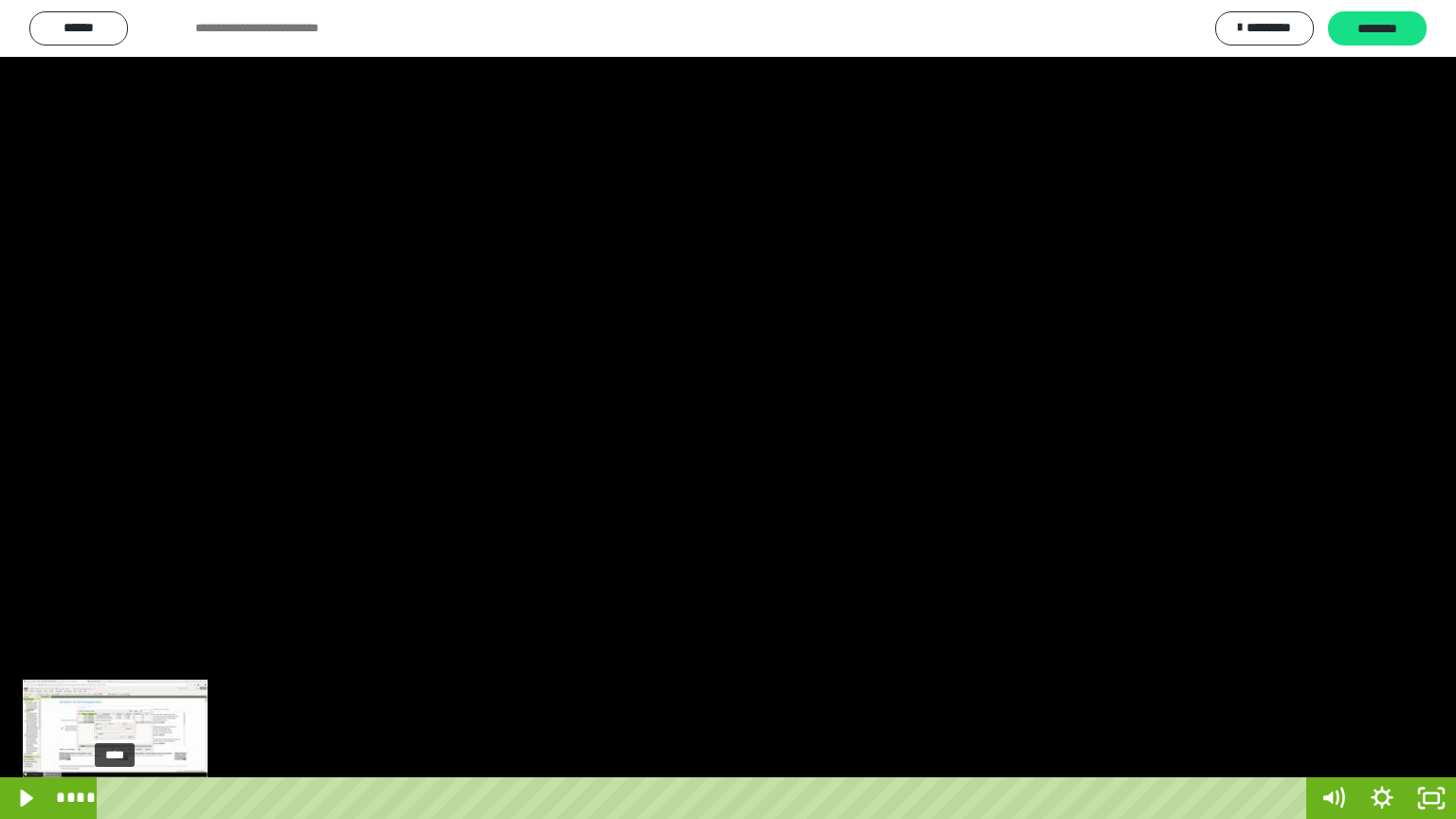 click on "****" at bounding box center [705, 798] 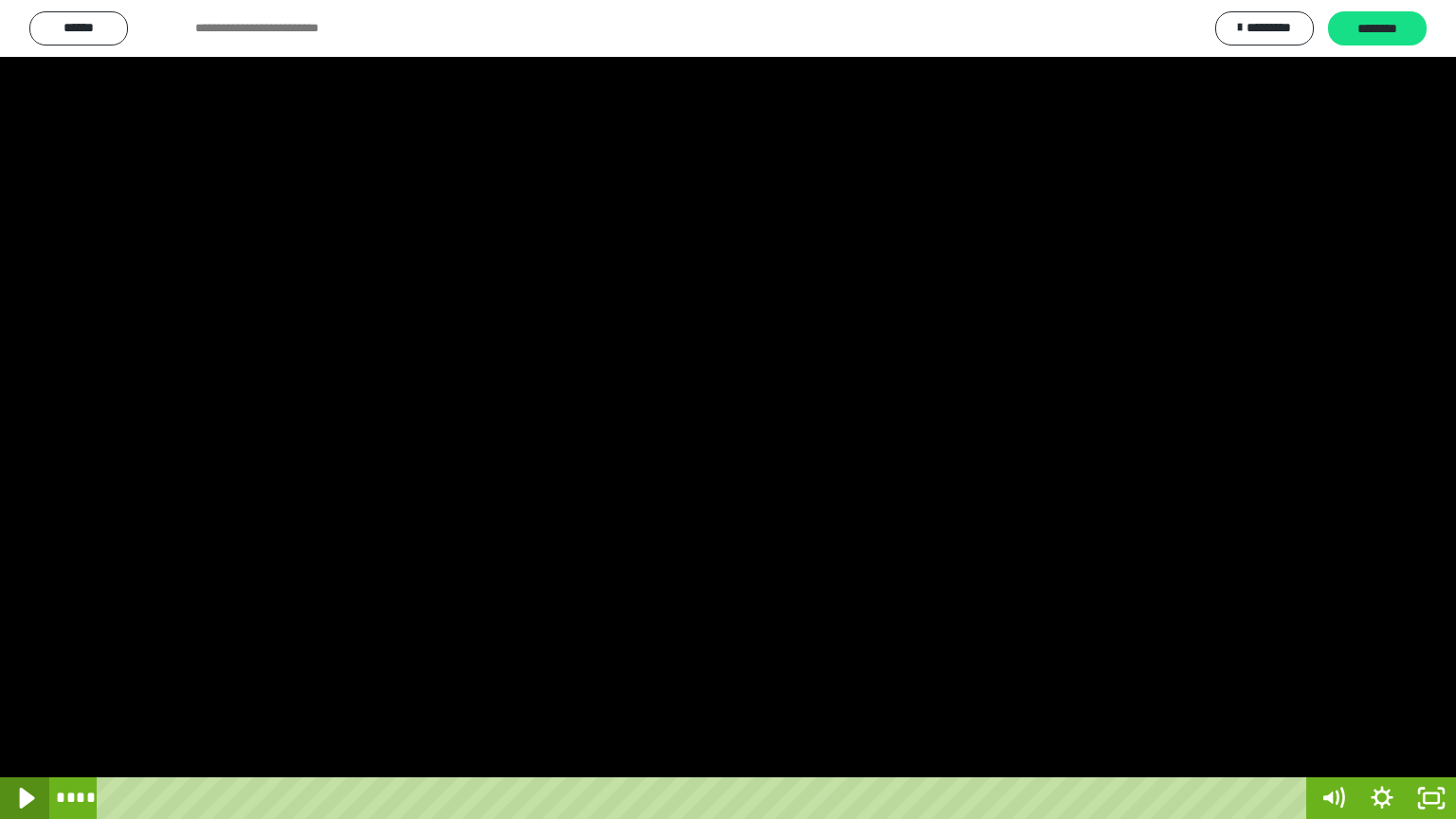 click 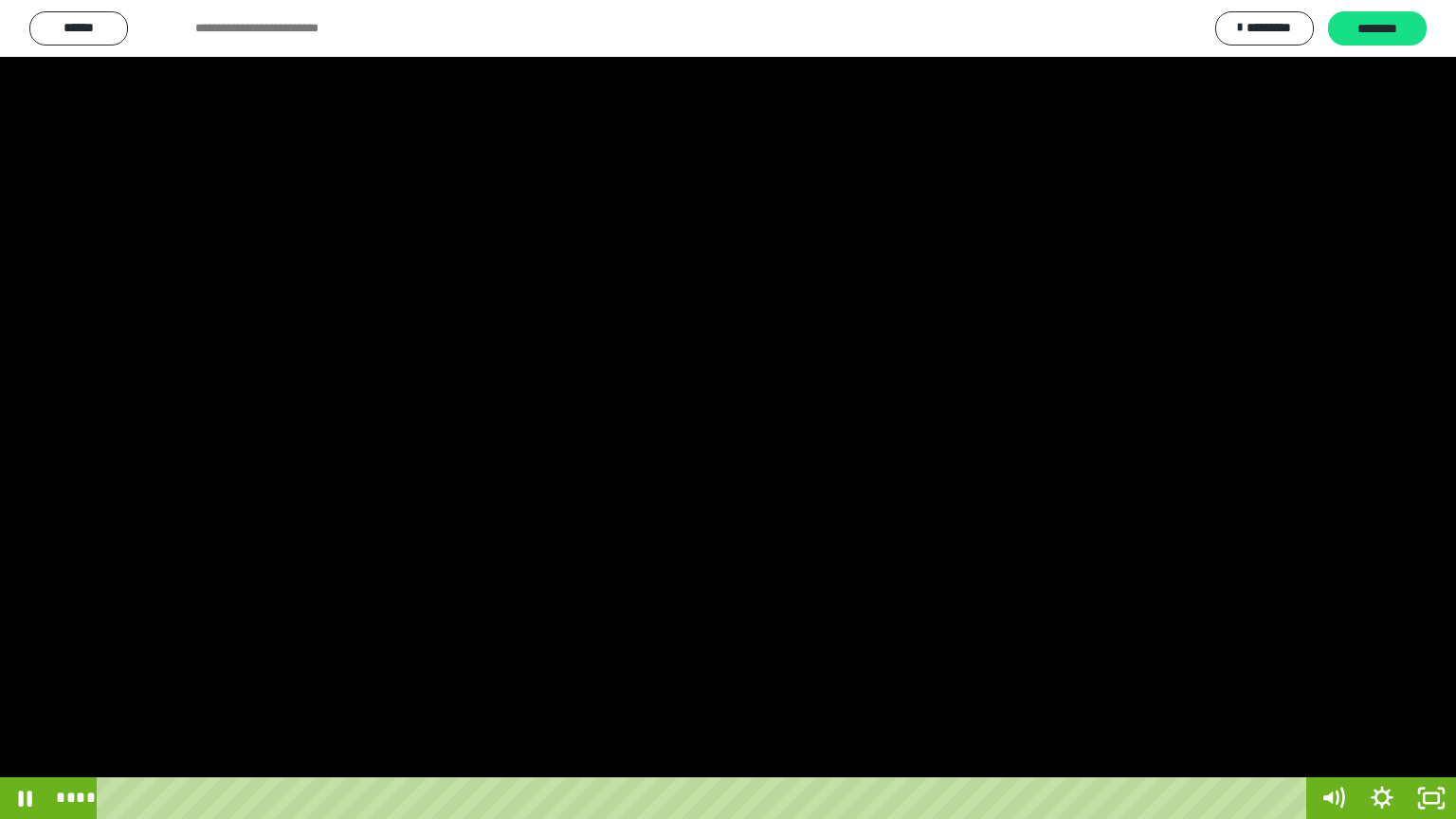 click at bounding box center [728, 410] 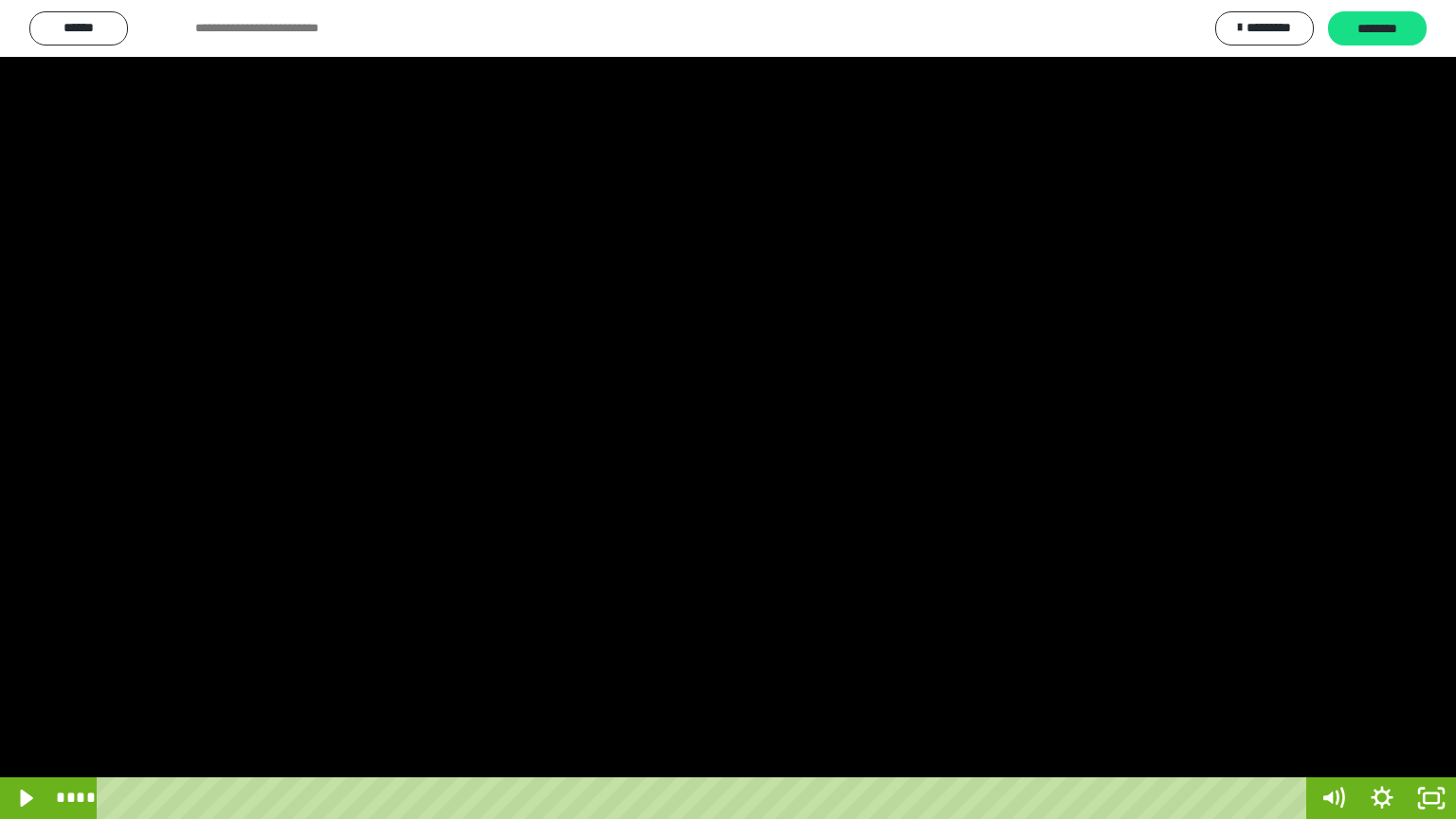 type 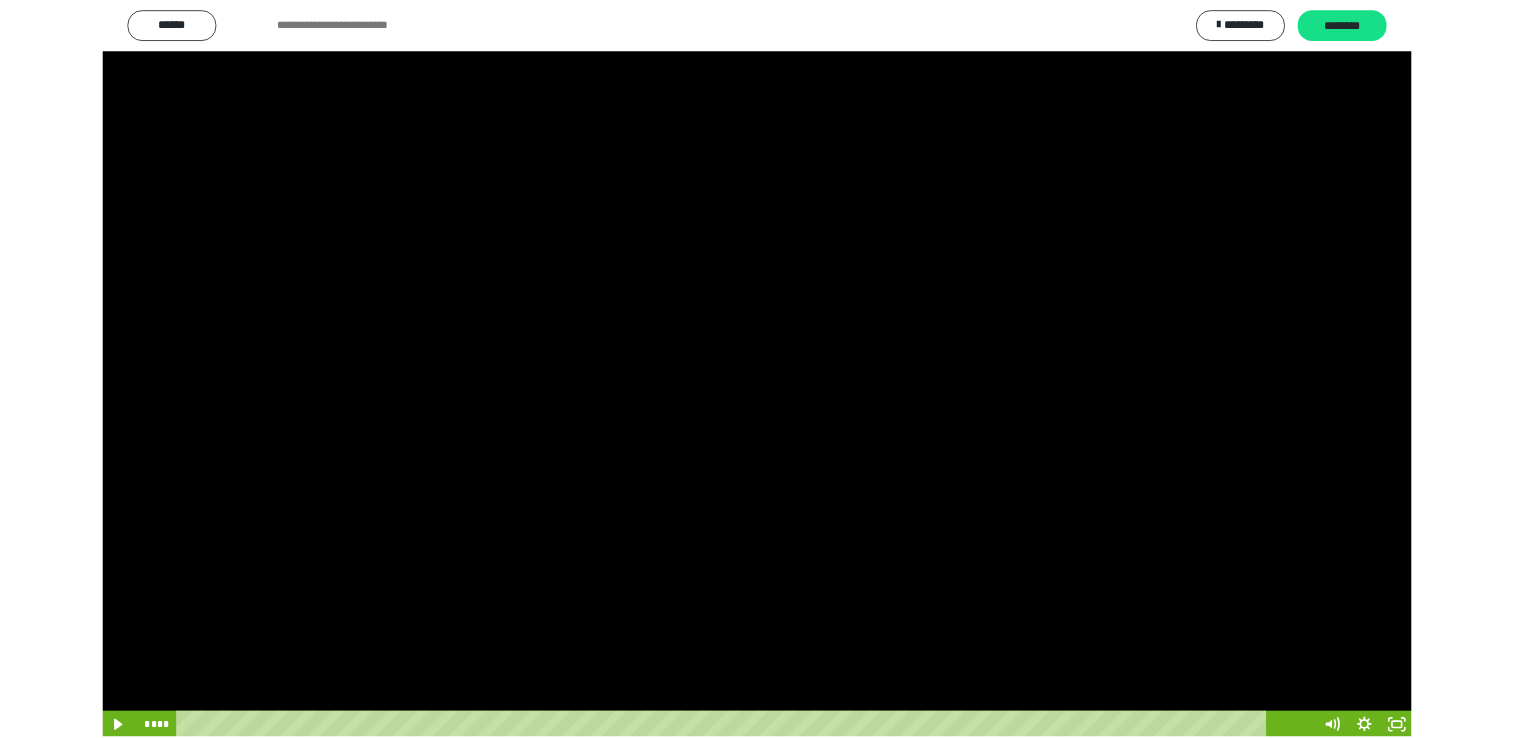 scroll, scrollTop: 324, scrollLeft: 0, axis: vertical 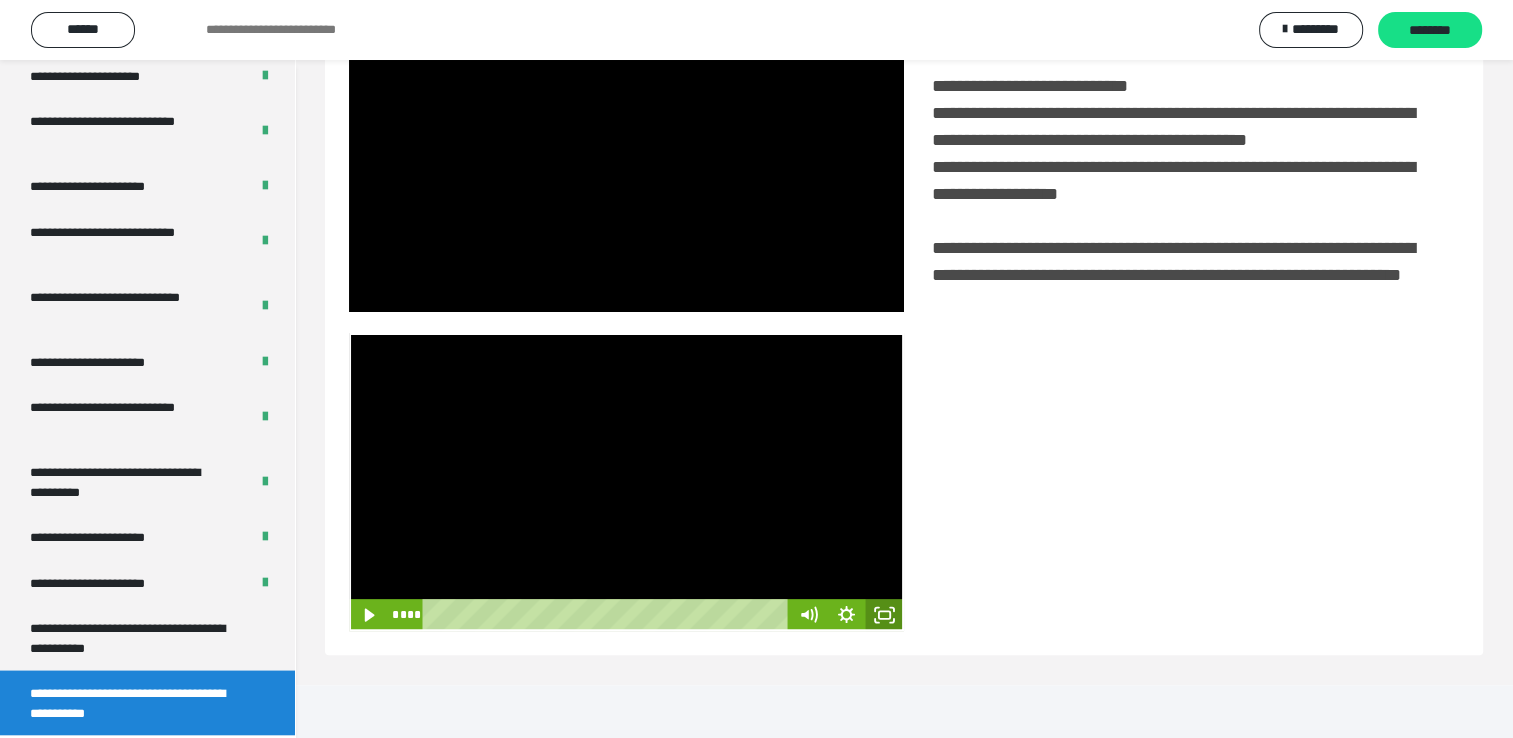 click 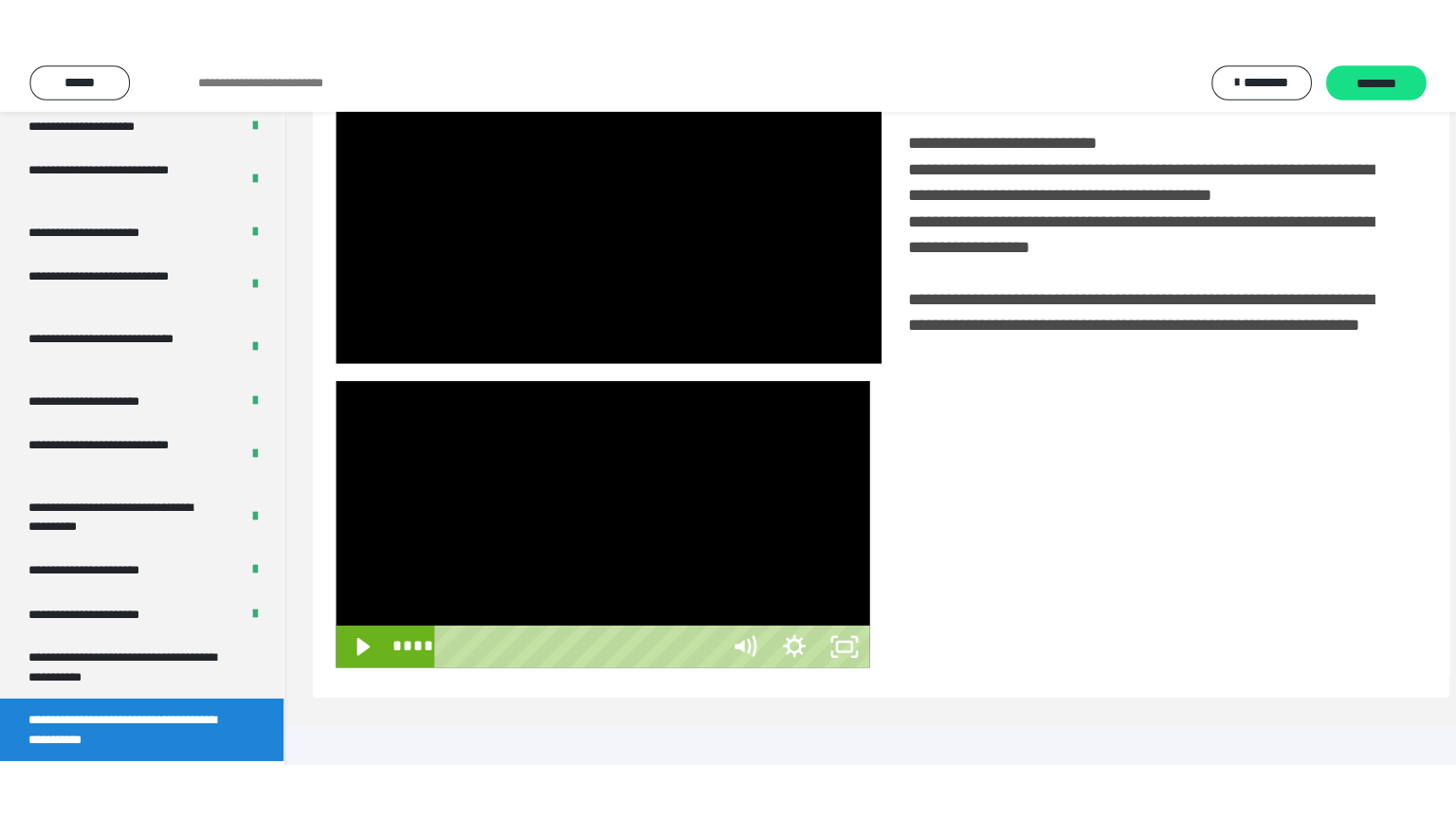 scroll, scrollTop: 317, scrollLeft: 0, axis: vertical 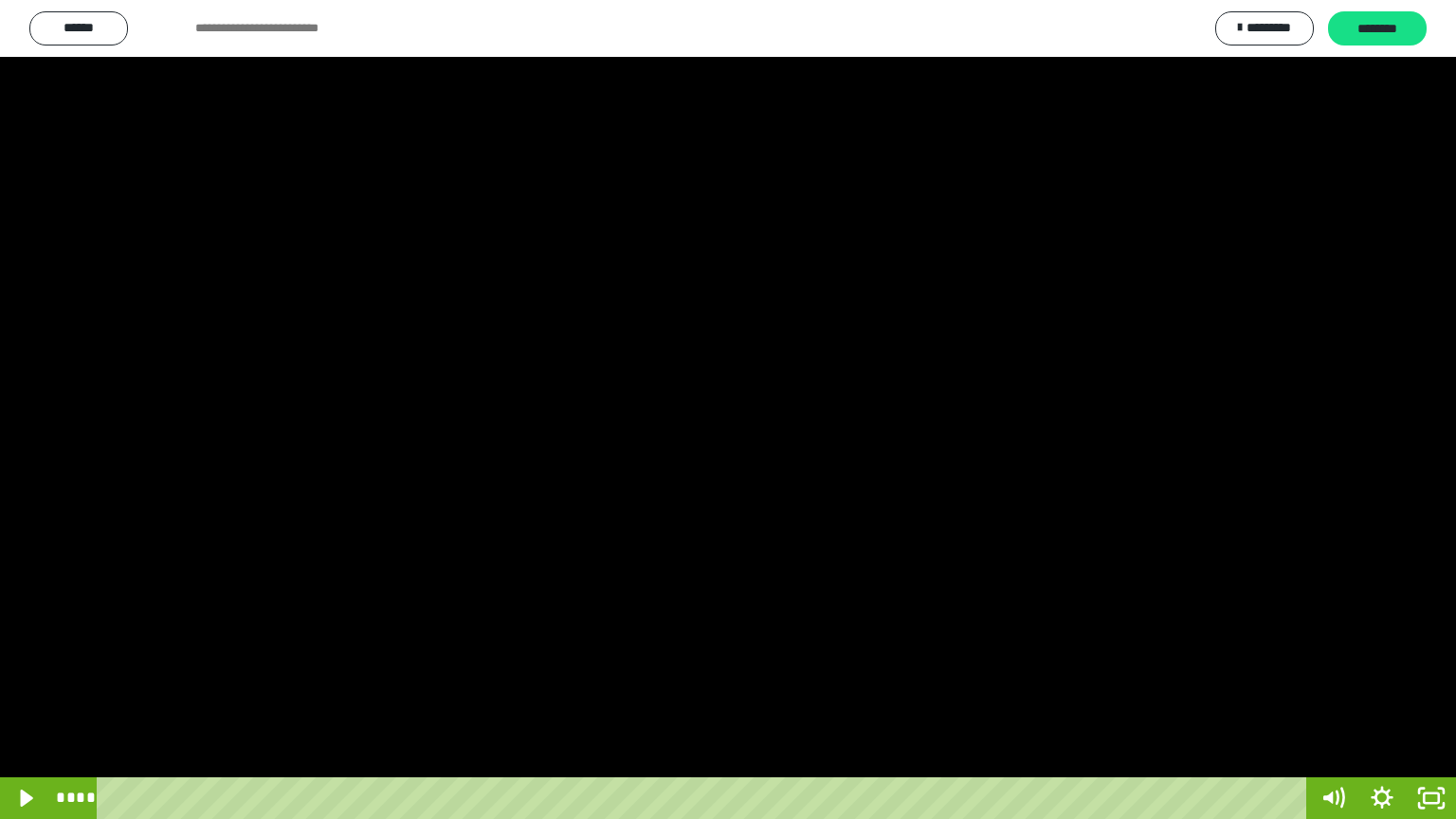 click at bounding box center (728, 410) 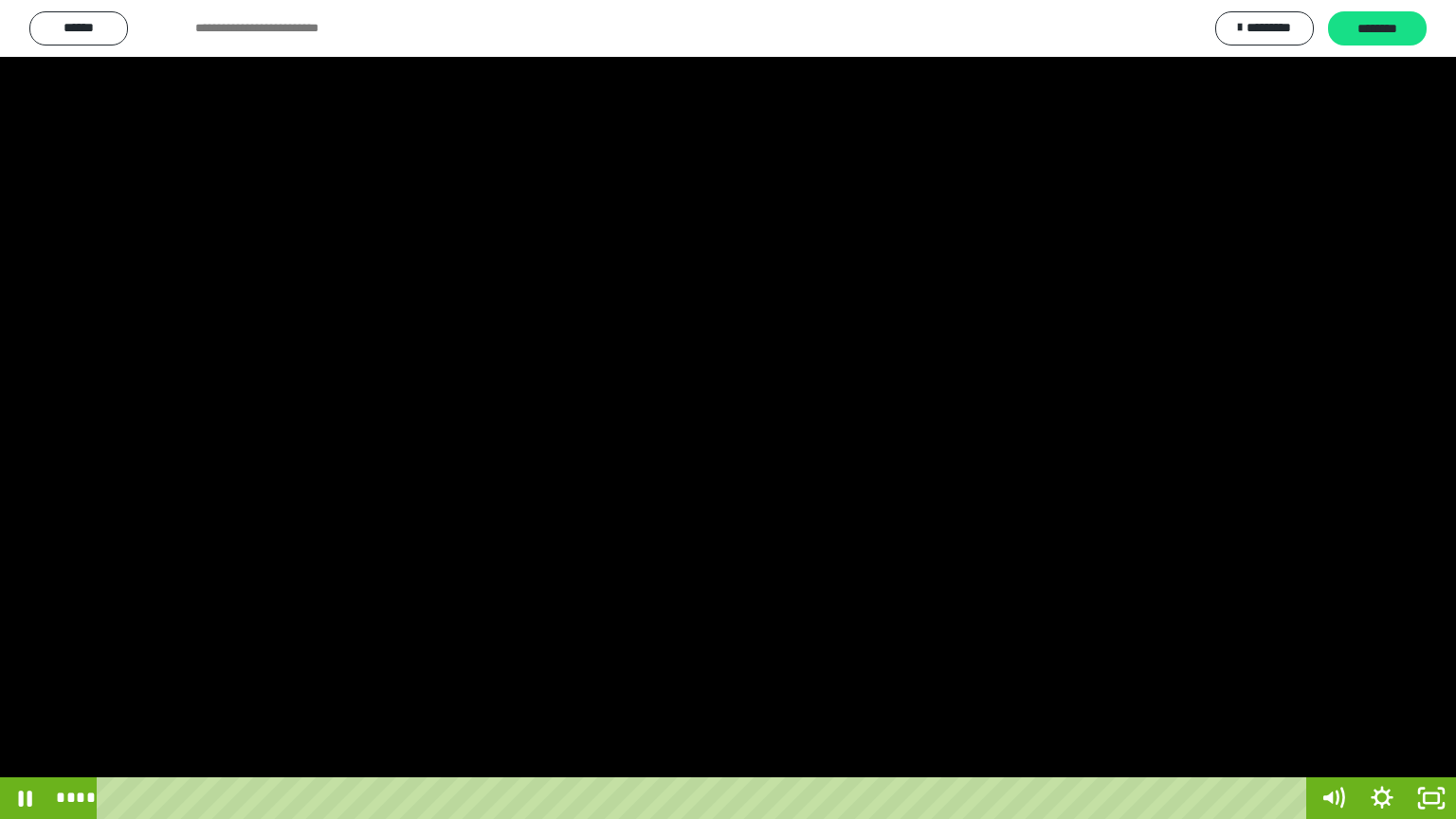 click at bounding box center [728, 410] 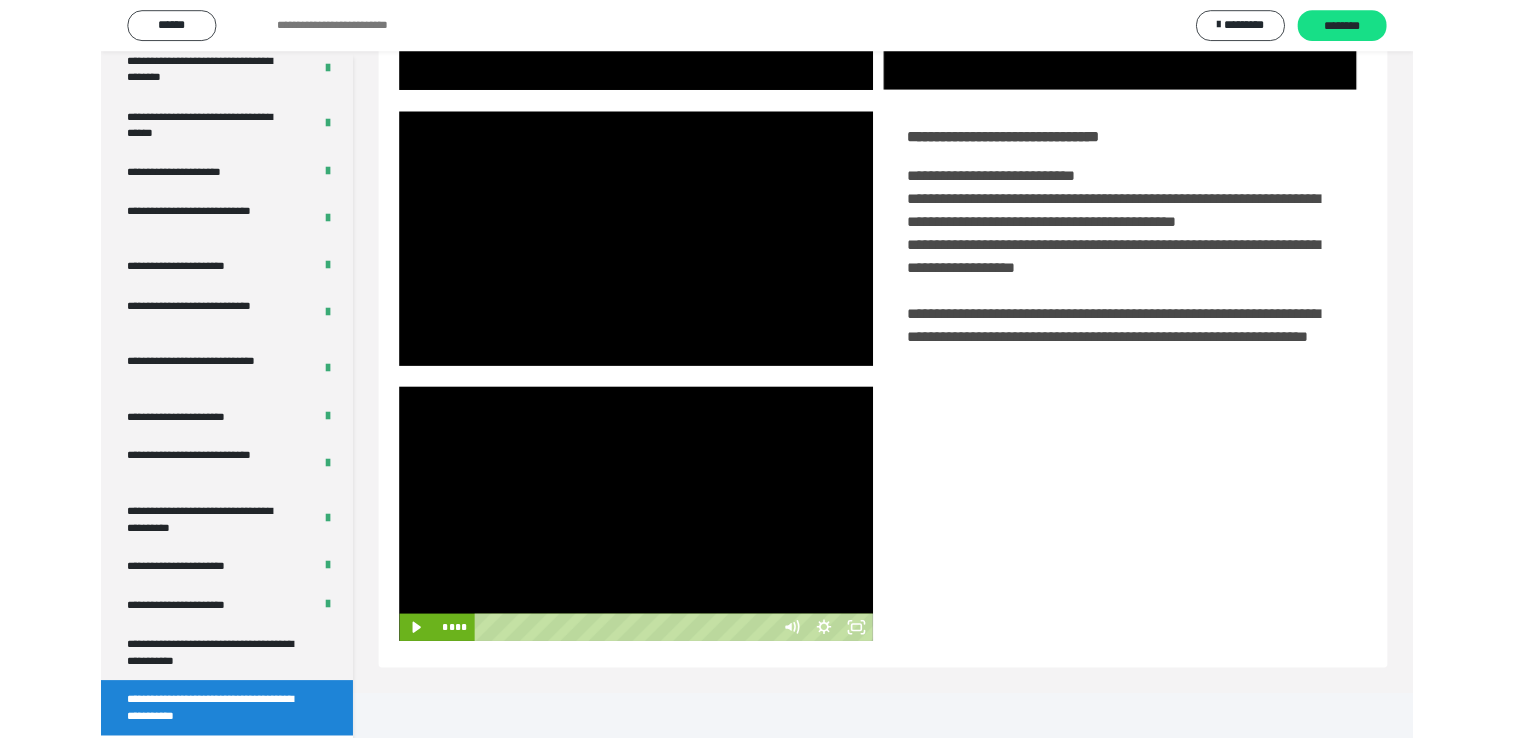 scroll, scrollTop: 324, scrollLeft: 0, axis: vertical 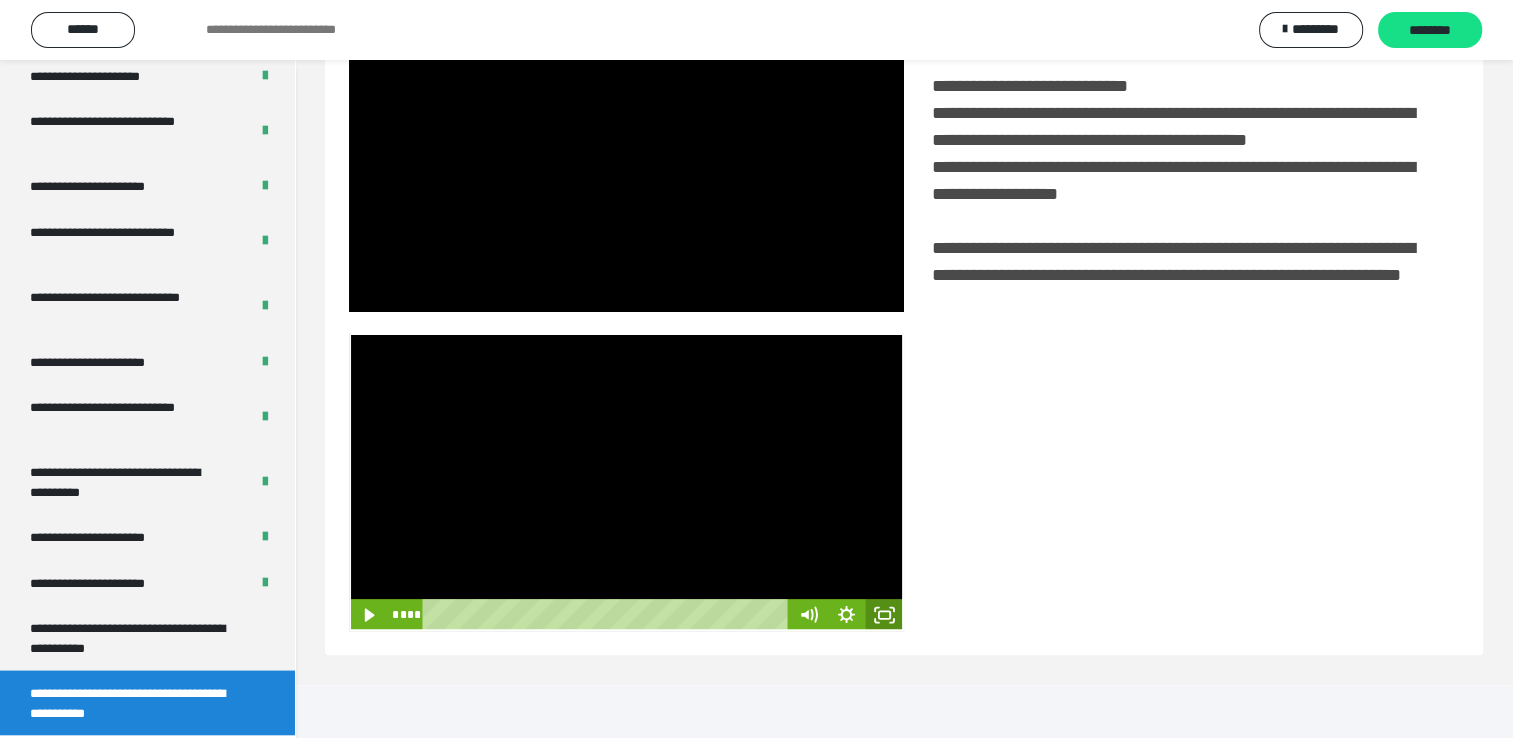 drag, startPoint x: 881, startPoint y: 673, endPoint x: 854, endPoint y: 719, distance: 53.338543 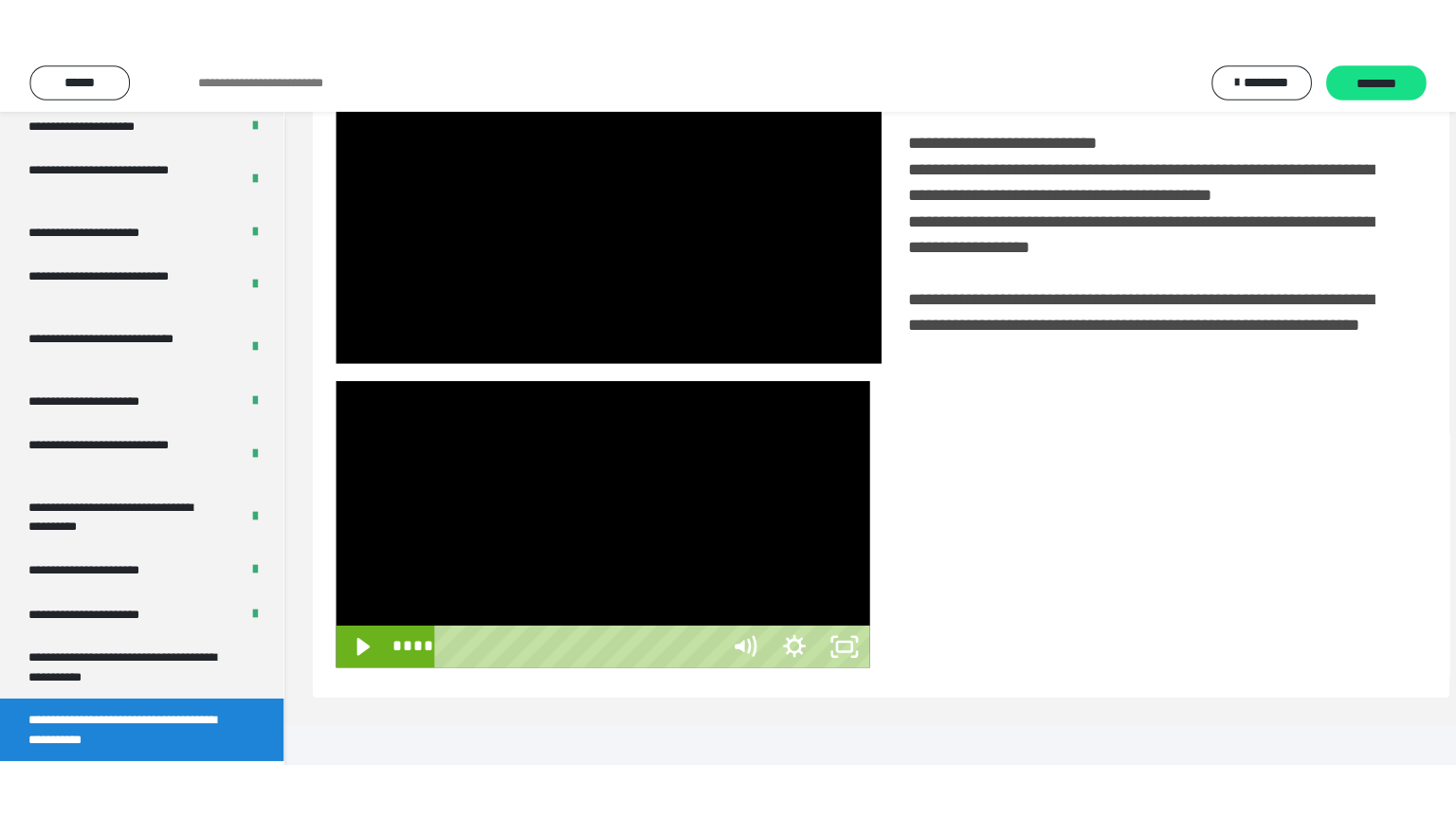 scroll, scrollTop: 317, scrollLeft: 0, axis: vertical 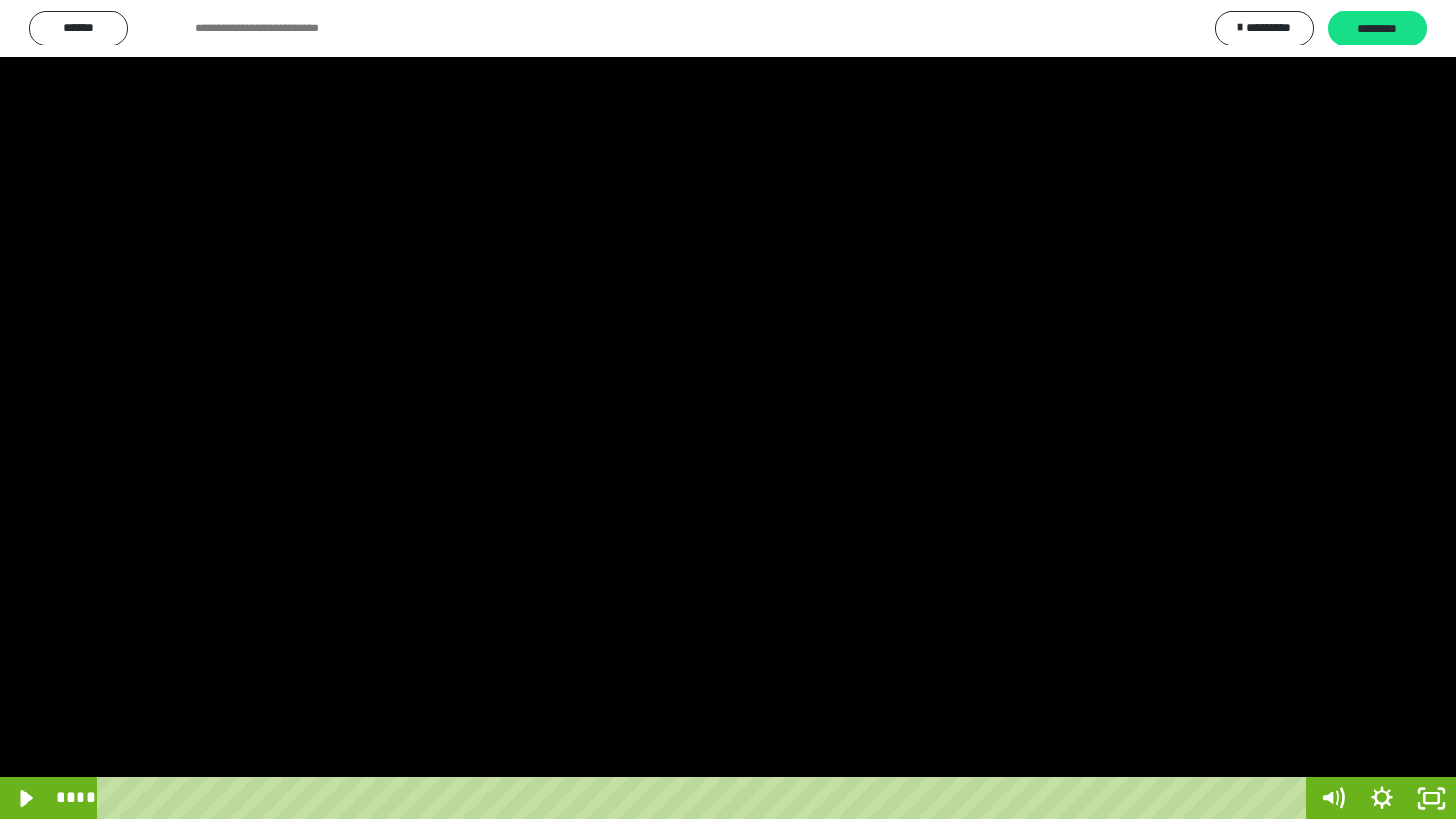 click at bounding box center [728, 410] 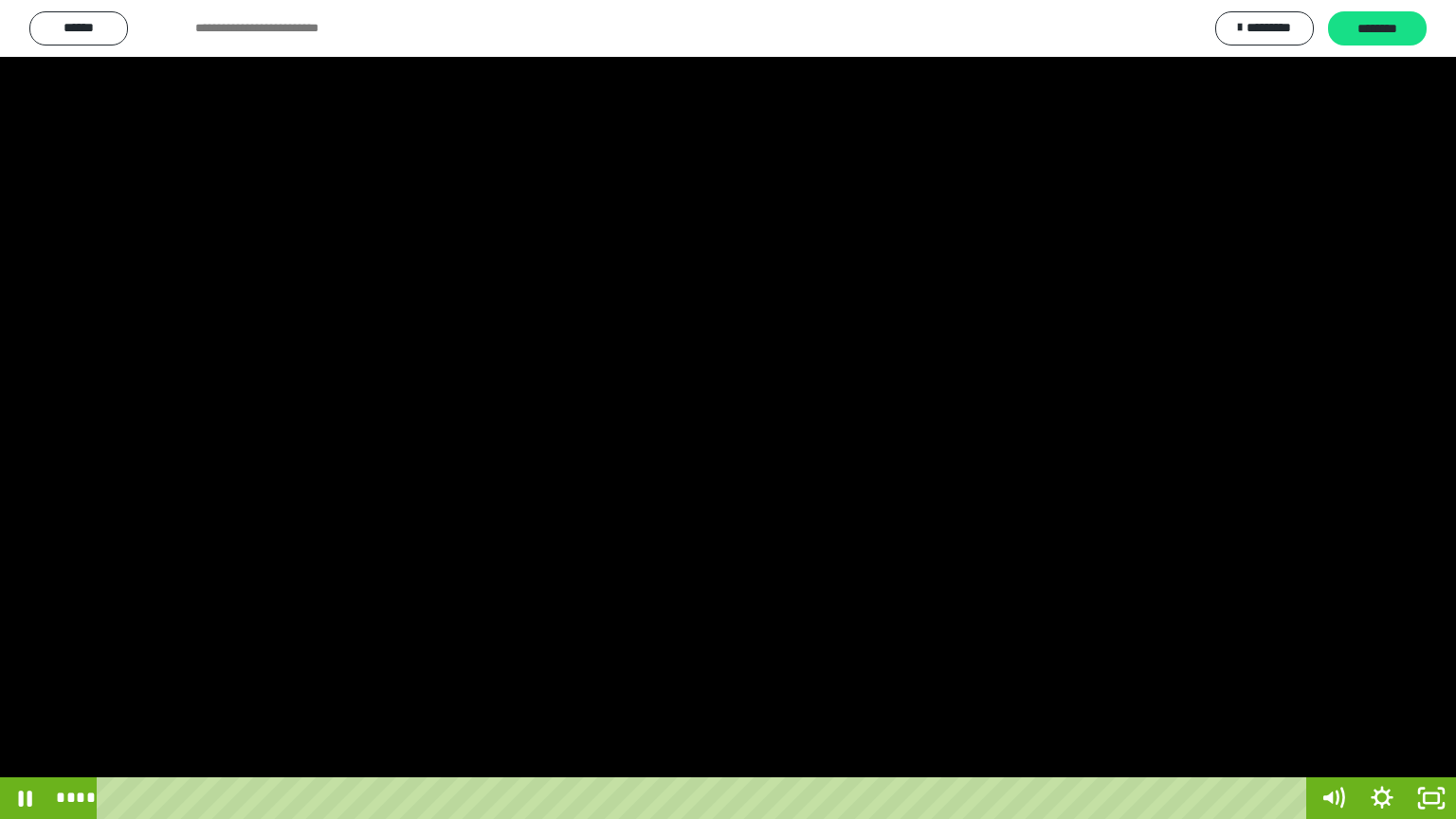 click at bounding box center (728, 410) 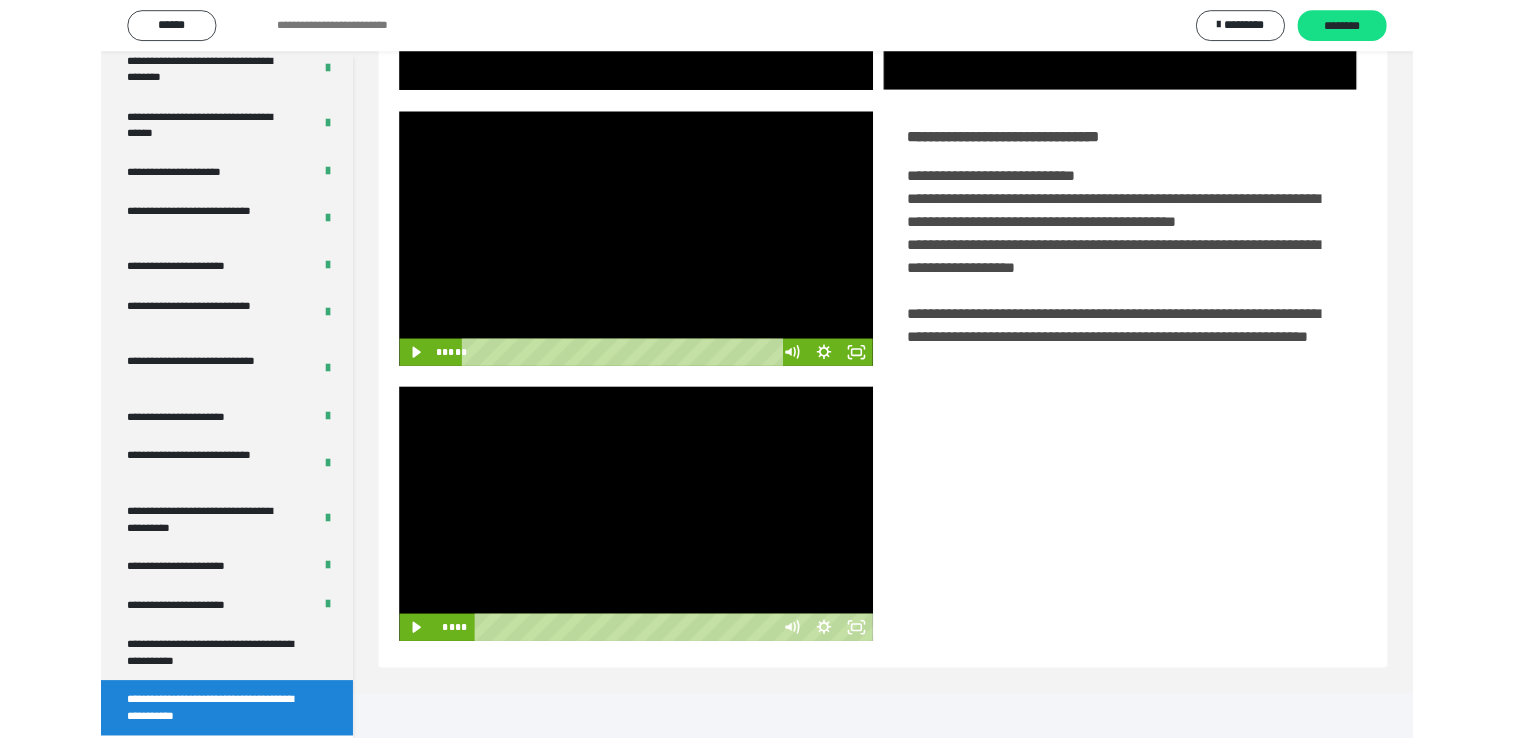 scroll, scrollTop: 324, scrollLeft: 0, axis: vertical 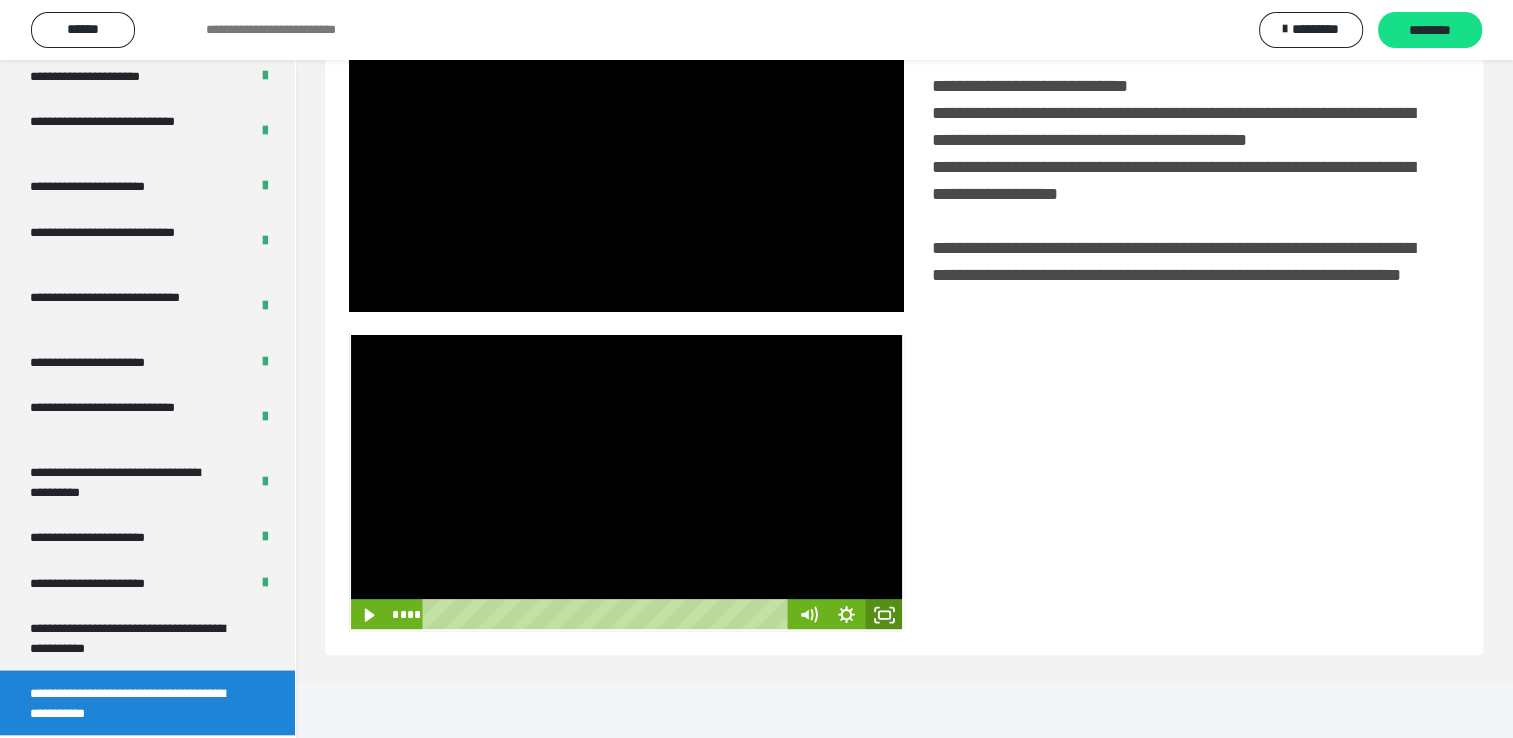 click 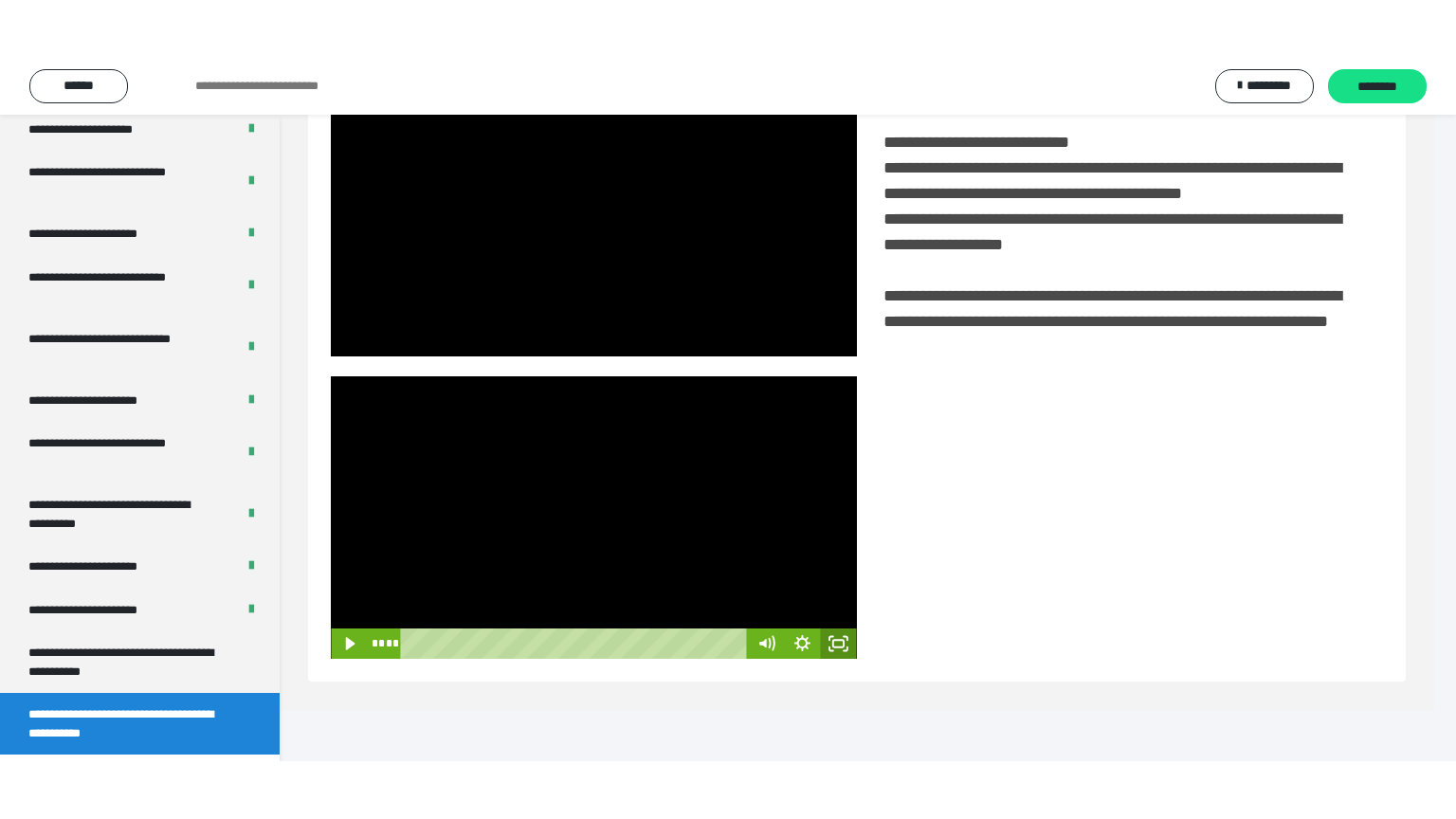 scroll, scrollTop: 317, scrollLeft: 0, axis: vertical 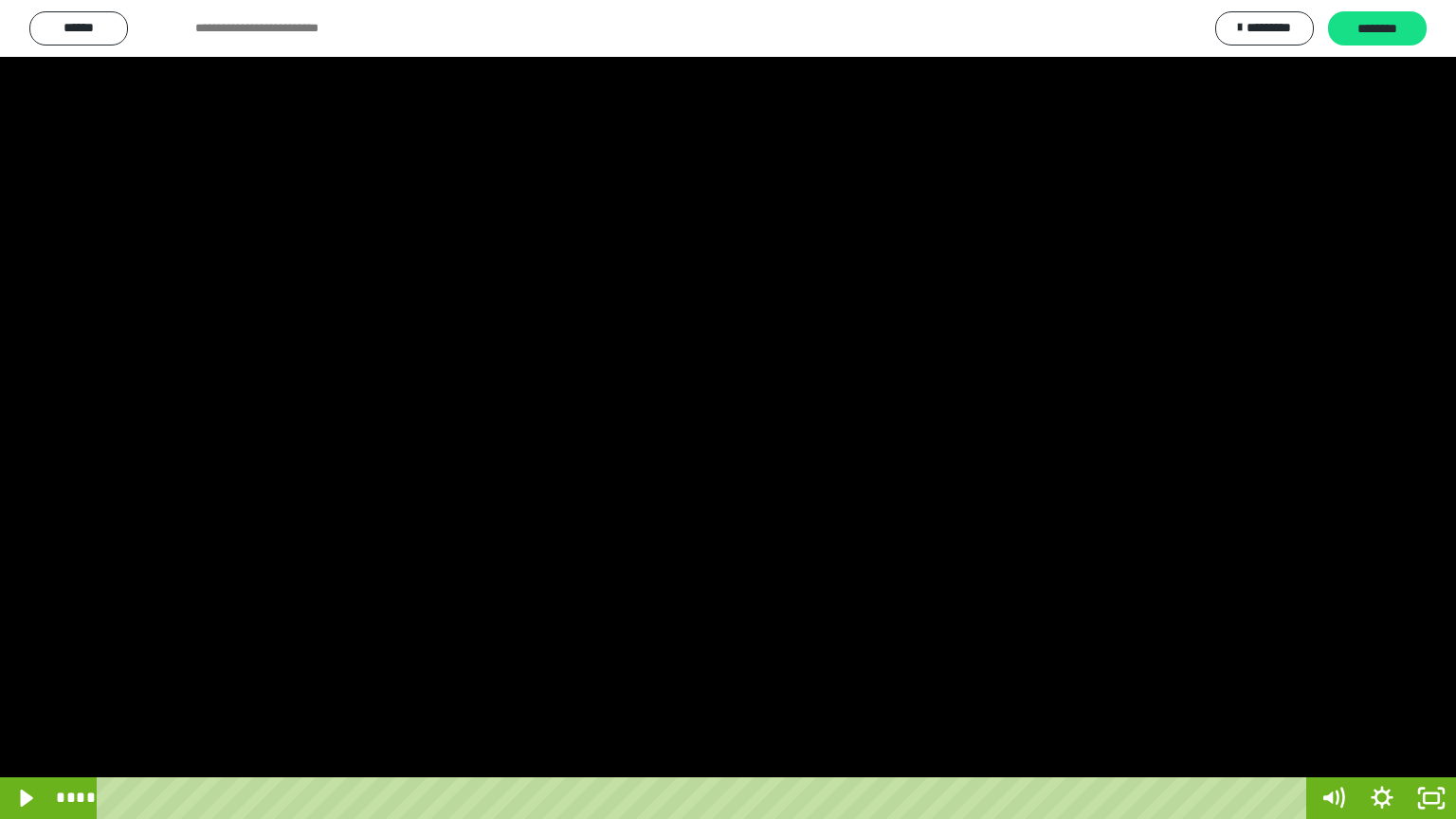 click at bounding box center [728, 410] 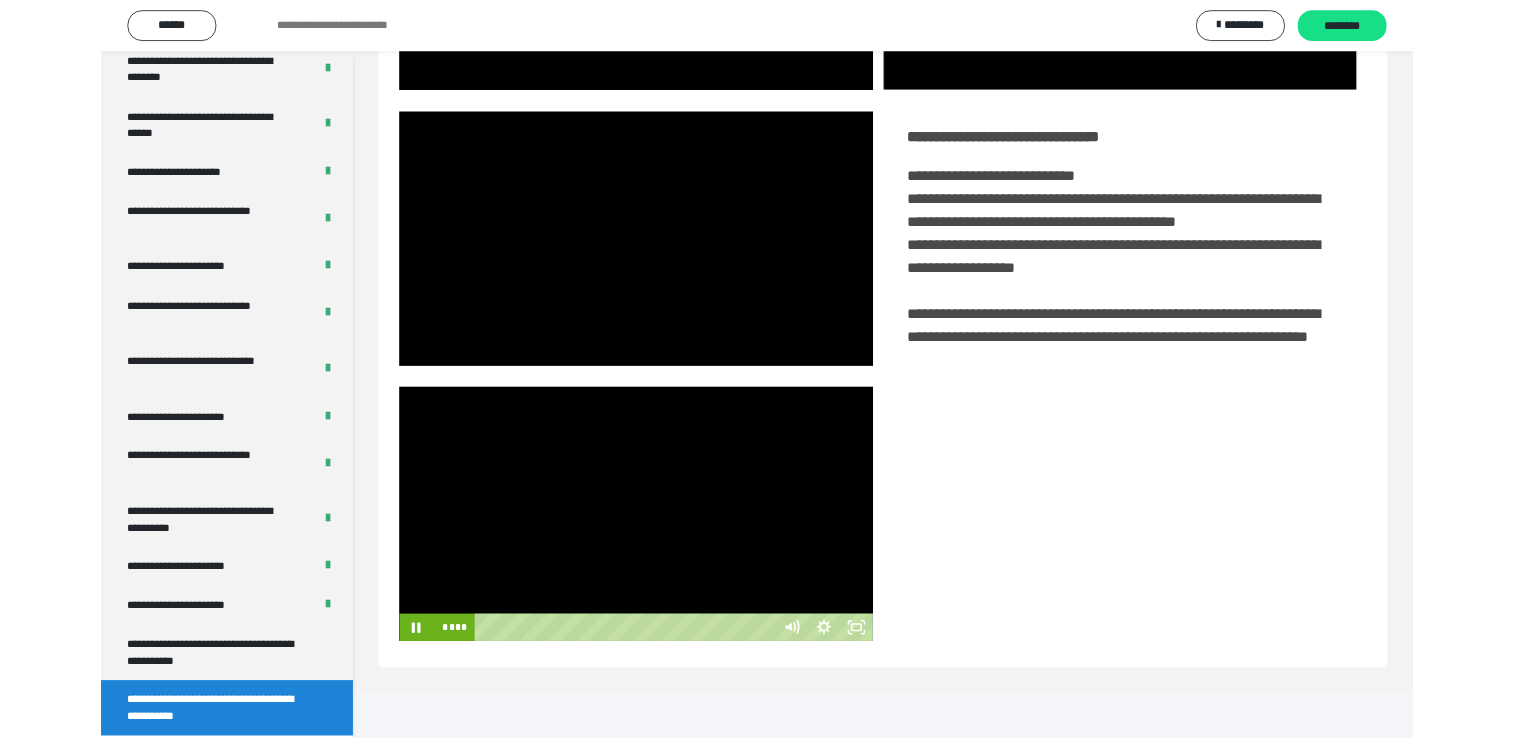 scroll, scrollTop: 324, scrollLeft: 0, axis: vertical 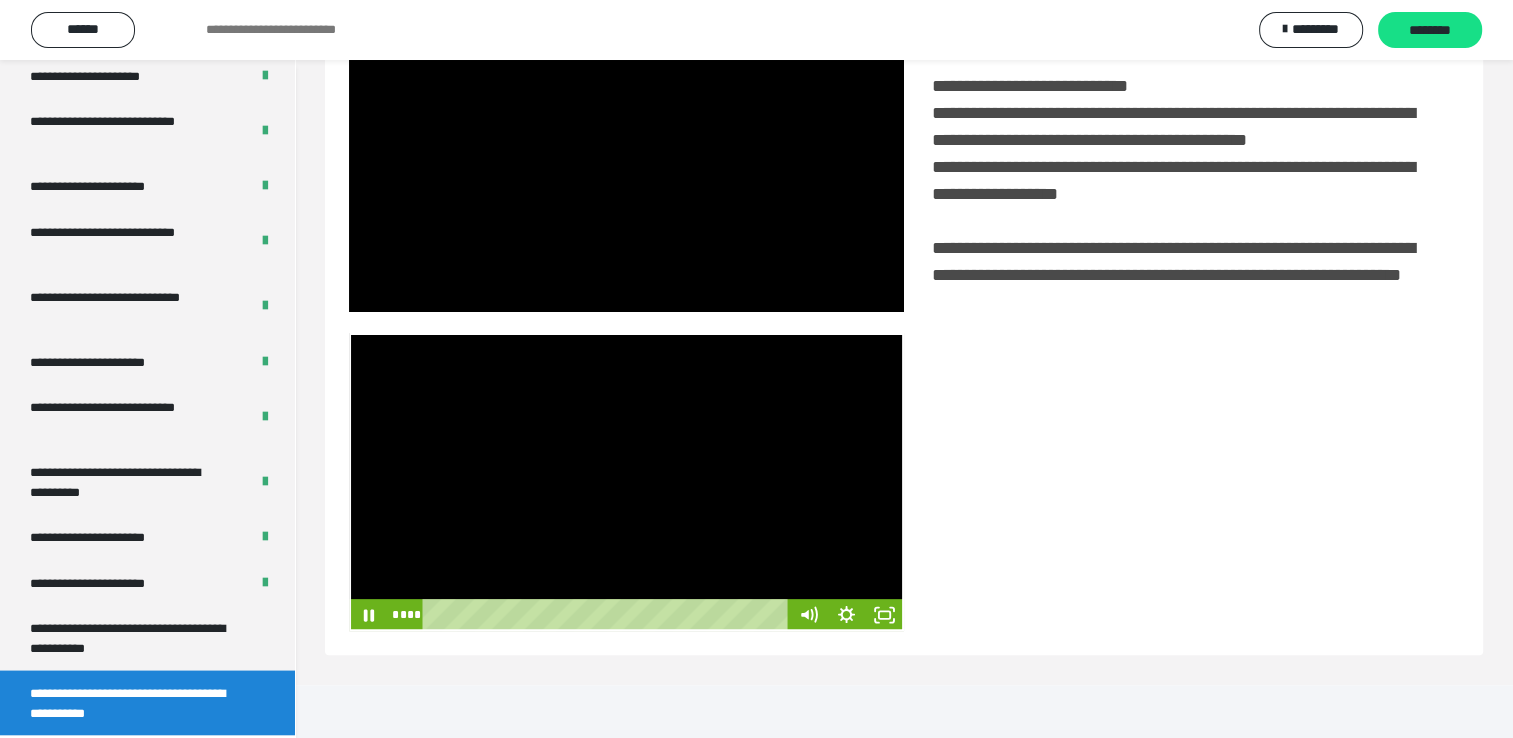 click at bounding box center [626, 482] 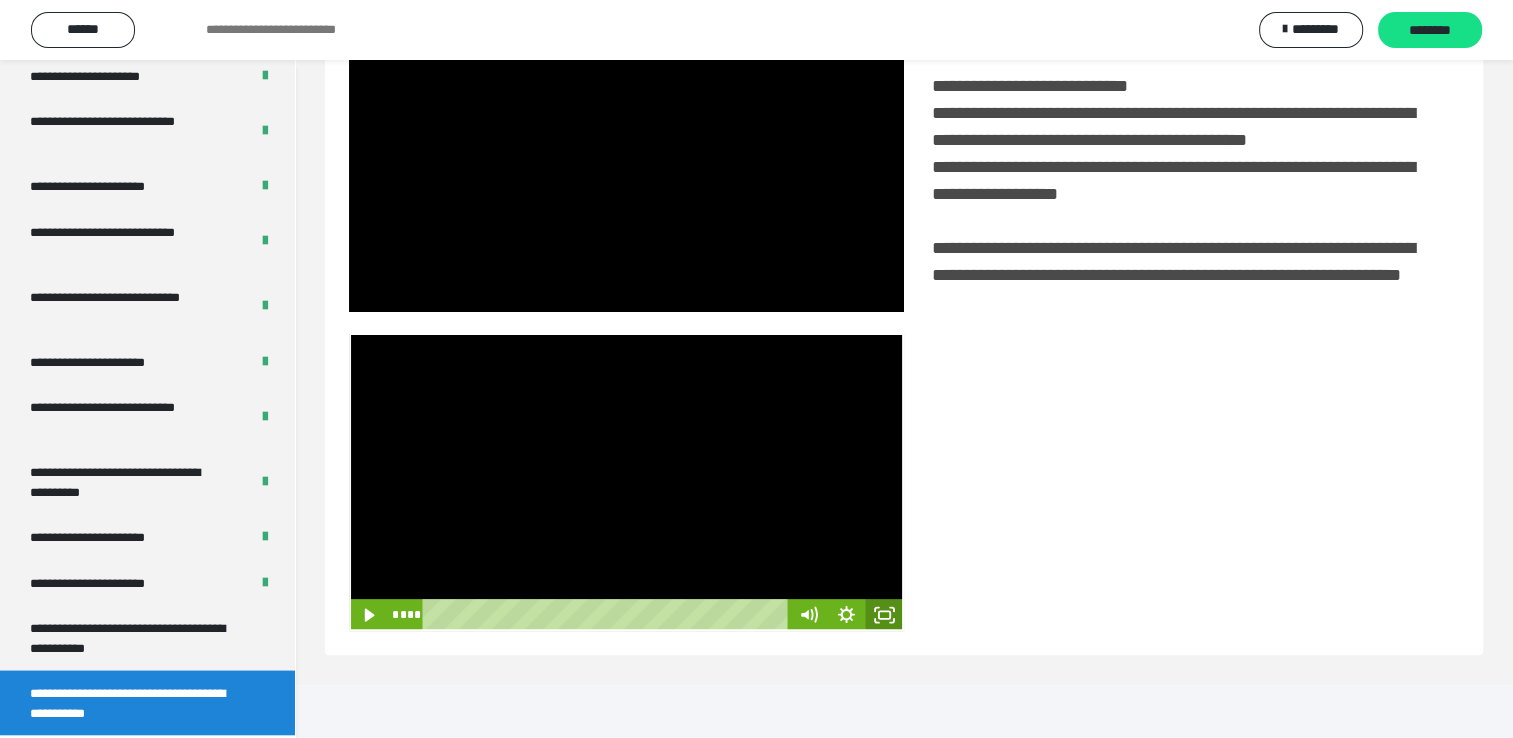 click 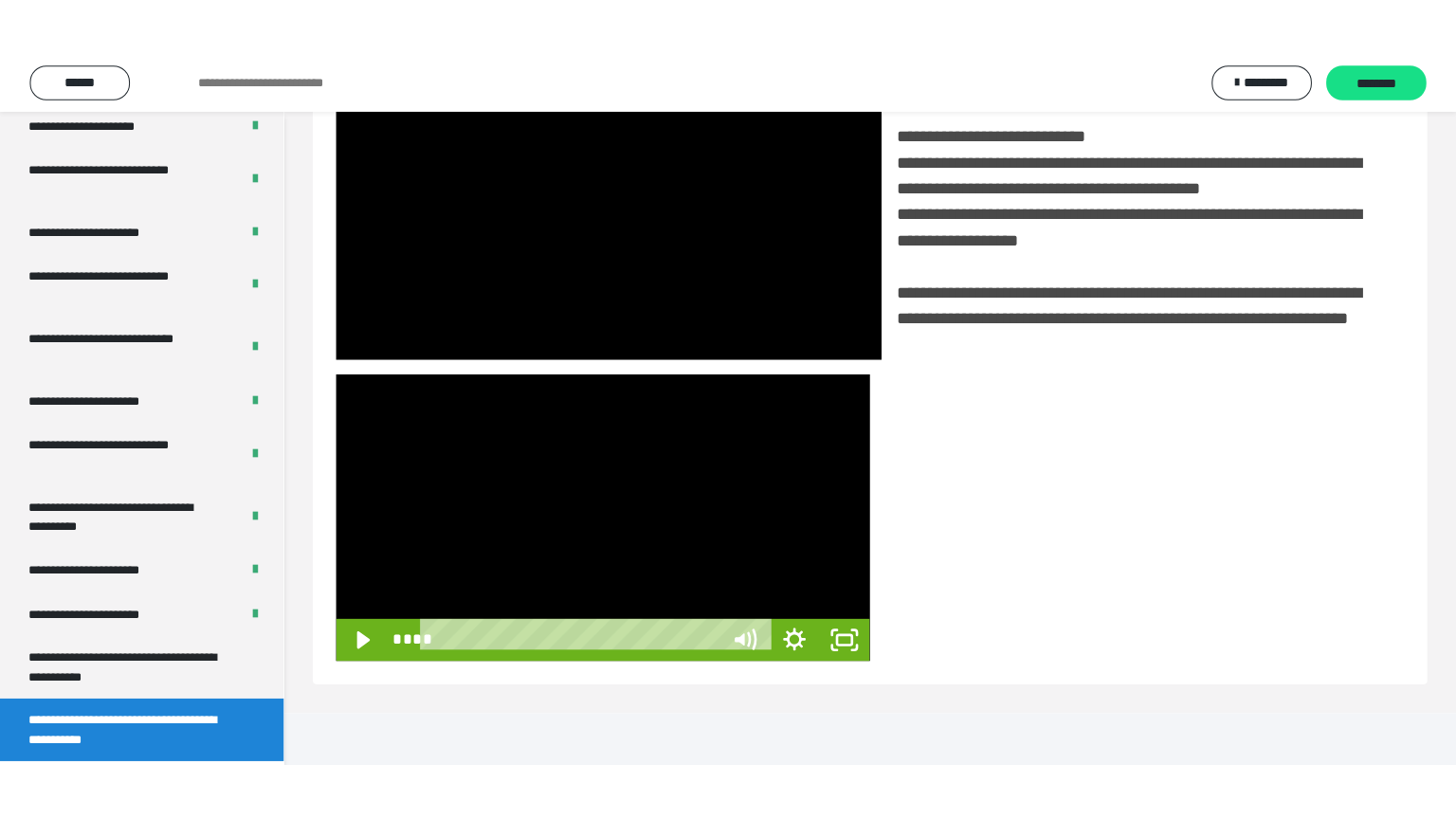 scroll, scrollTop: 317, scrollLeft: 0, axis: vertical 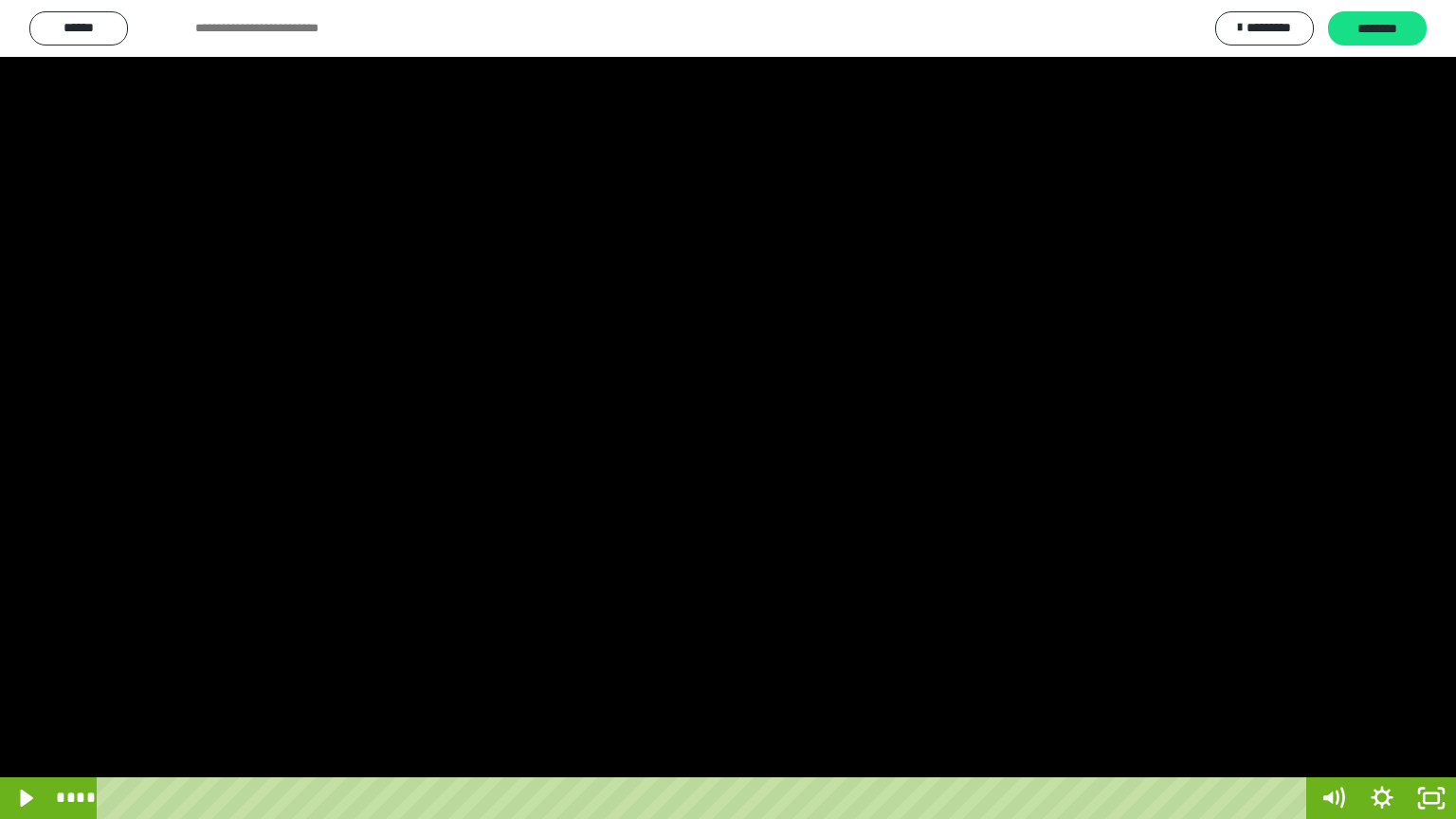 click at bounding box center [728, 410] 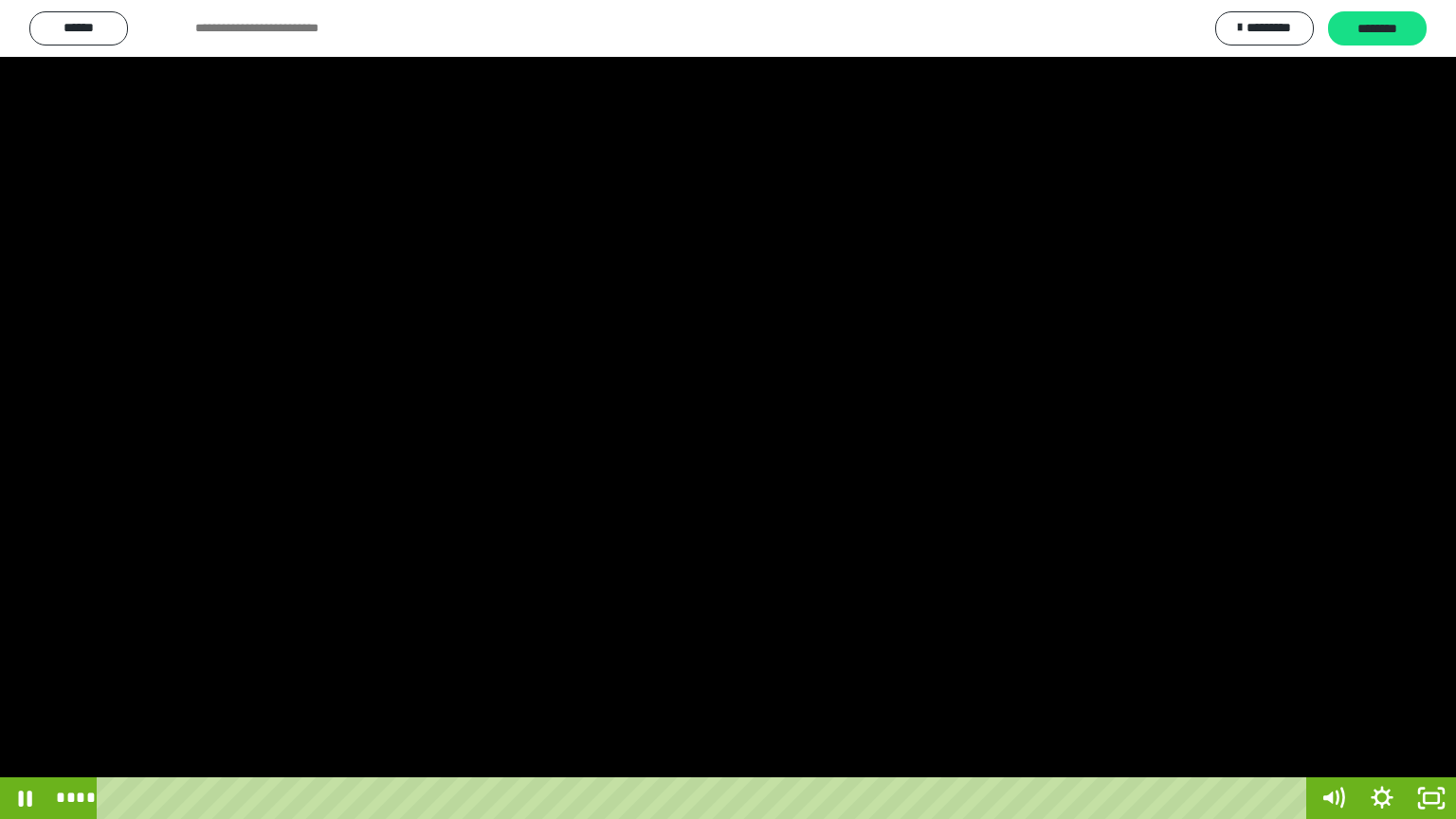 click at bounding box center (728, 410) 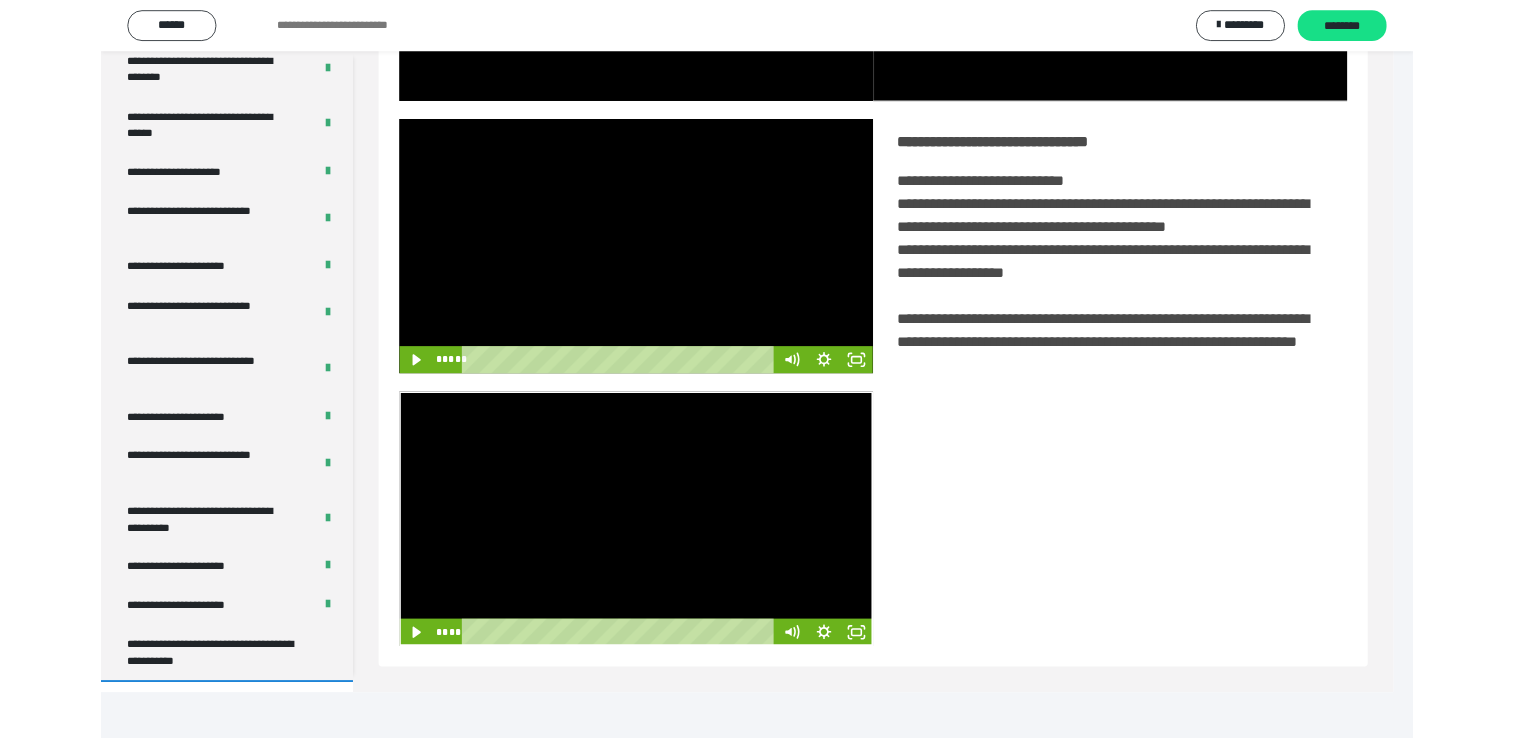scroll, scrollTop: 324, scrollLeft: 0, axis: vertical 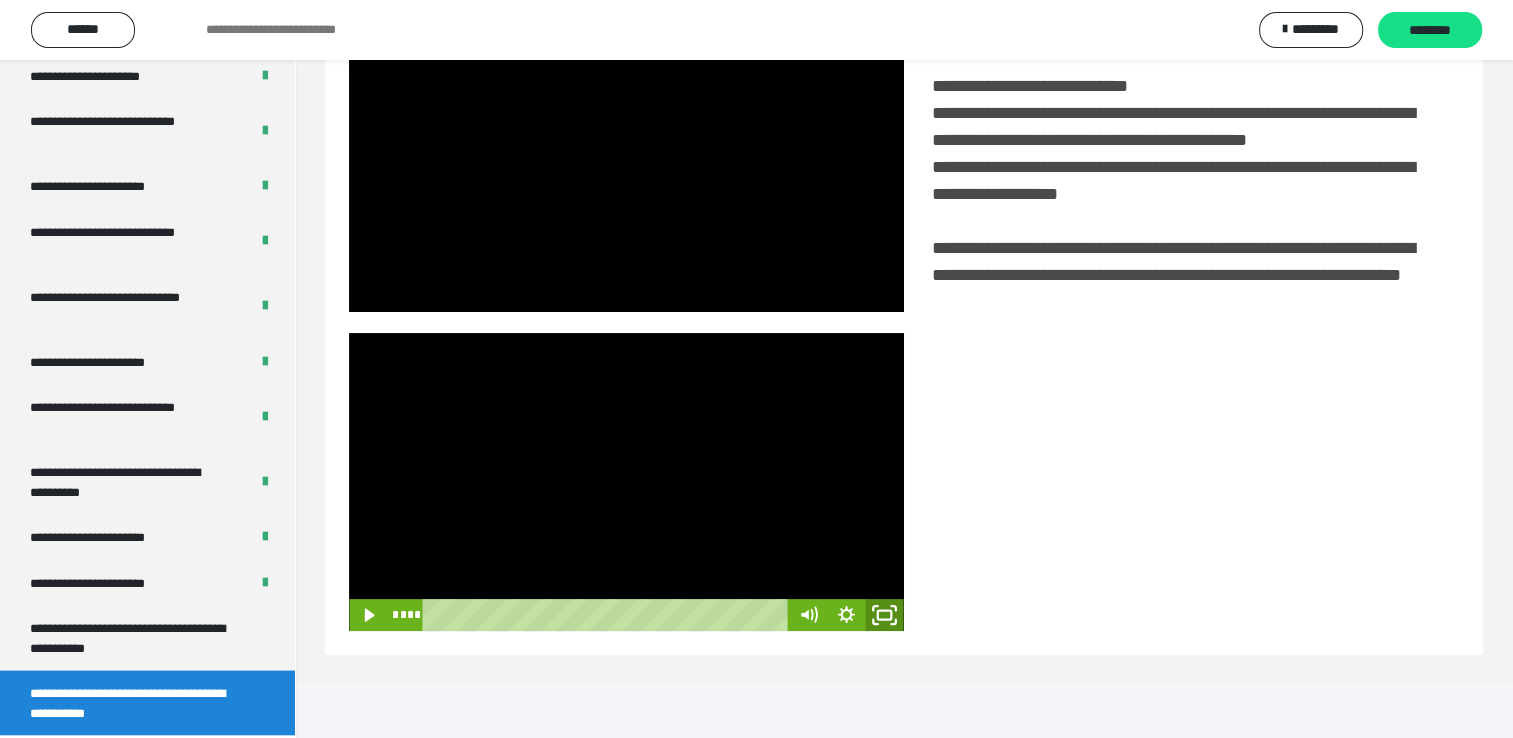 click 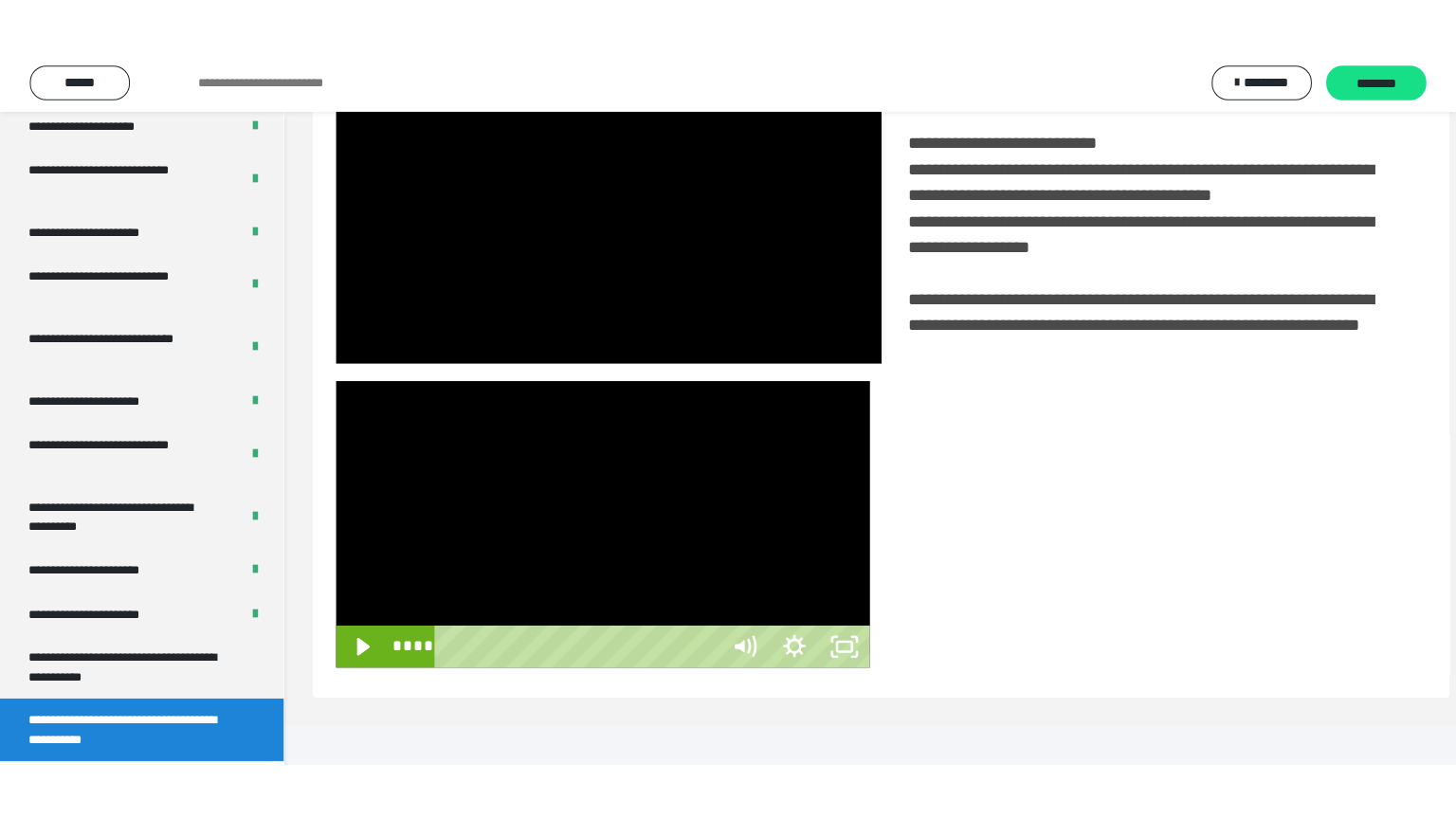 scroll, scrollTop: 317, scrollLeft: 0, axis: vertical 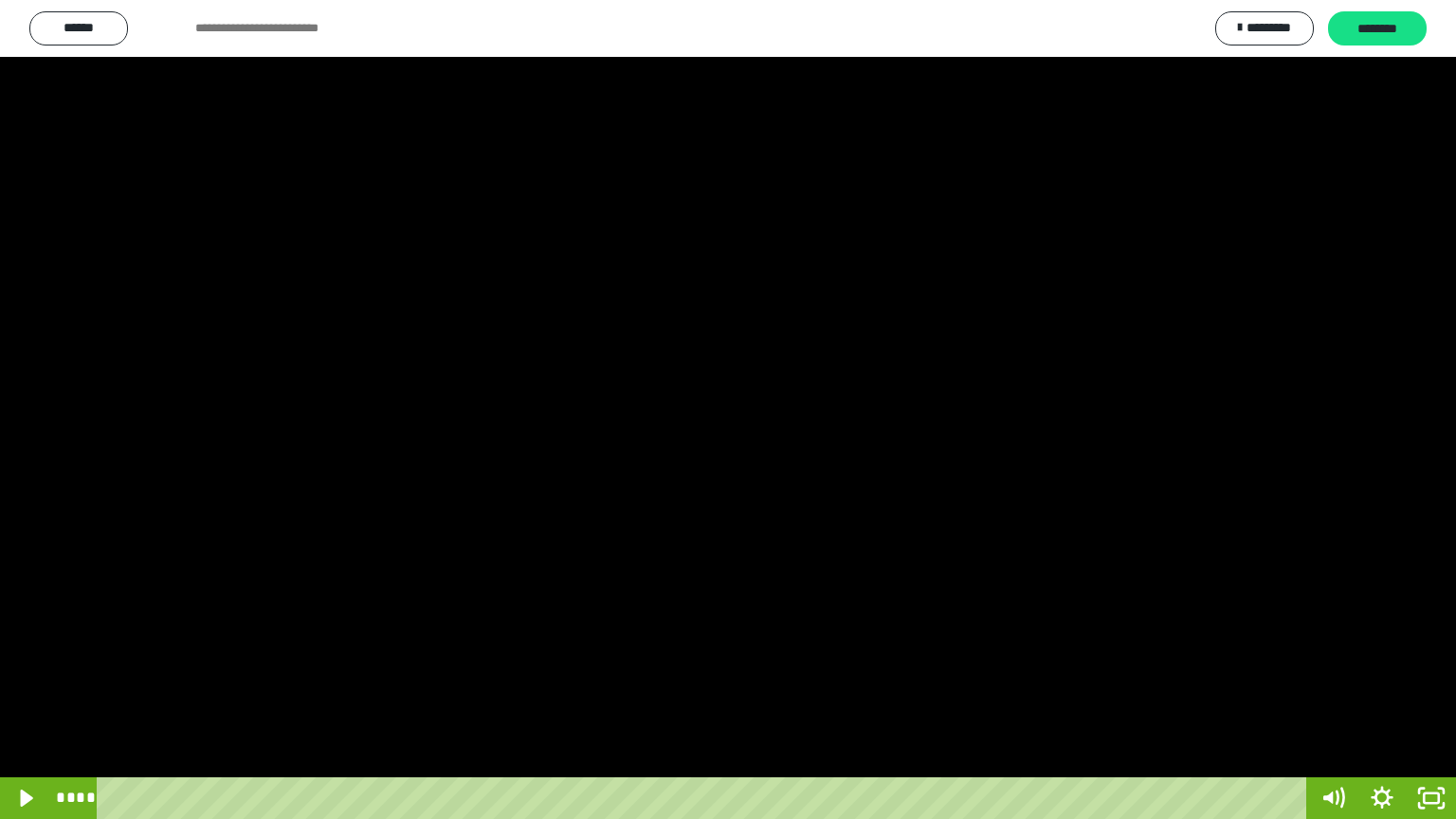 click at bounding box center [728, 410] 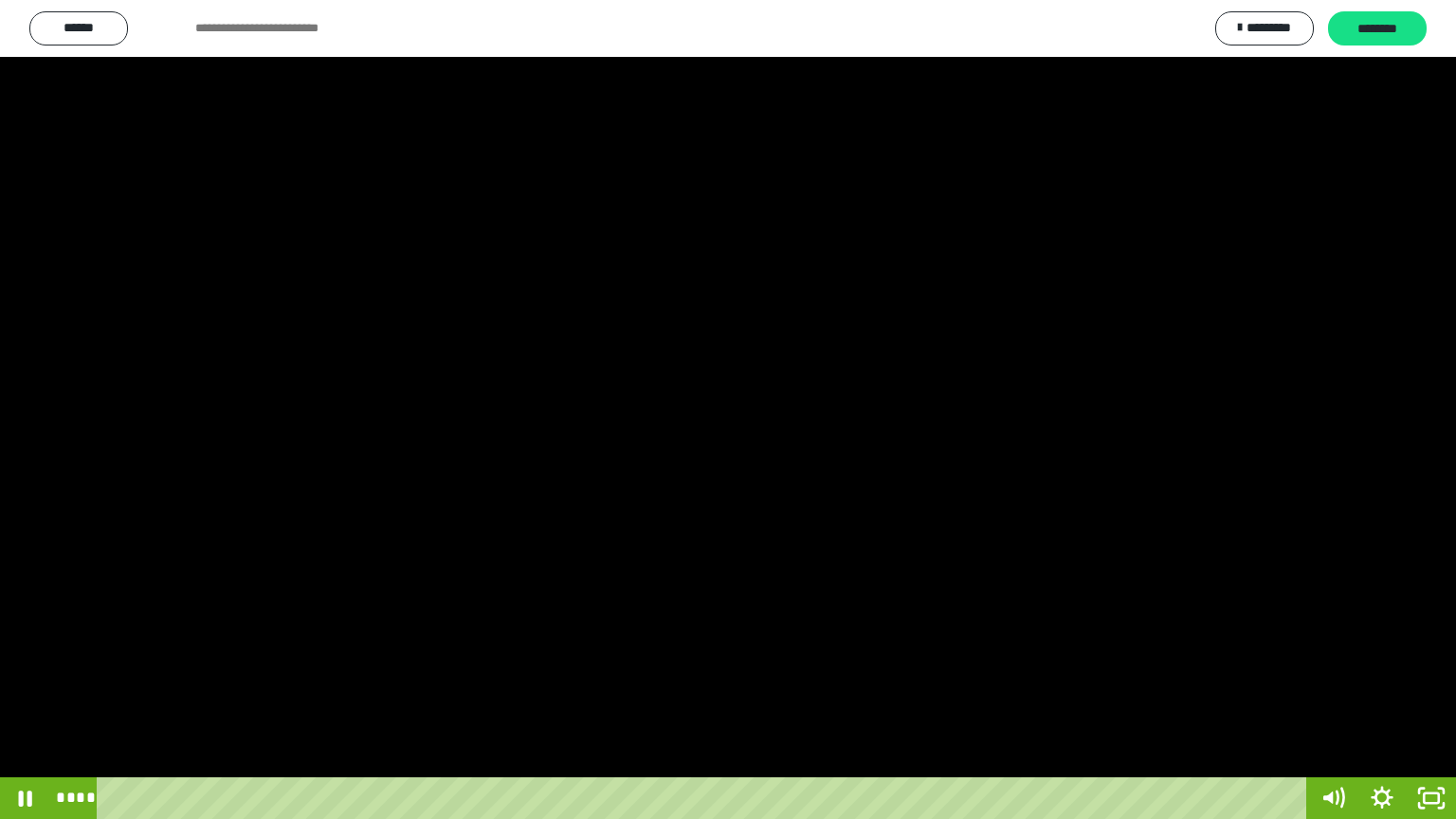 drag, startPoint x: 451, startPoint y: 444, endPoint x: 418, endPoint y: 436, distance: 33.955854 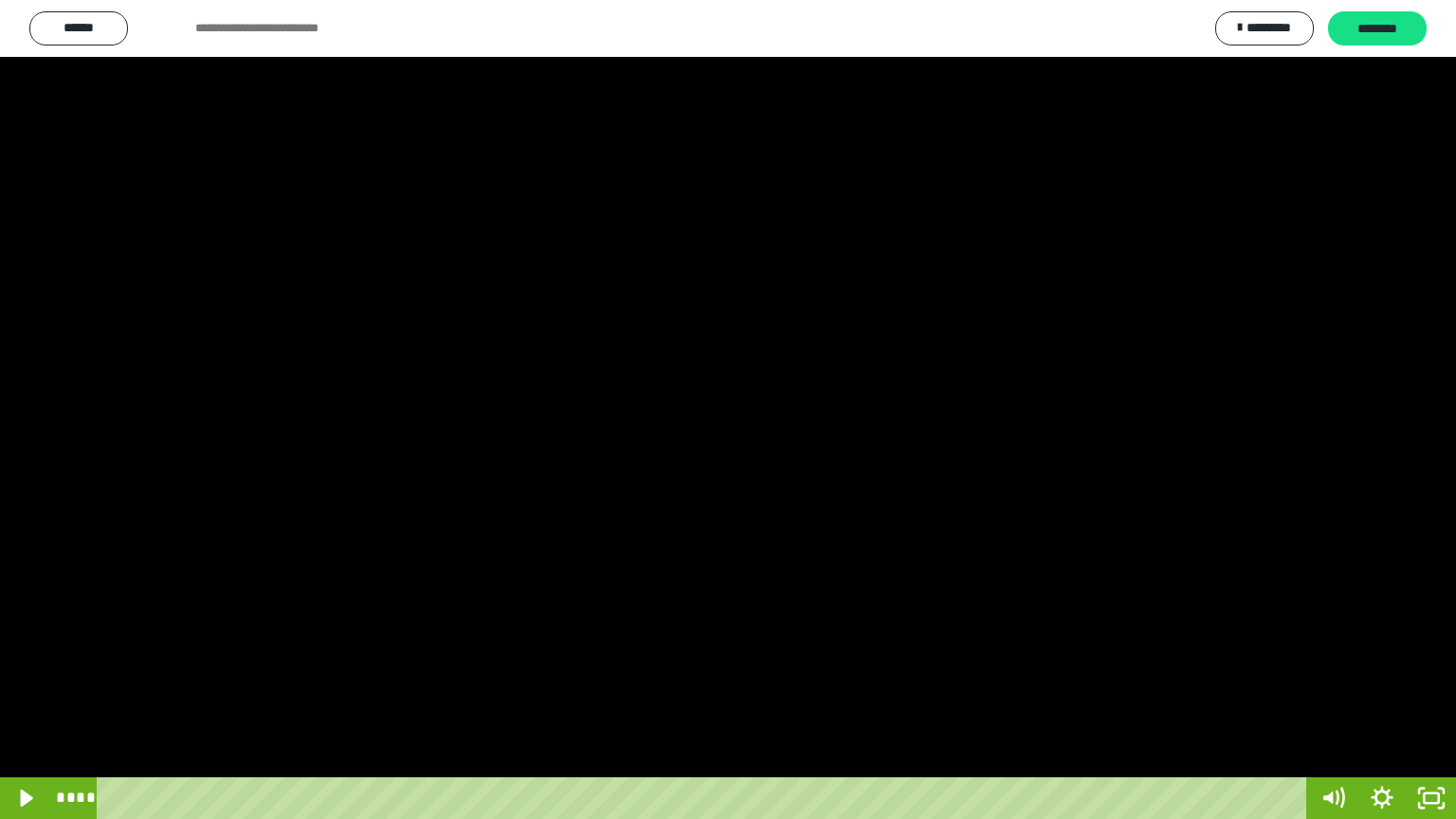 click at bounding box center (728, 410) 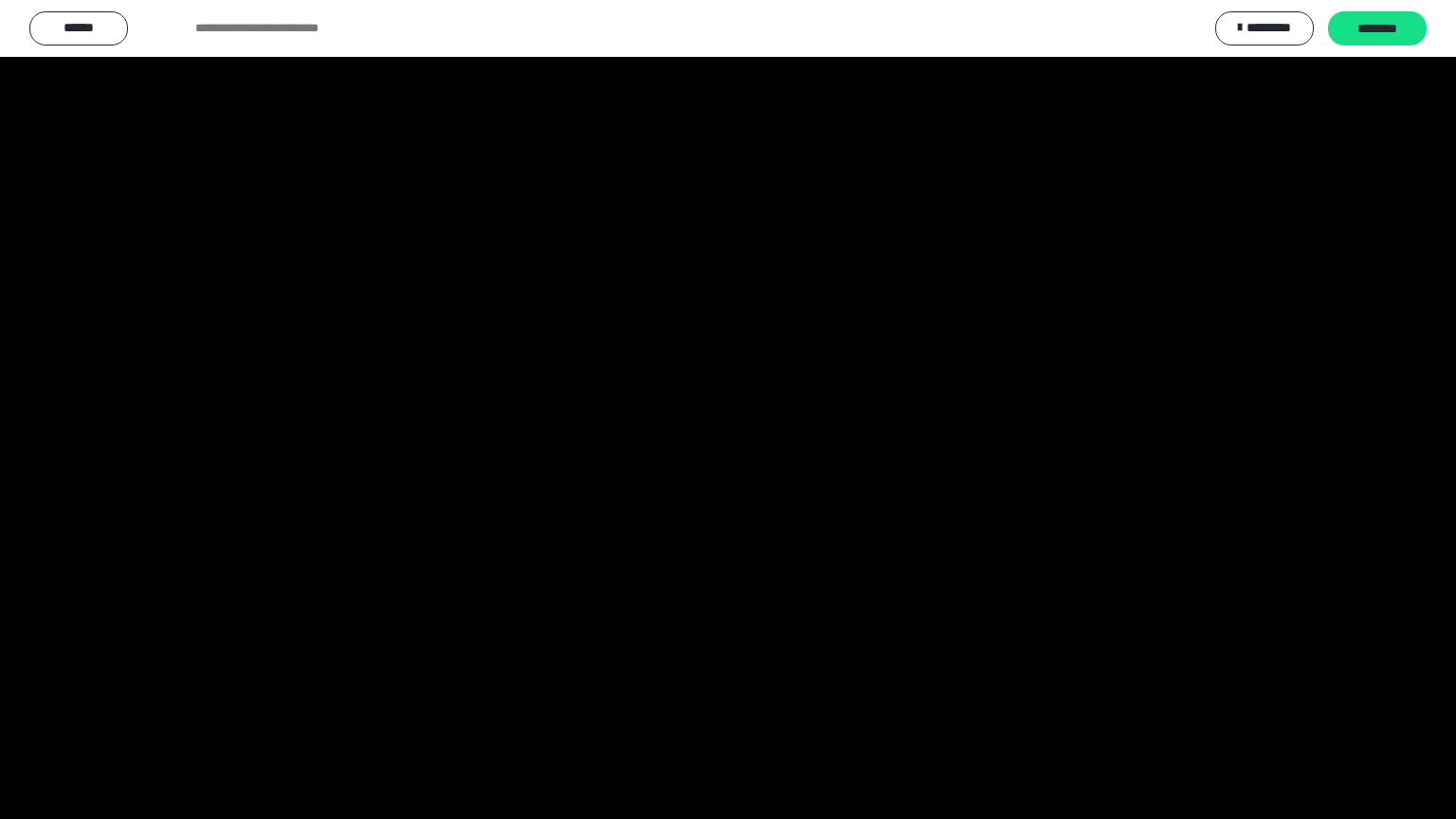 click at bounding box center (728, 410) 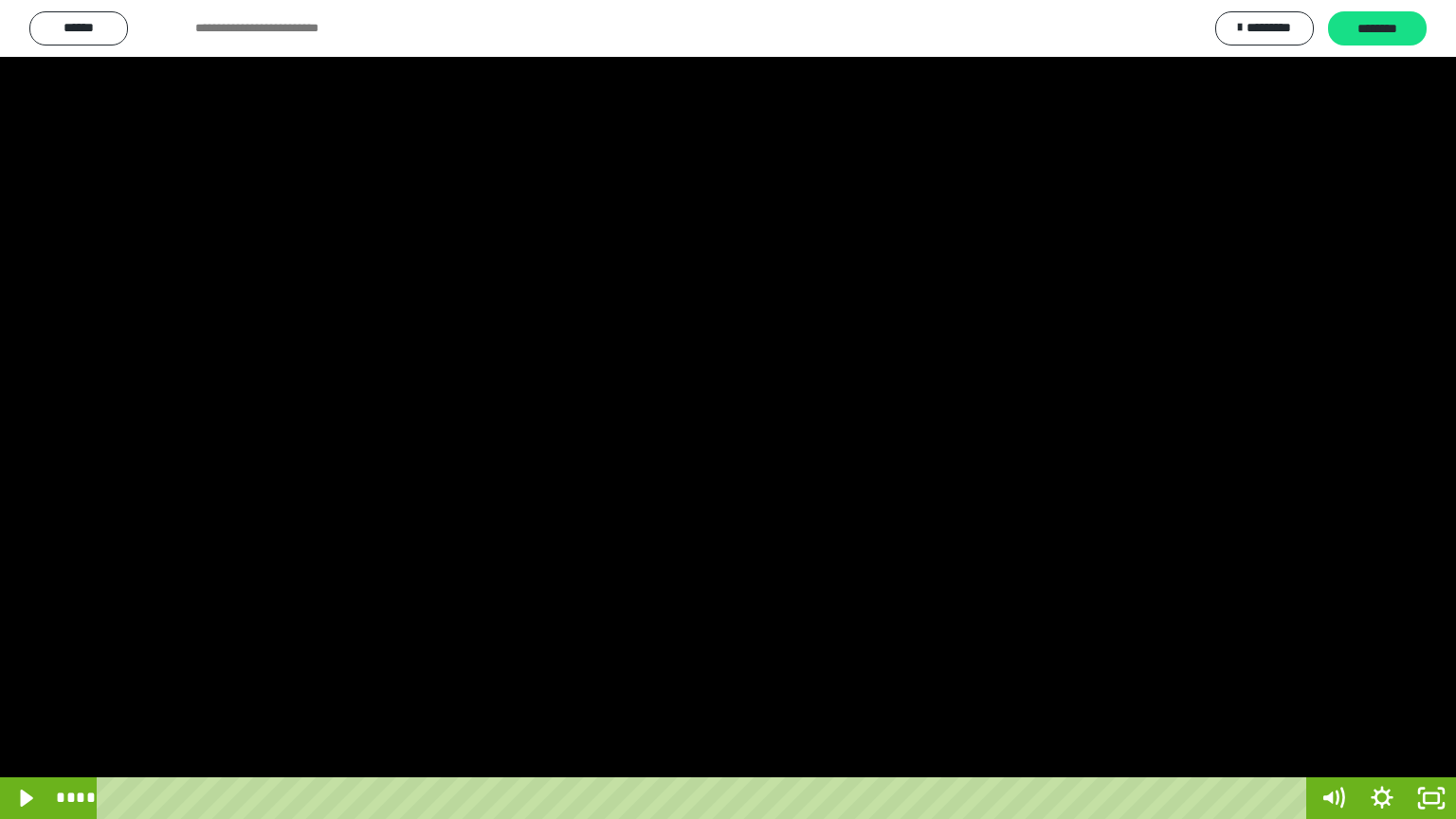 click at bounding box center (728, 410) 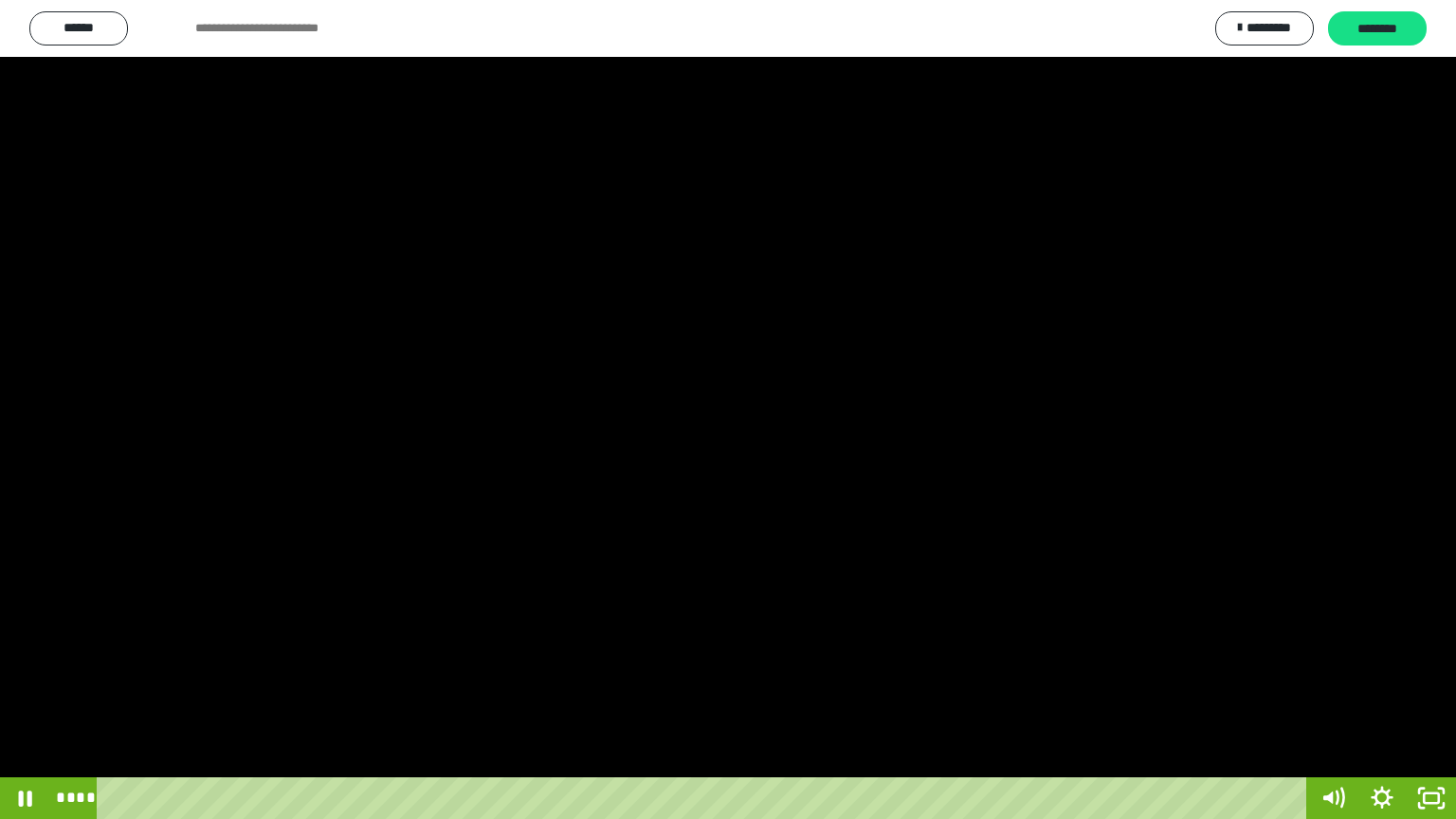 click at bounding box center [728, 410] 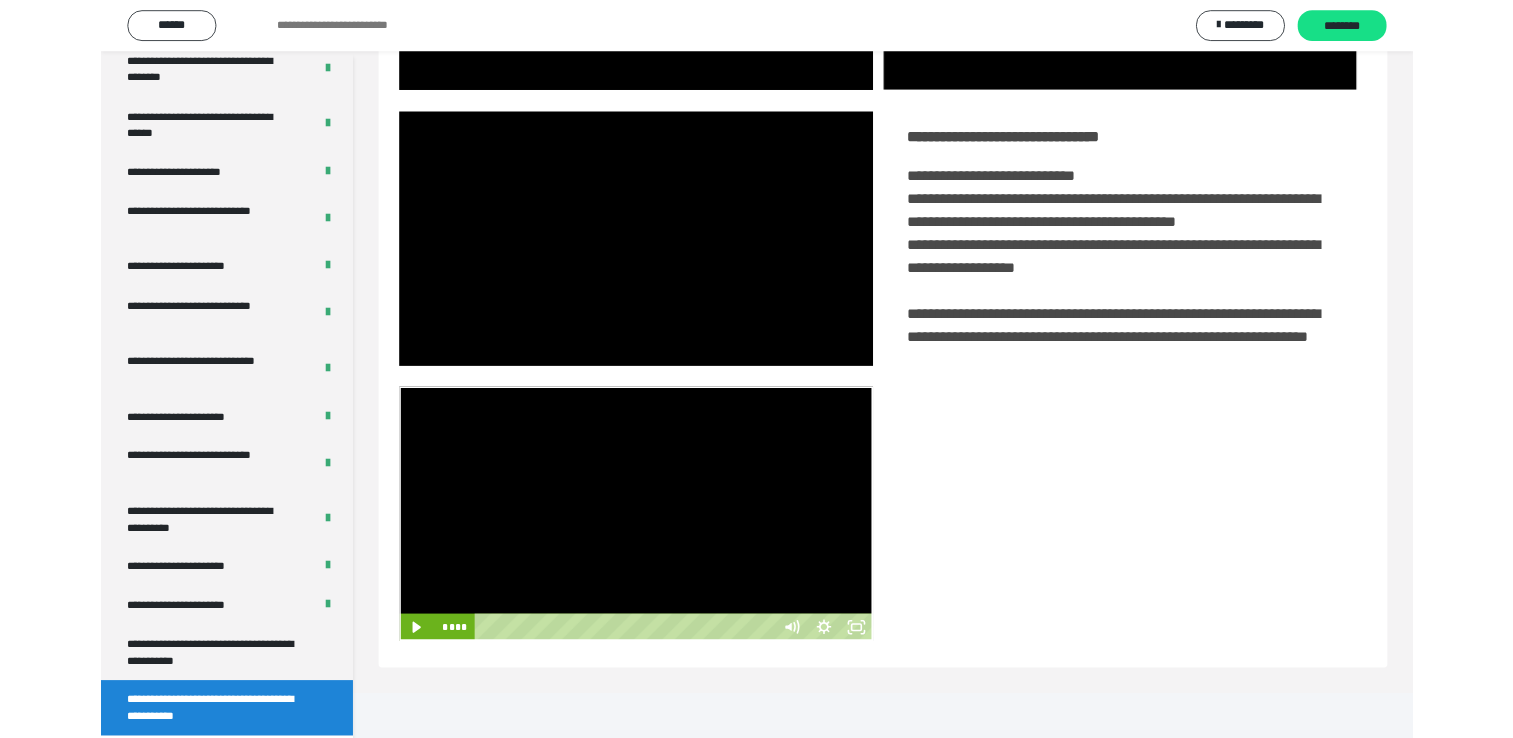 scroll, scrollTop: 324, scrollLeft: 0, axis: vertical 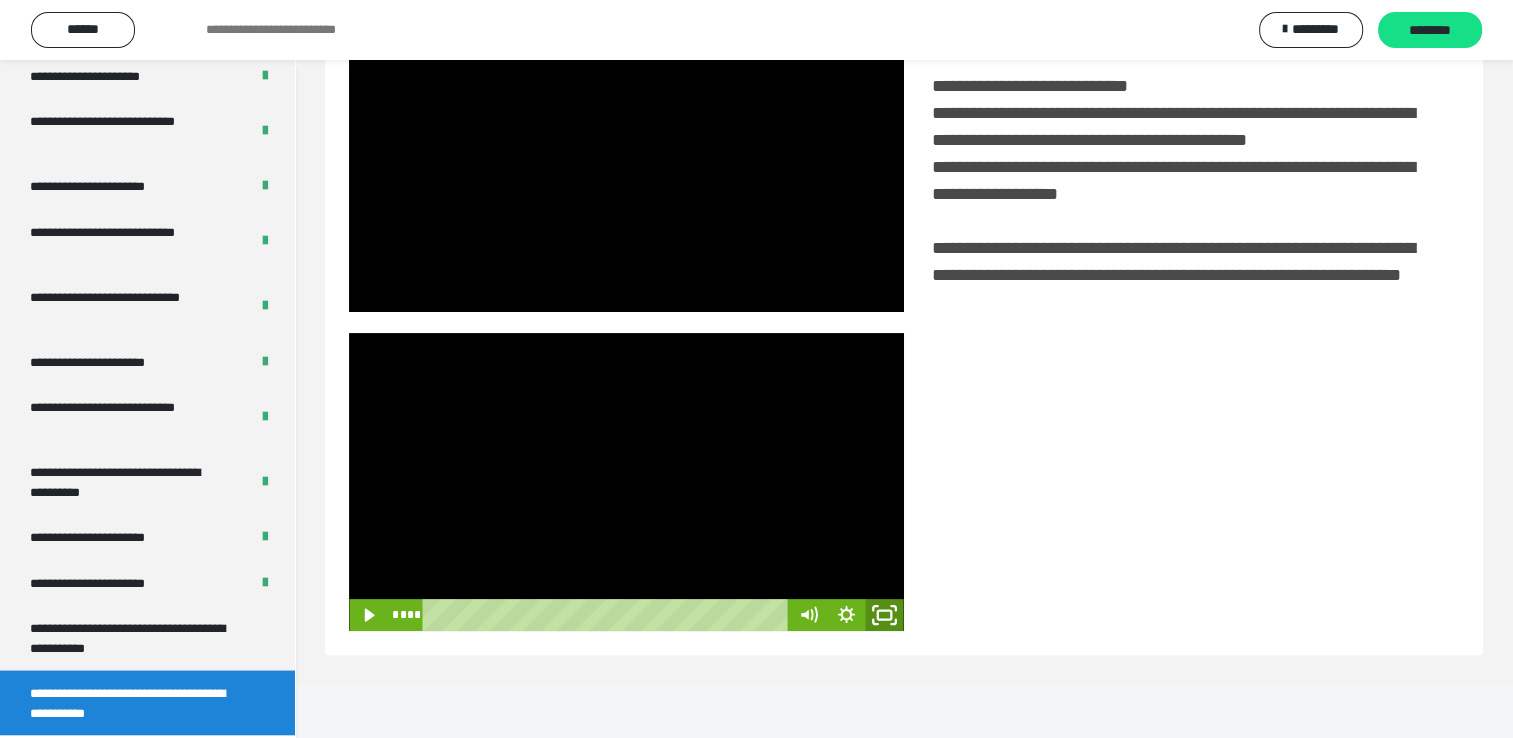 click 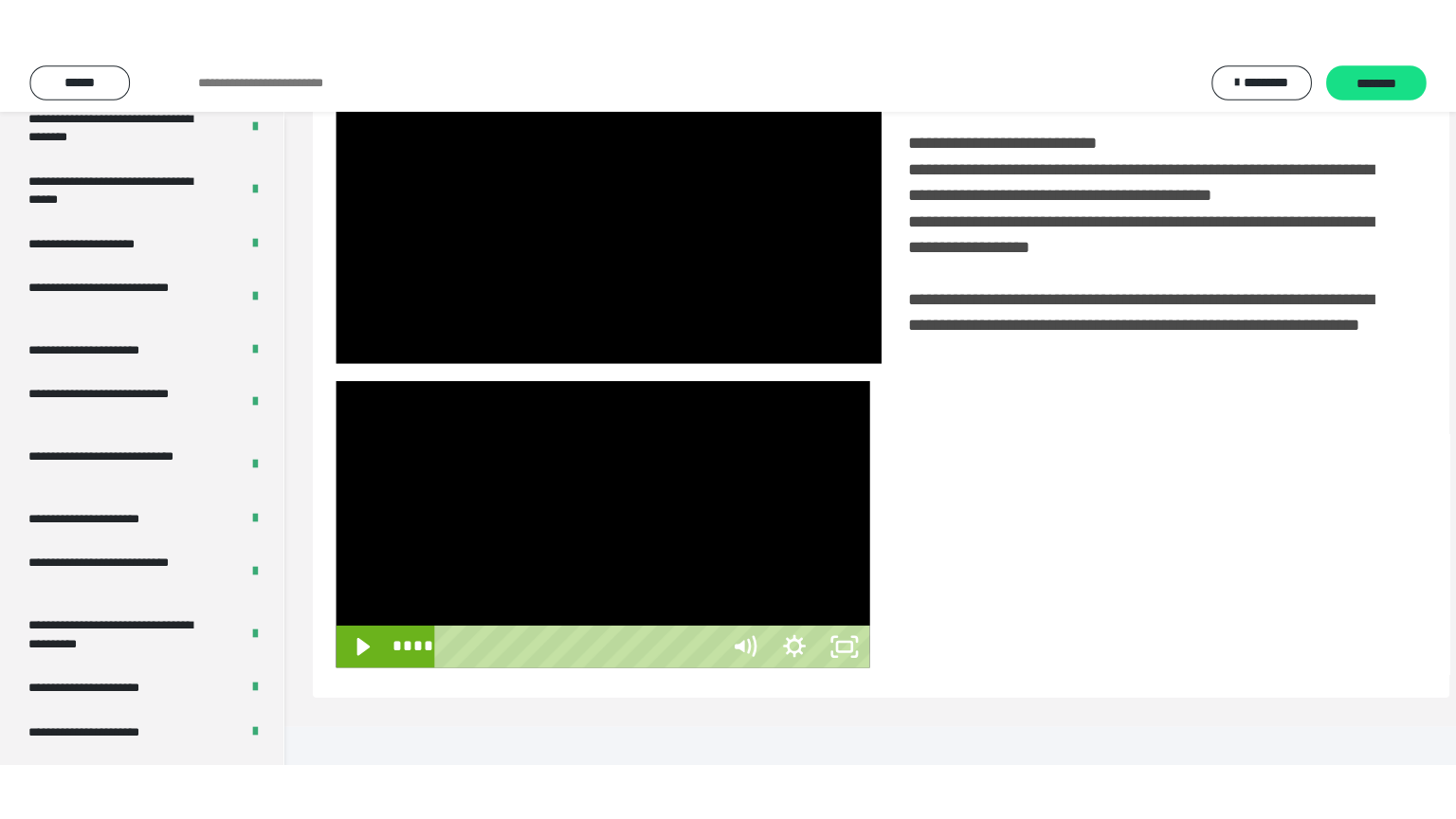scroll, scrollTop: 317, scrollLeft: 0, axis: vertical 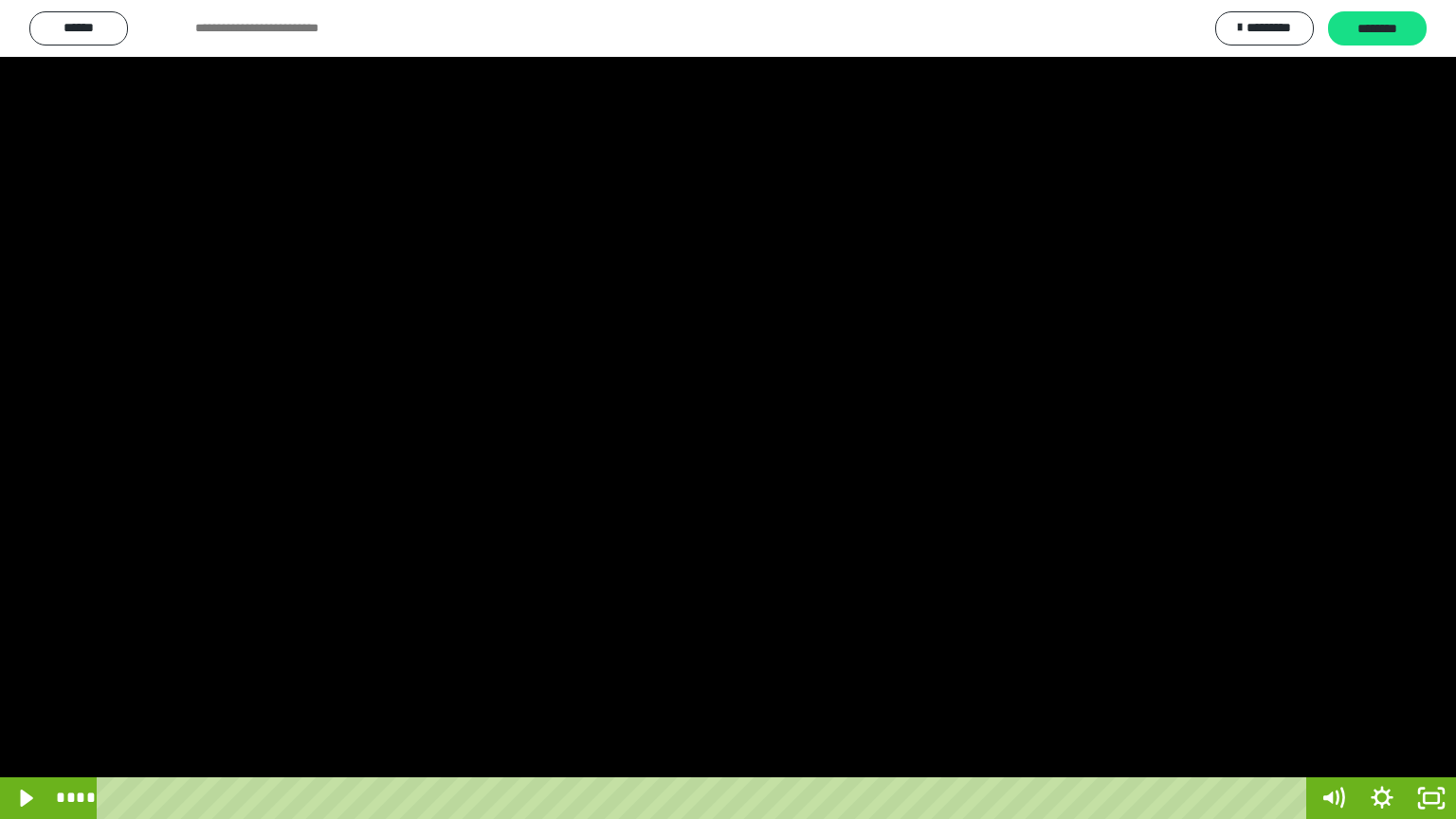 click at bounding box center [728, 410] 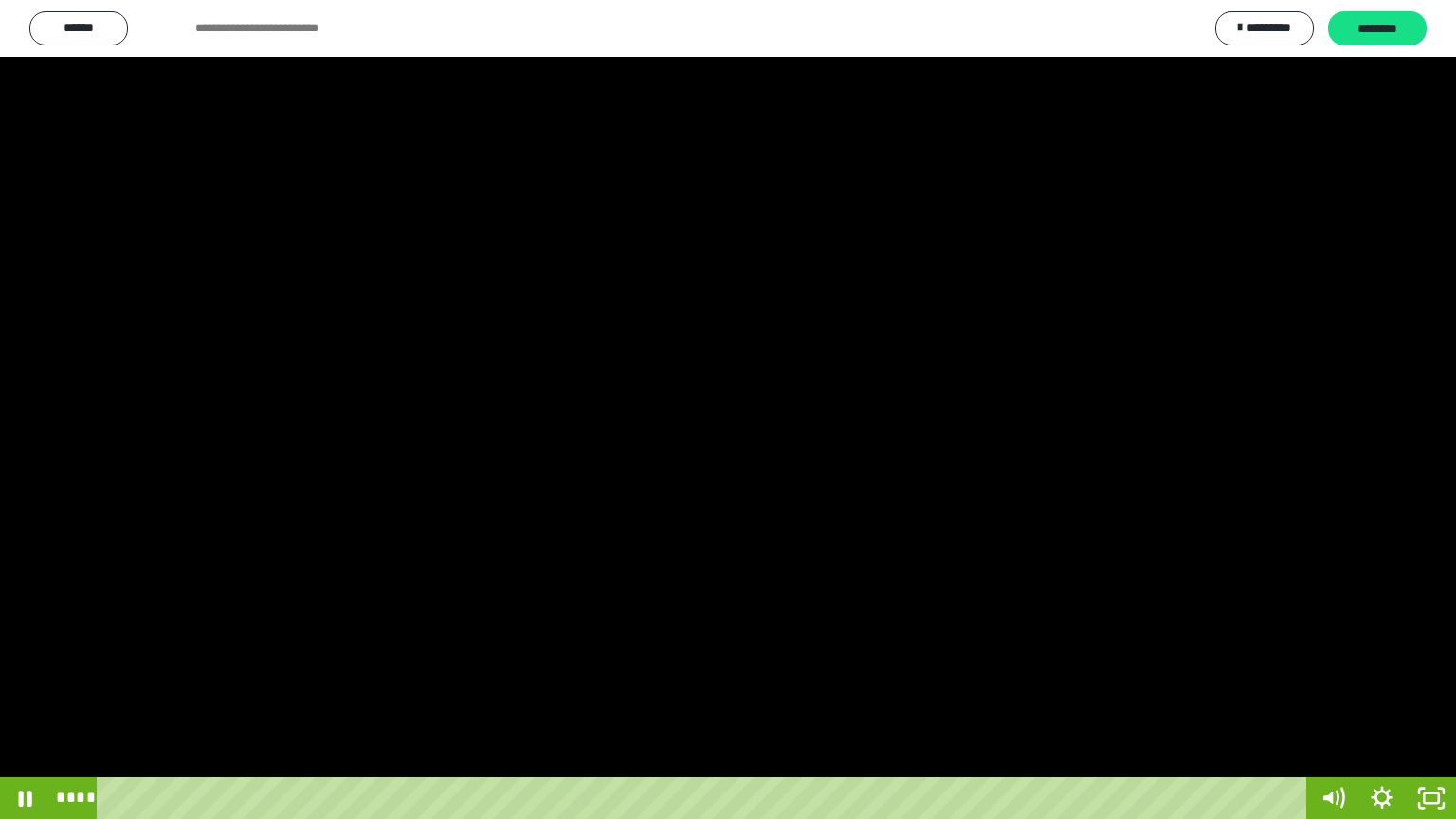 click at bounding box center [728, 410] 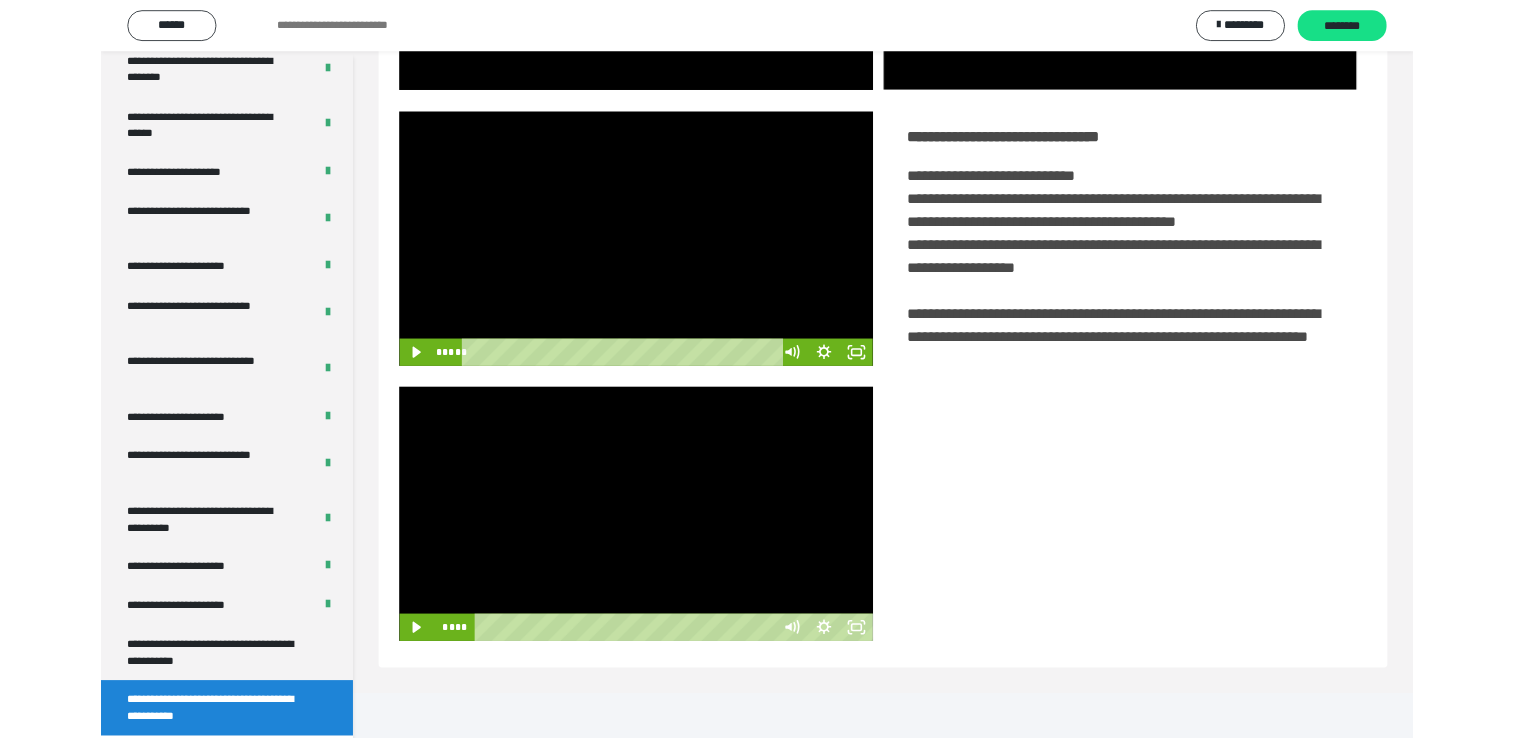 scroll, scrollTop: 324, scrollLeft: 0, axis: vertical 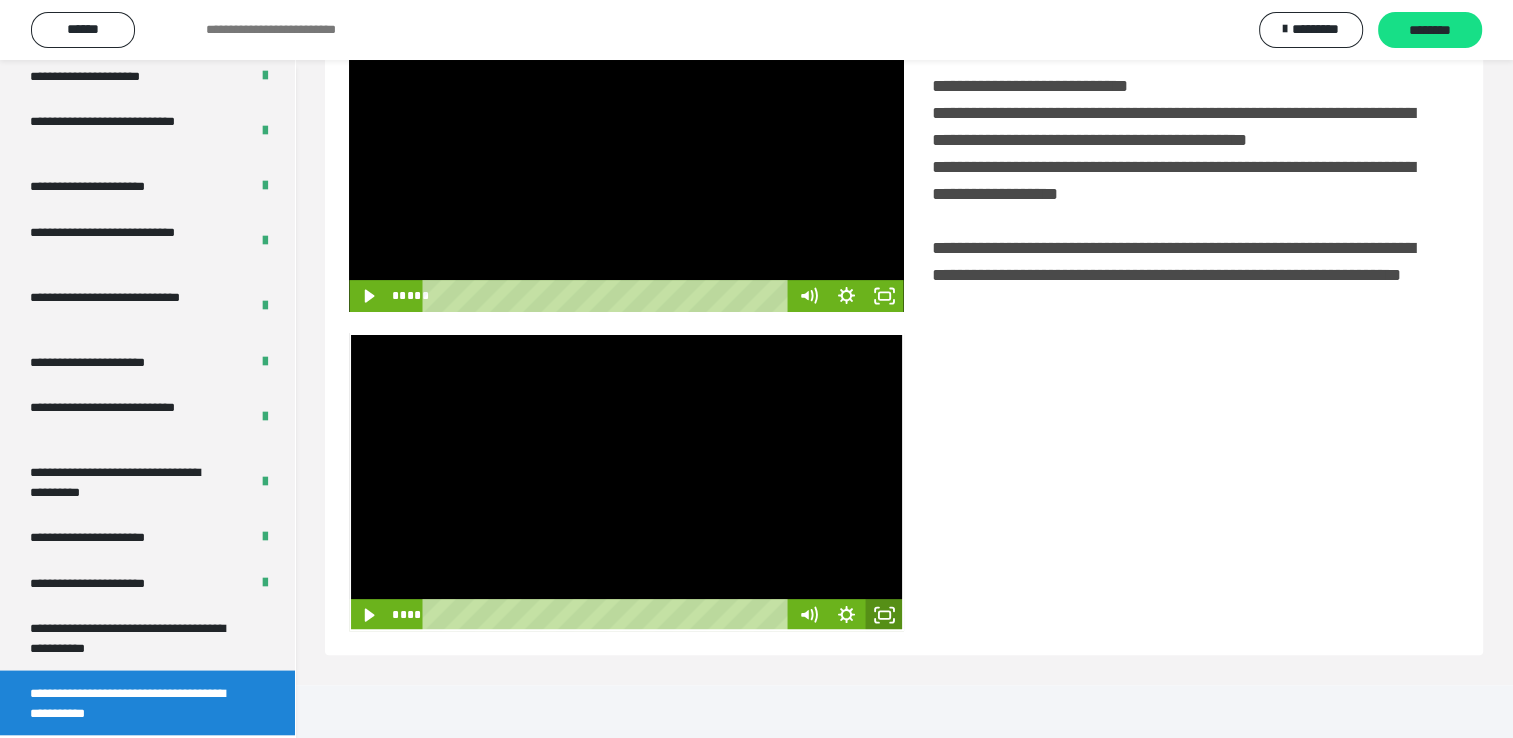 click 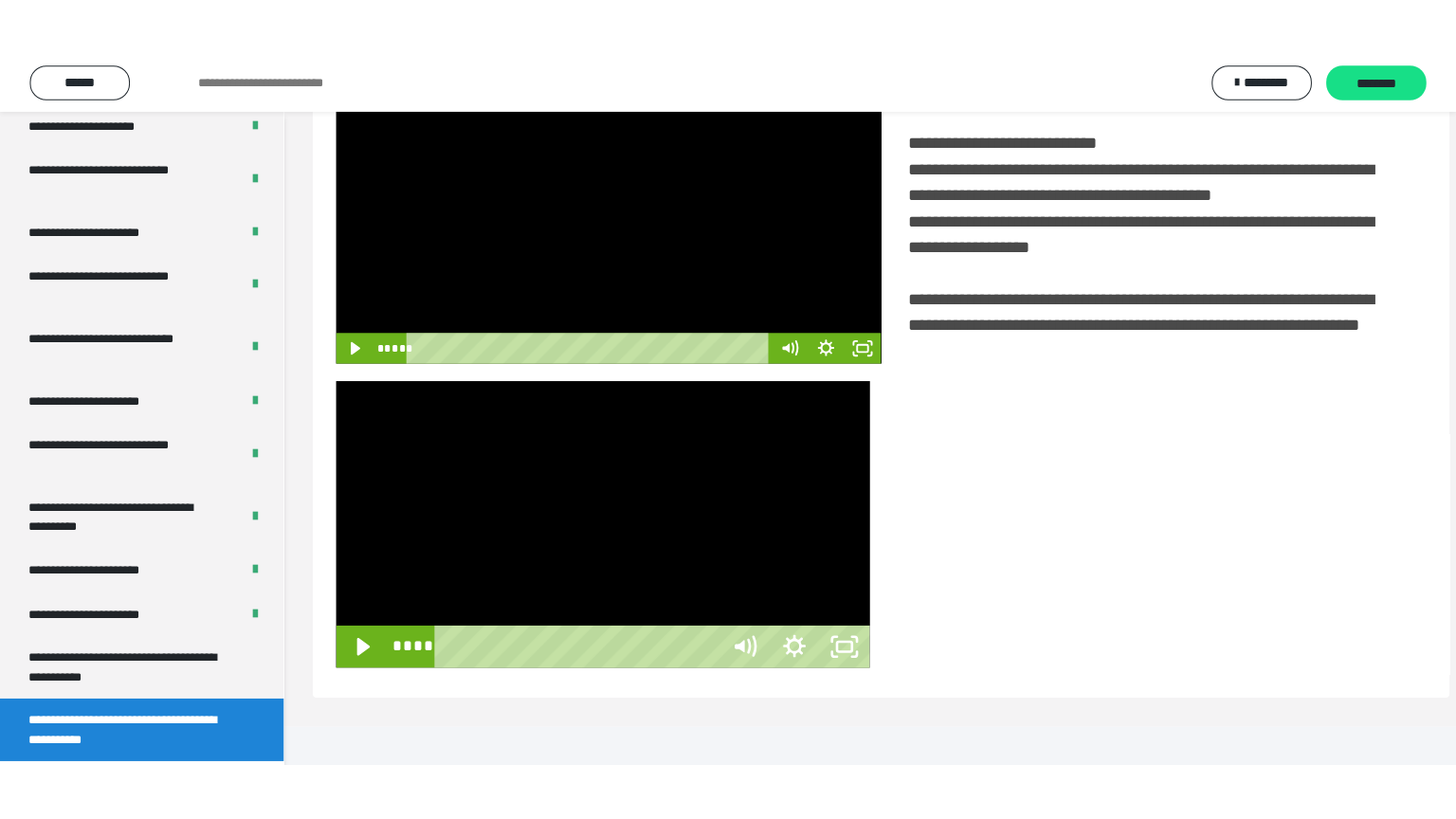 scroll, scrollTop: 317, scrollLeft: 0, axis: vertical 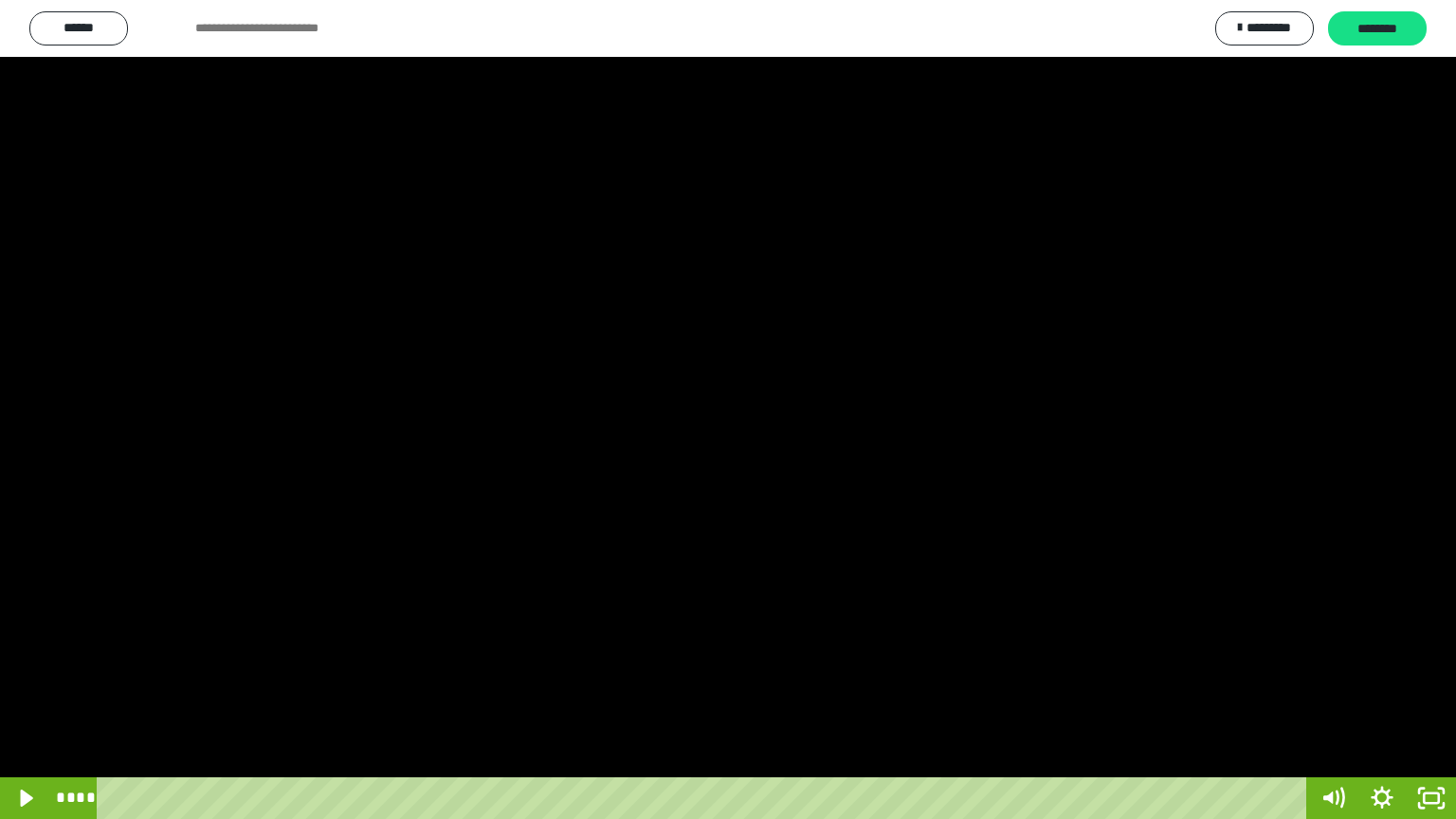click at bounding box center [728, 410] 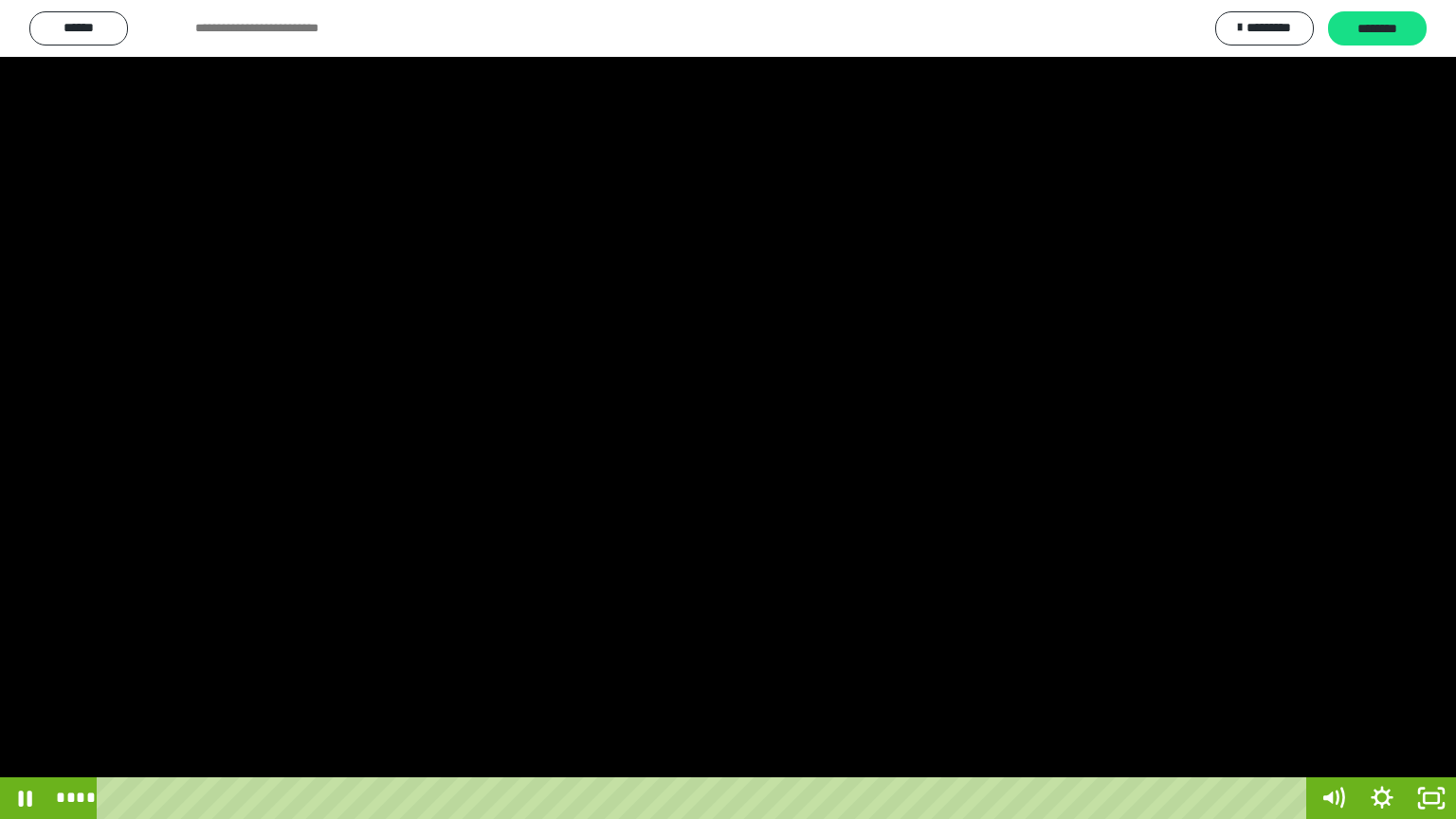 click at bounding box center [728, 410] 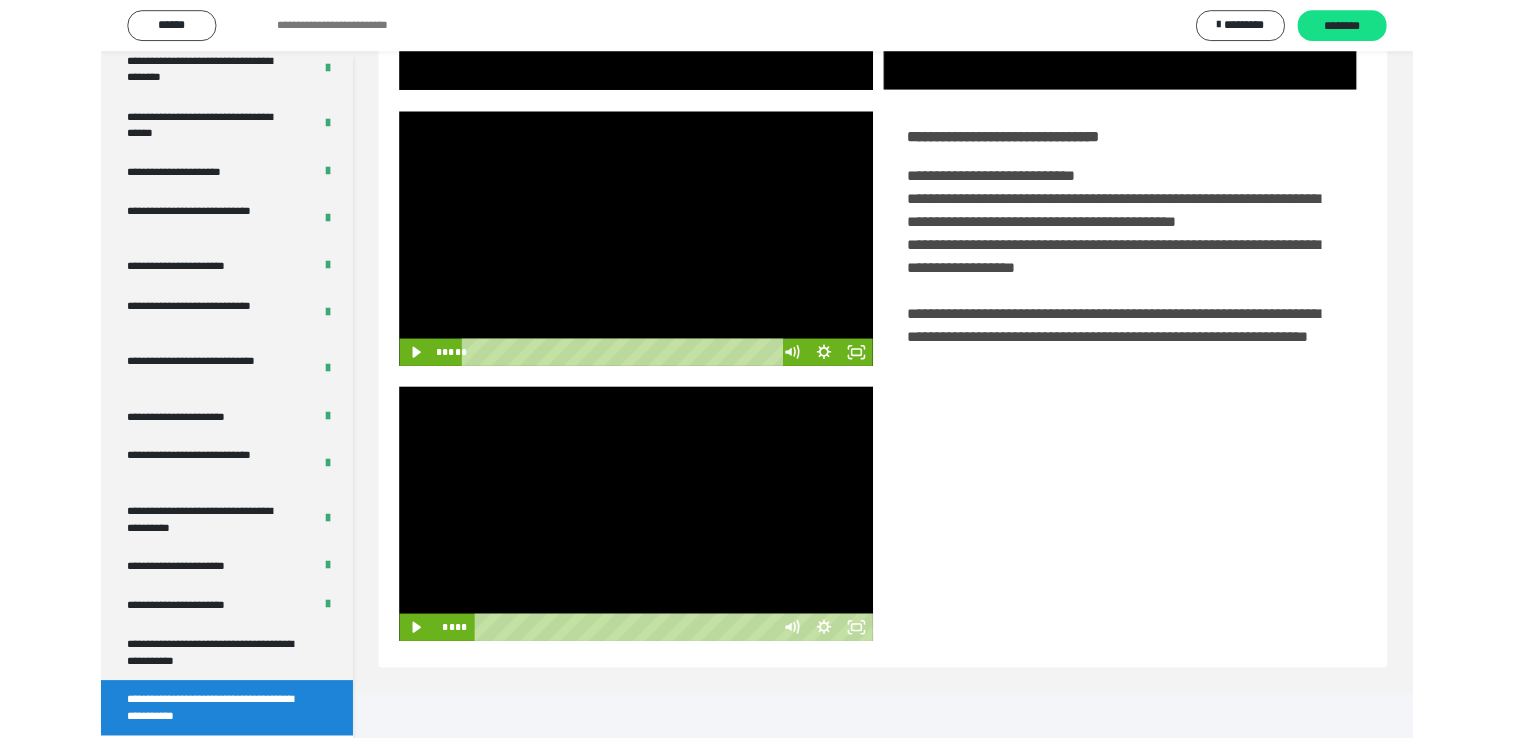scroll, scrollTop: 324, scrollLeft: 0, axis: vertical 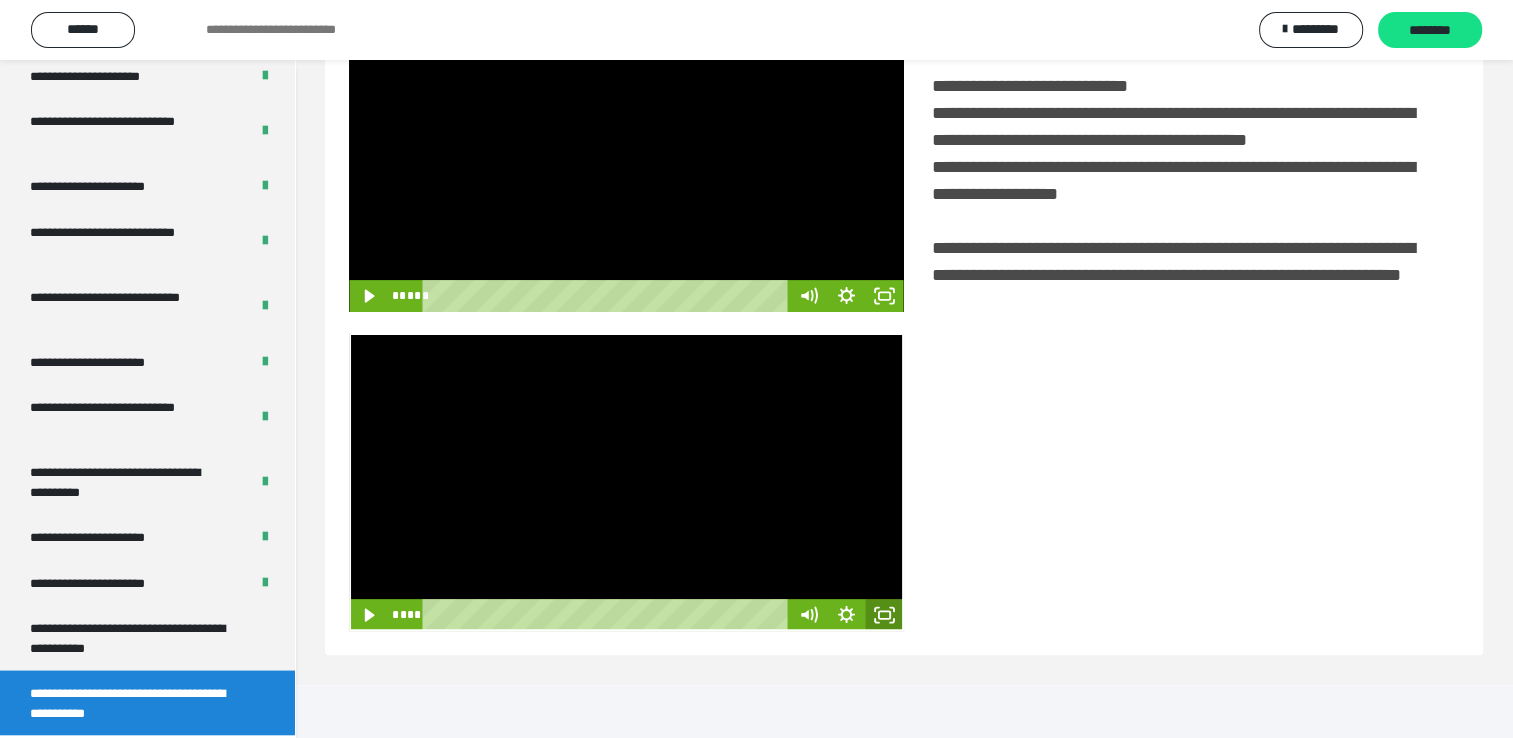 click 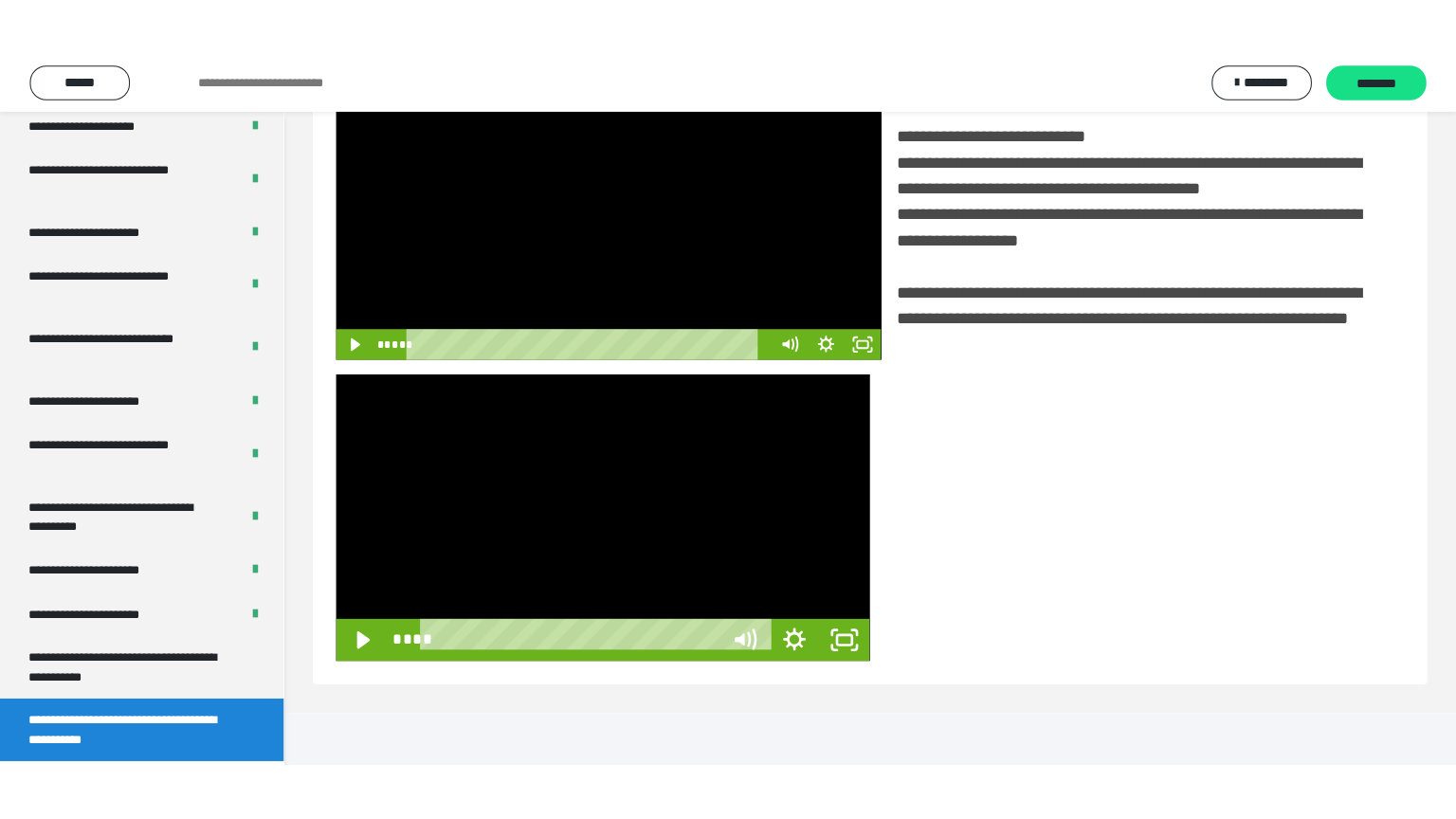 scroll, scrollTop: 317, scrollLeft: 0, axis: vertical 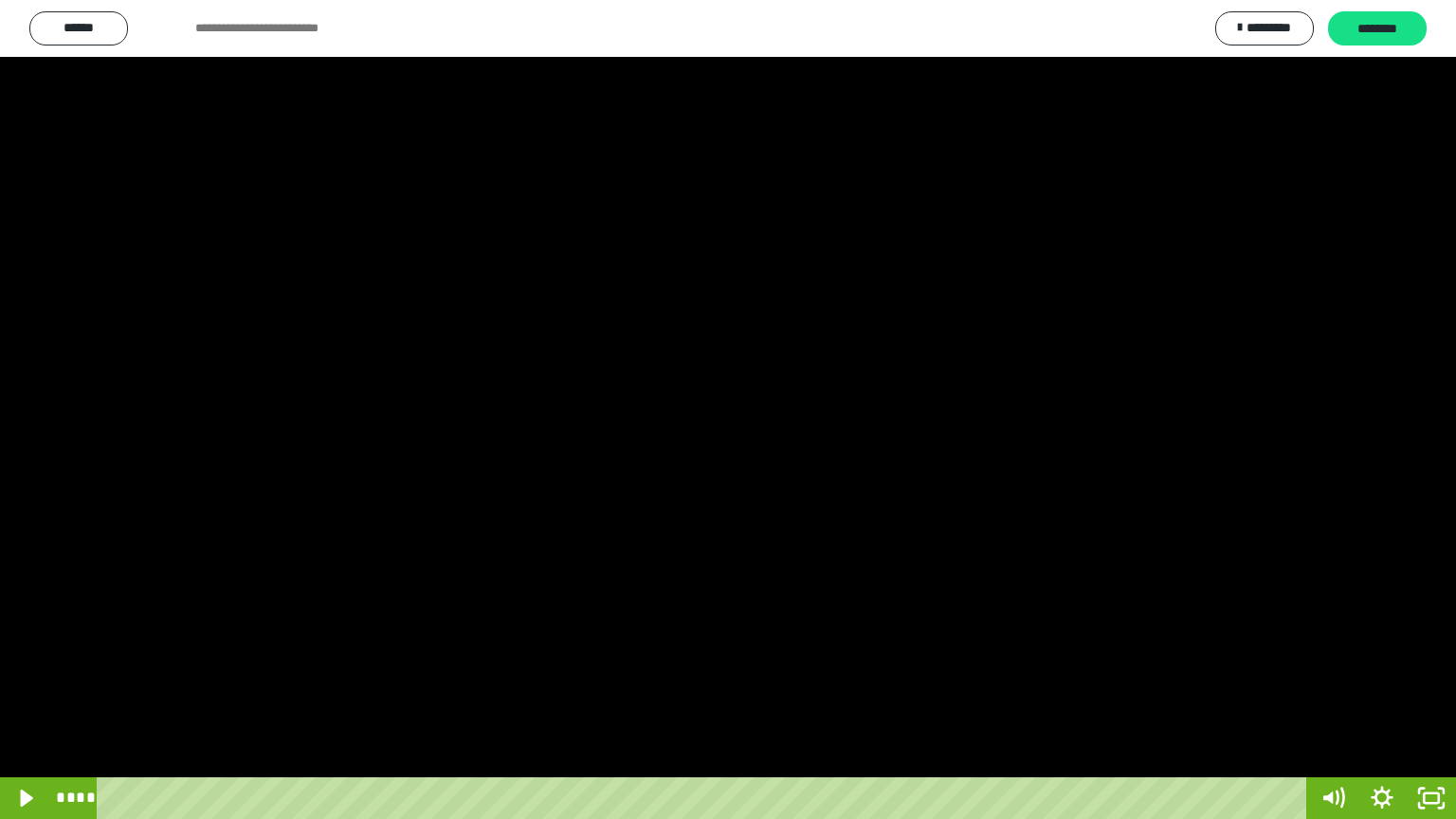 click at bounding box center (728, 410) 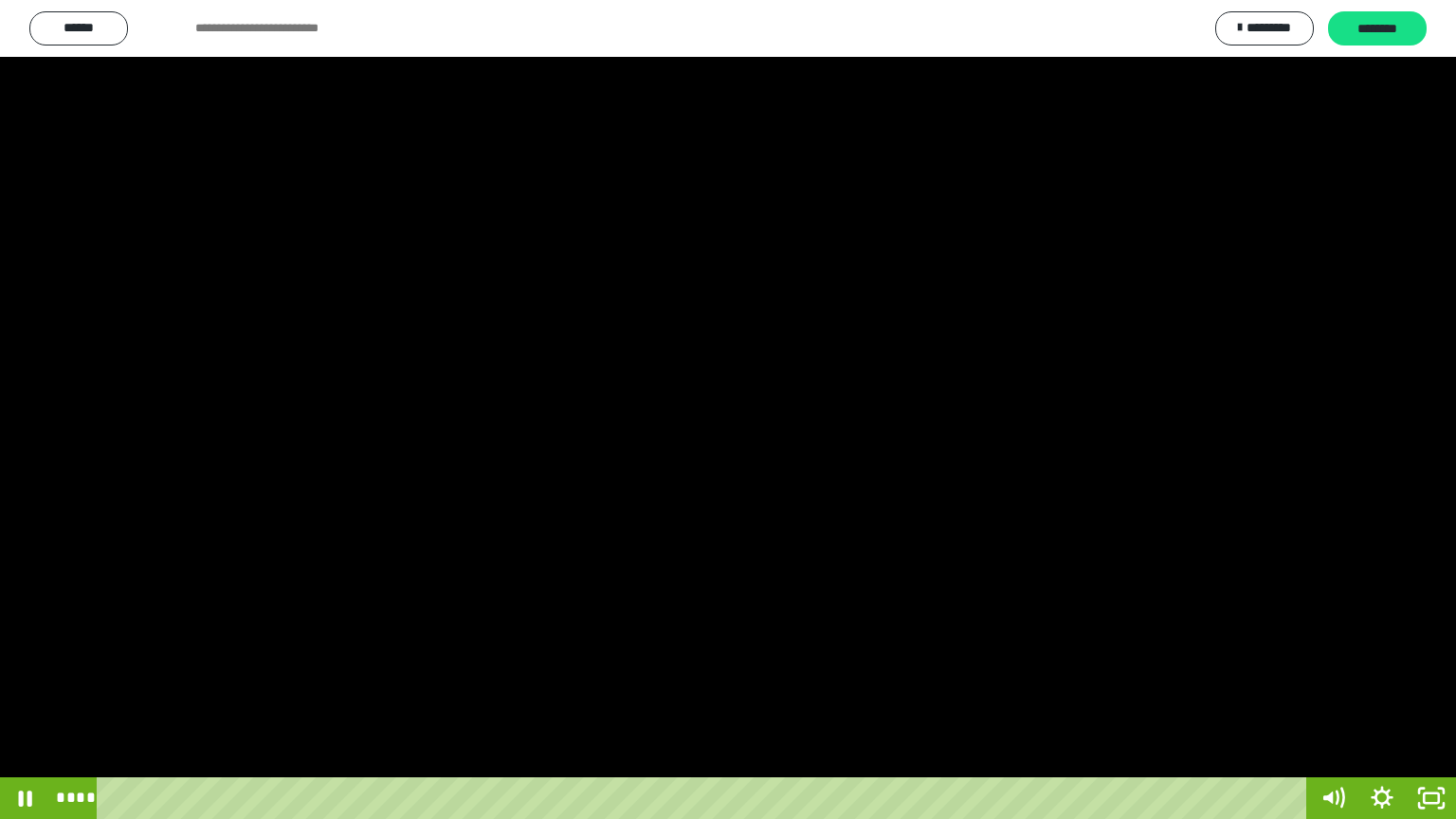 click at bounding box center [728, 410] 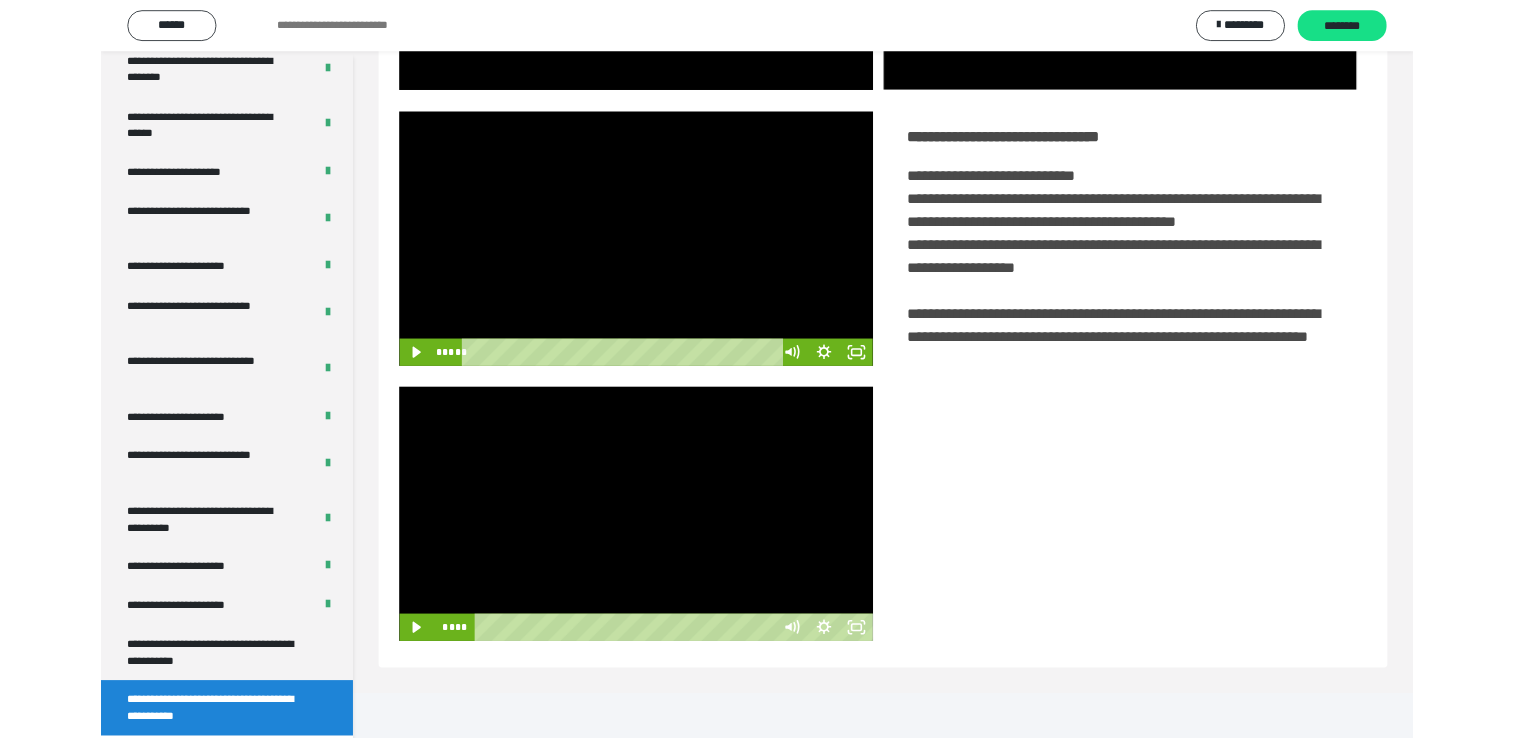 scroll, scrollTop: 324, scrollLeft: 0, axis: vertical 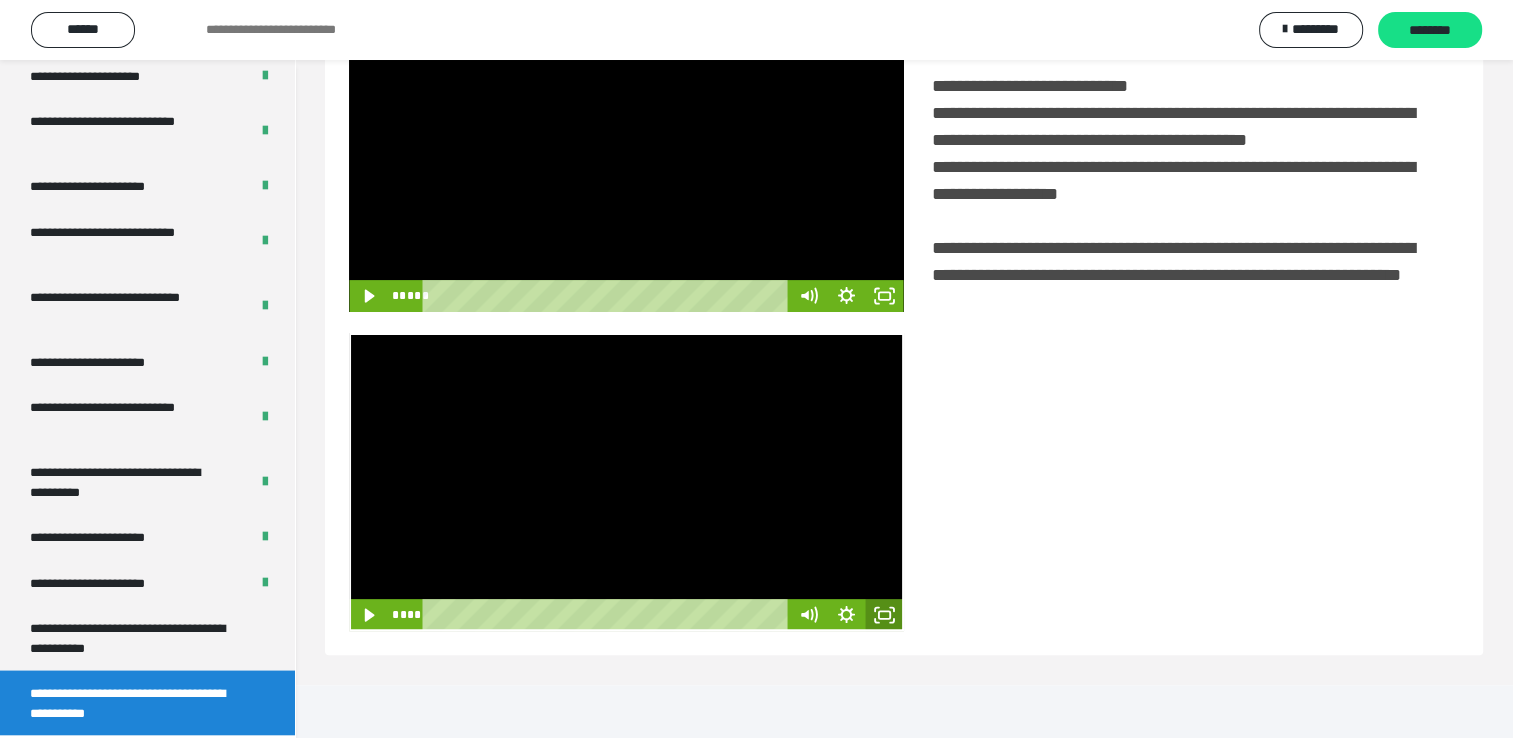 click 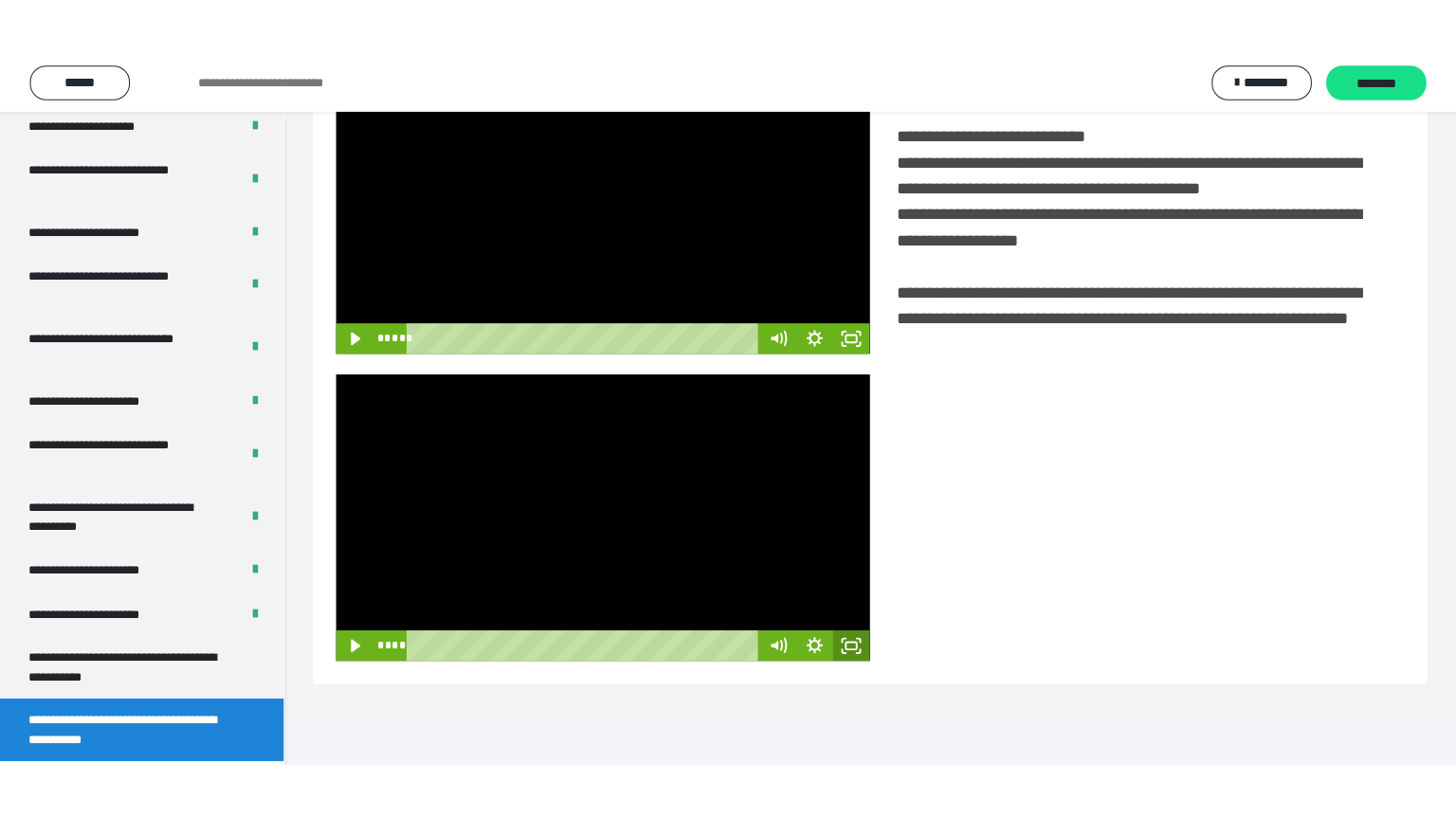 scroll, scrollTop: 317, scrollLeft: 0, axis: vertical 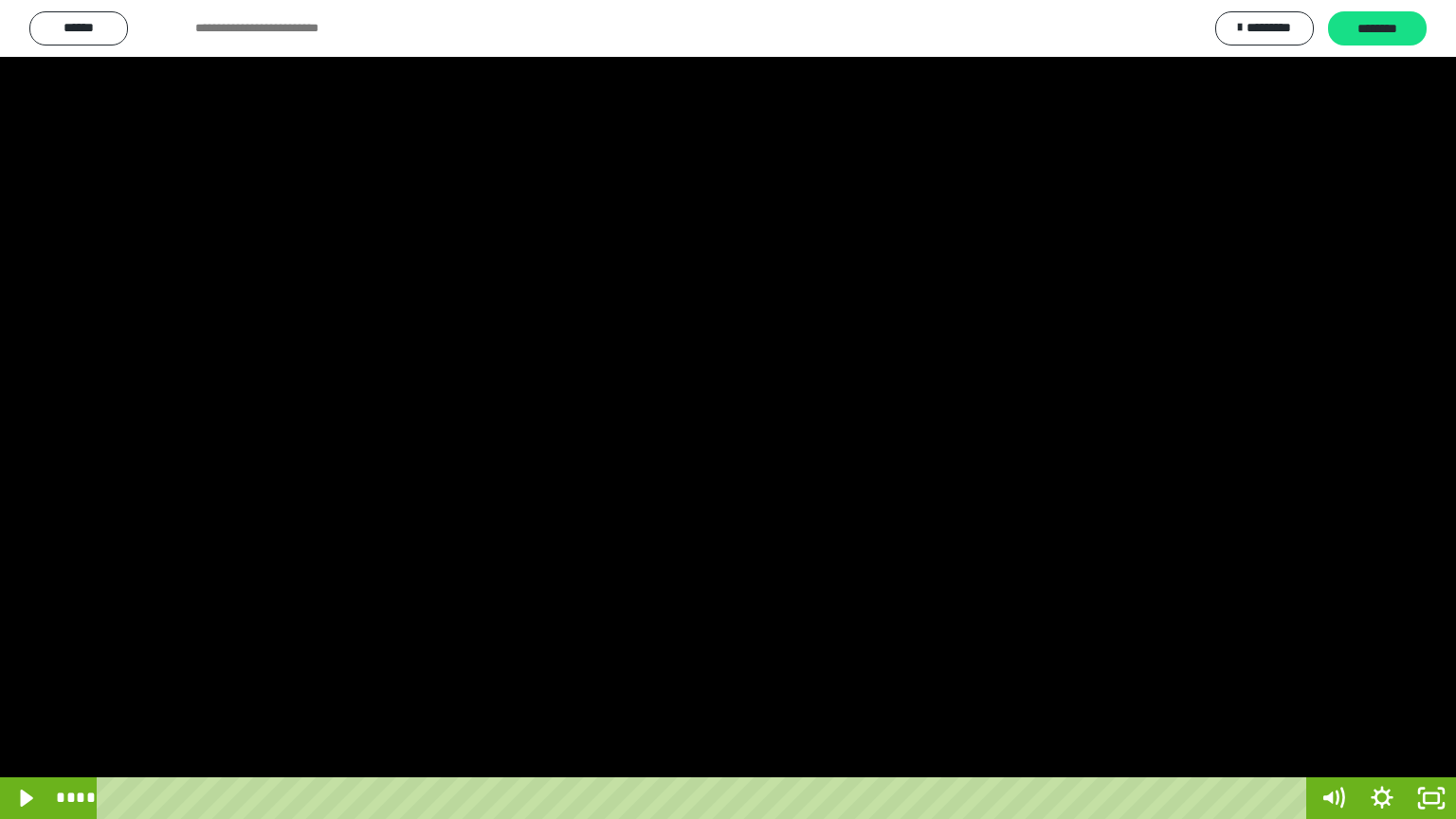 click at bounding box center [728, 410] 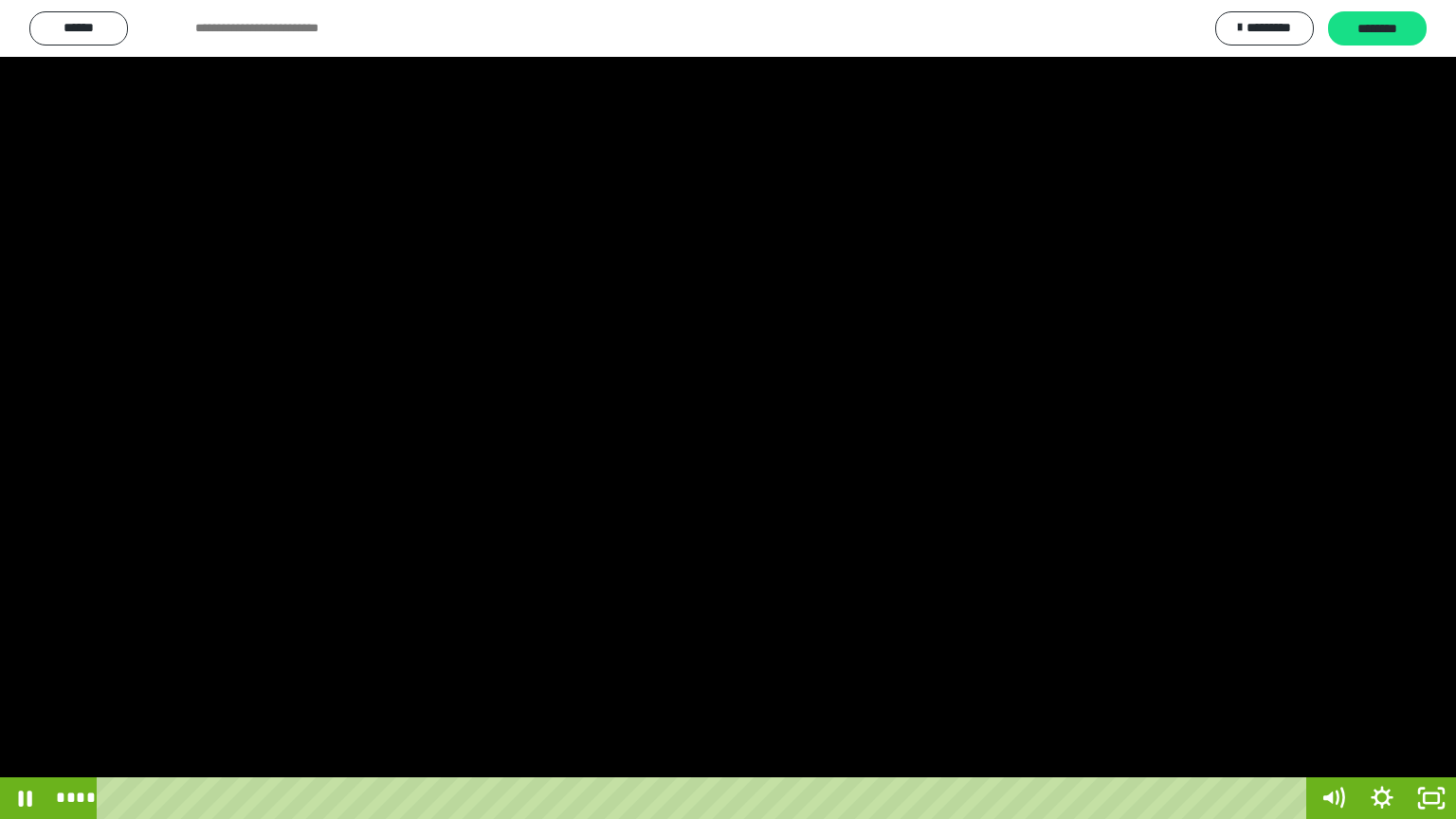 click at bounding box center (728, 410) 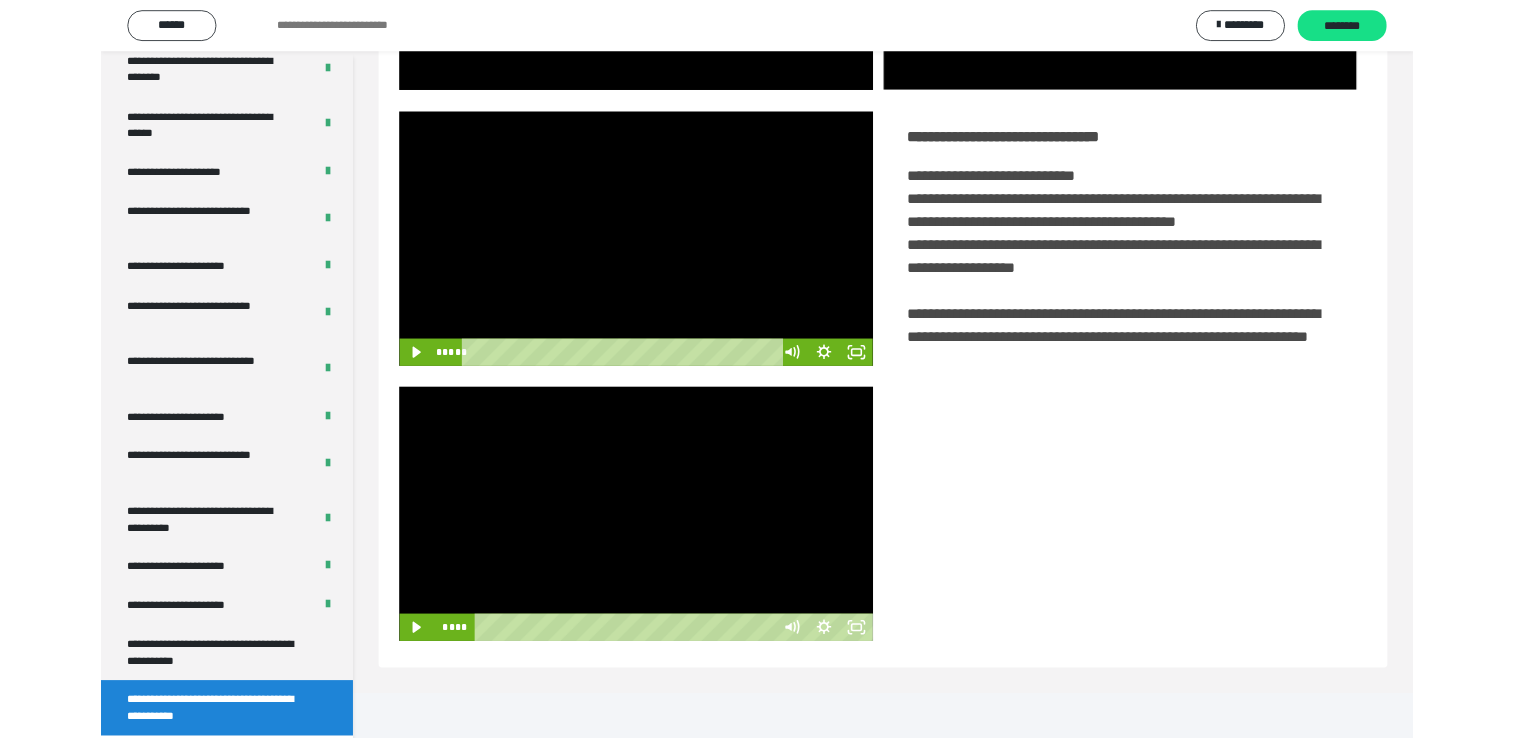scroll, scrollTop: 324, scrollLeft: 0, axis: vertical 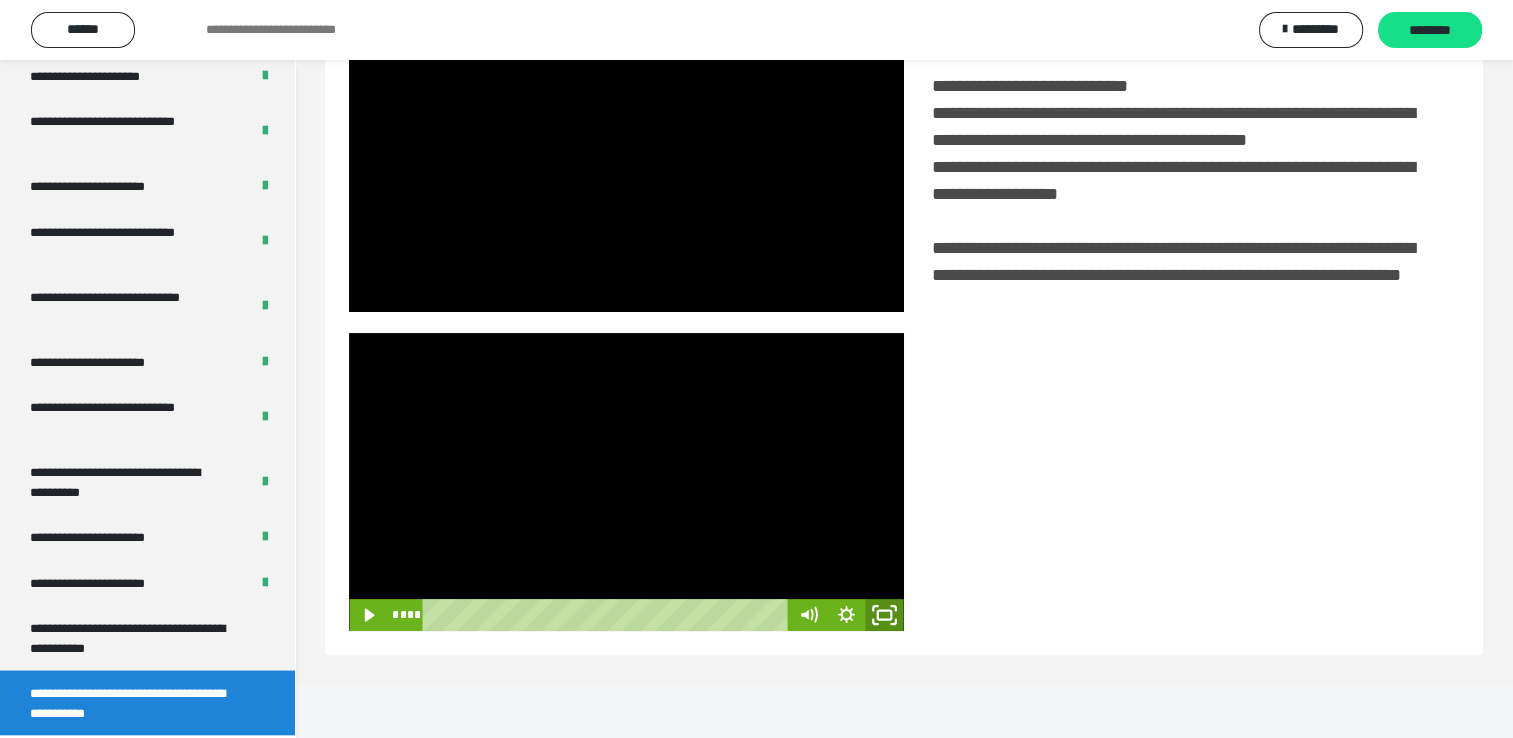click 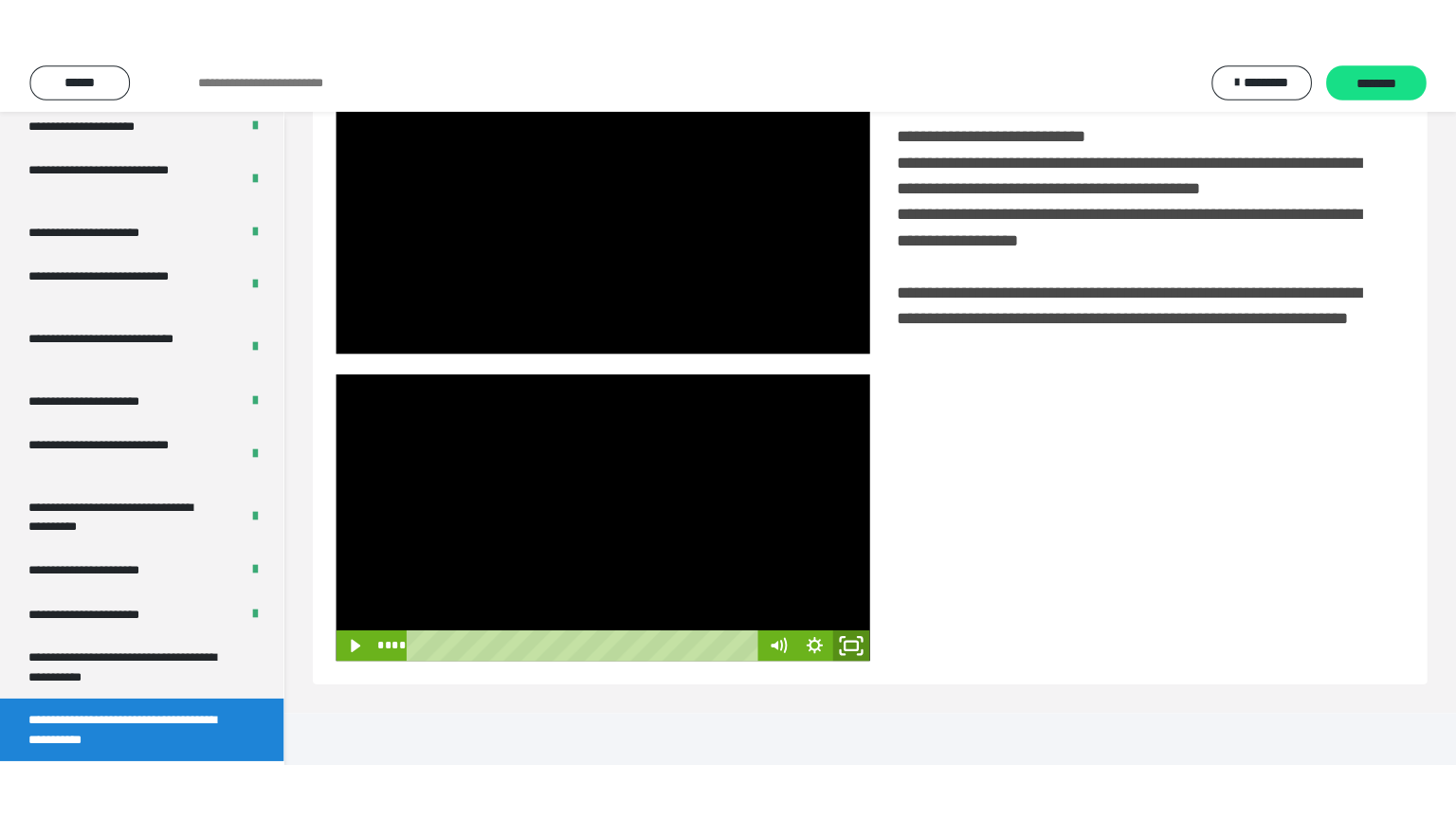 scroll, scrollTop: 317, scrollLeft: 0, axis: vertical 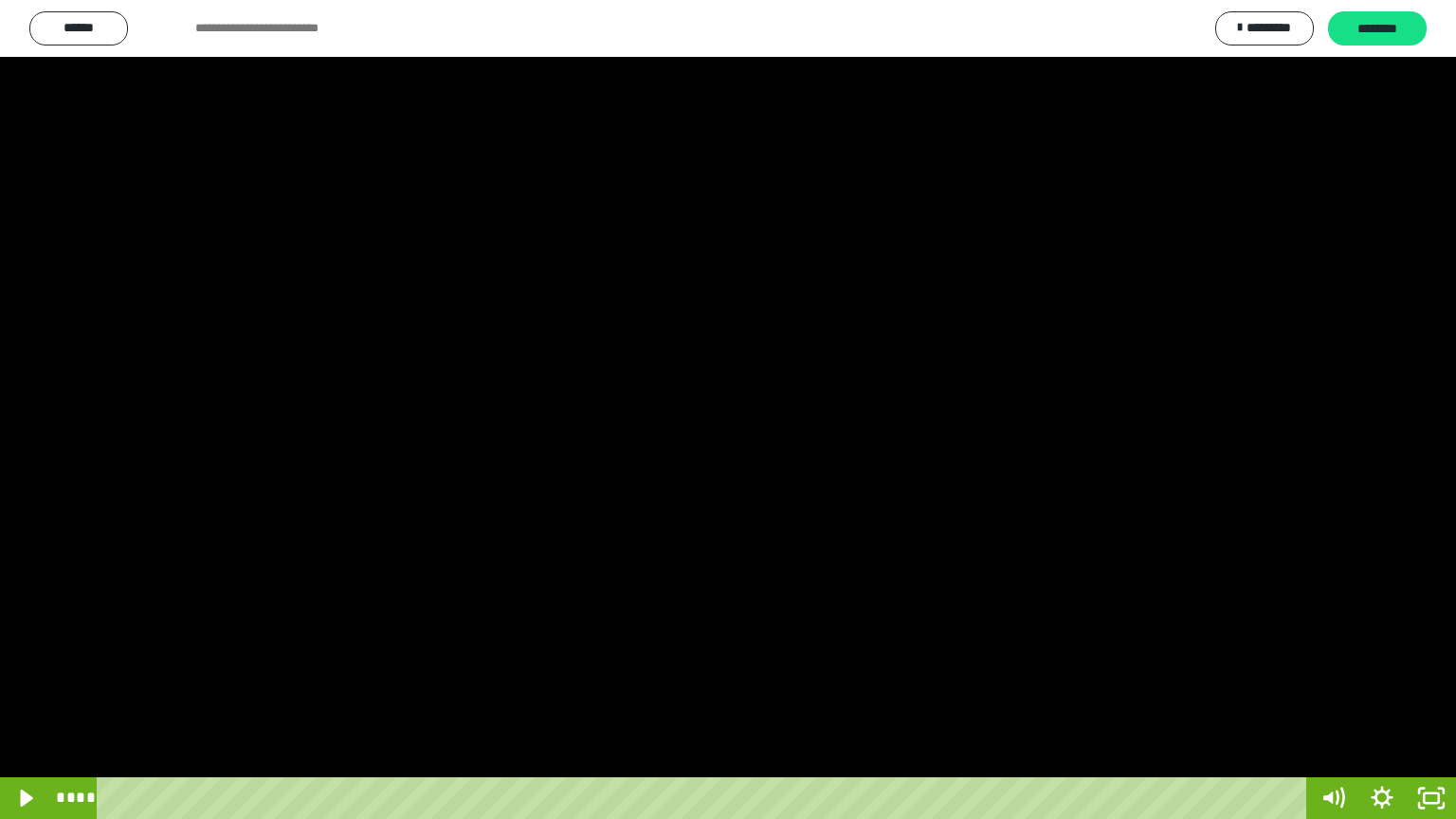 click at bounding box center (728, 410) 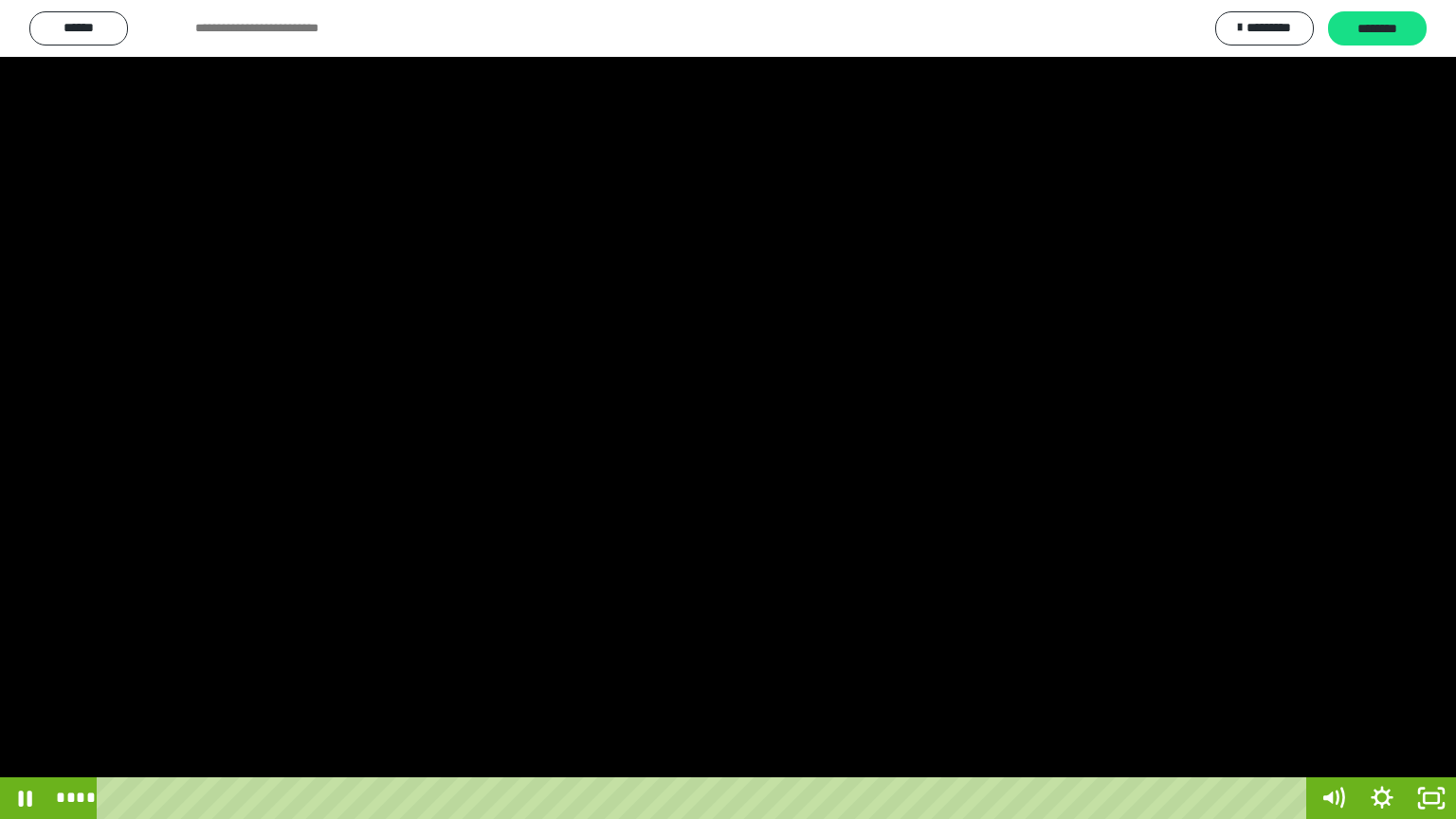 click at bounding box center (728, 410) 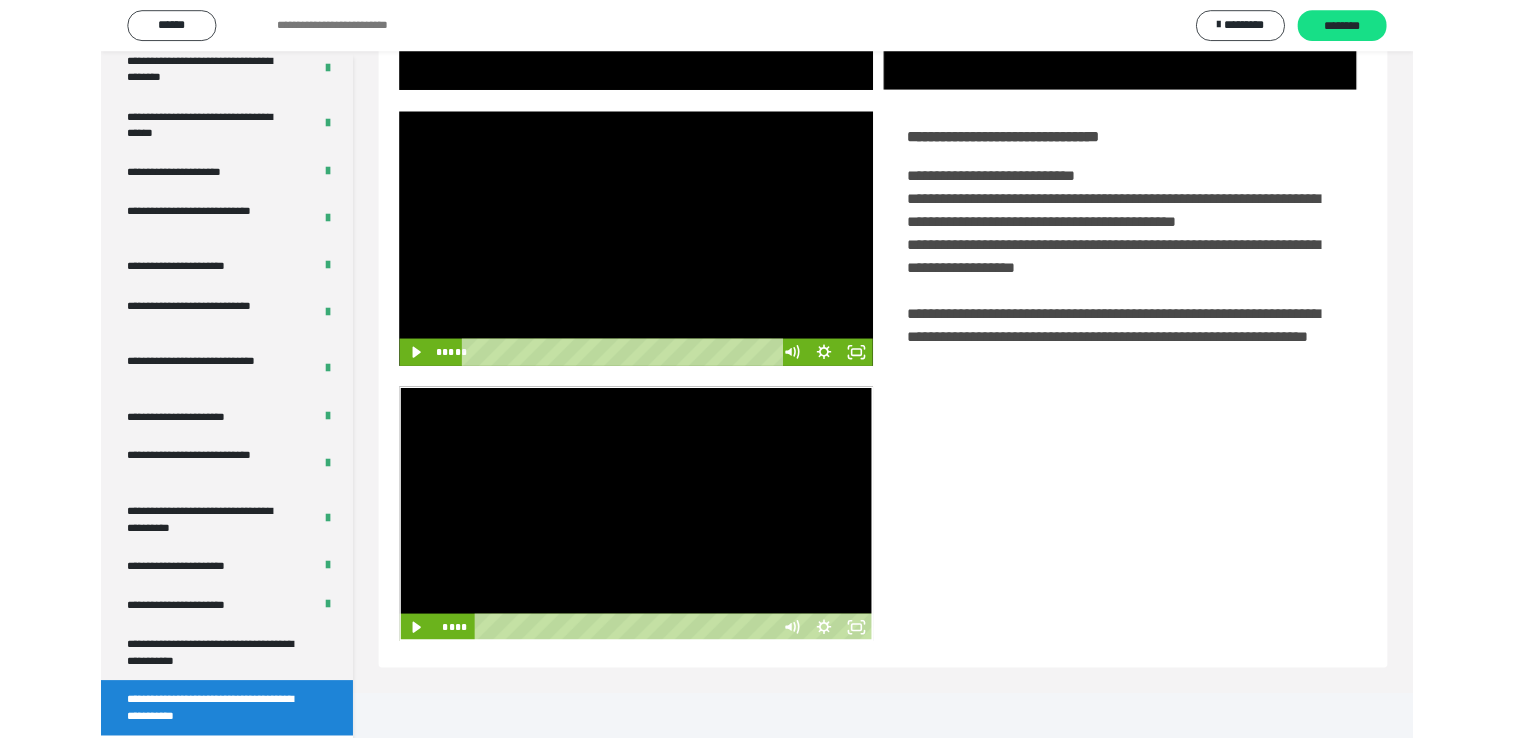 scroll, scrollTop: 324, scrollLeft: 0, axis: vertical 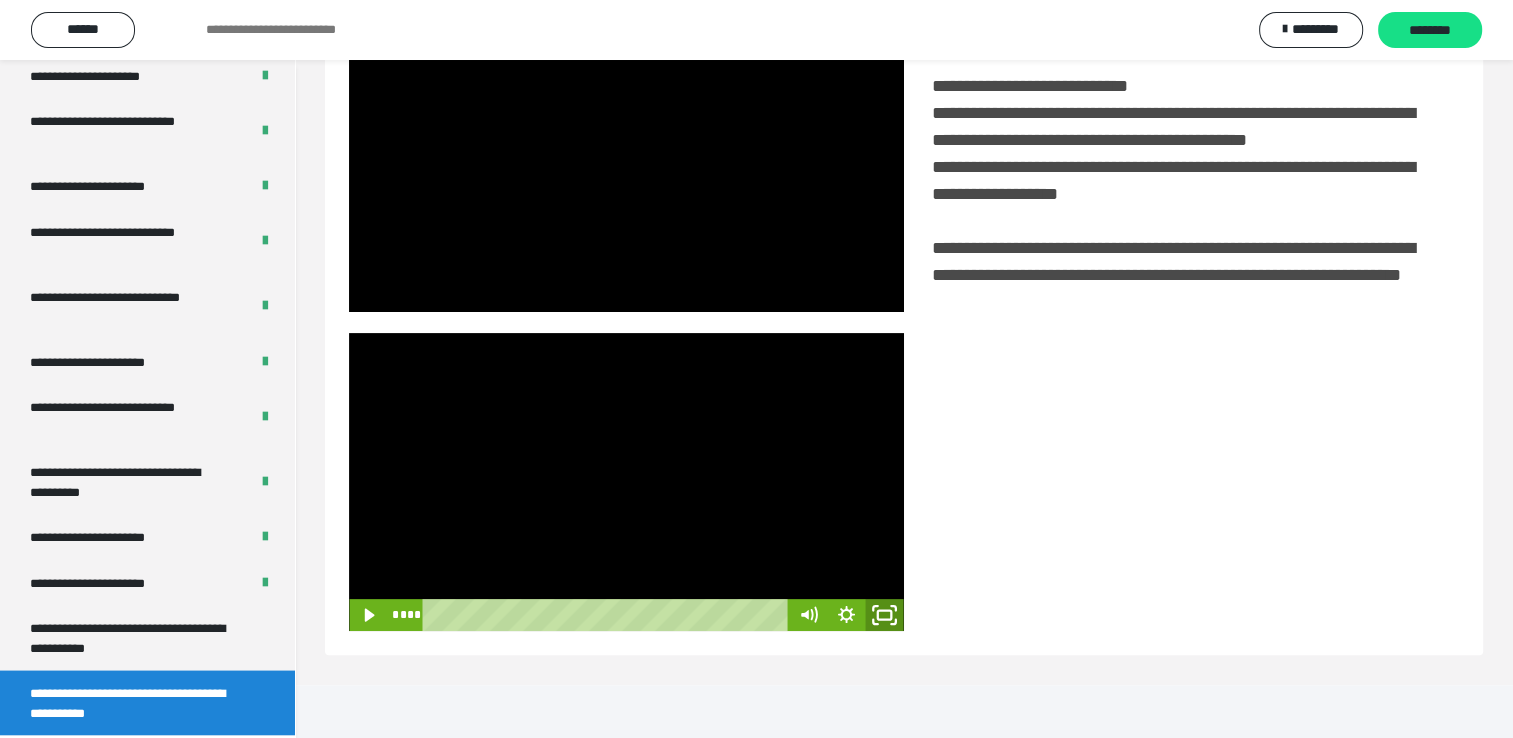 click 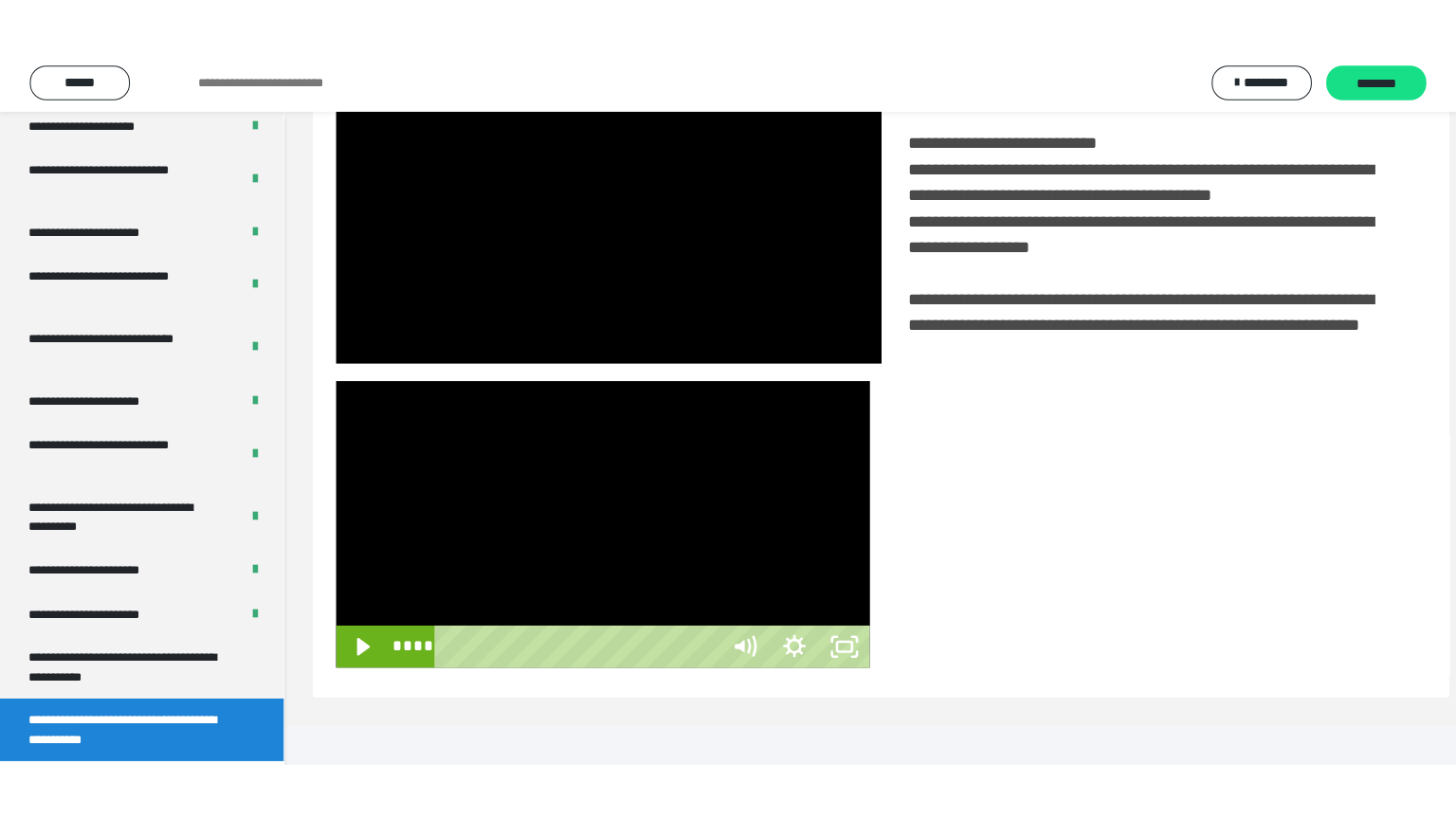 scroll, scrollTop: 317, scrollLeft: 0, axis: vertical 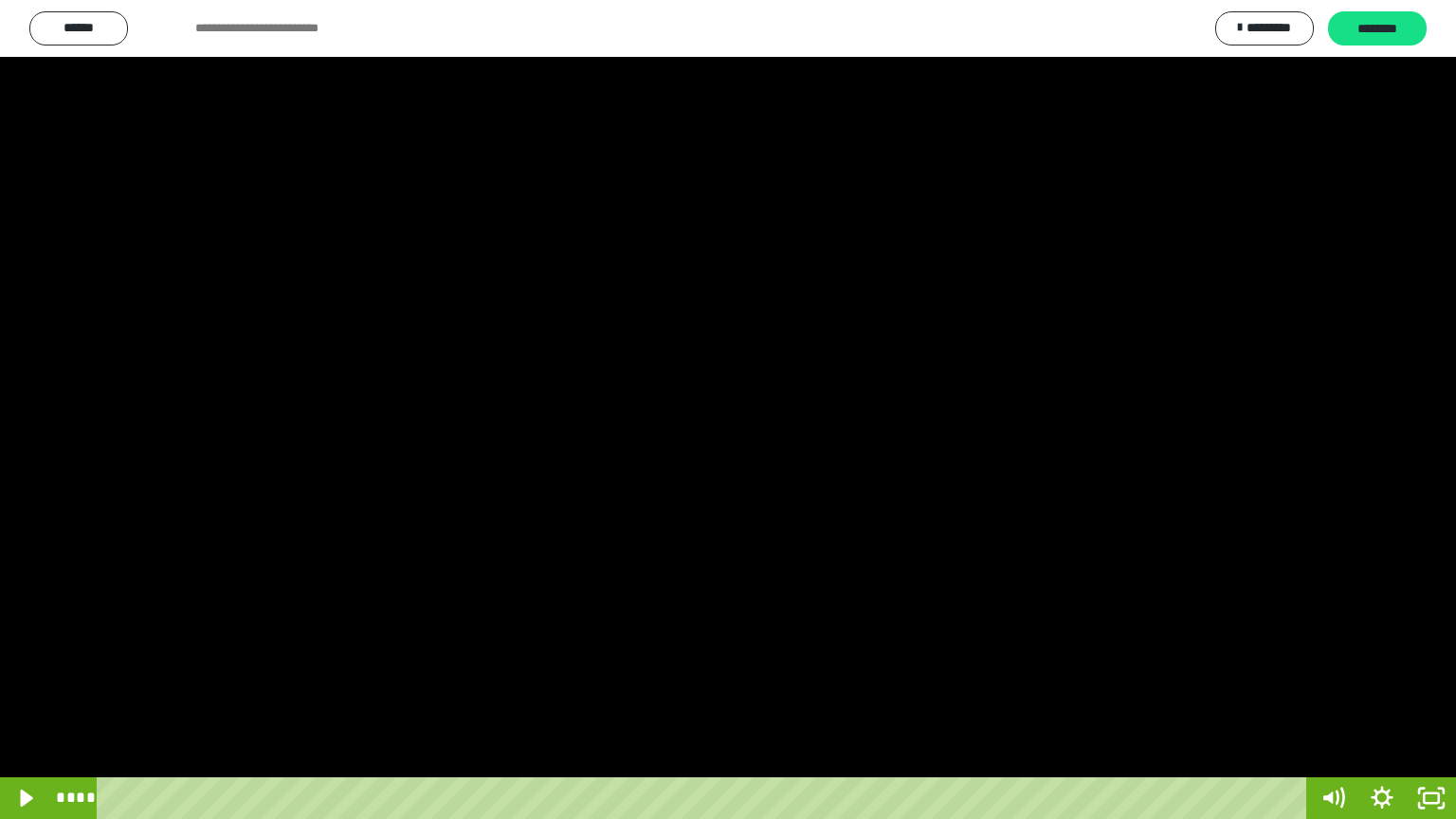 click at bounding box center [728, 410] 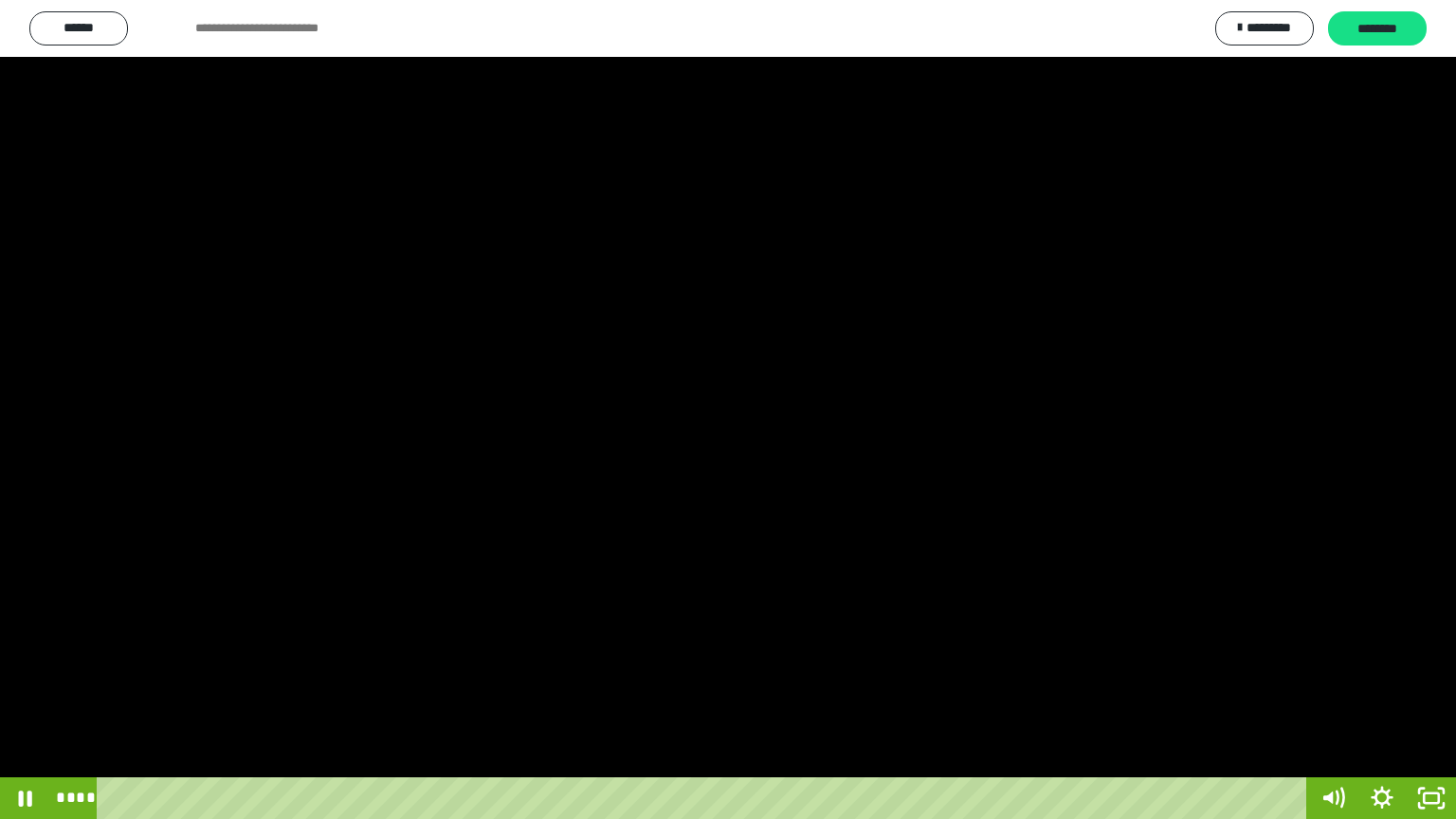 click at bounding box center [728, 410] 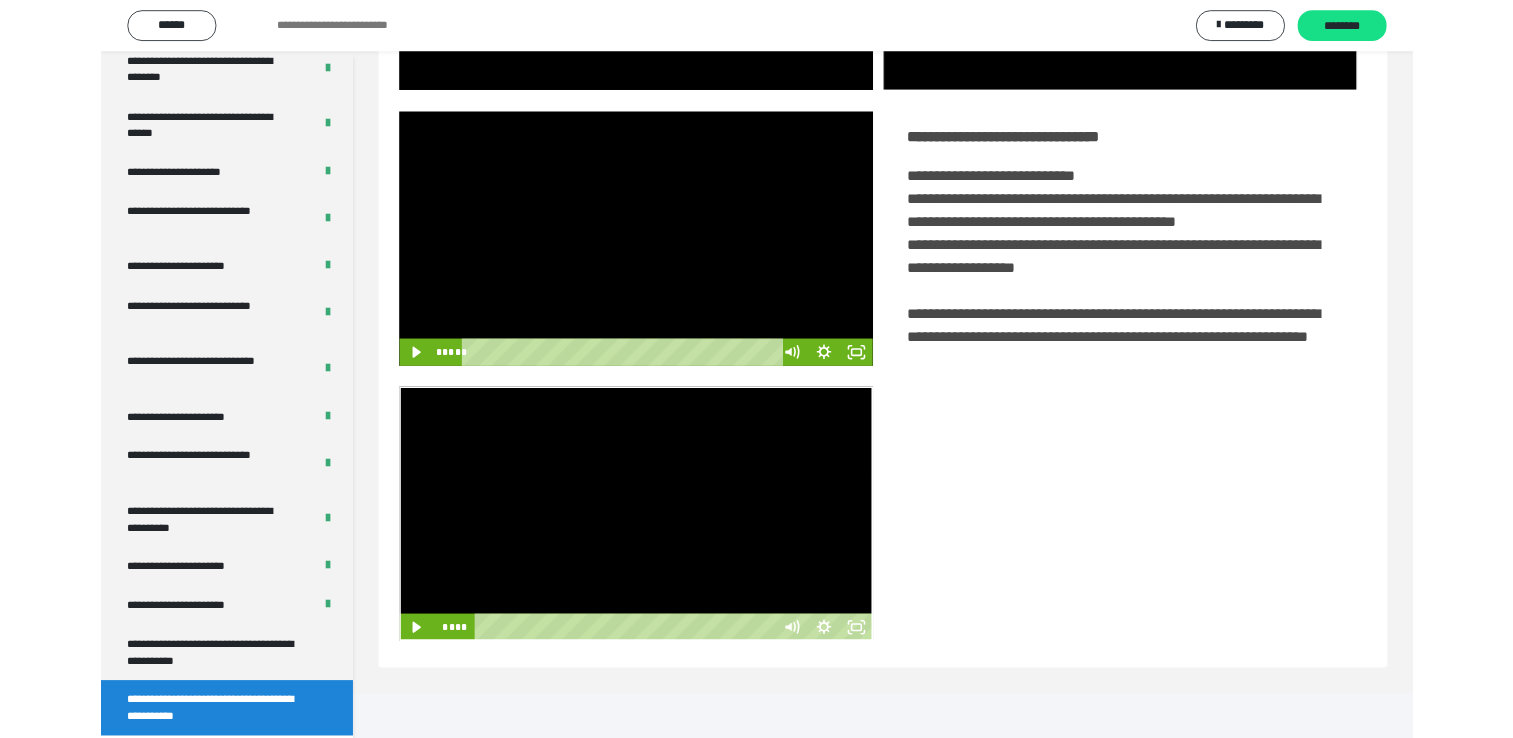 scroll, scrollTop: 324, scrollLeft: 0, axis: vertical 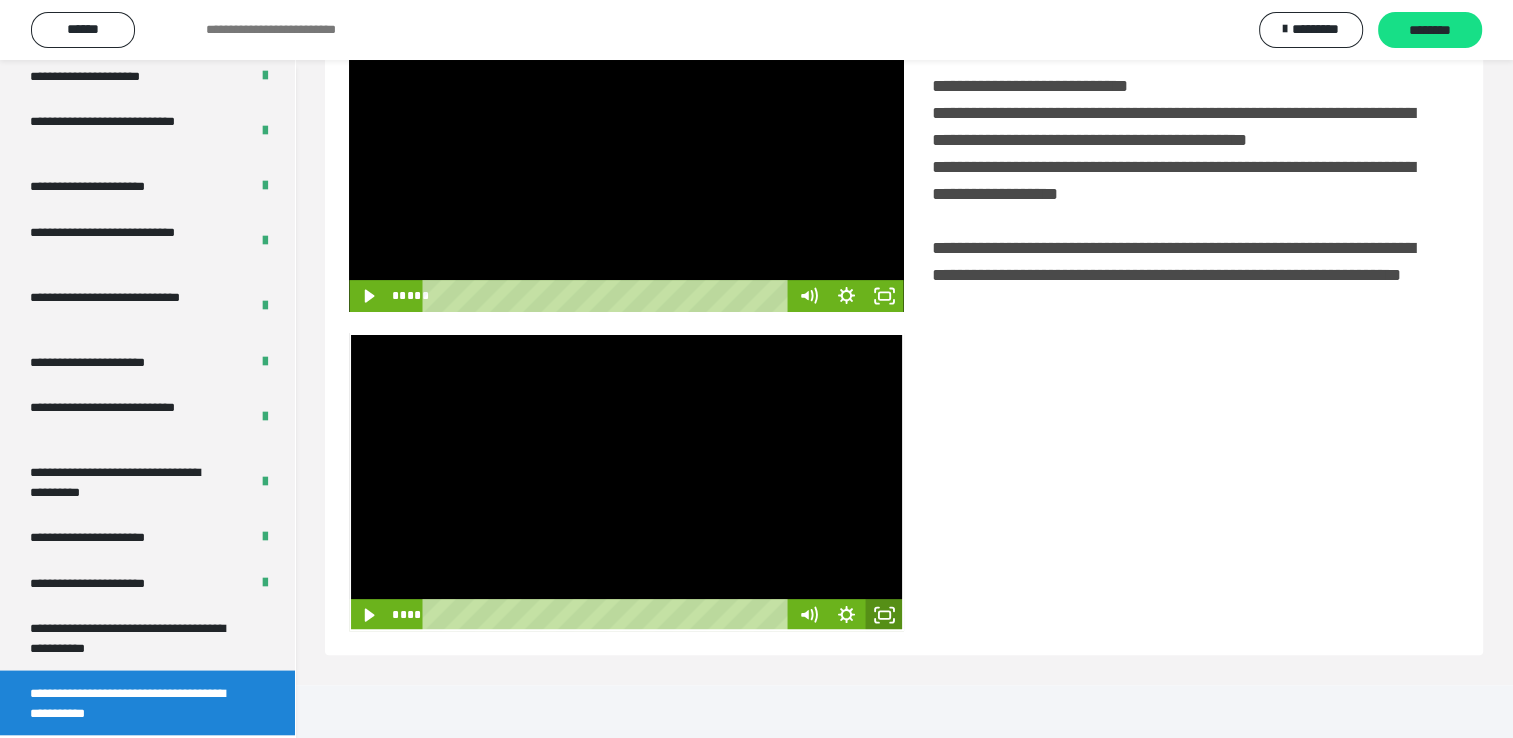 click 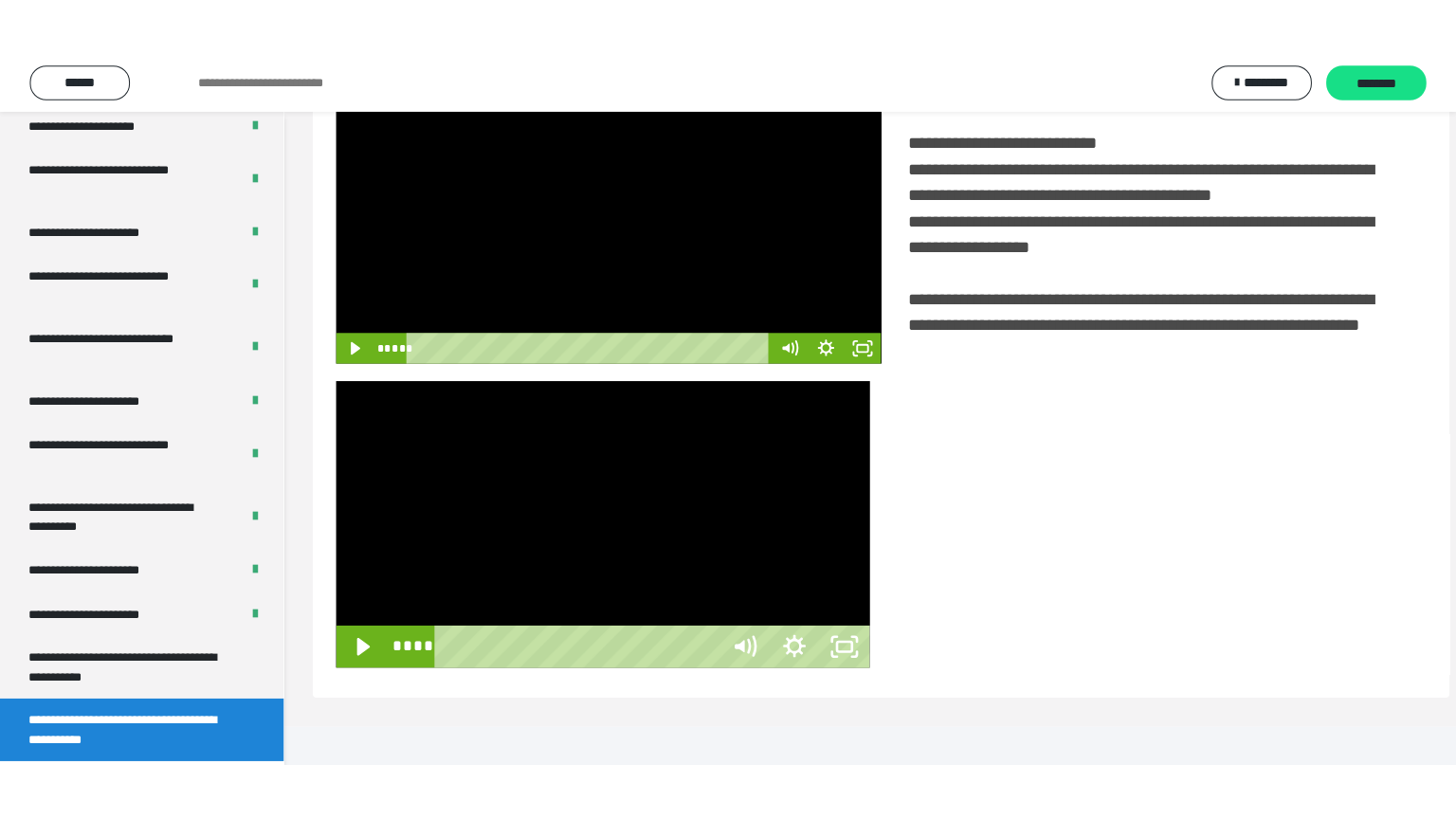 scroll, scrollTop: 317, scrollLeft: 0, axis: vertical 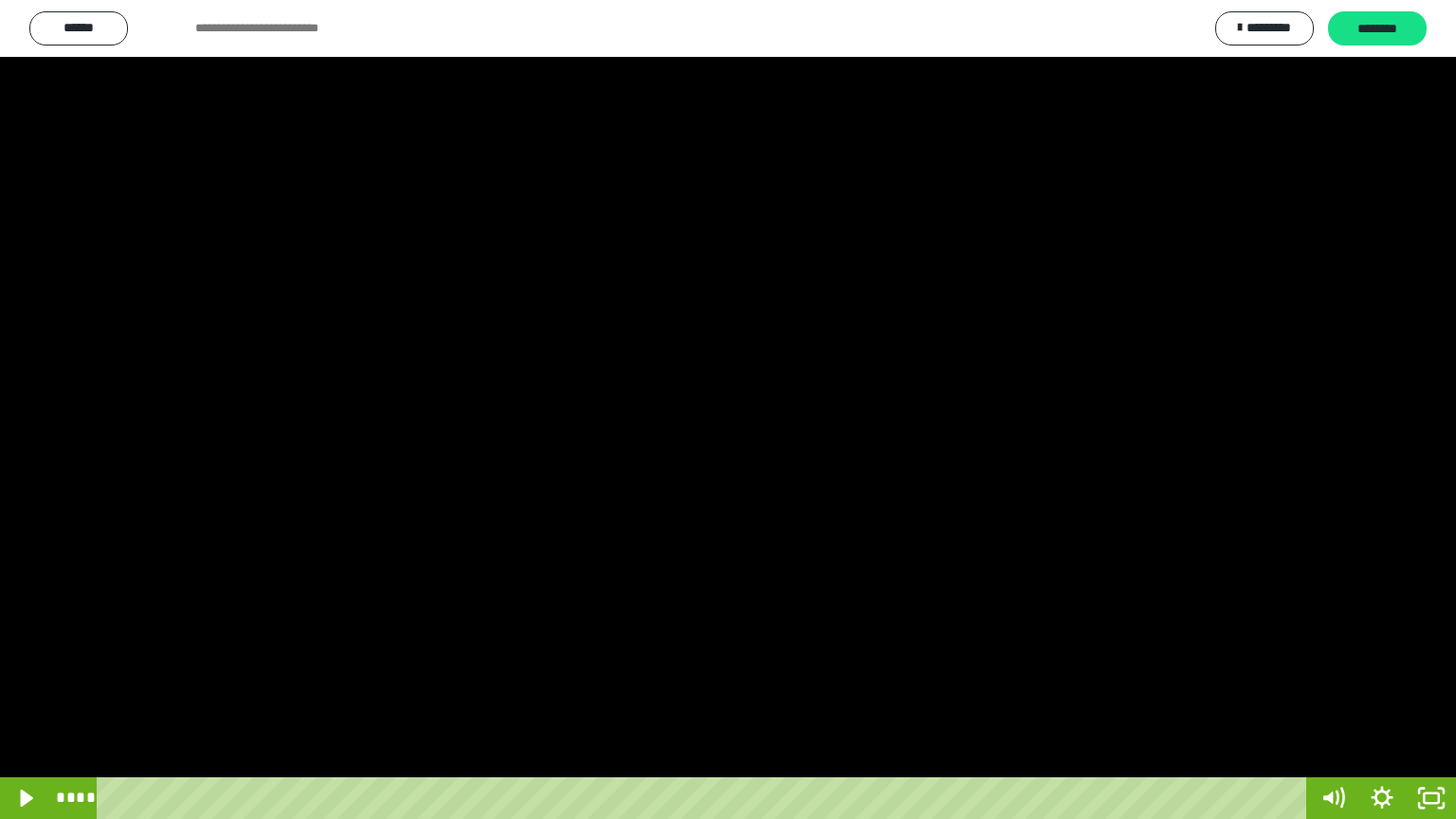 click at bounding box center [728, 410] 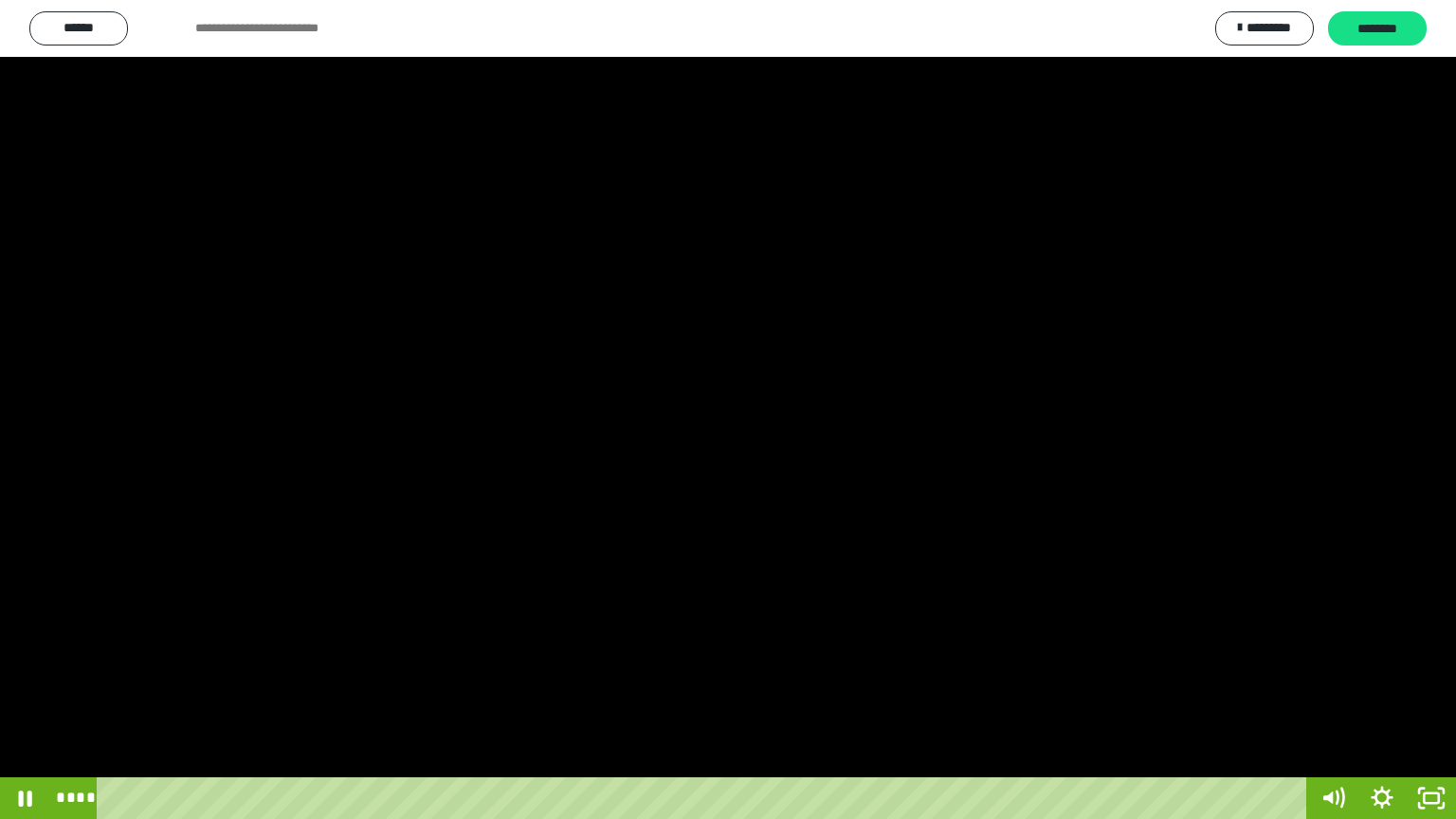 click at bounding box center [728, 410] 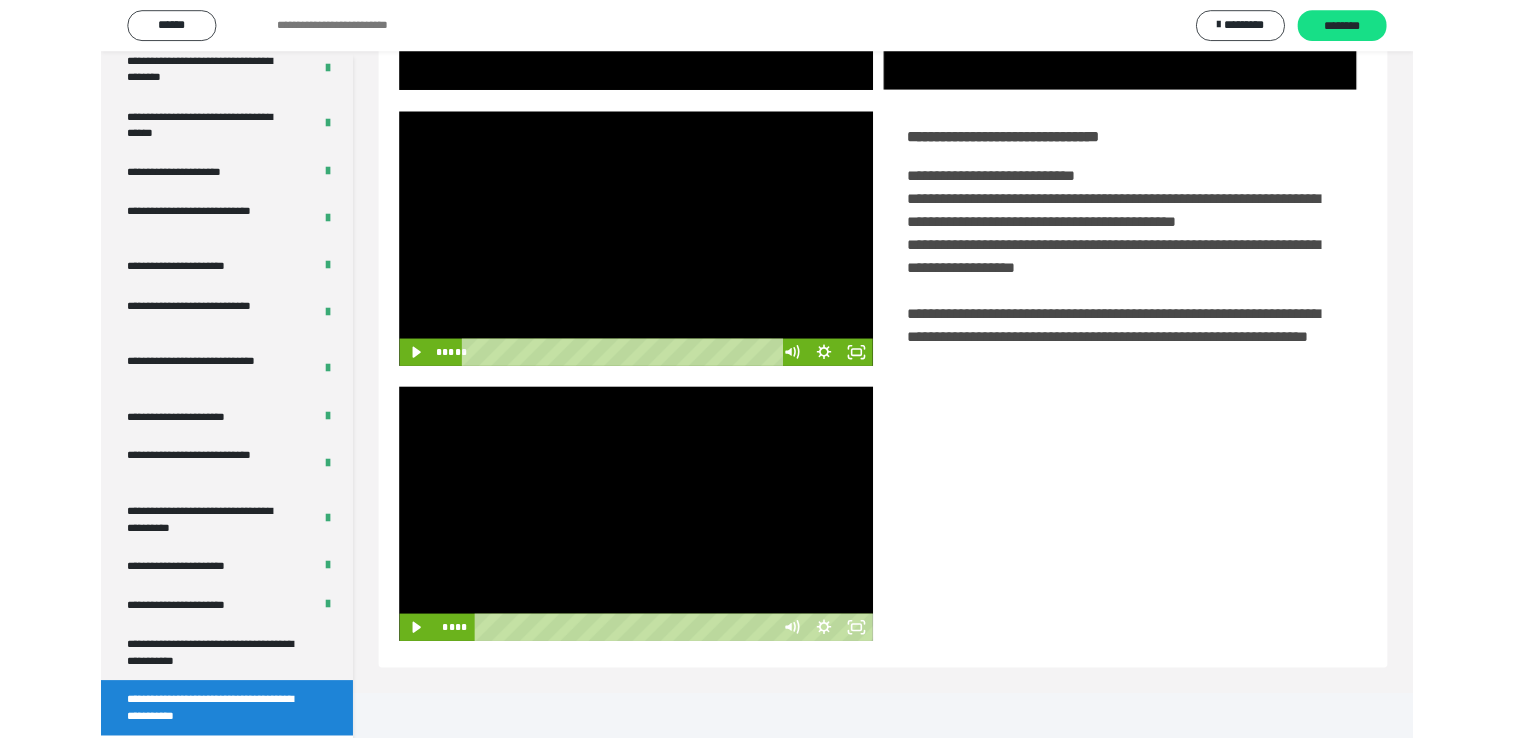 scroll, scrollTop: 324, scrollLeft: 0, axis: vertical 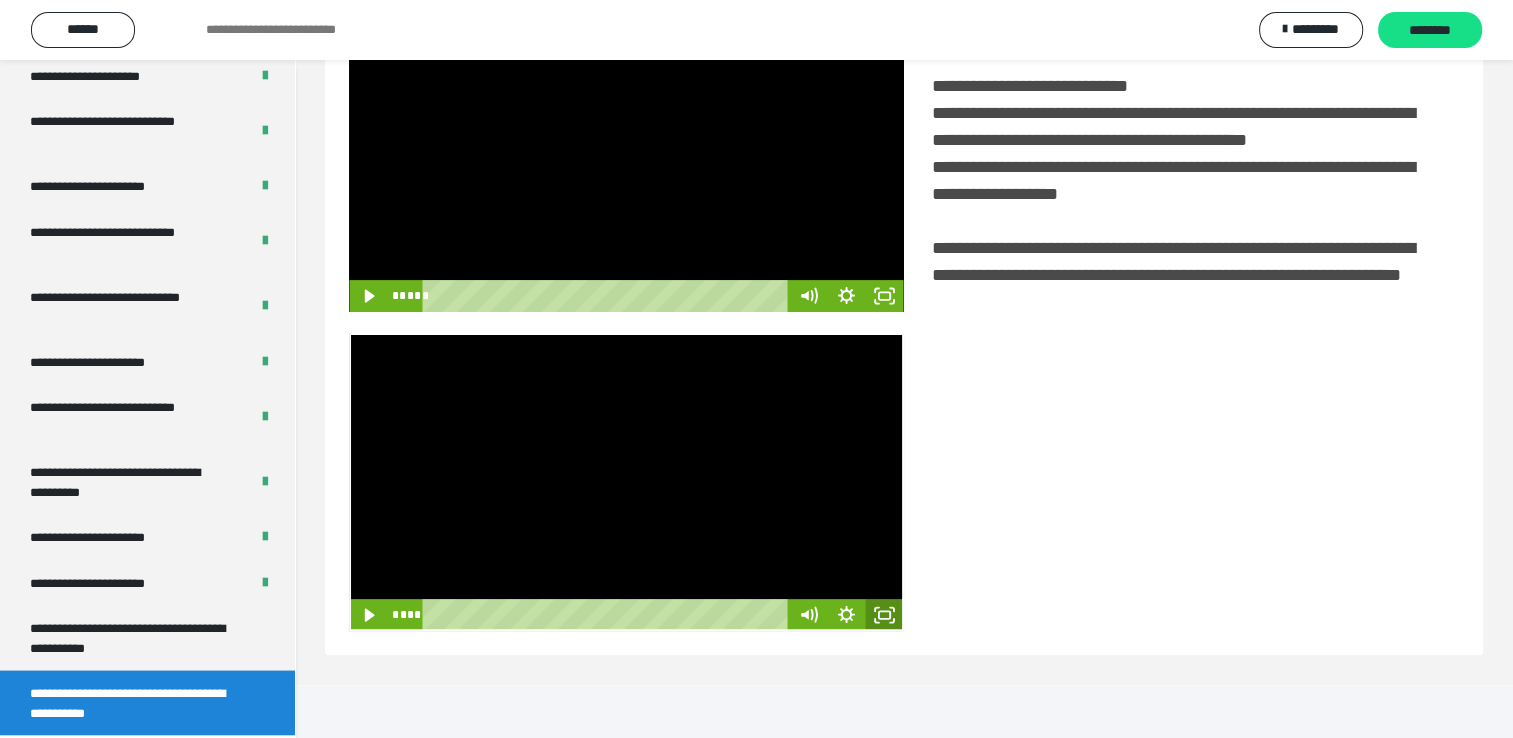 click 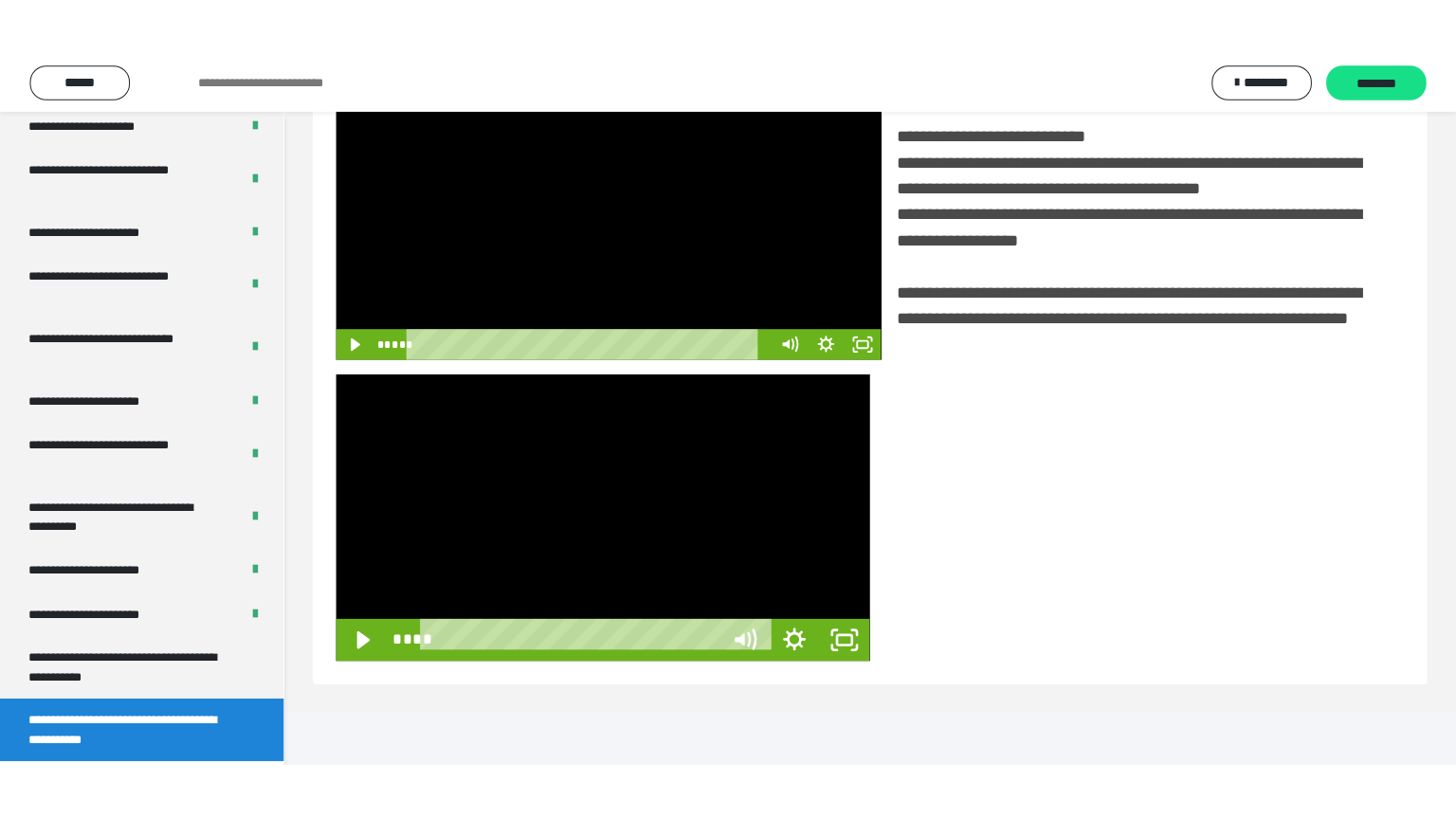 scroll, scrollTop: 317, scrollLeft: 0, axis: vertical 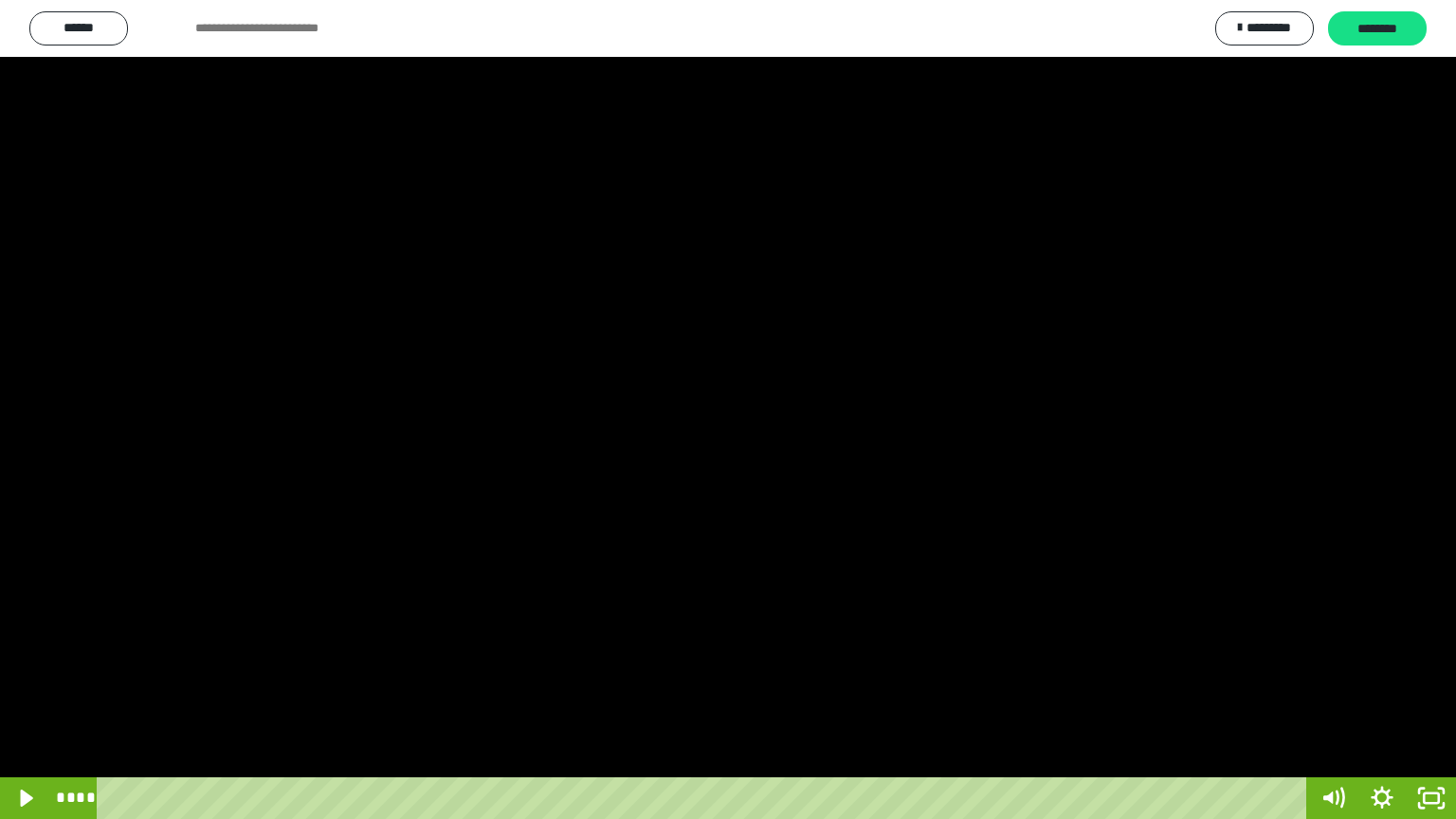 click at bounding box center [728, 410] 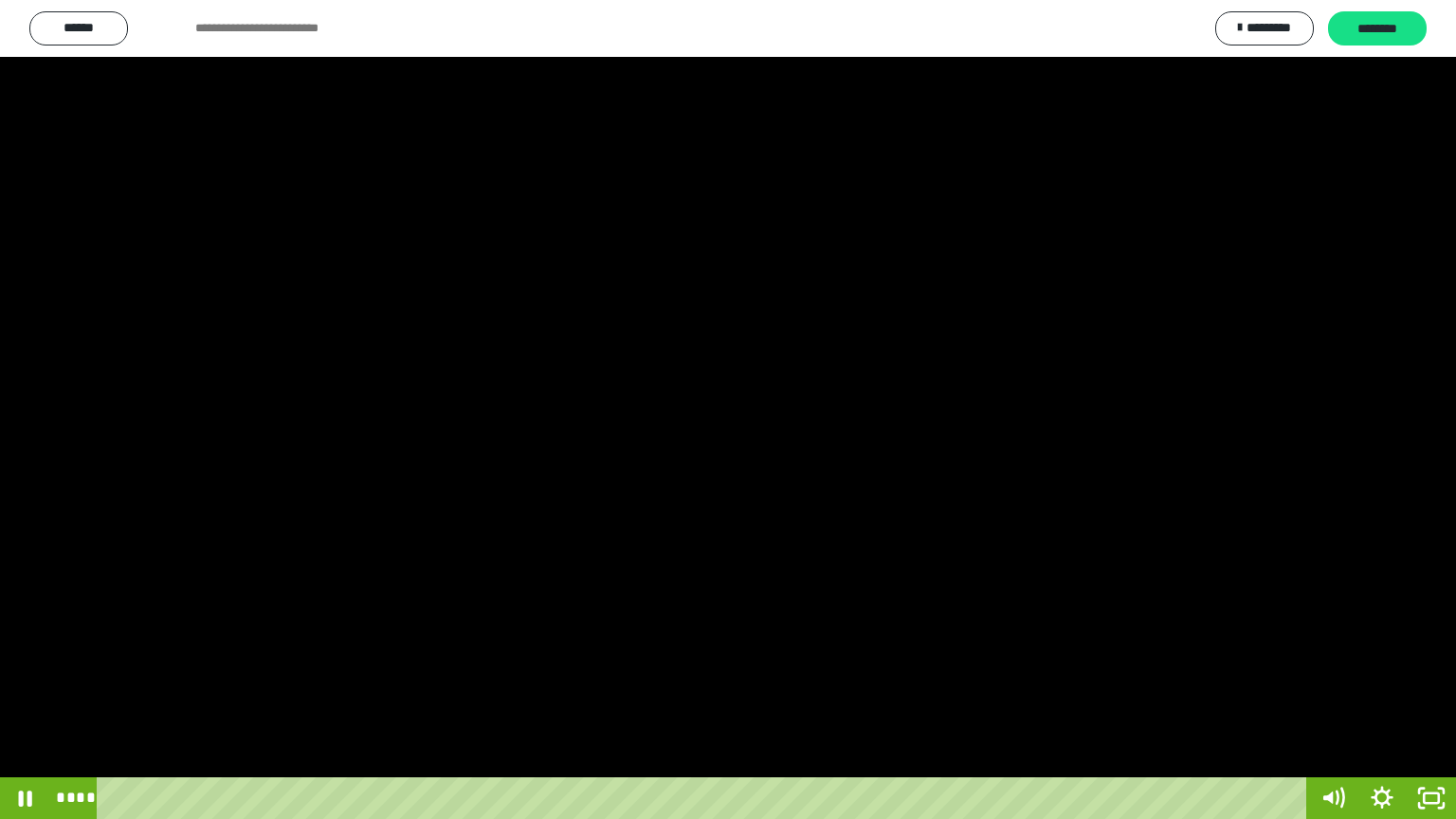 click at bounding box center (728, 410) 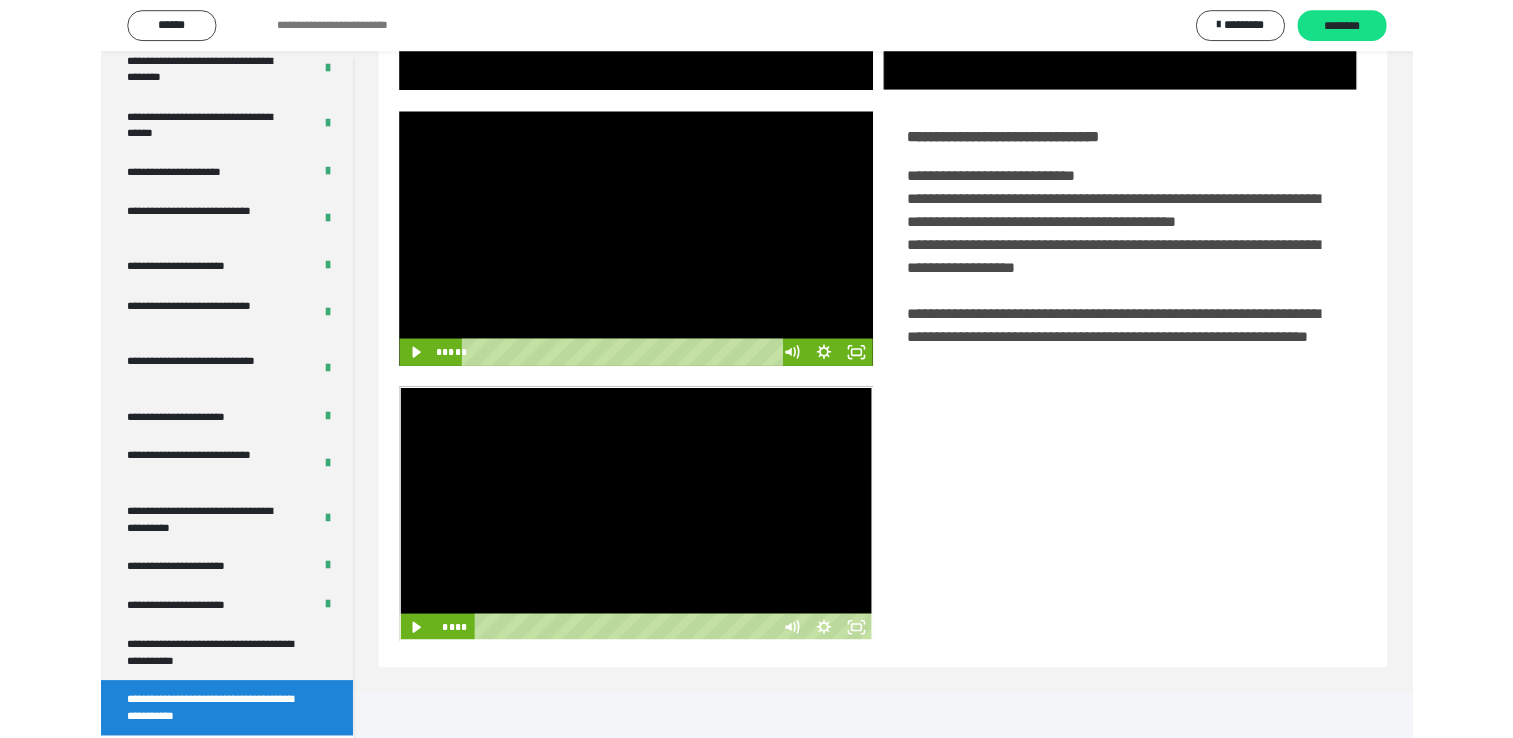 scroll, scrollTop: 324, scrollLeft: 0, axis: vertical 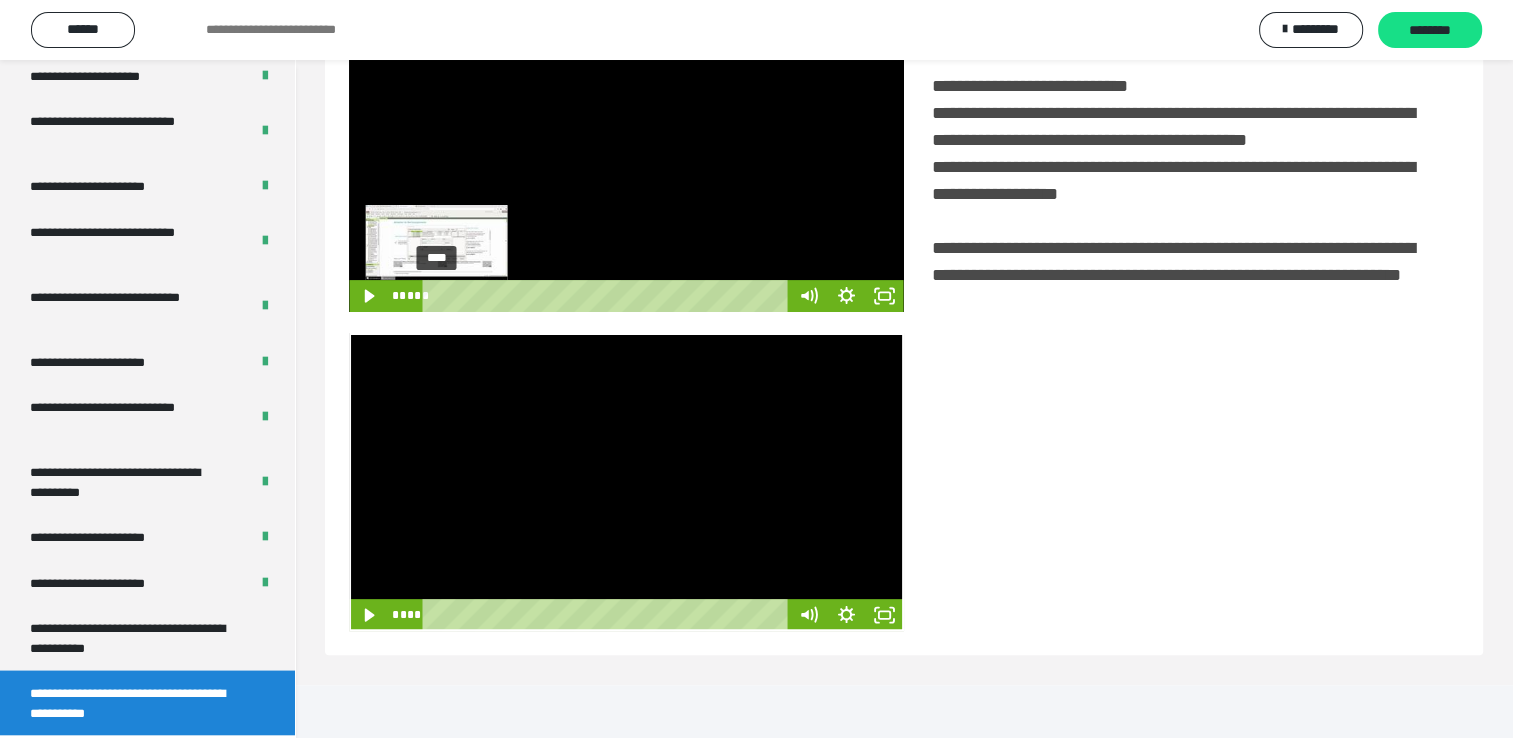 click on "****" at bounding box center (608, 296) 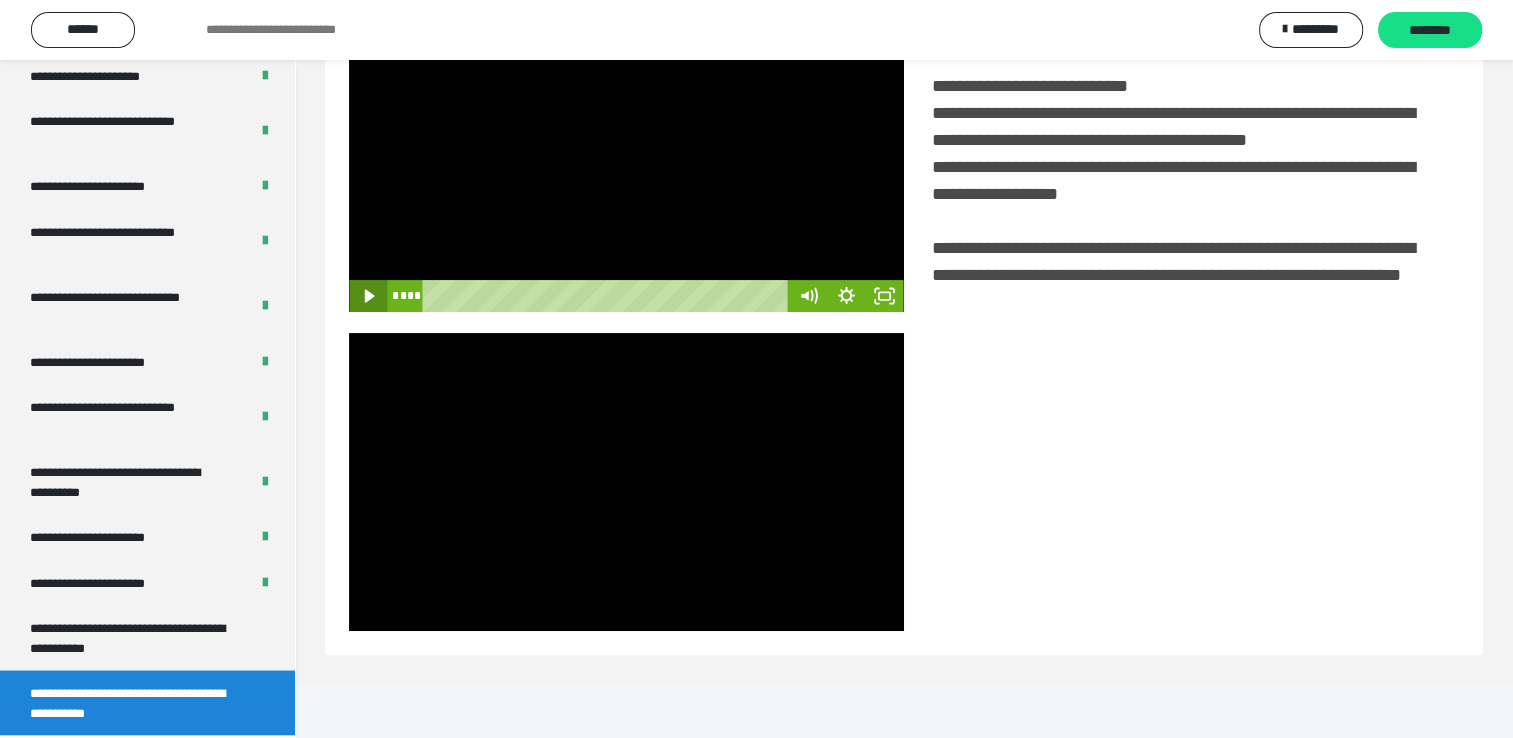 click 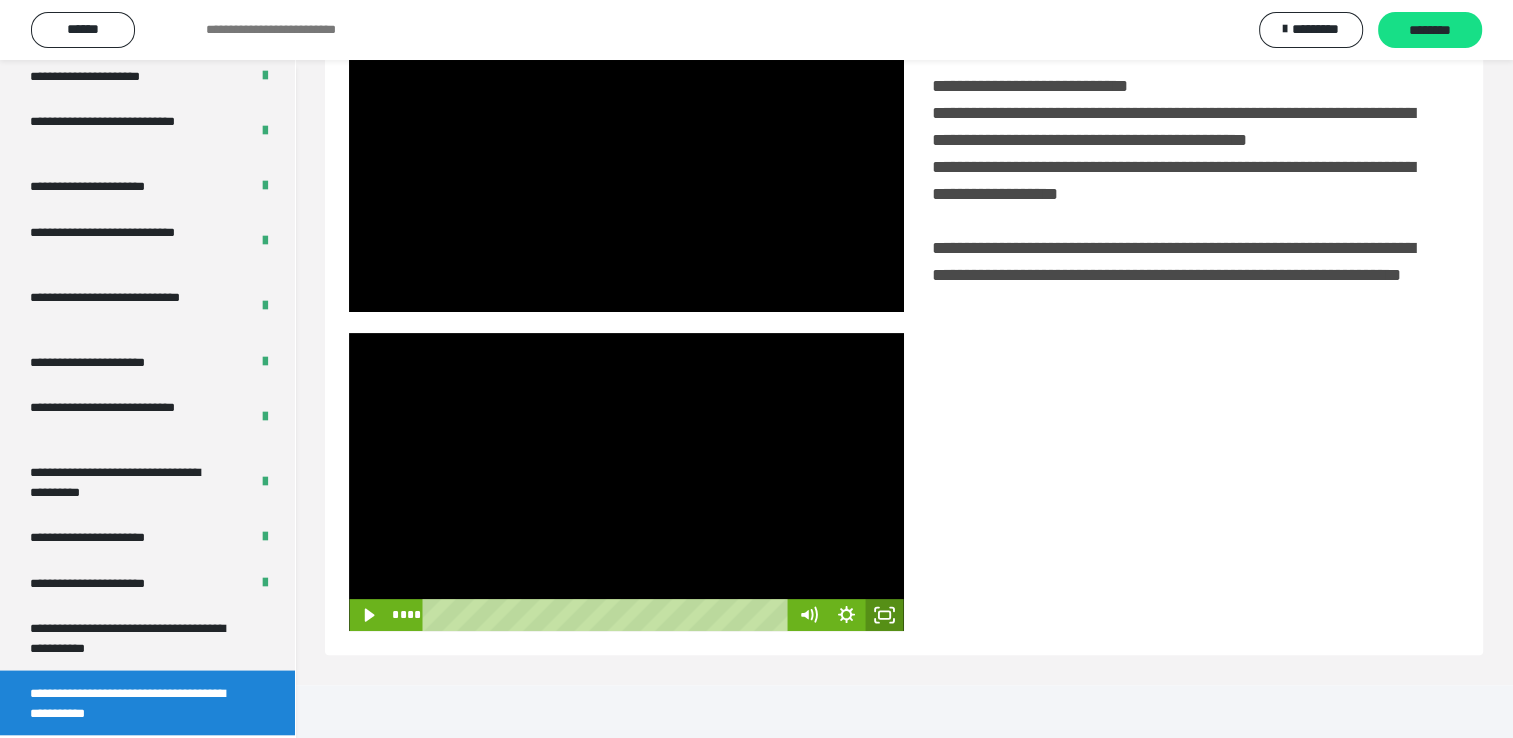 click 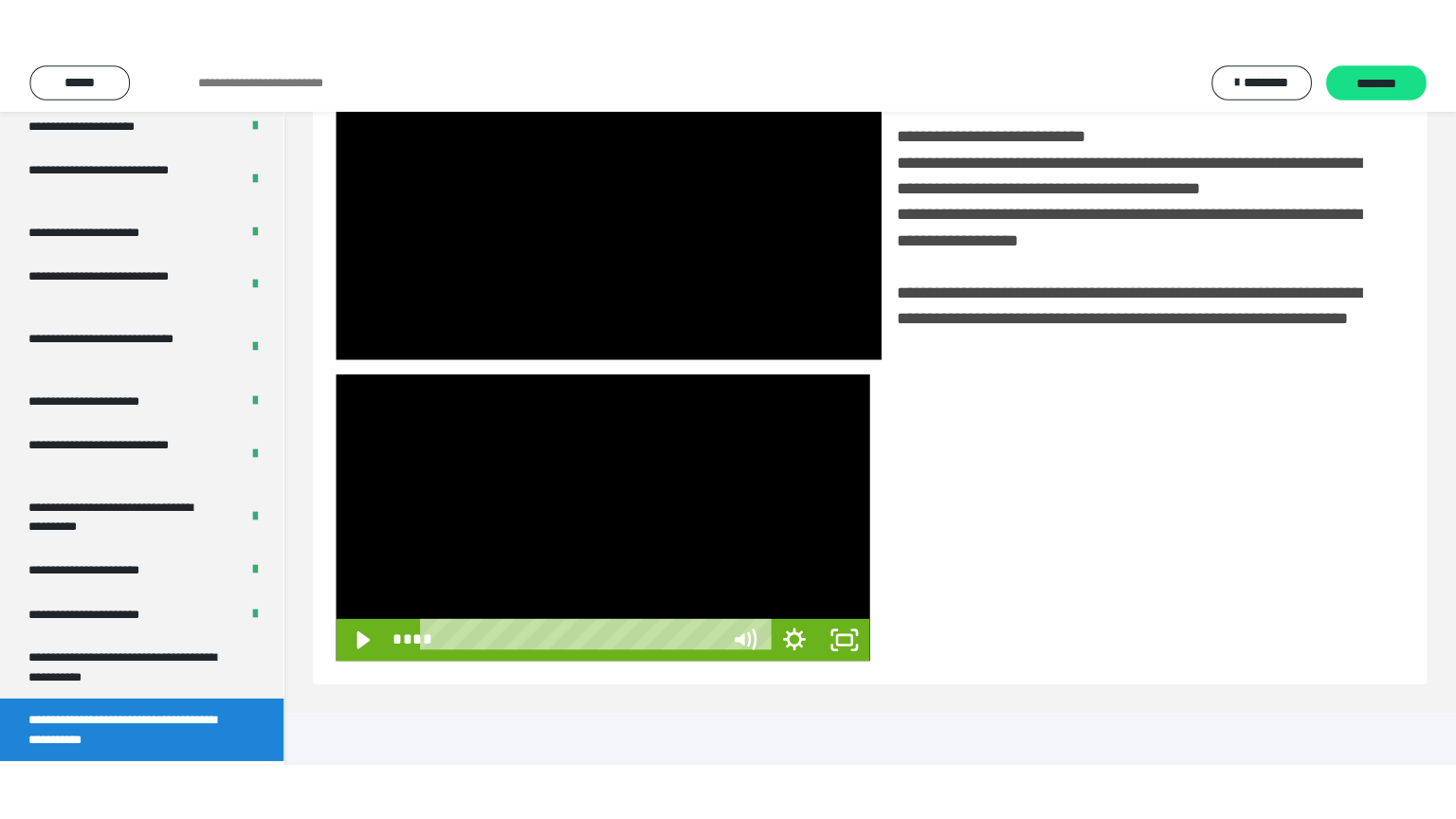 scroll, scrollTop: 317, scrollLeft: 0, axis: vertical 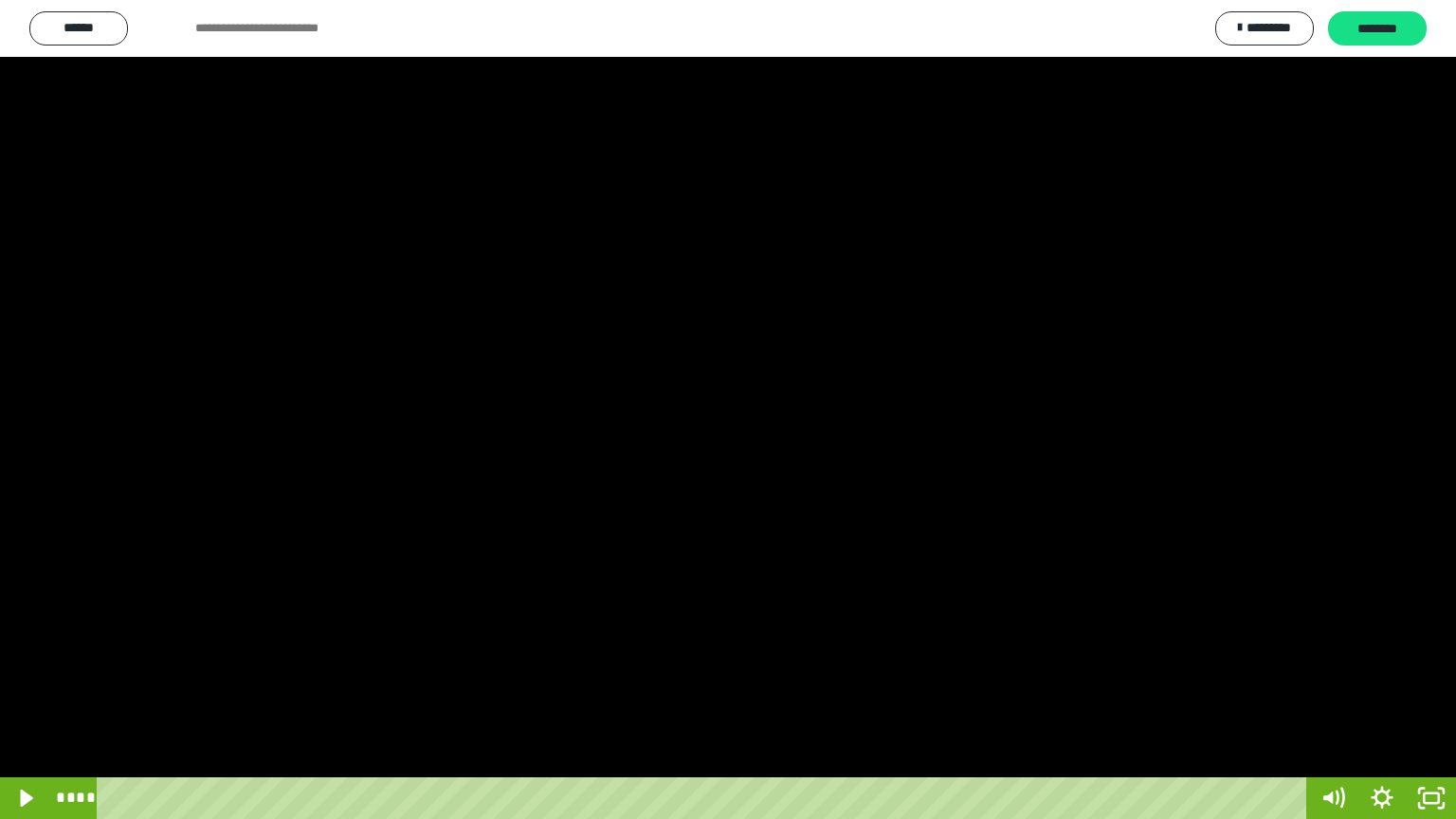 click at bounding box center (728, 410) 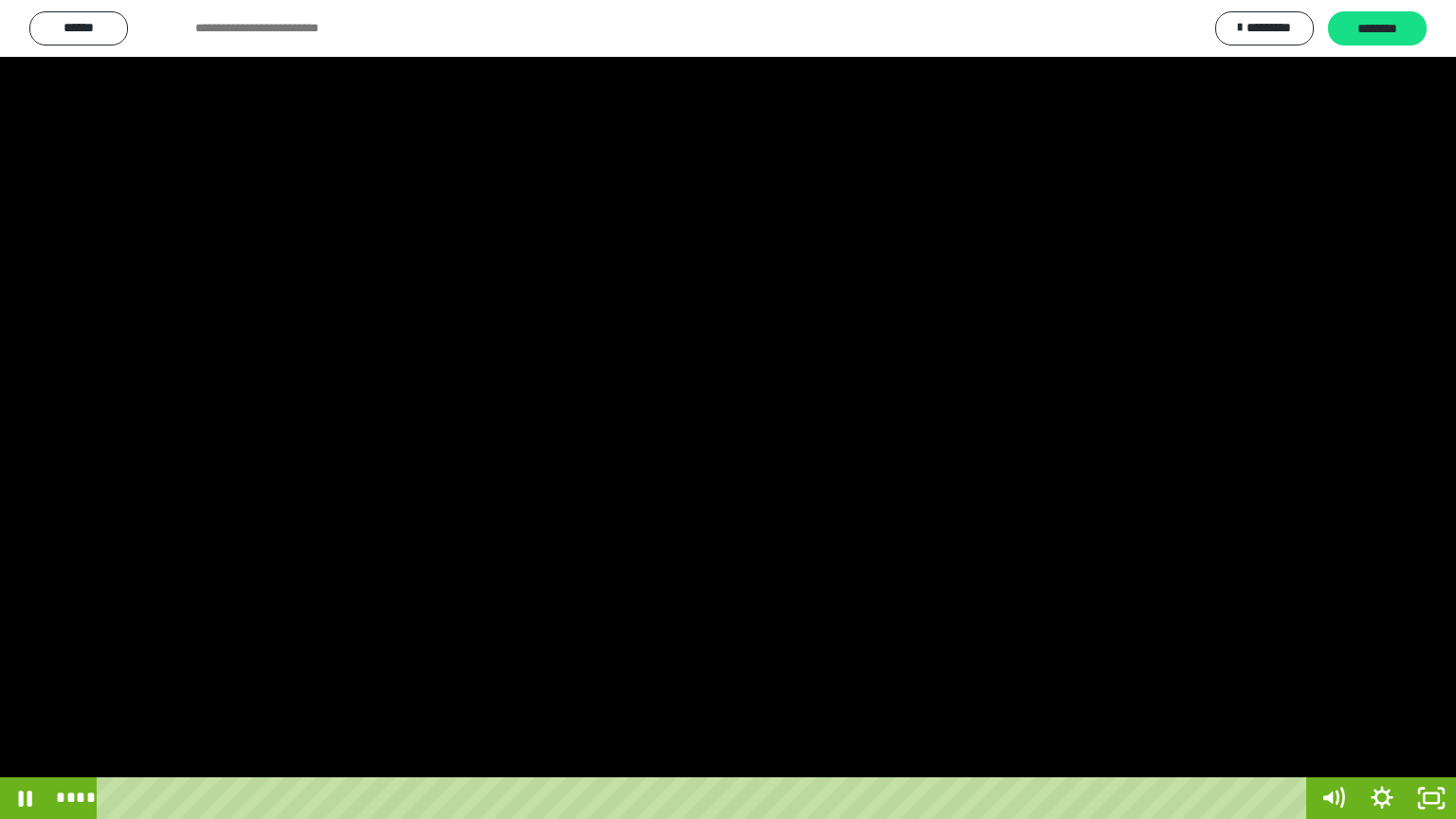 click at bounding box center (728, 410) 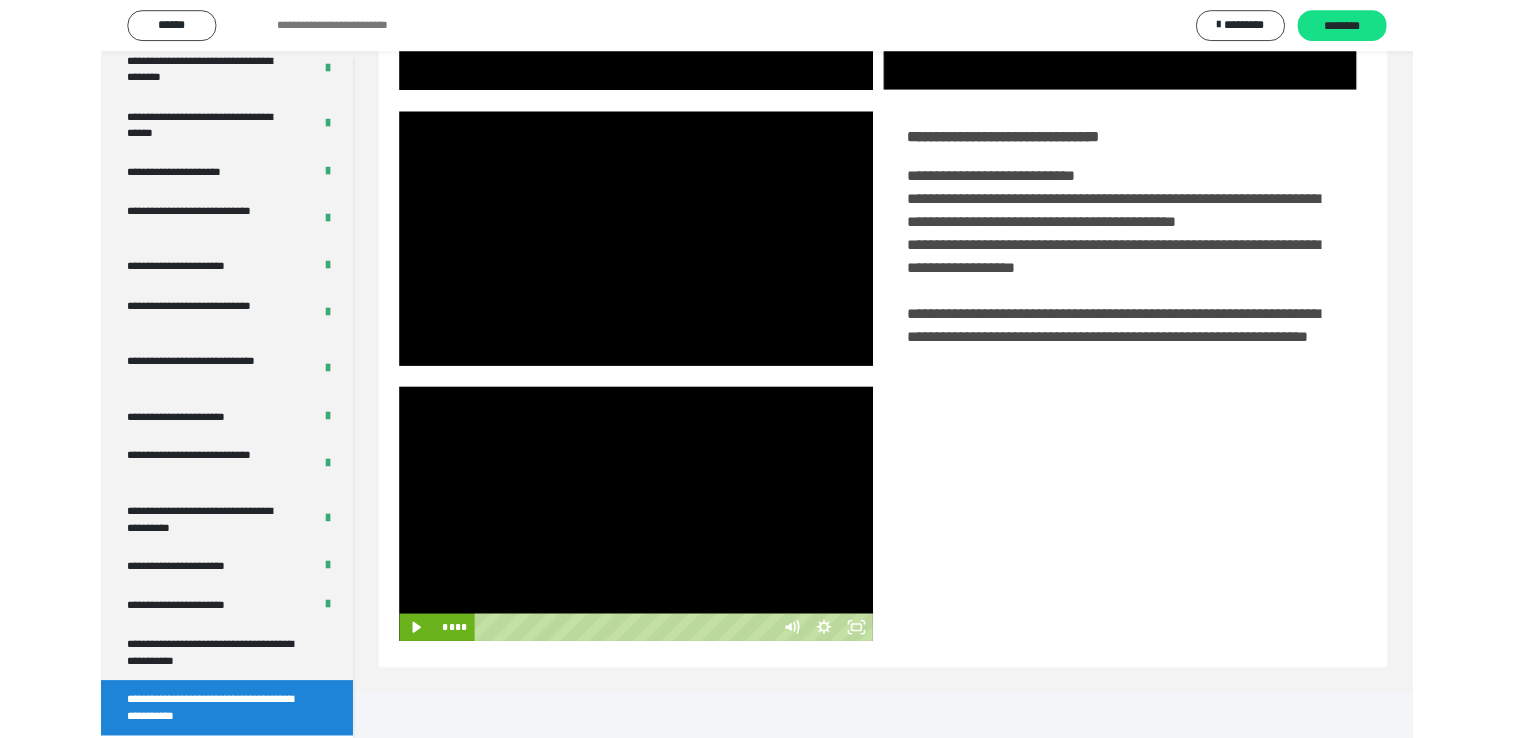 scroll, scrollTop: 324, scrollLeft: 0, axis: vertical 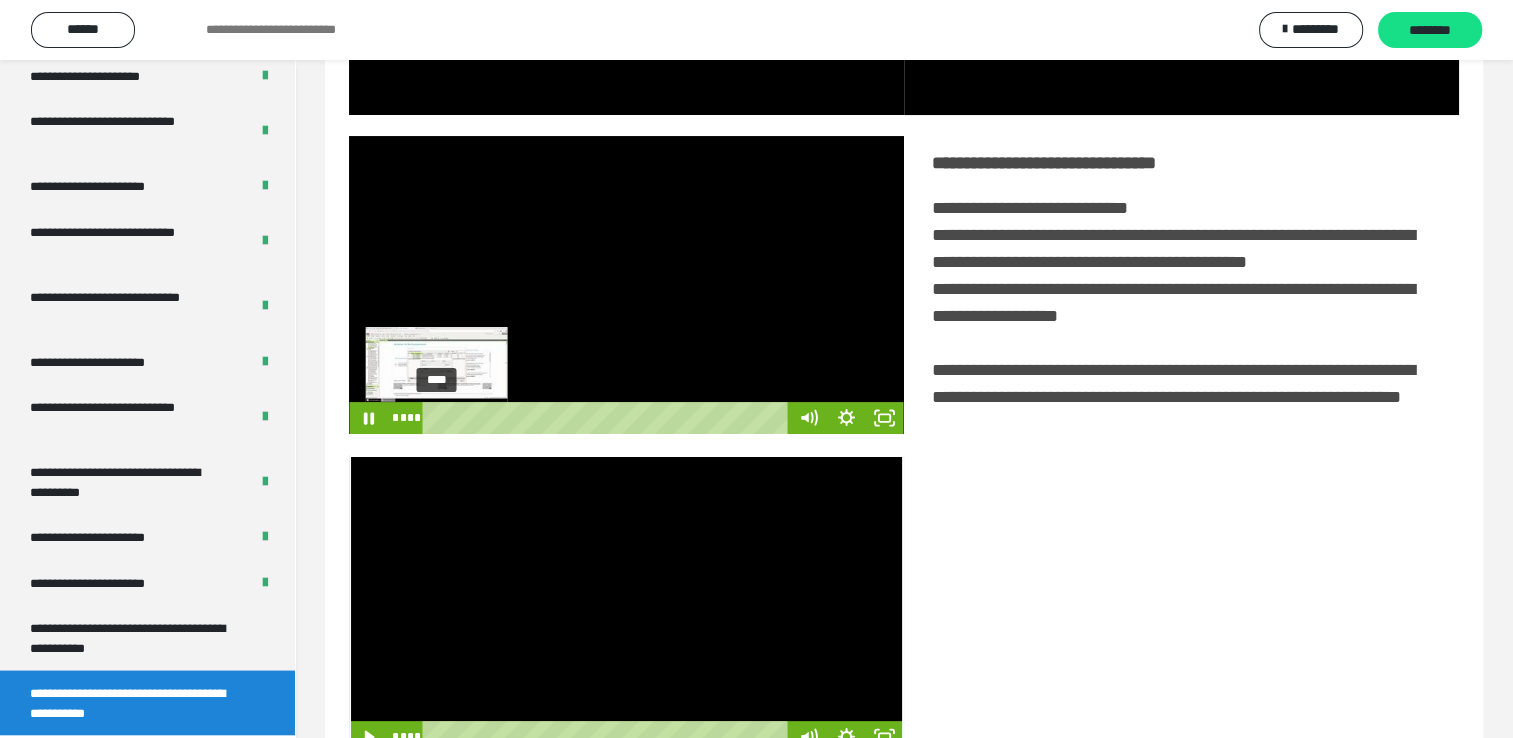 click on "****" at bounding box center [608, 418] 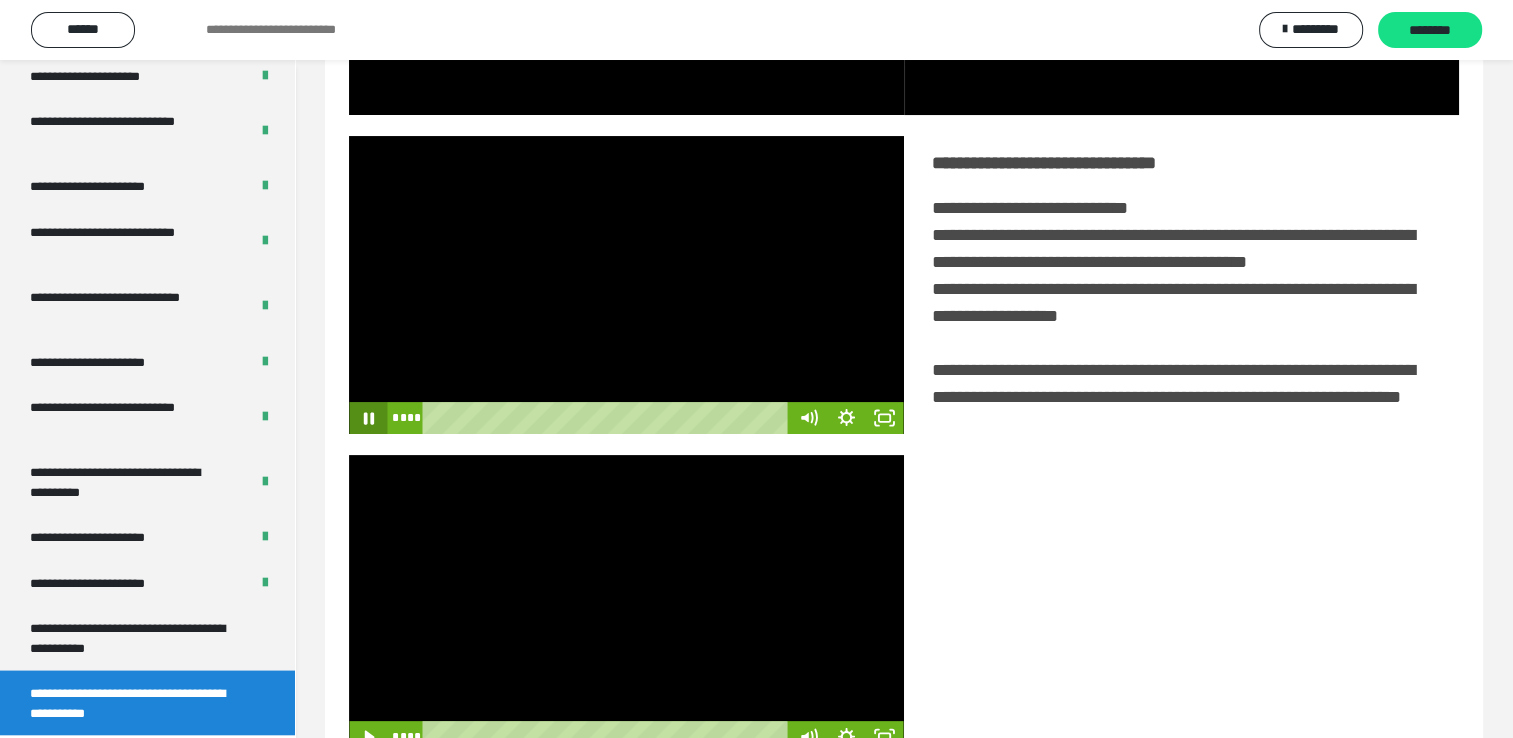 click 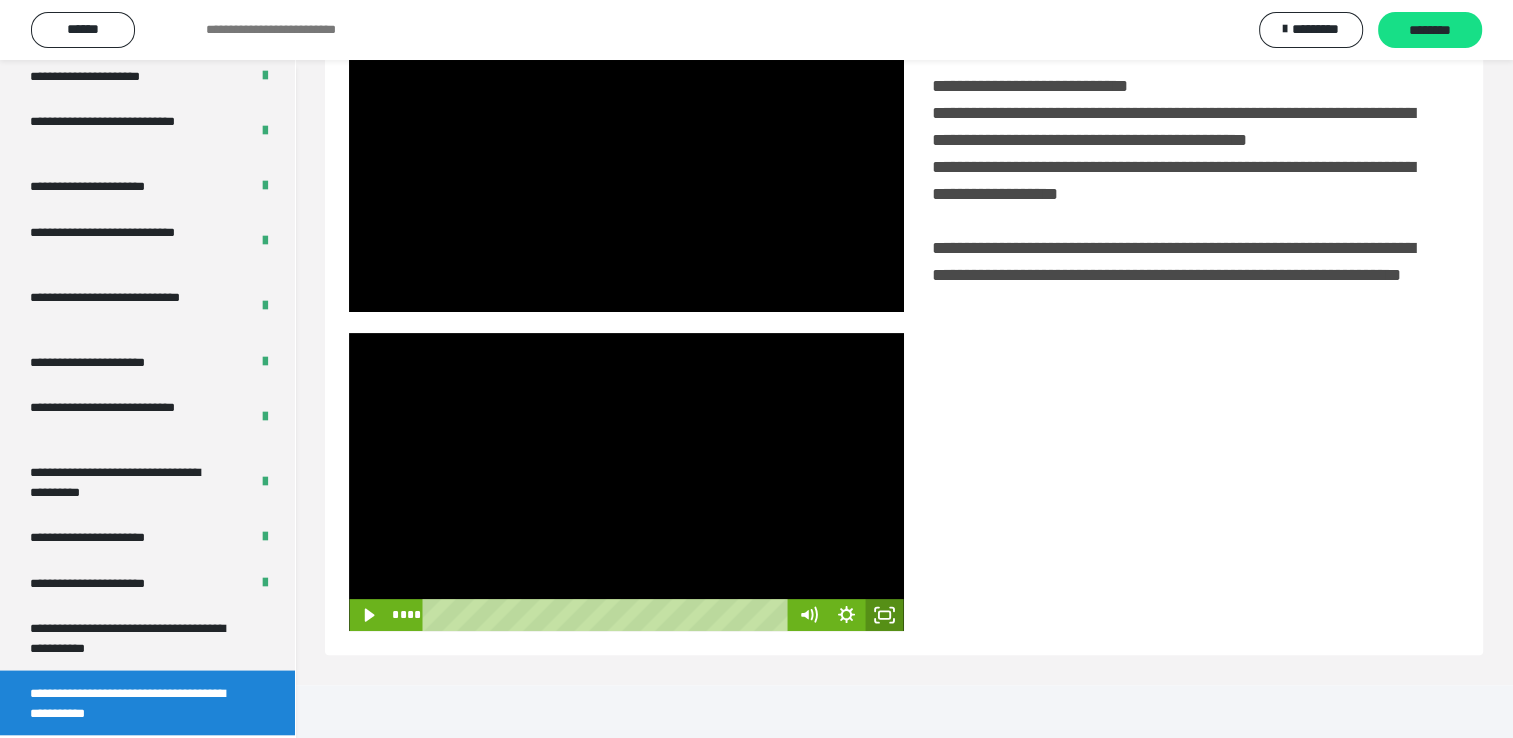 click 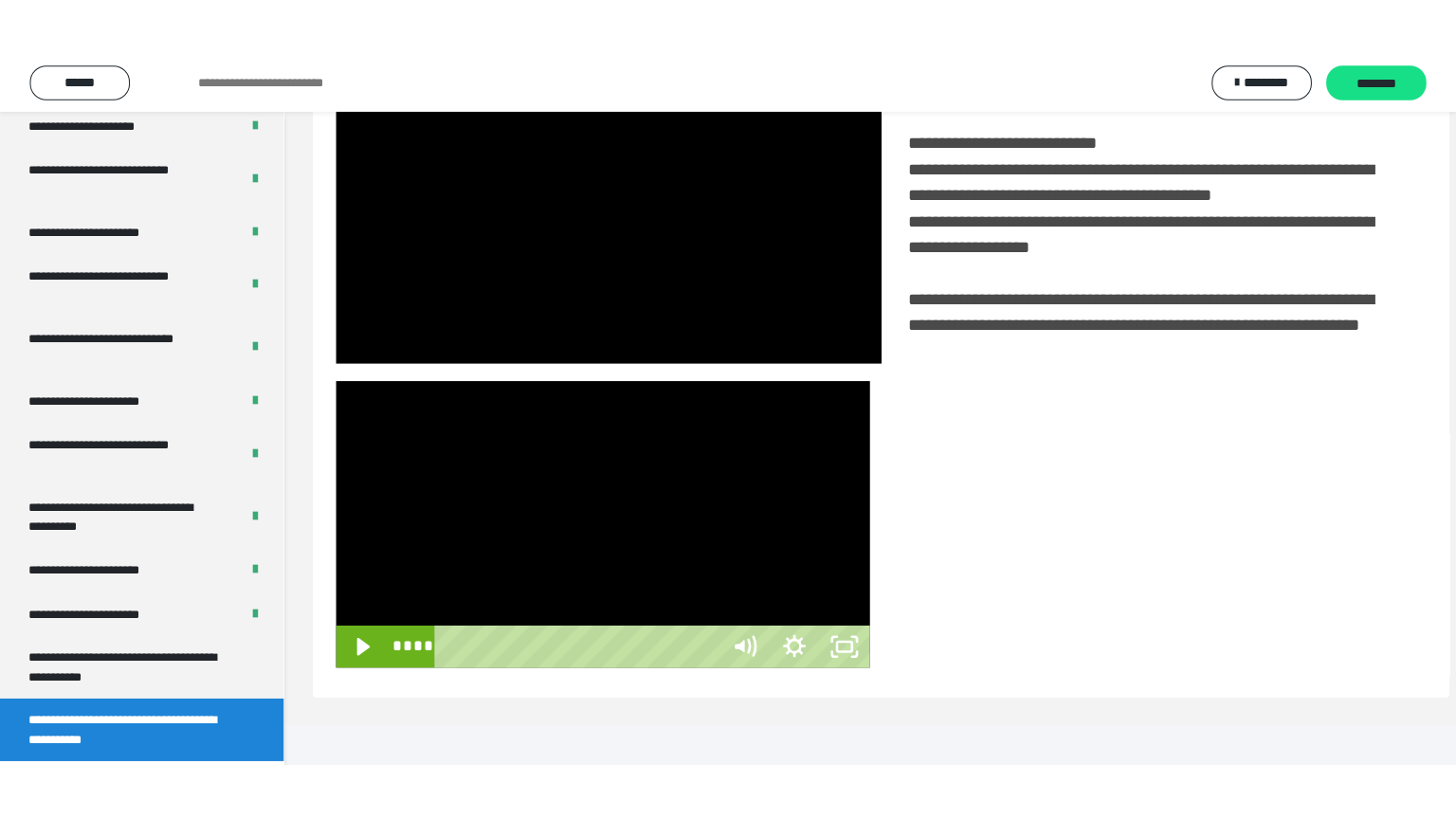 scroll, scrollTop: 317, scrollLeft: 0, axis: vertical 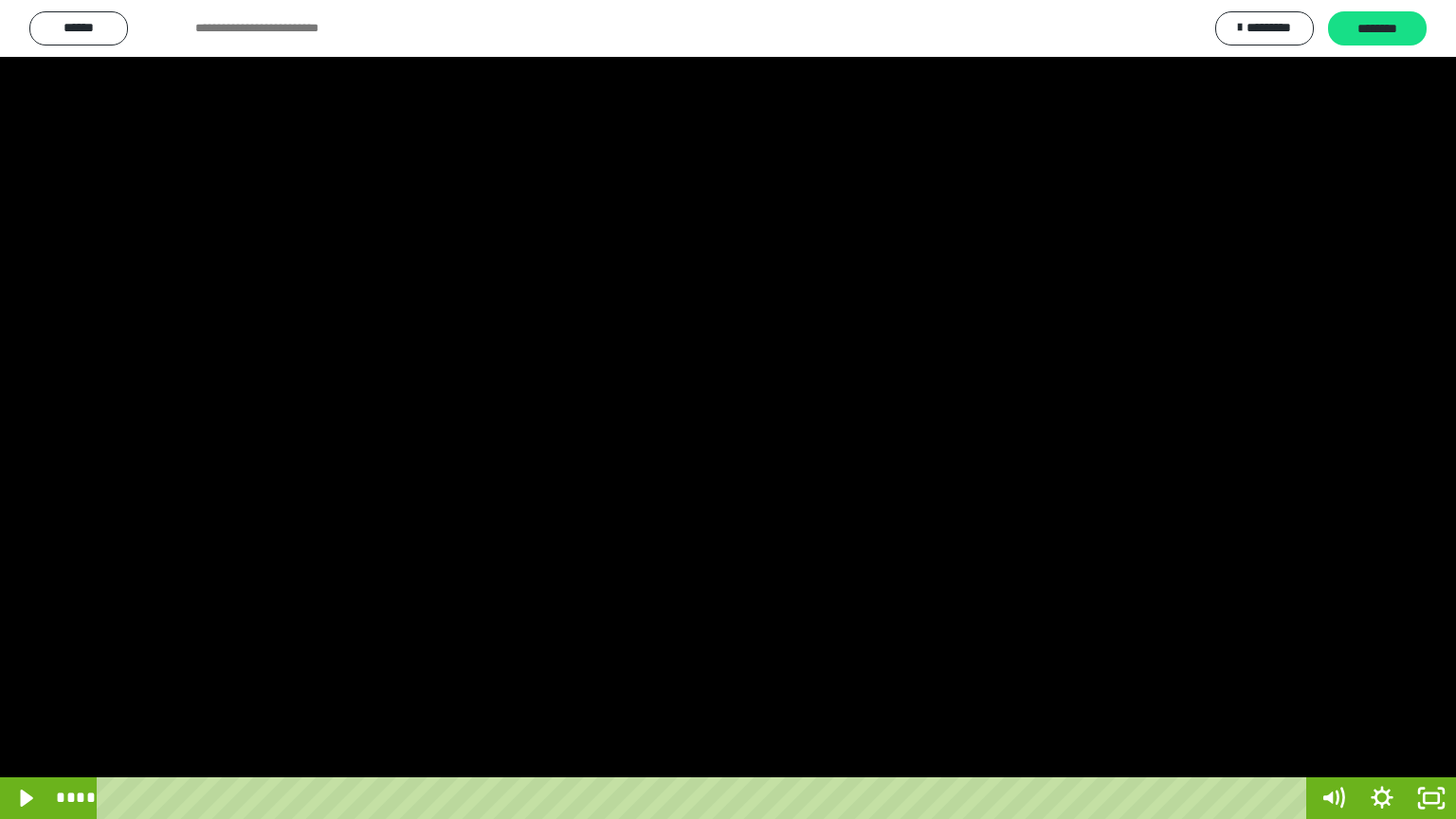 click at bounding box center [728, 410] 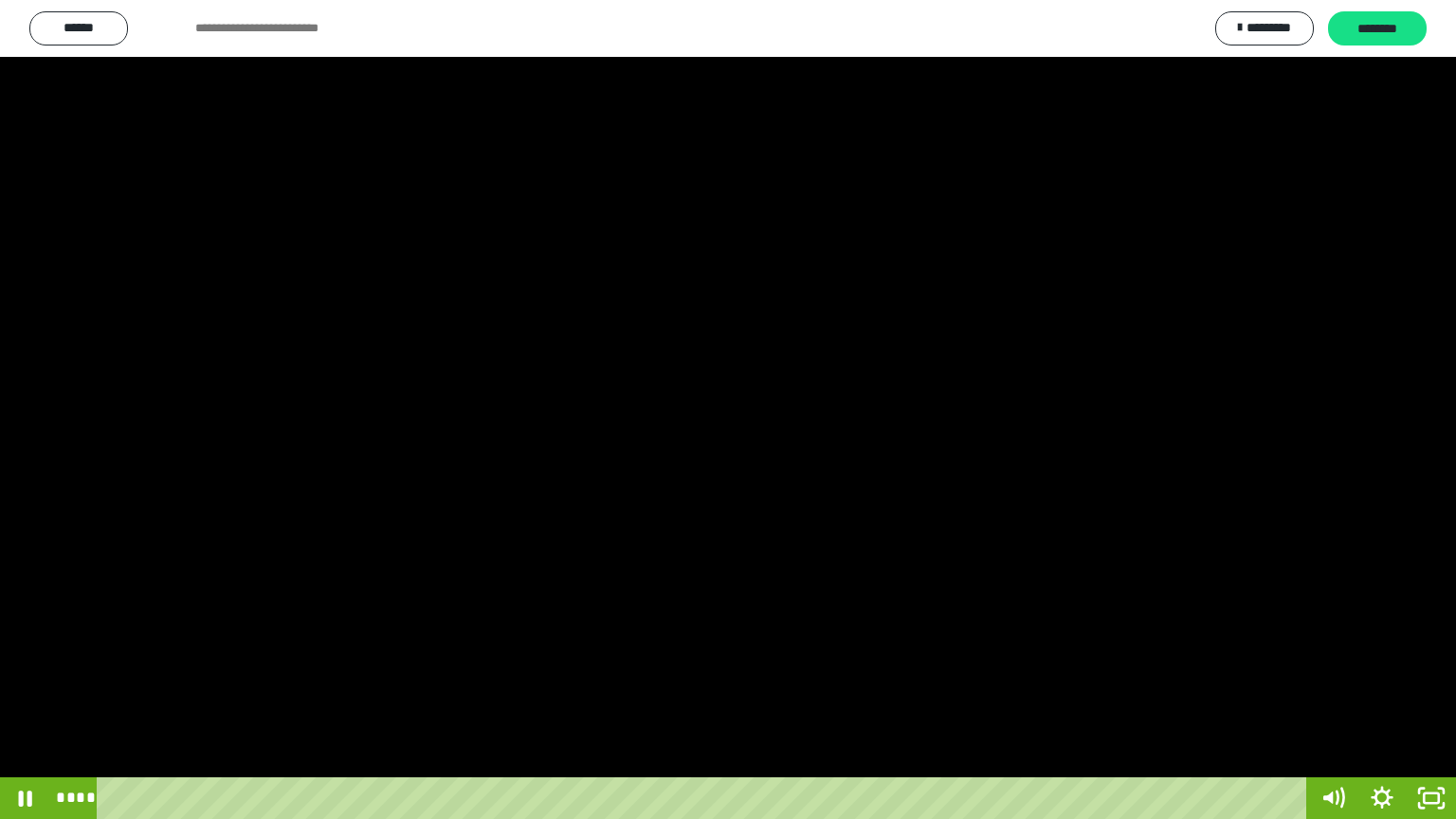 click at bounding box center [728, 410] 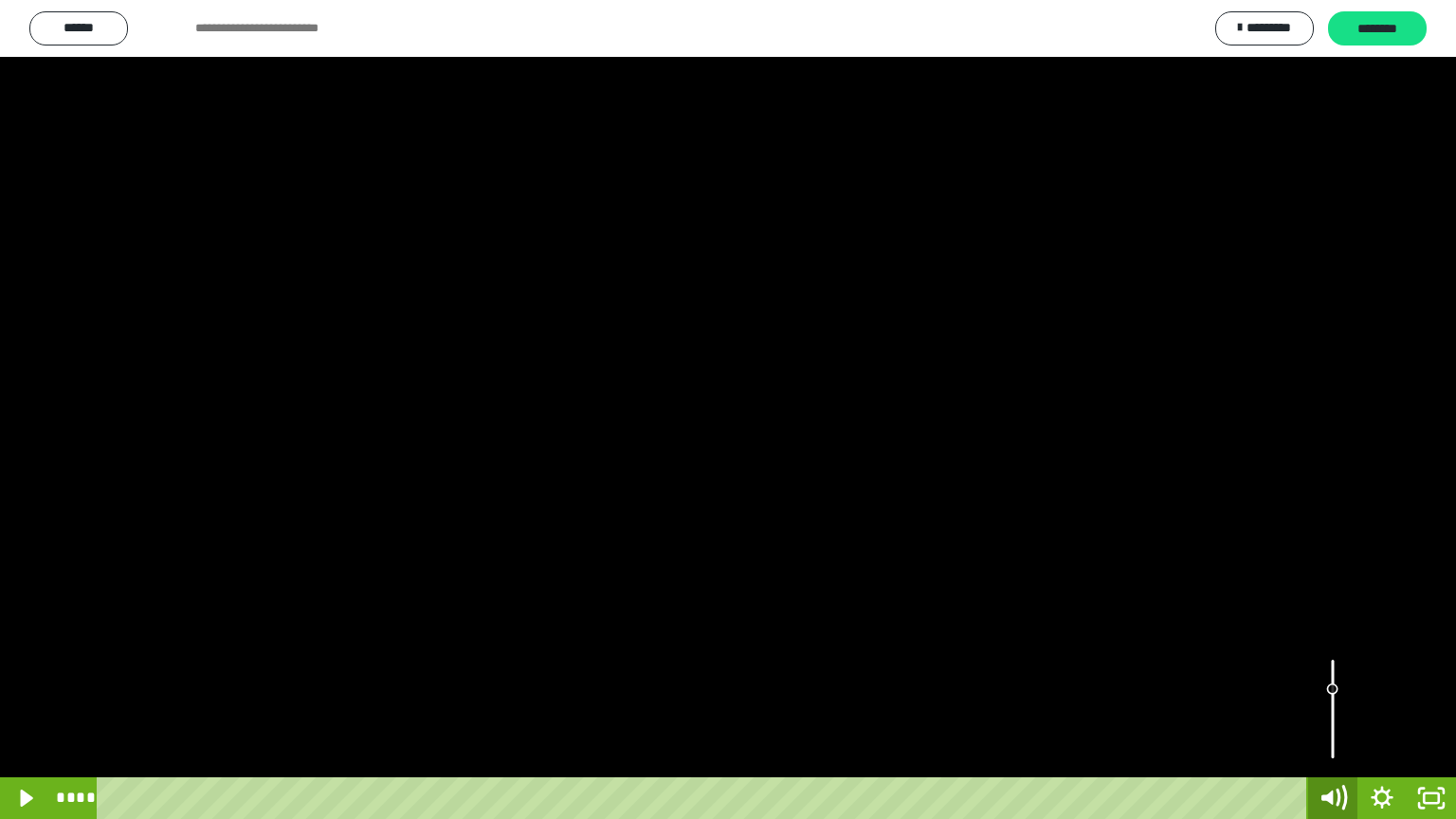 click 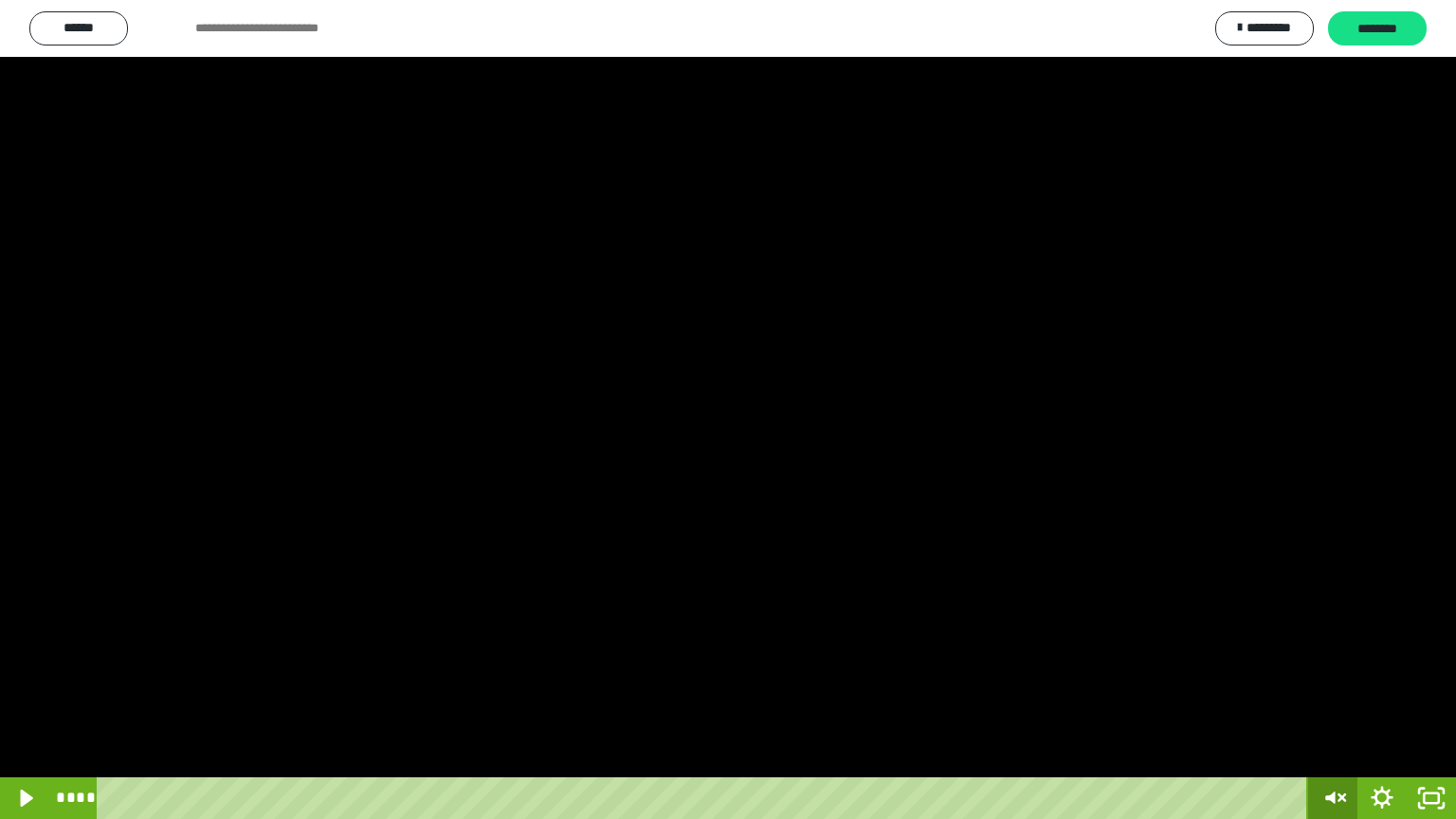 click 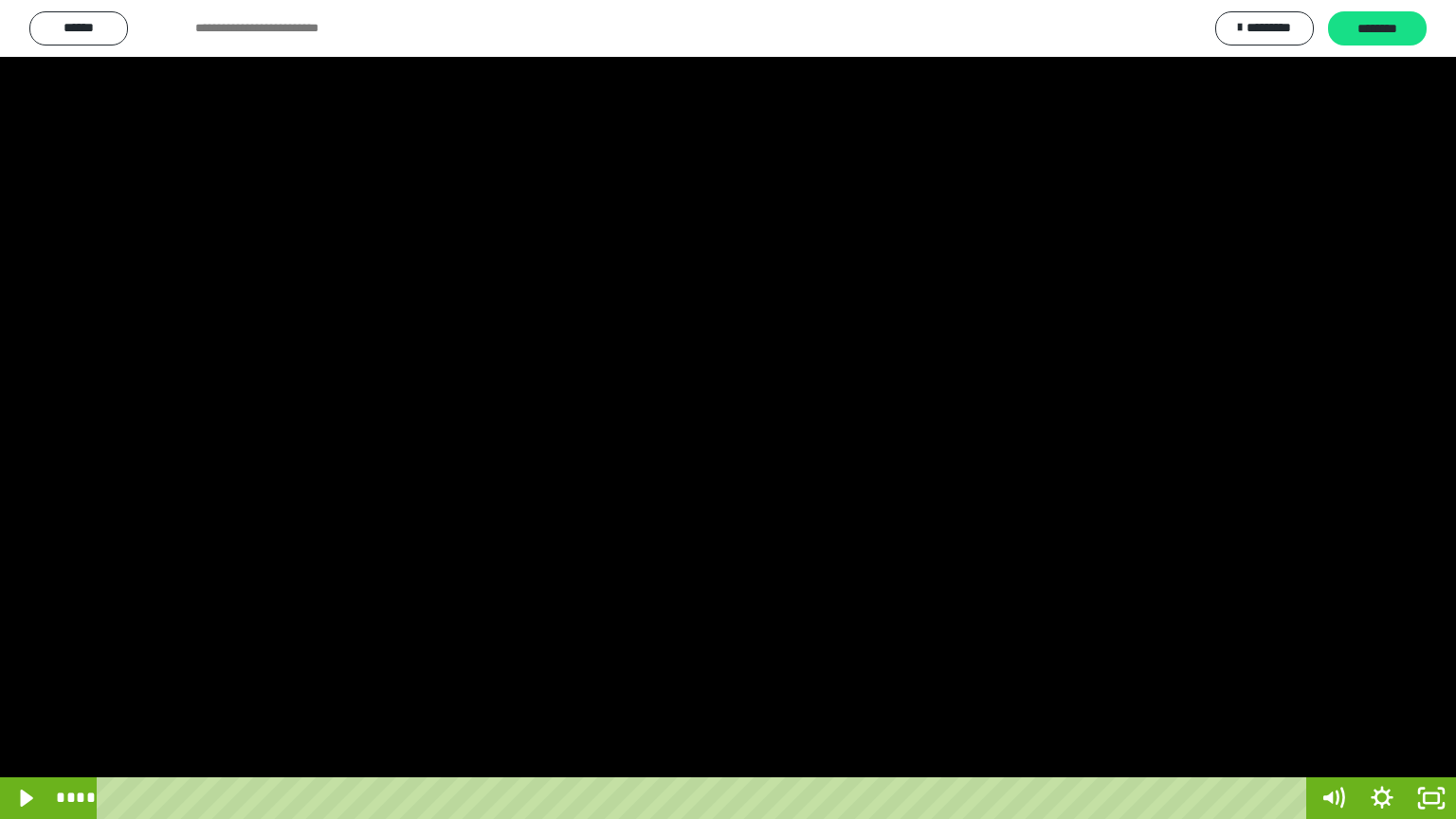 click at bounding box center (728, 410) 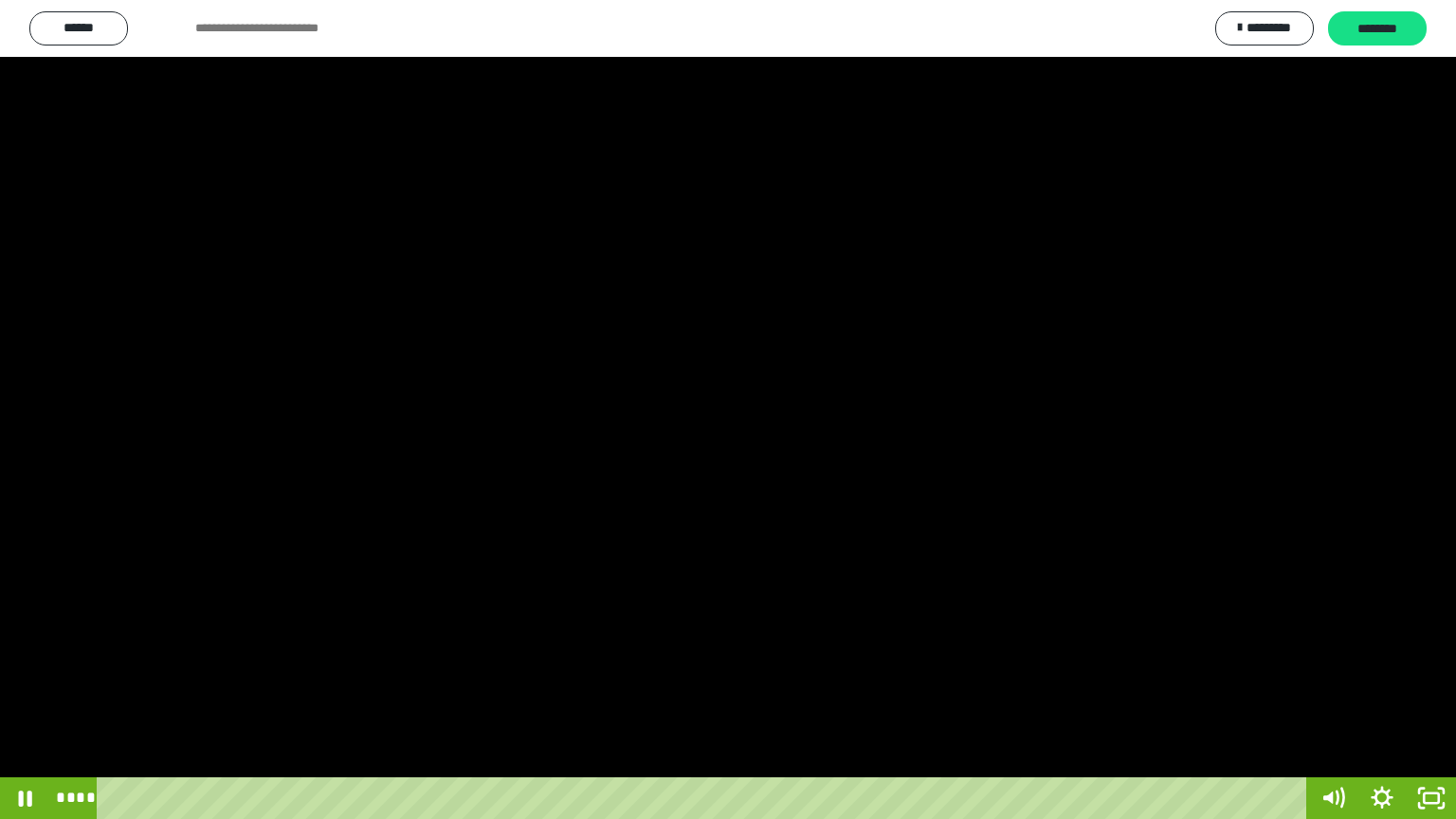 click at bounding box center [728, 410] 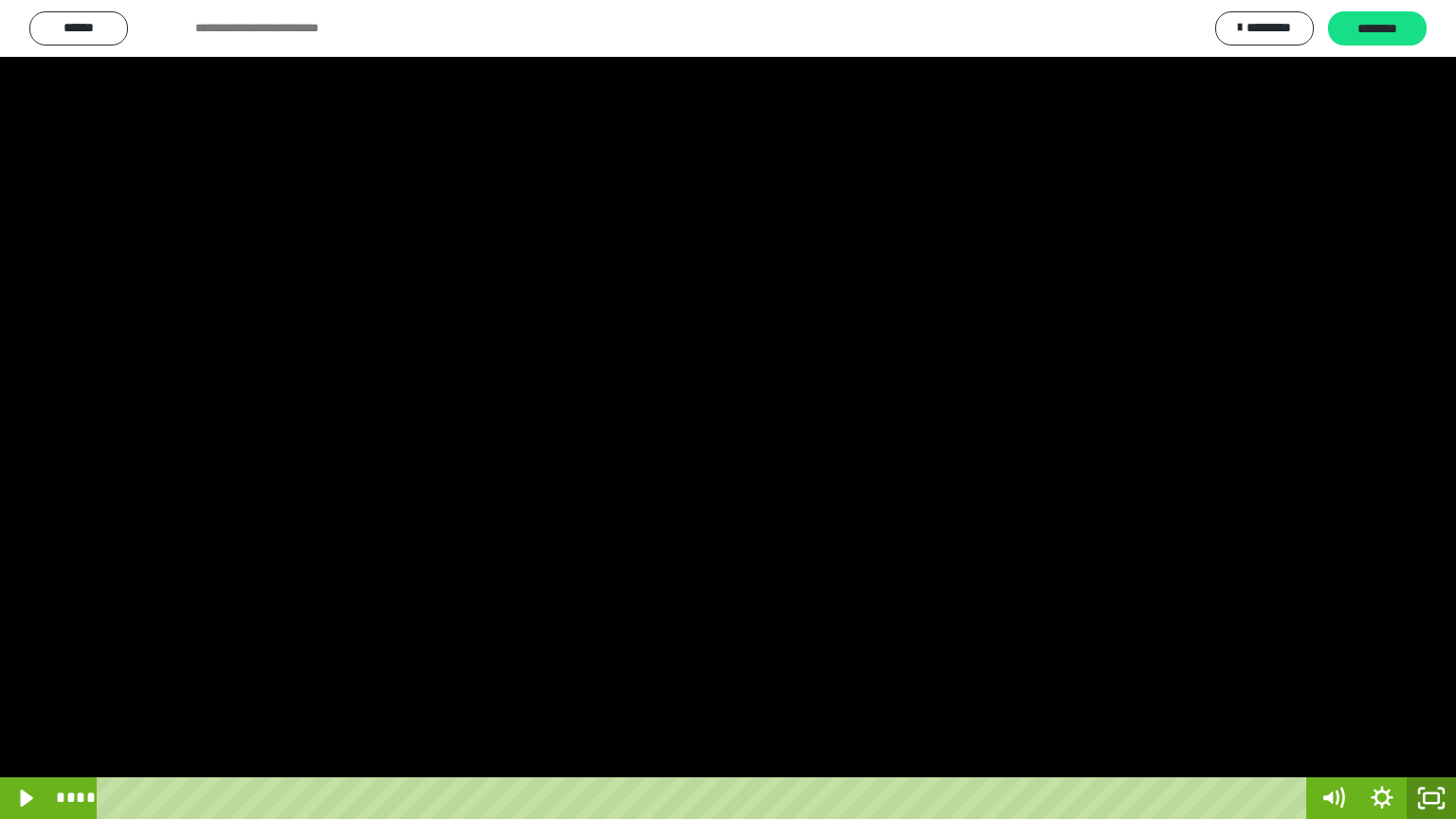 click 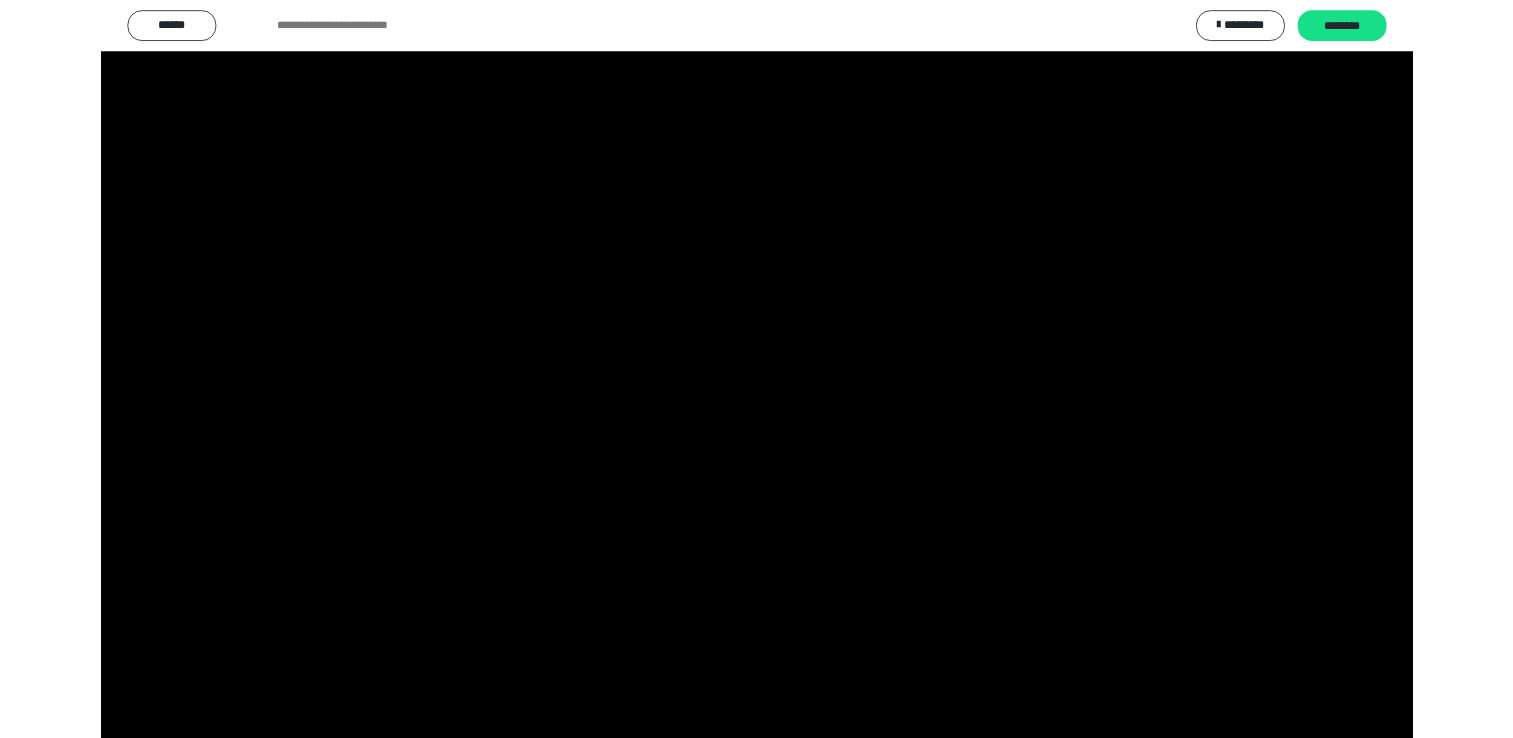 scroll, scrollTop: 324, scrollLeft: 0, axis: vertical 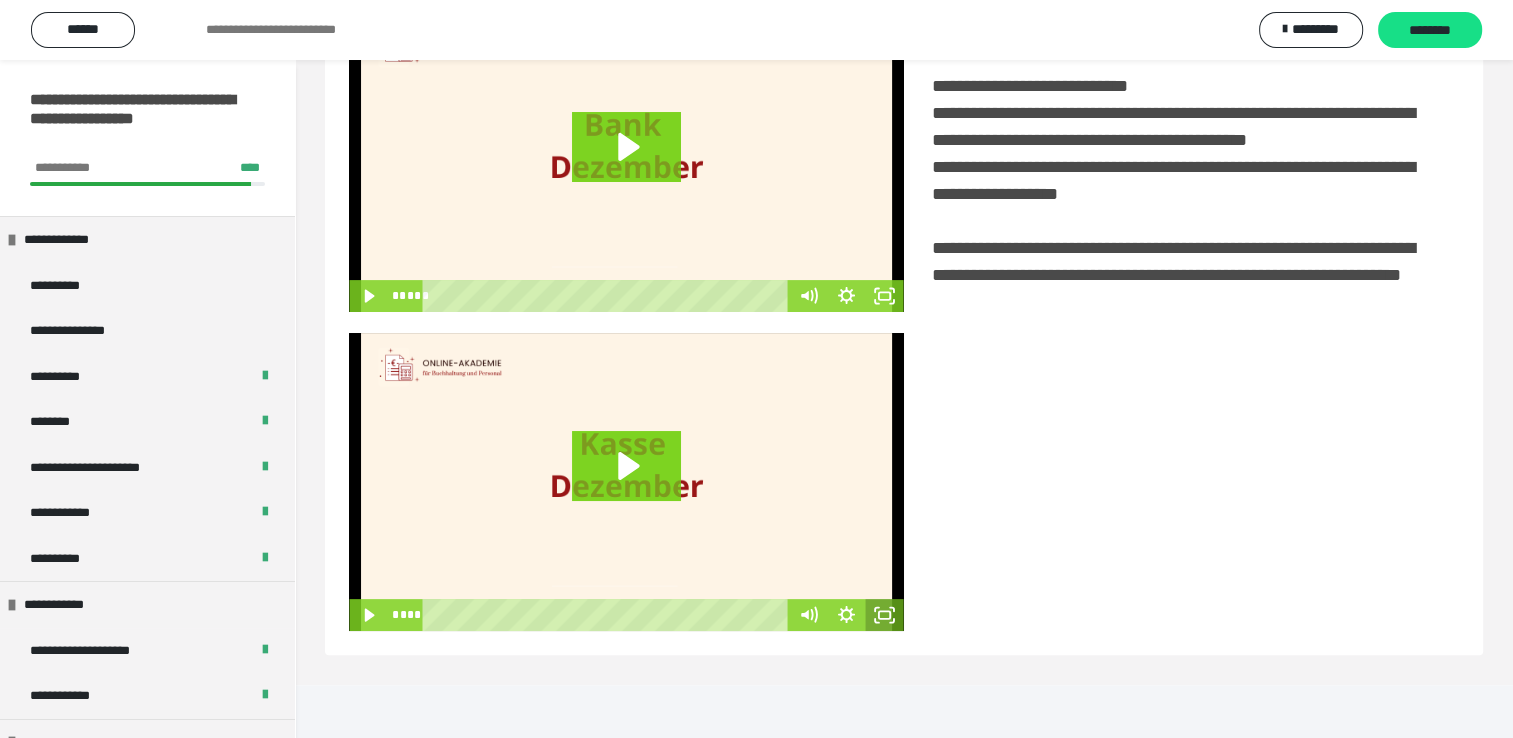 click 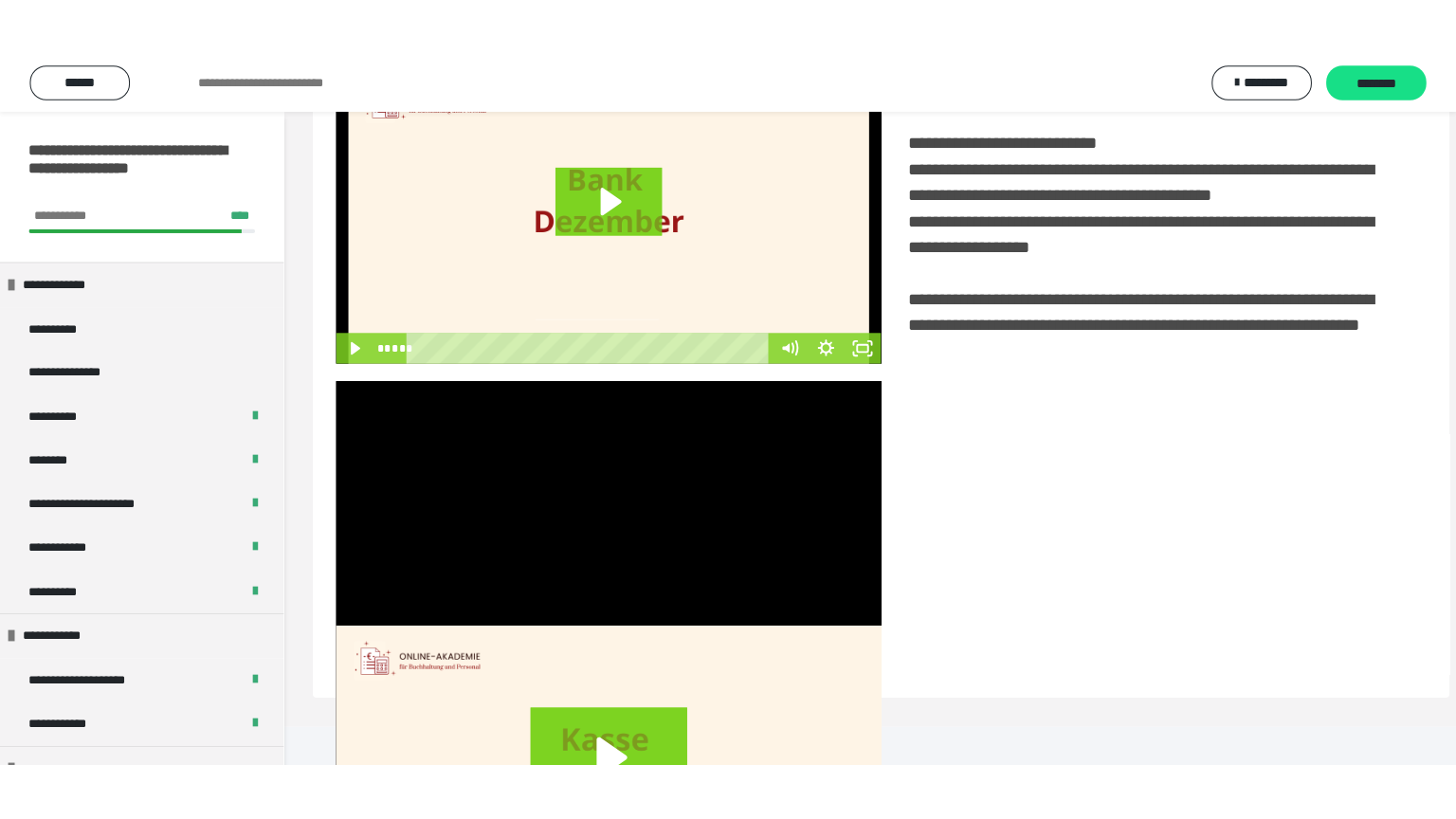 scroll, scrollTop: 317, scrollLeft: 0, axis: vertical 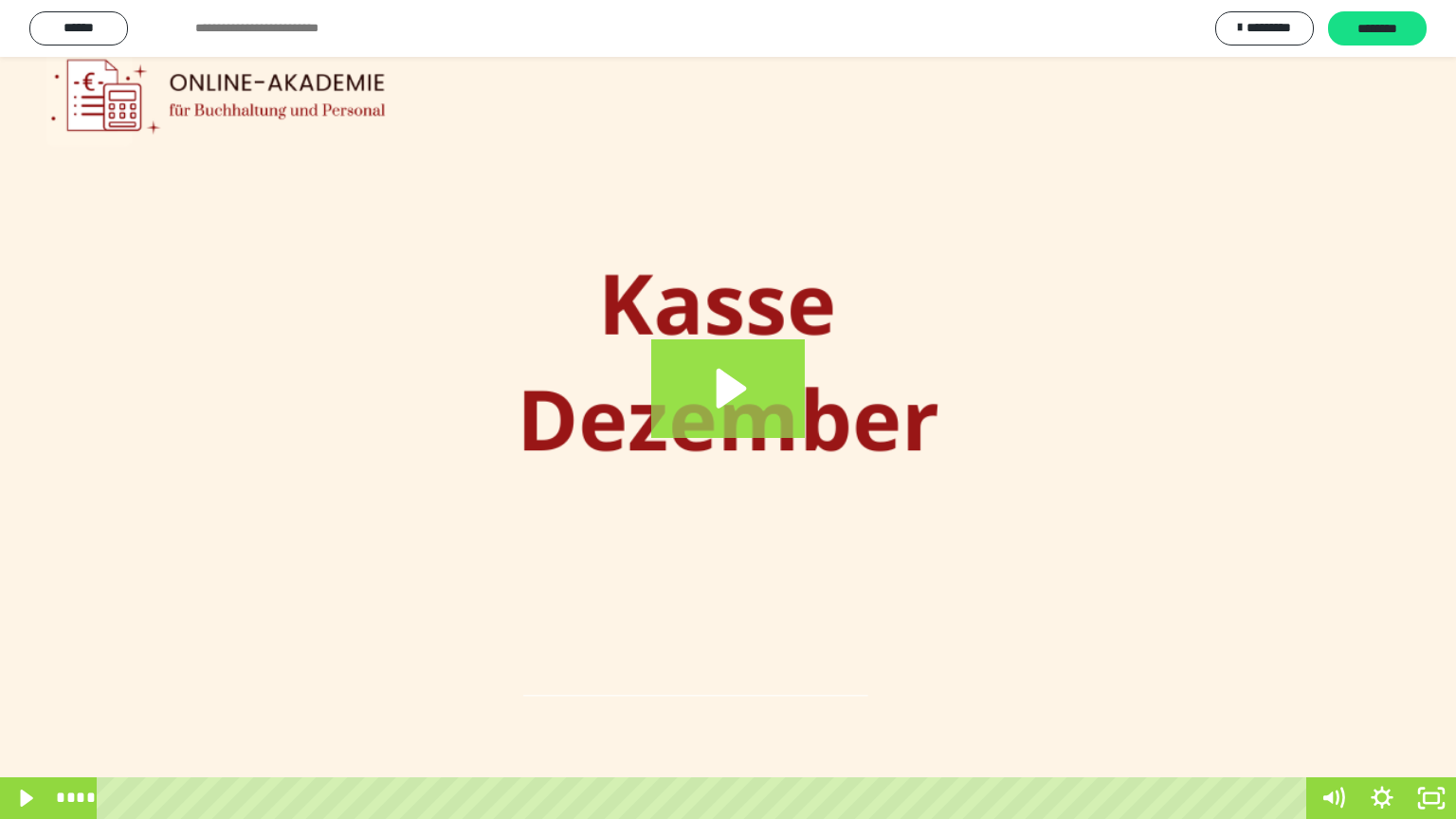 click 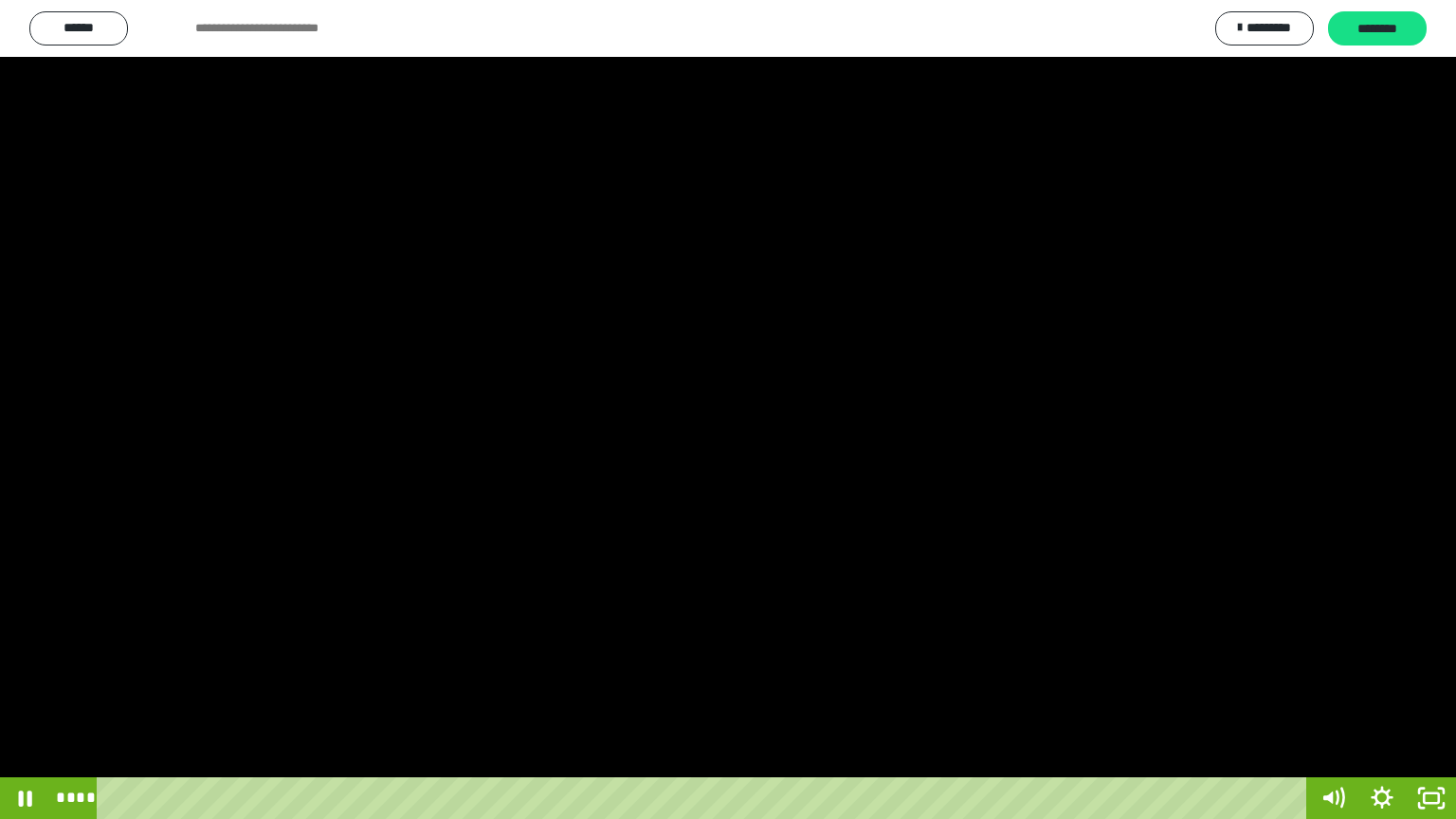 click at bounding box center [728, 410] 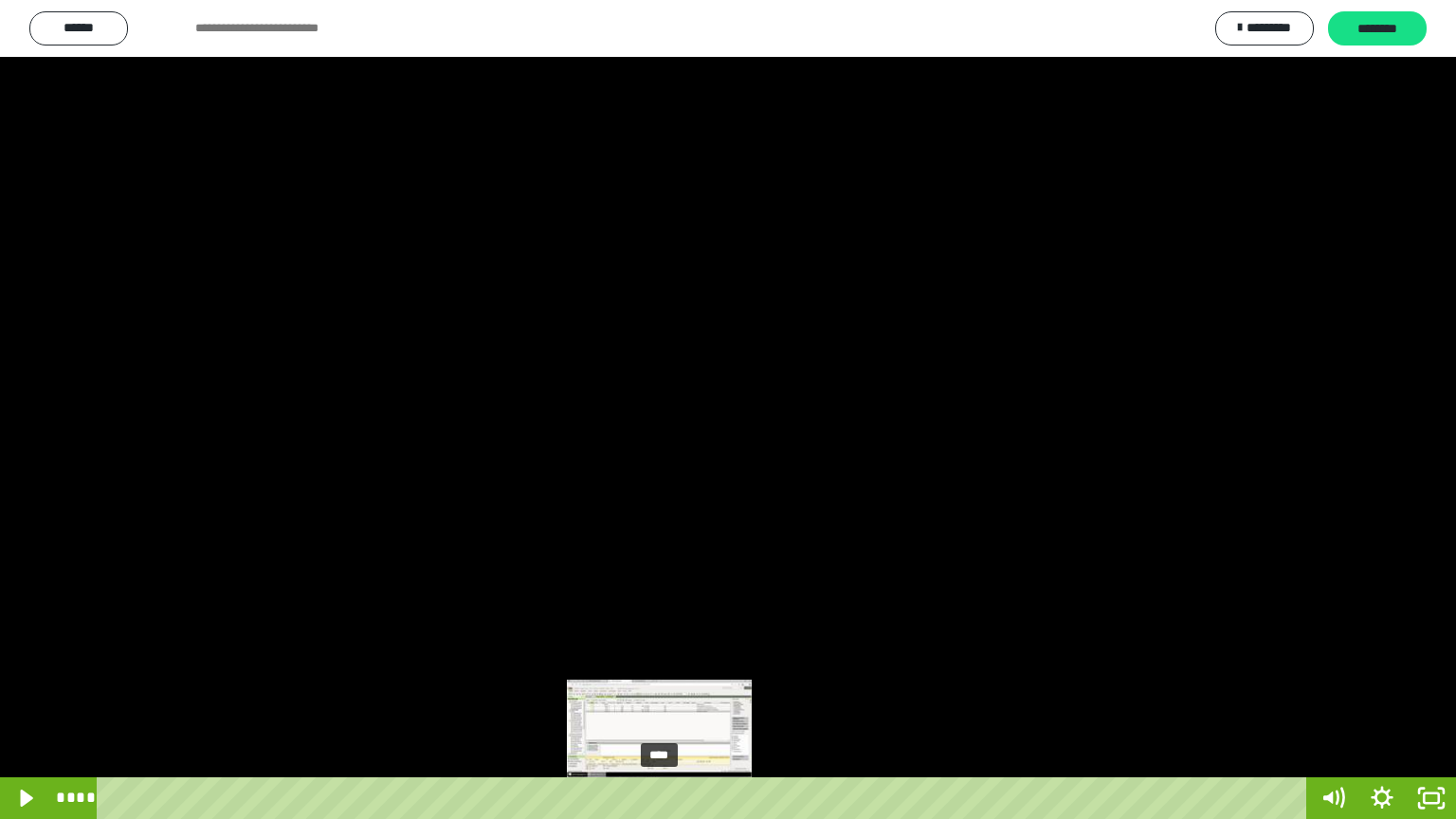 click on "****" at bounding box center (705, 798) 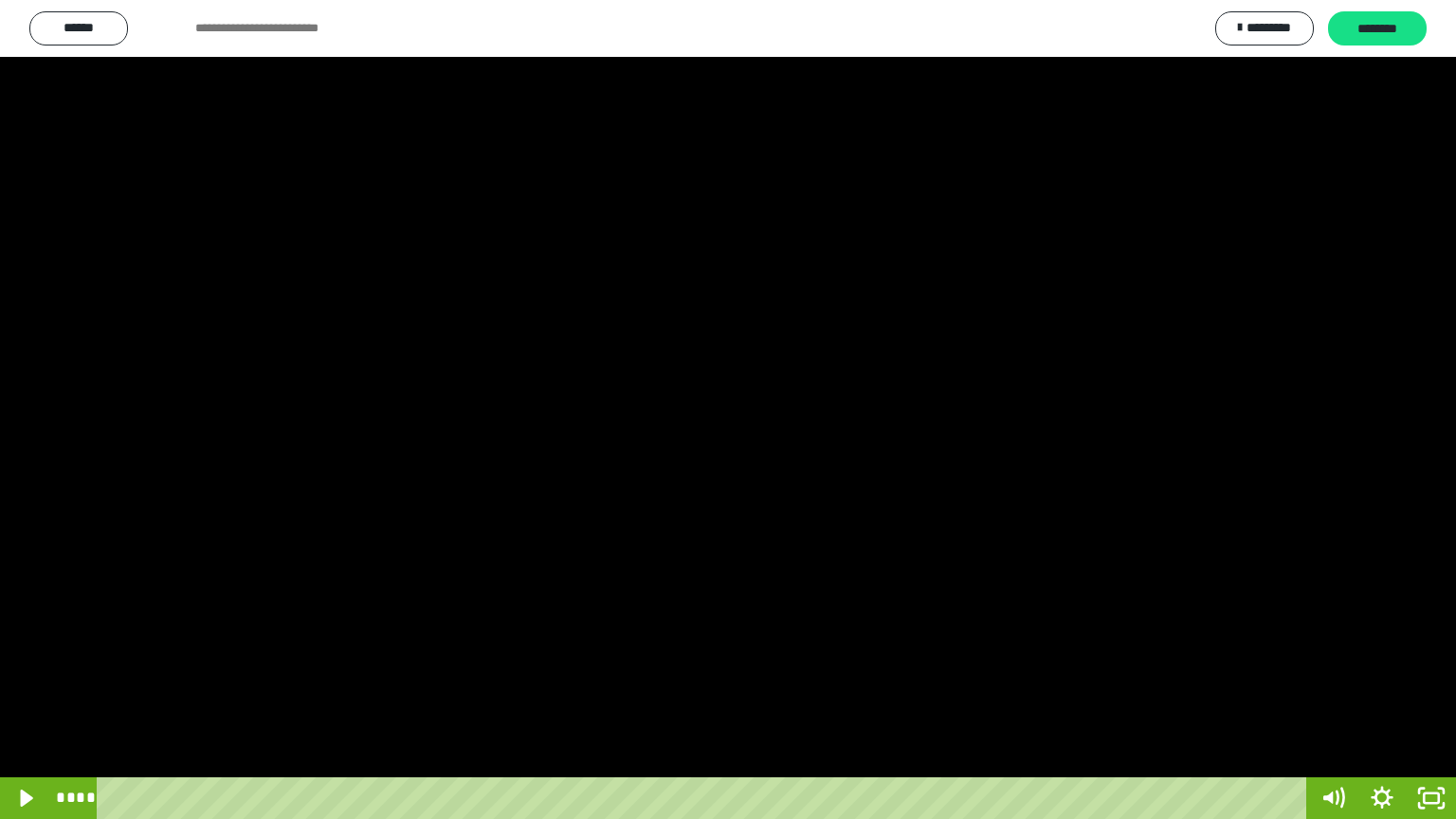 click at bounding box center (728, 410) 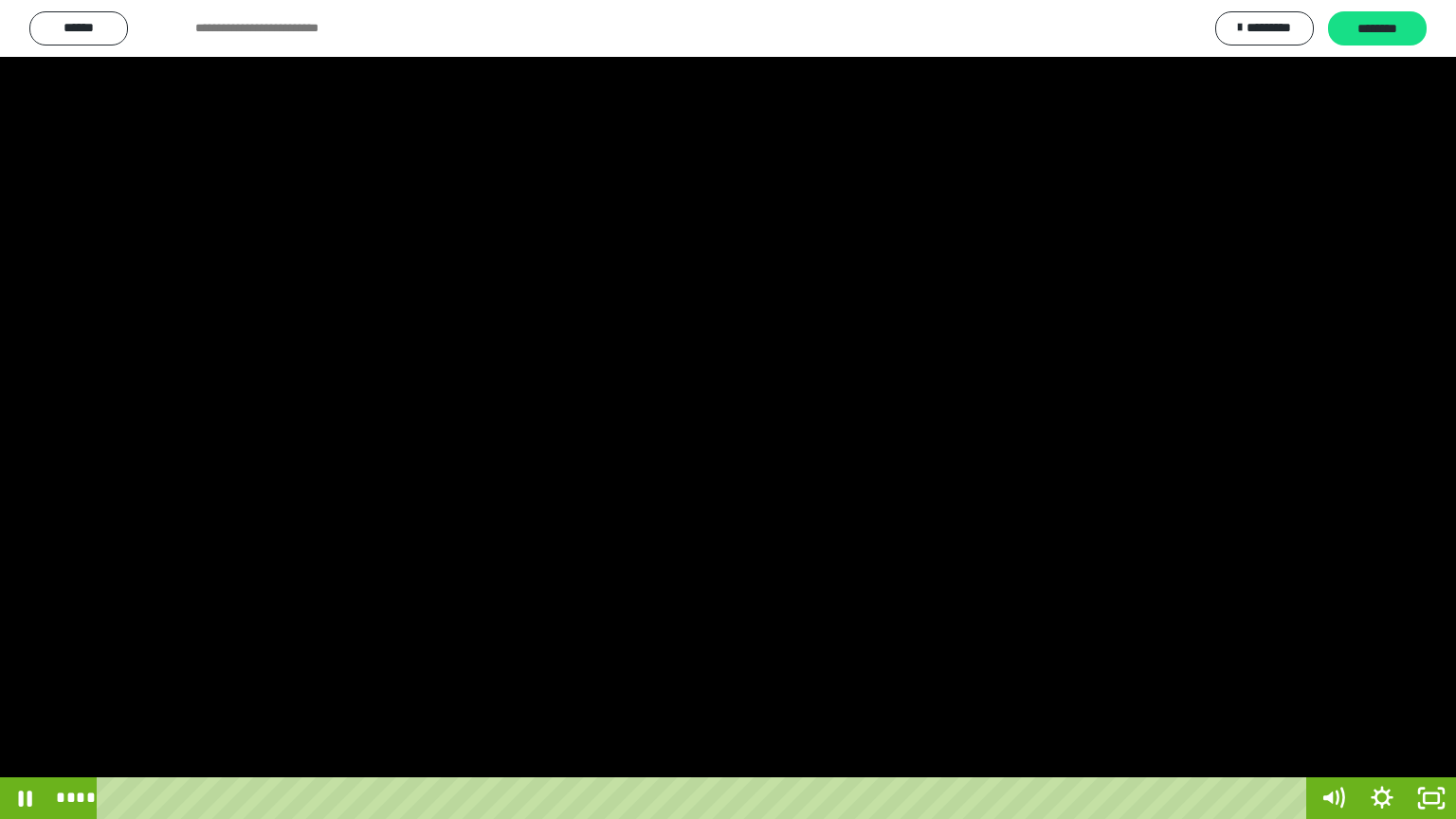 click at bounding box center (728, 410) 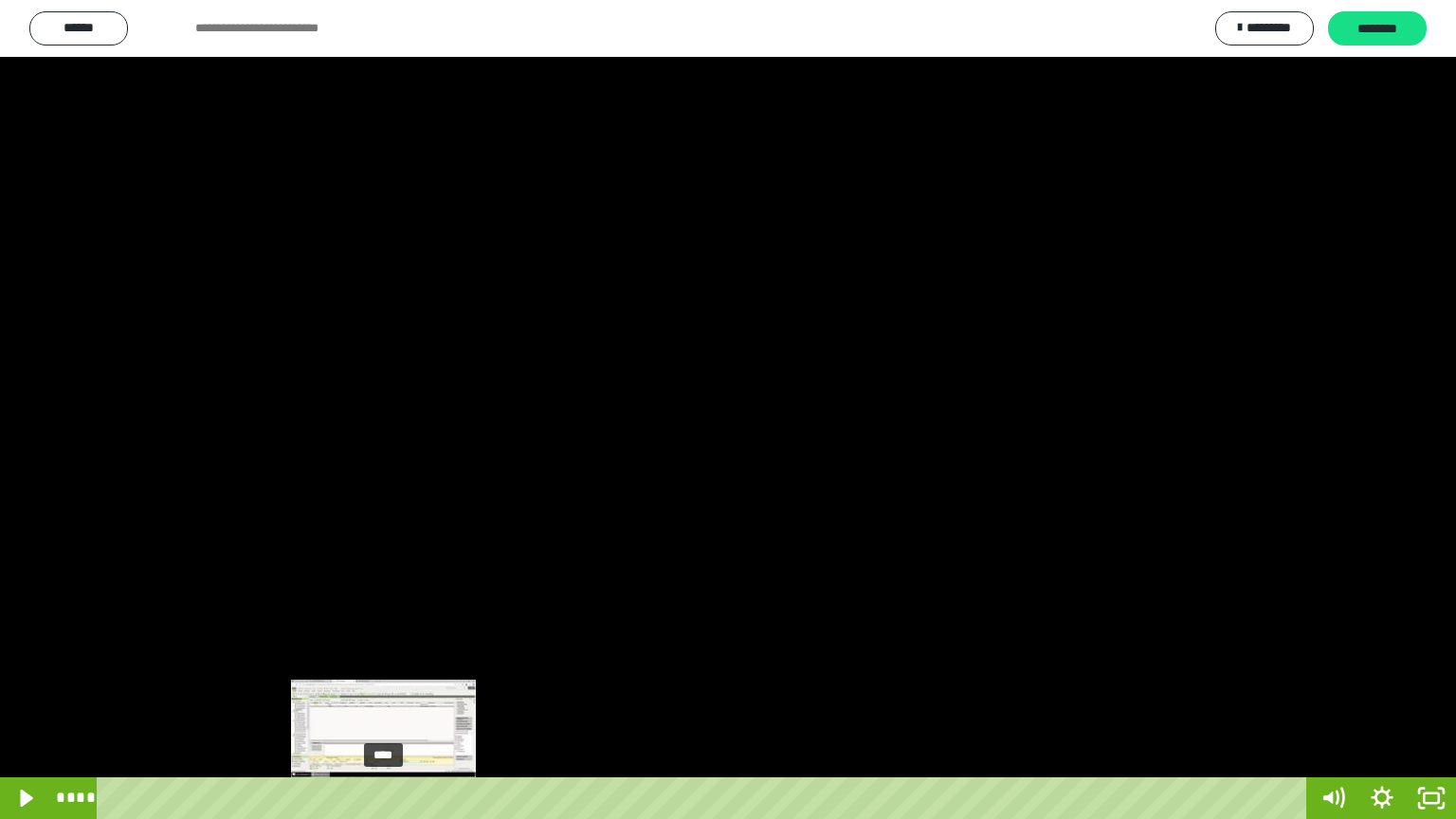 click on "****" at bounding box center (705, 798) 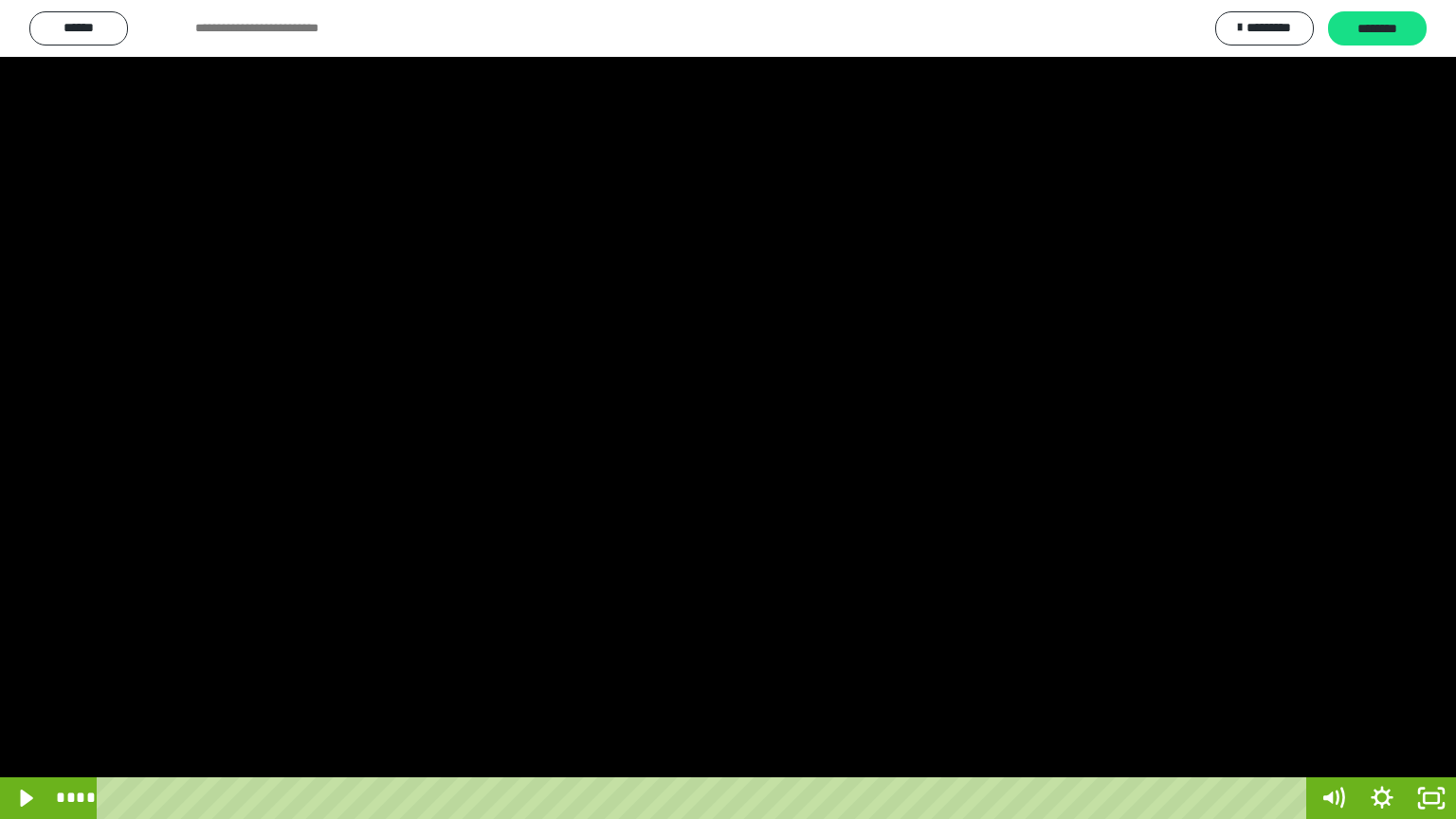 click at bounding box center (728, 410) 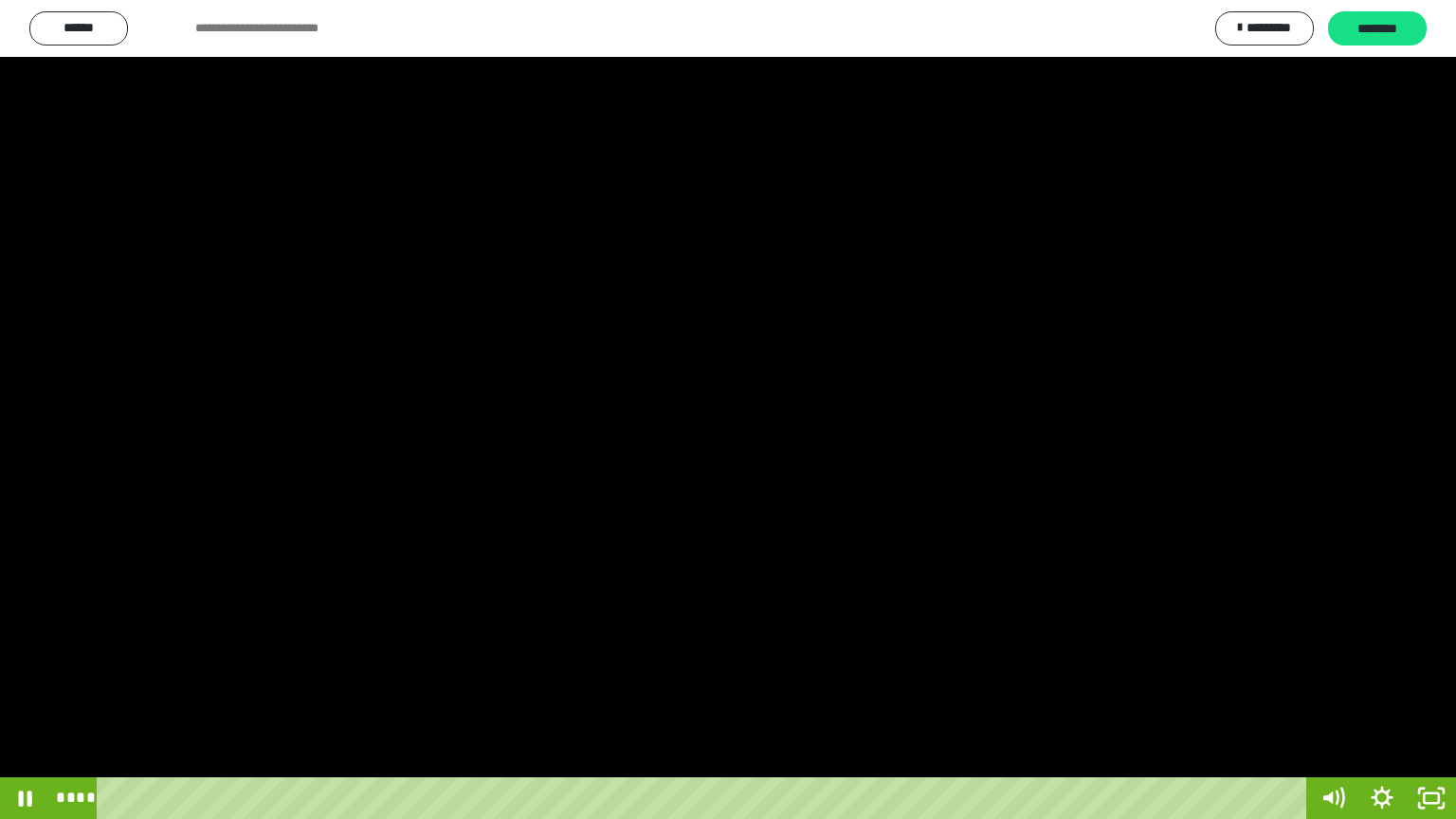 click at bounding box center (728, 410) 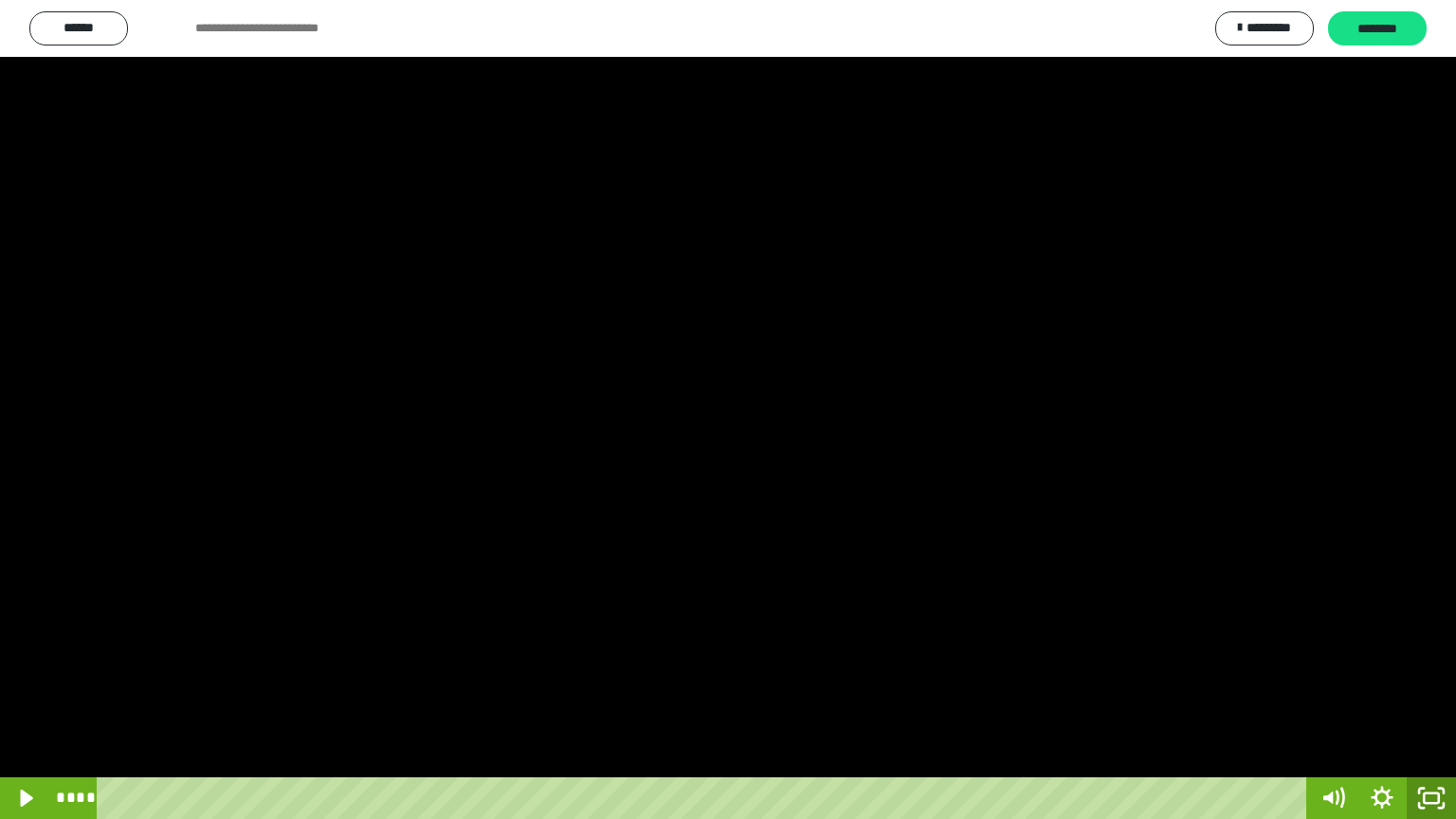 click 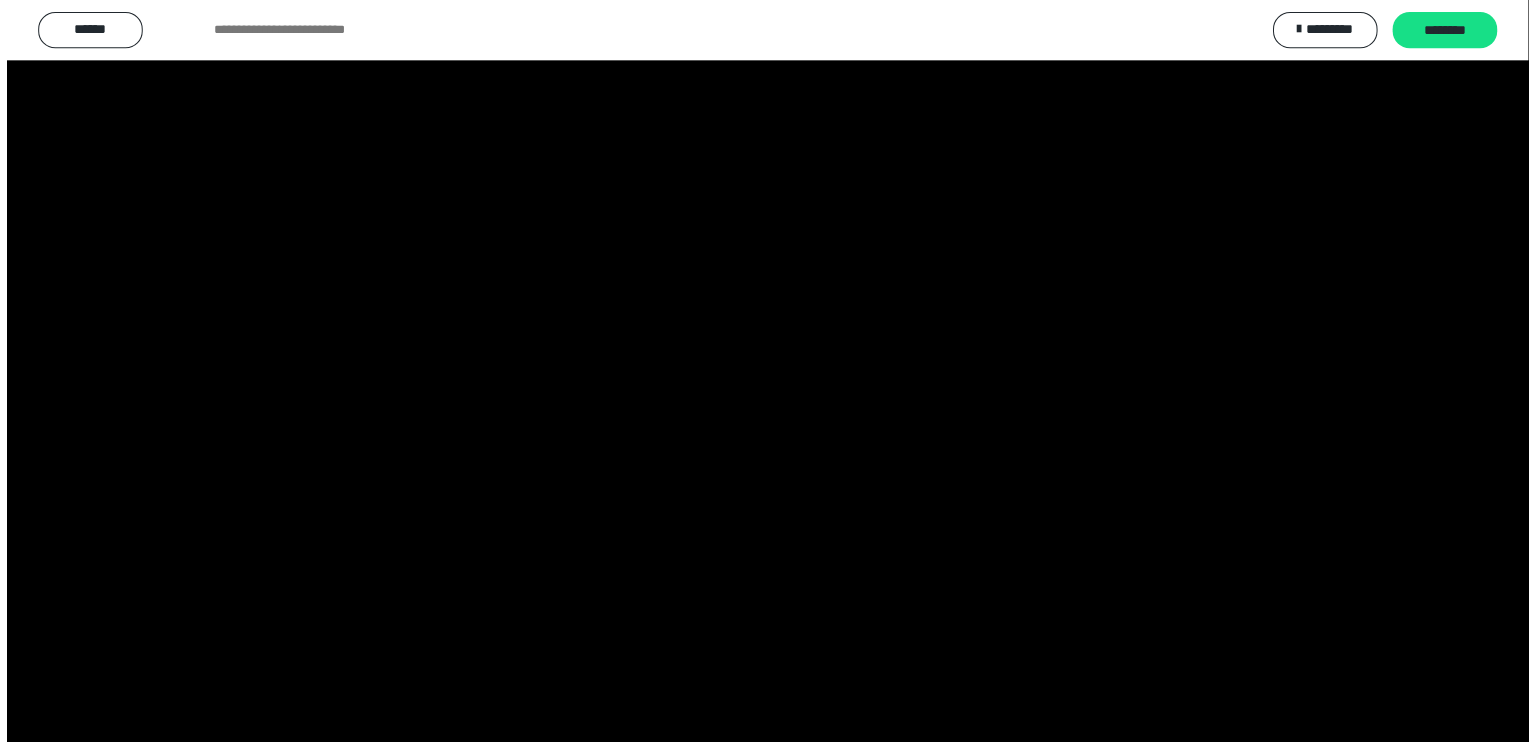 scroll, scrollTop: 446, scrollLeft: 0, axis: vertical 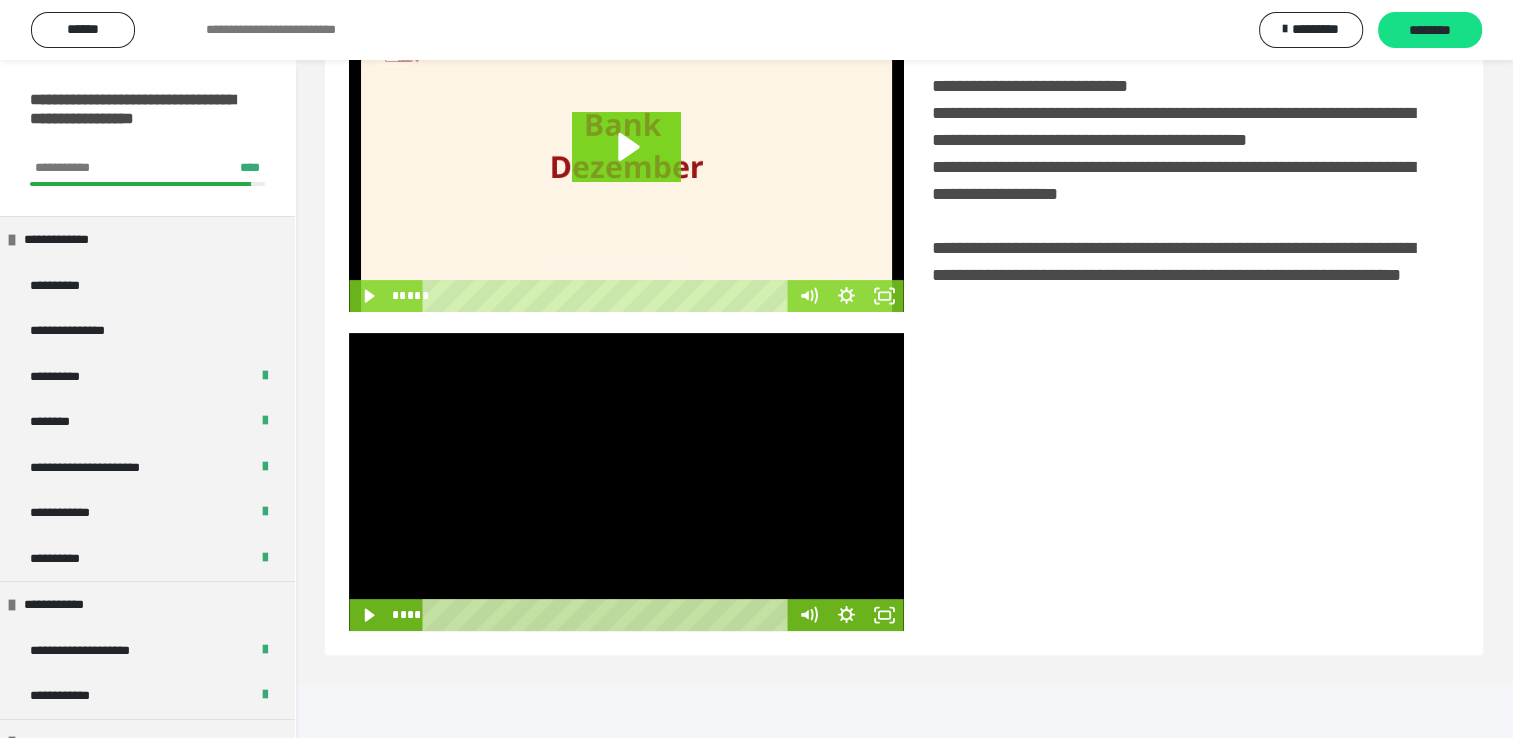 click at bounding box center [626, 482] 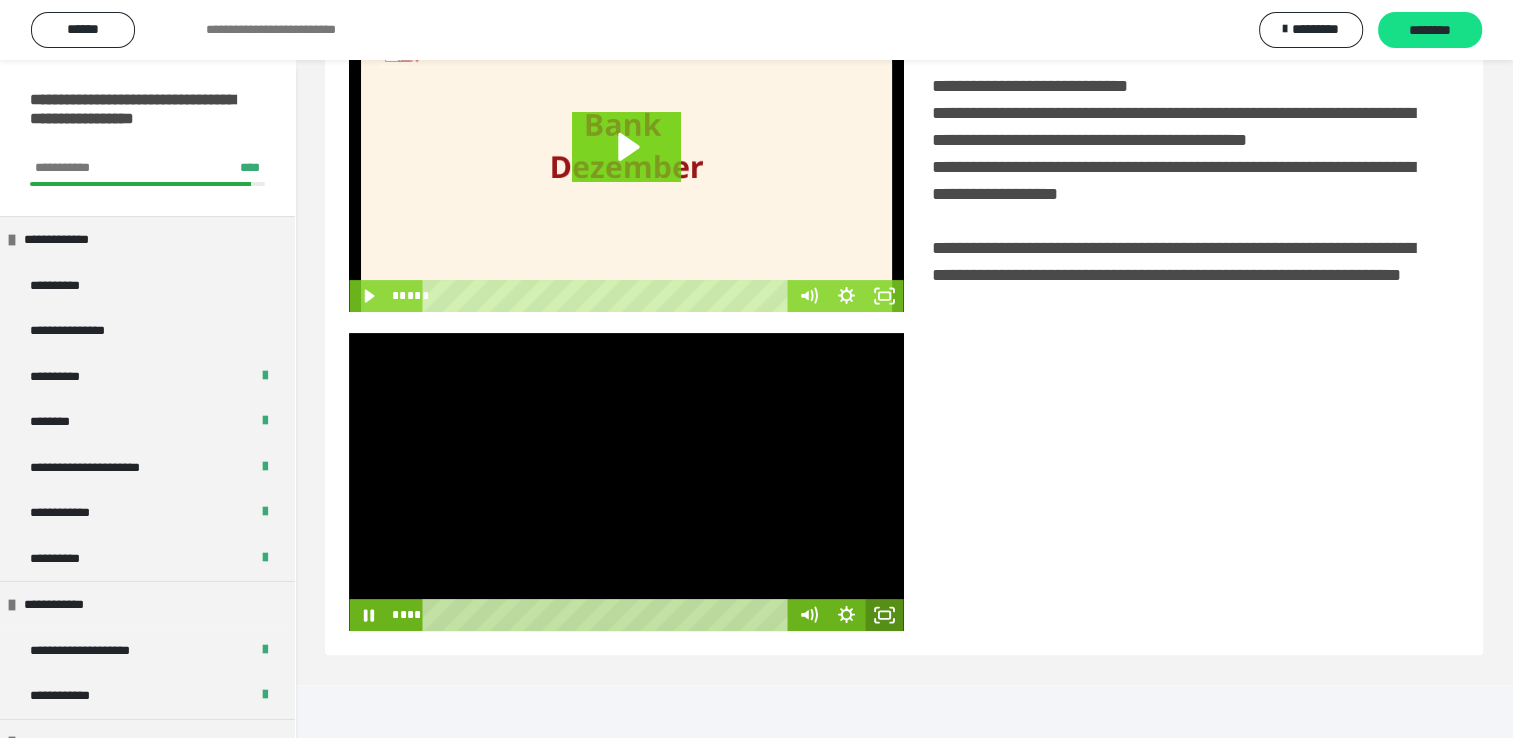 click 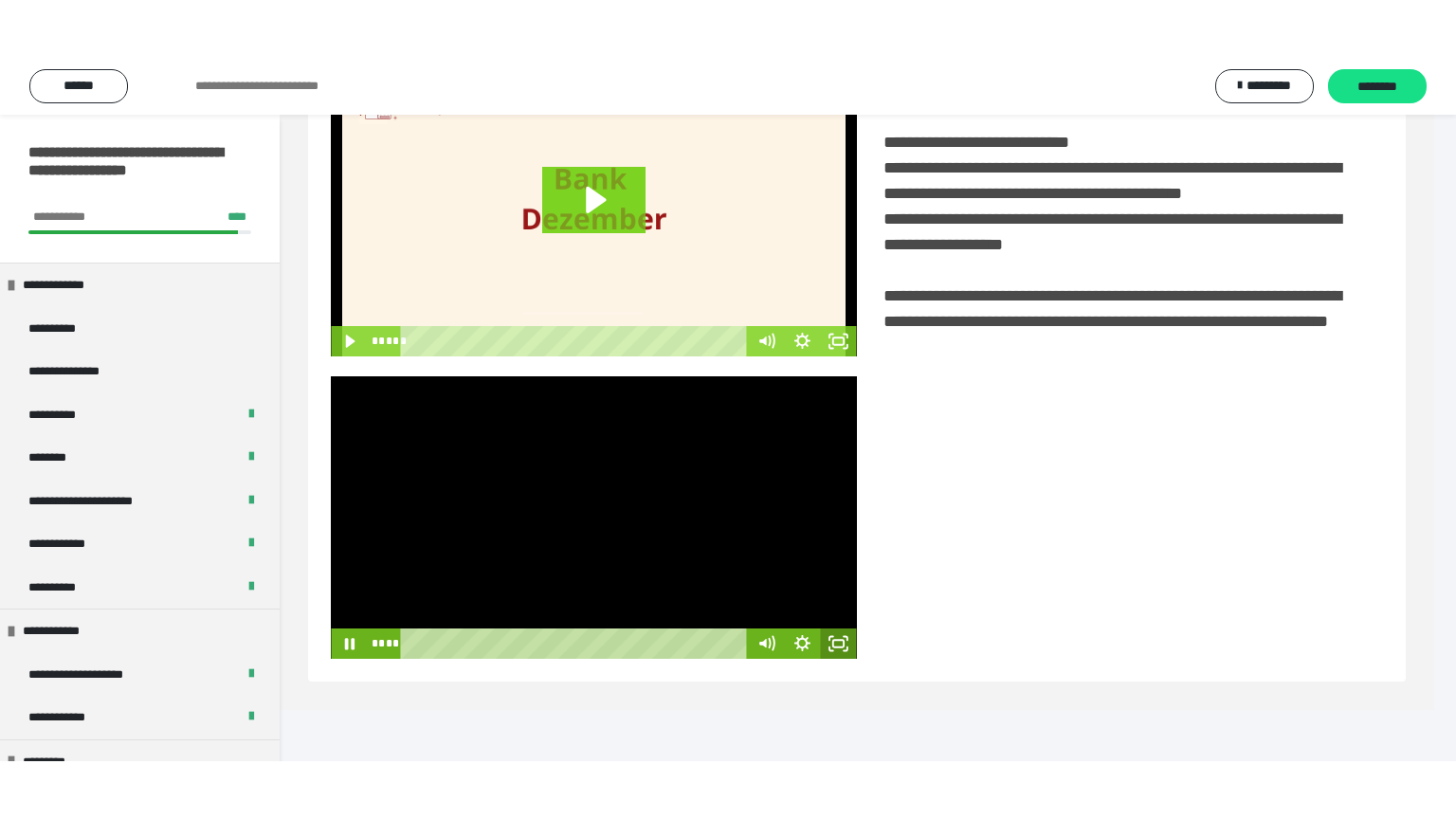 scroll, scrollTop: 317, scrollLeft: 0, axis: vertical 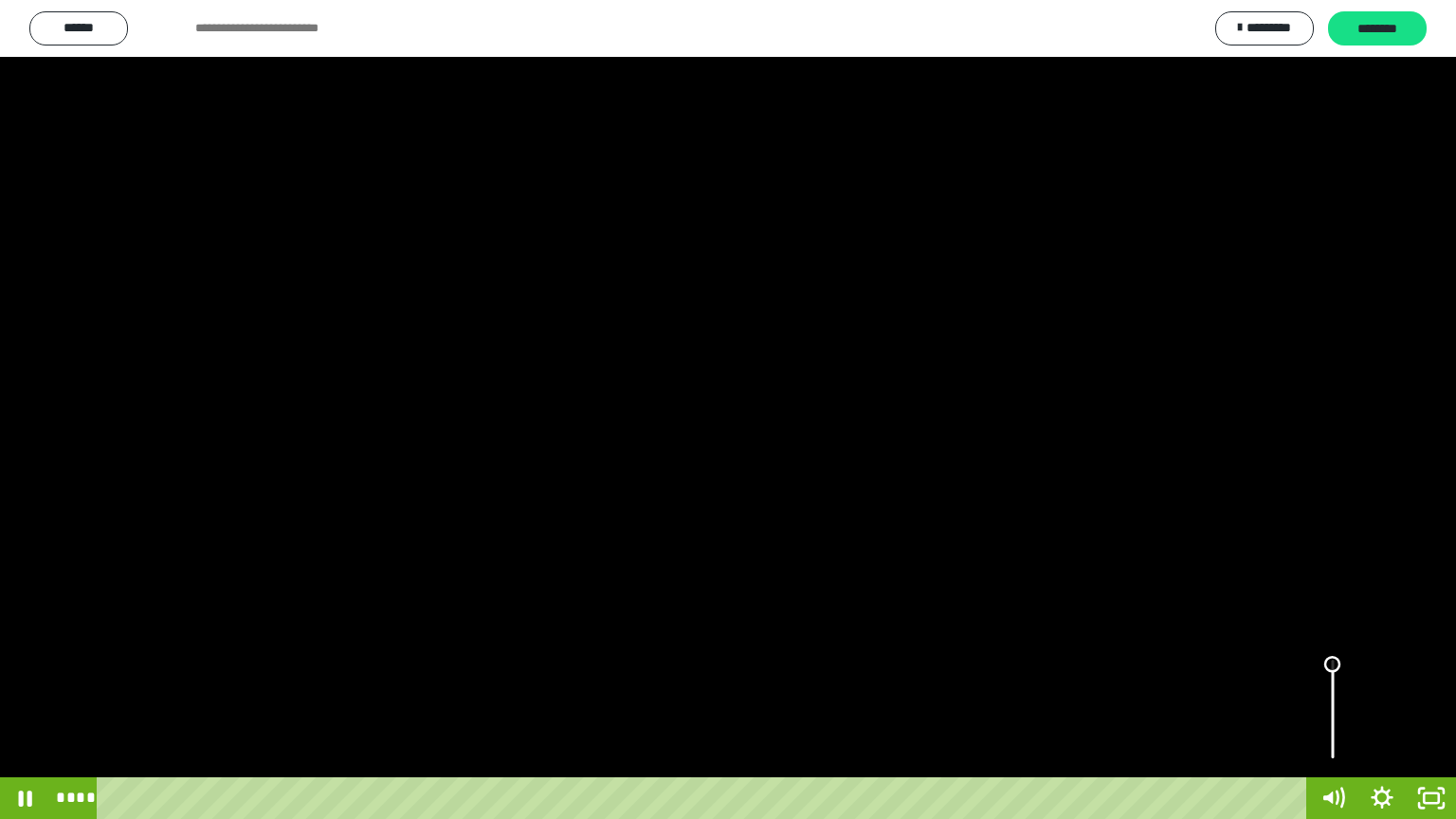 drag, startPoint x: 1327, startPoint y: 686, endPoint x: 1335, endPoint y: 660, distance: 27.20294 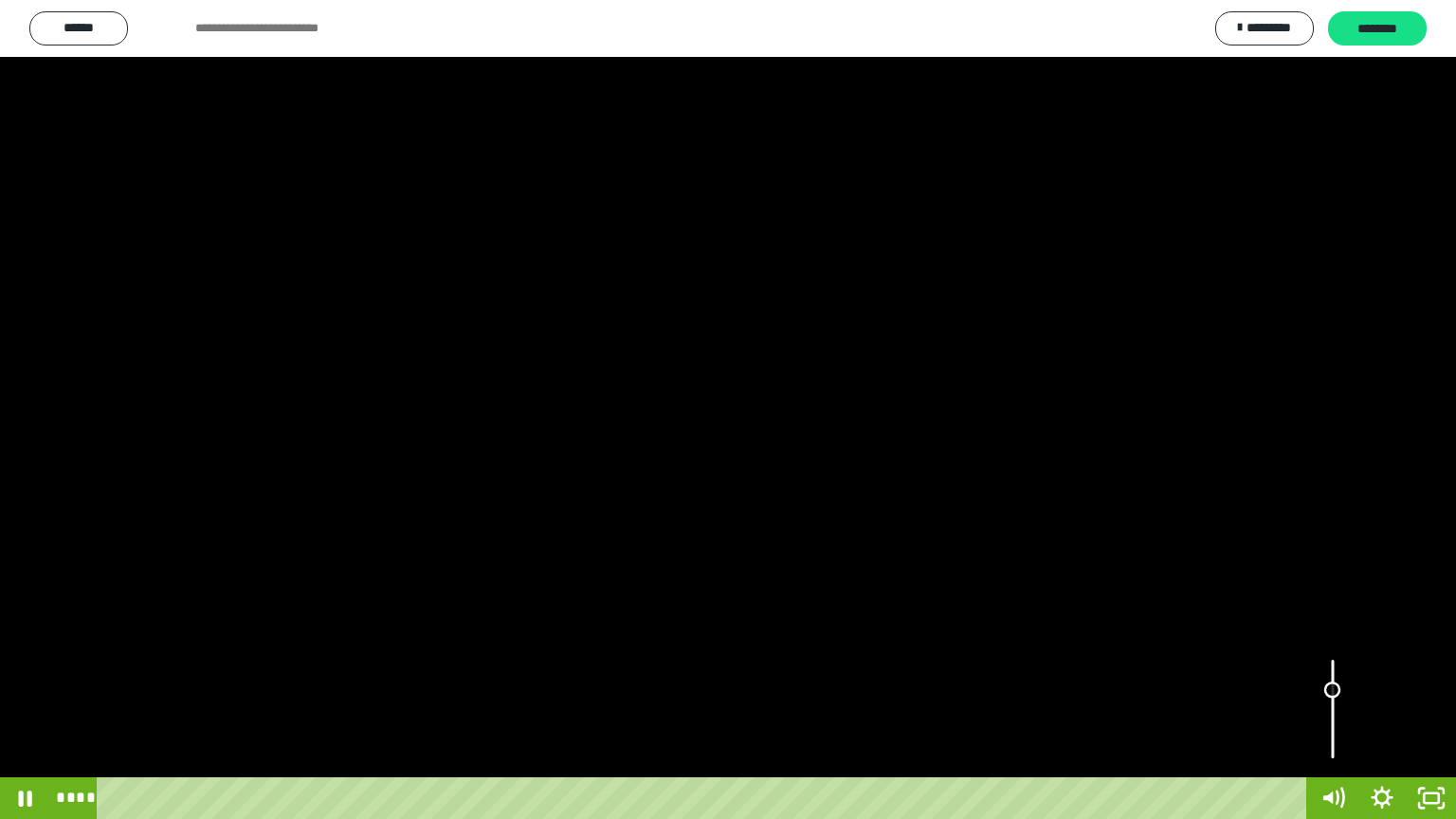 drag, startPoint x: 1335, startPoint y: 660, endPoint x: 1334, endPoint y: 690, distance: 30.01666 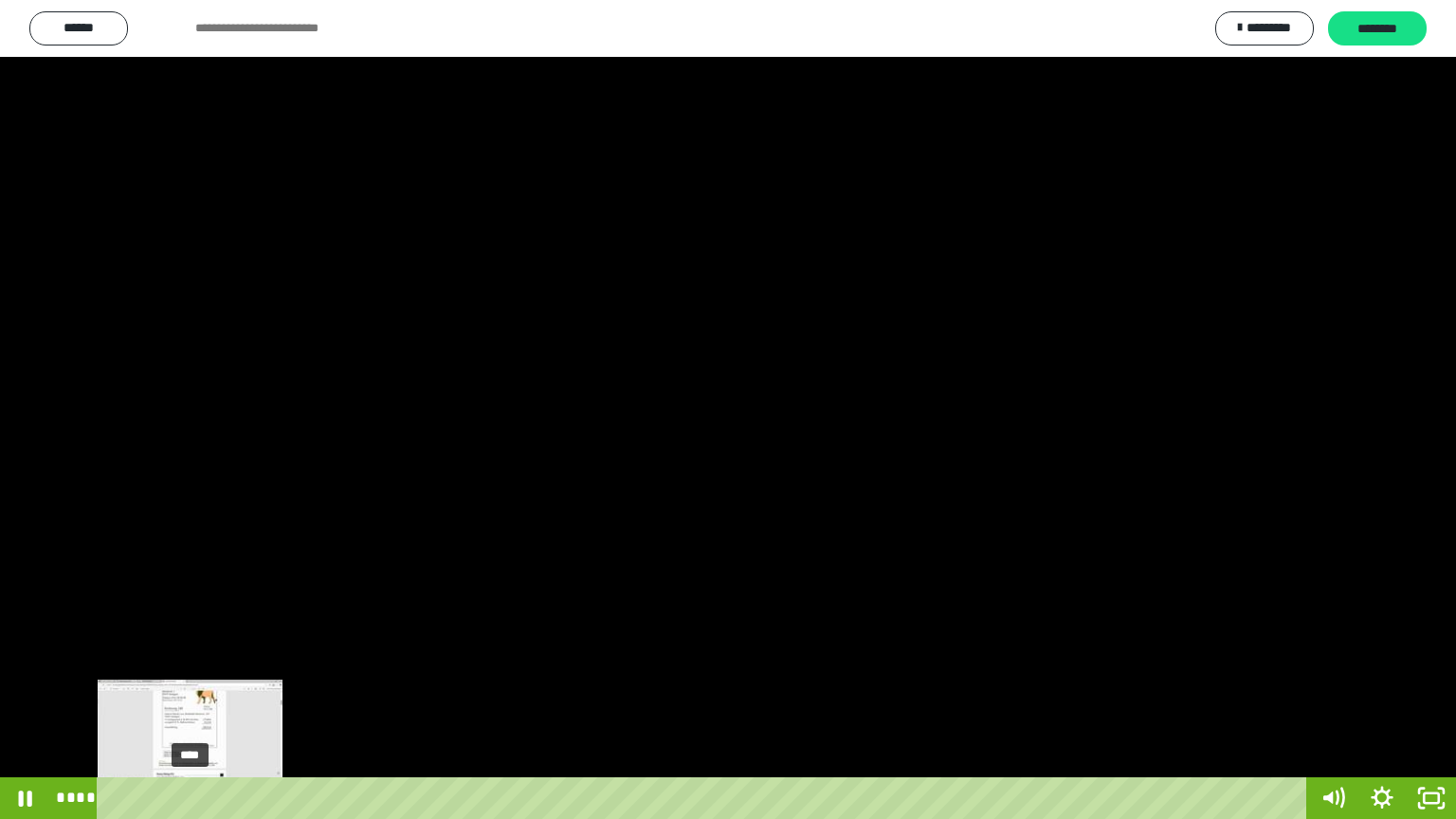 click on "****" at bounding box center [705, 798] 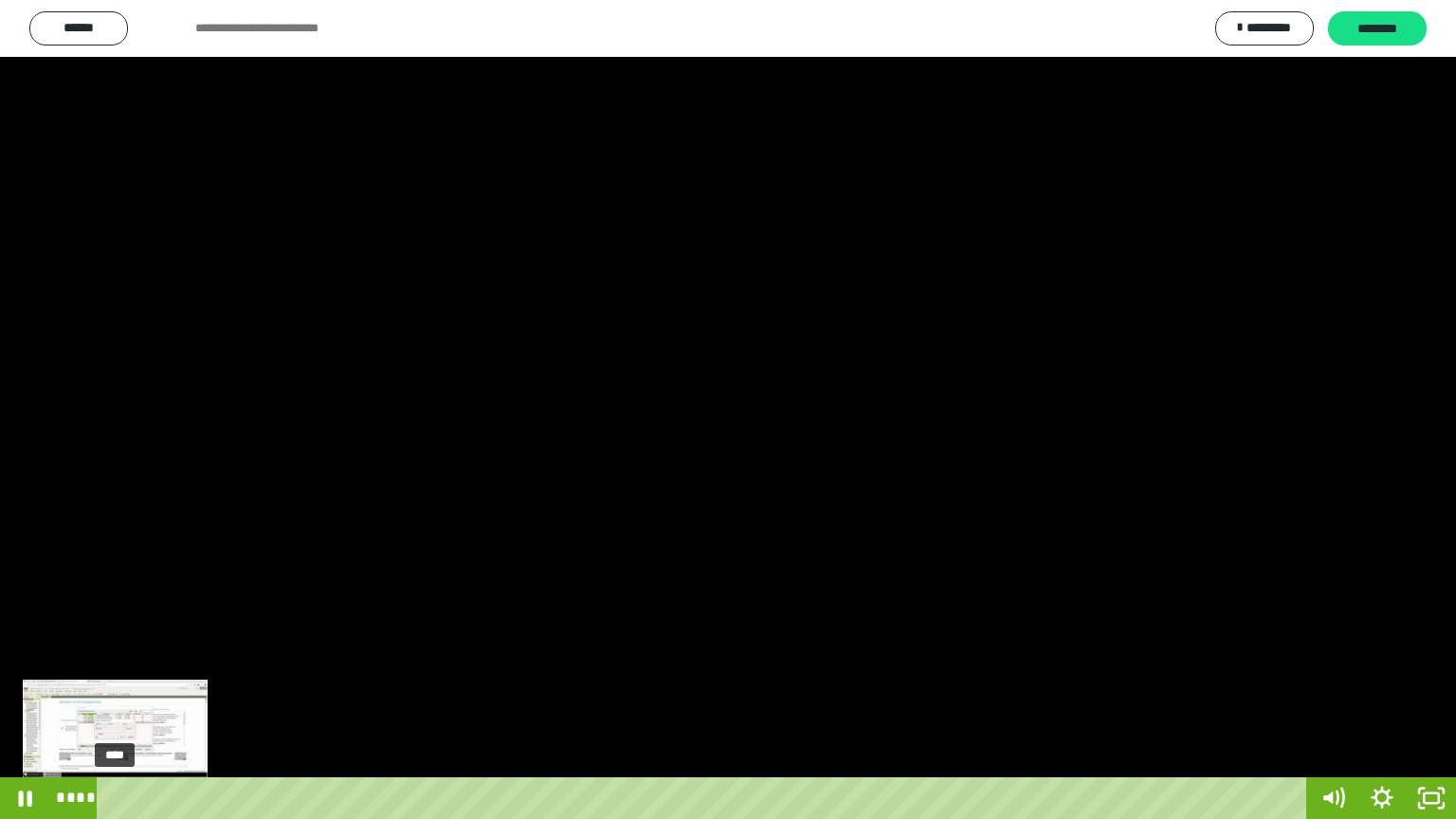 click on "****" at bounding box center [705, 798] 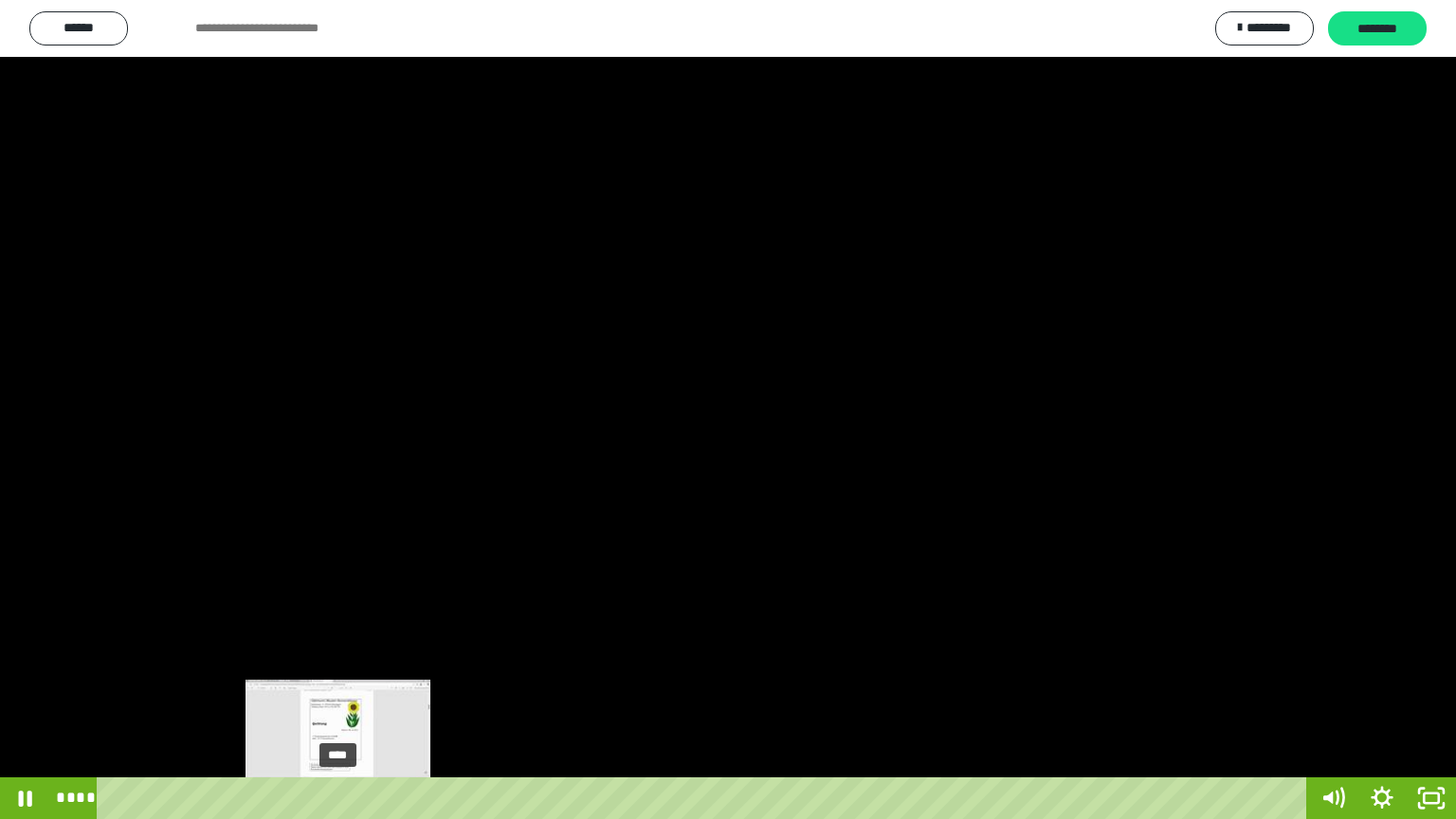click on "****" at bounding box center (705, 798) 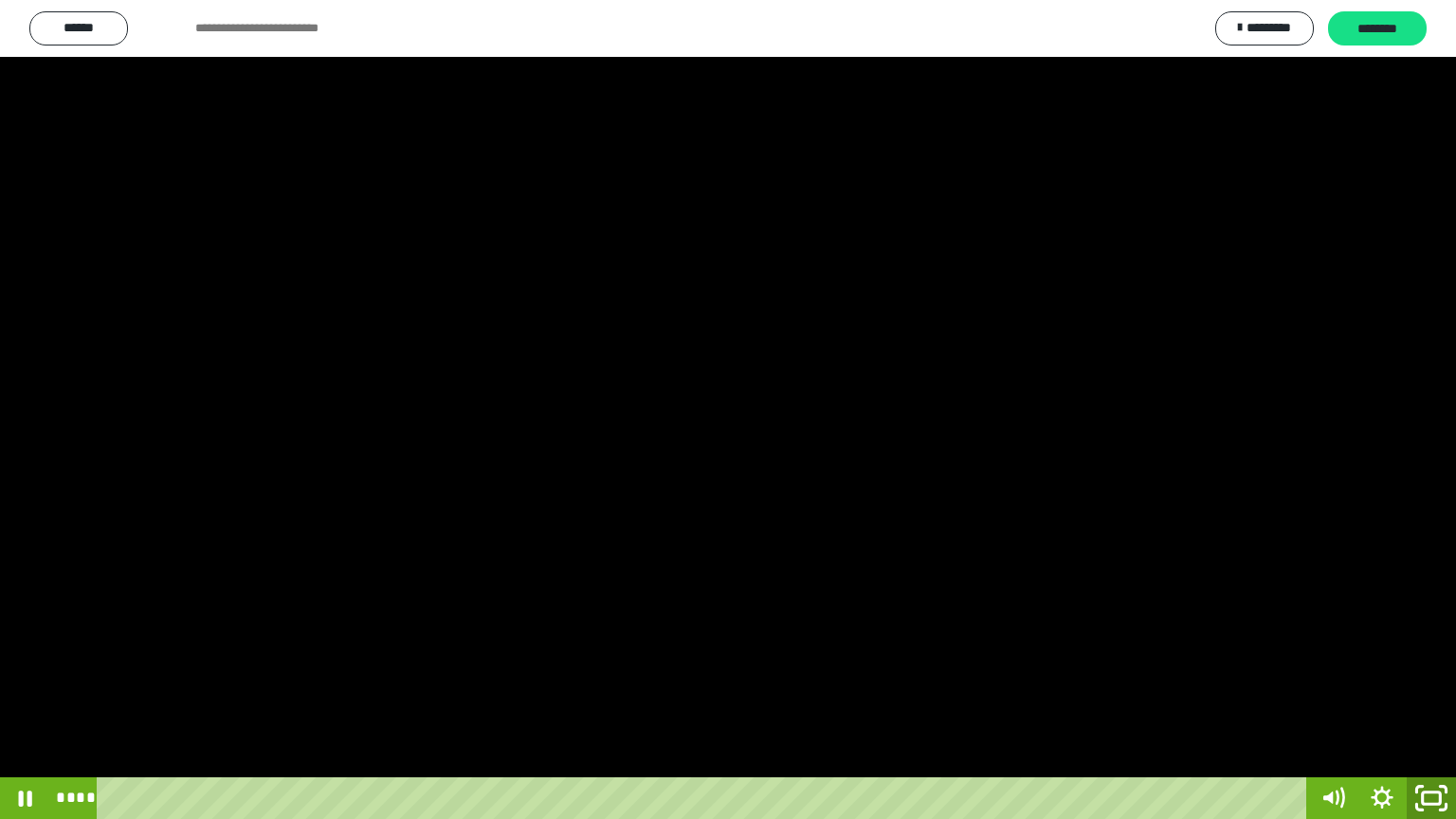 click 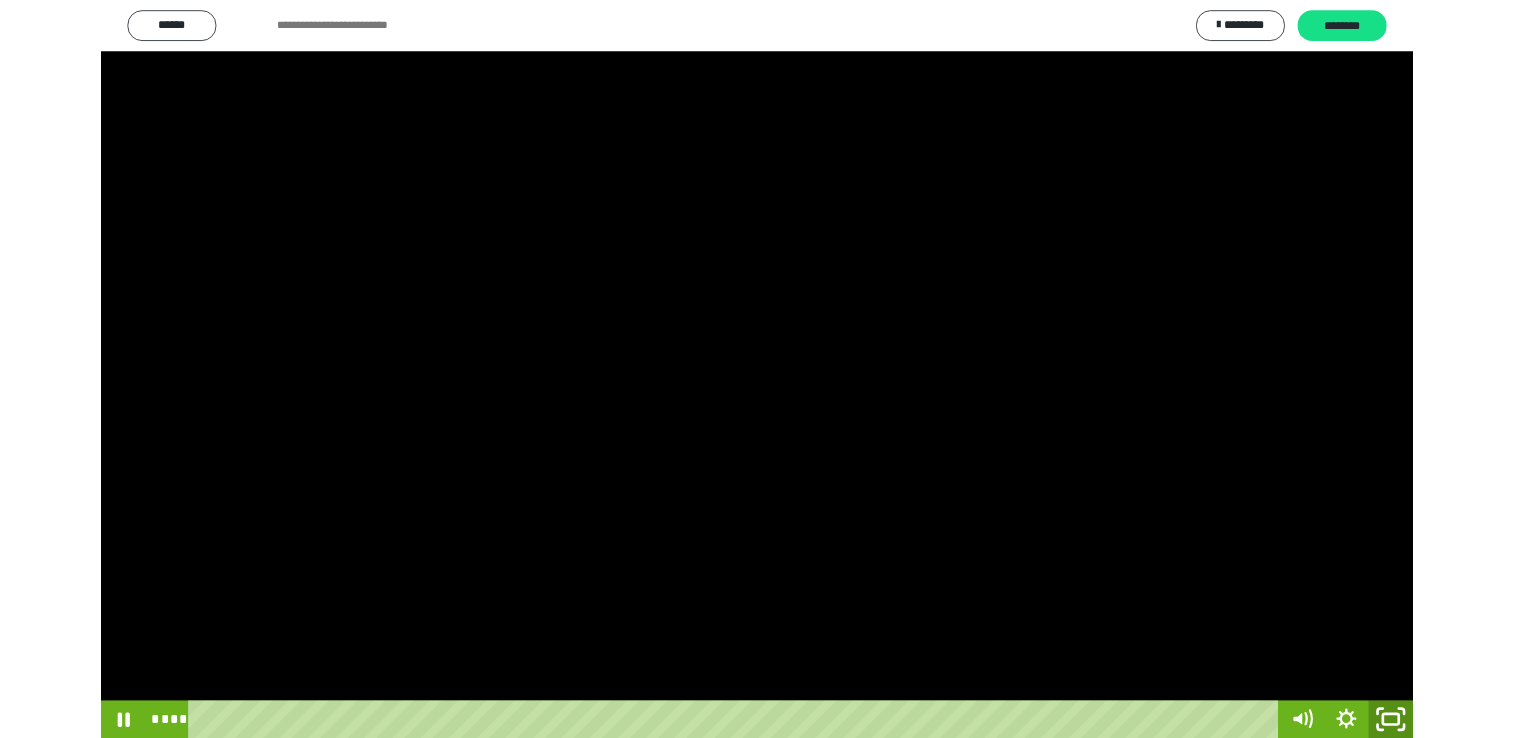 scroll, scrollTop: 324, scrollLeft: 0, axis: vertical 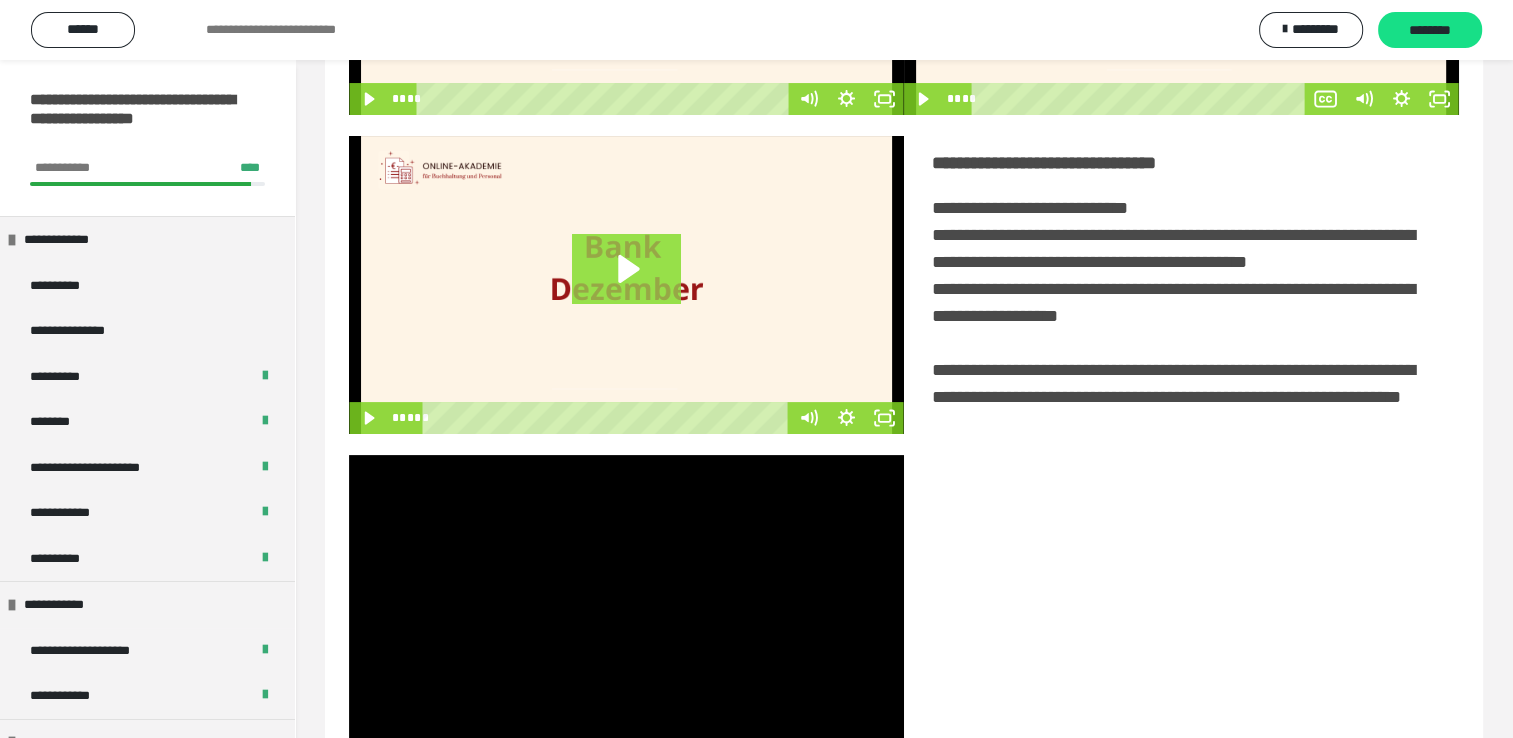 click 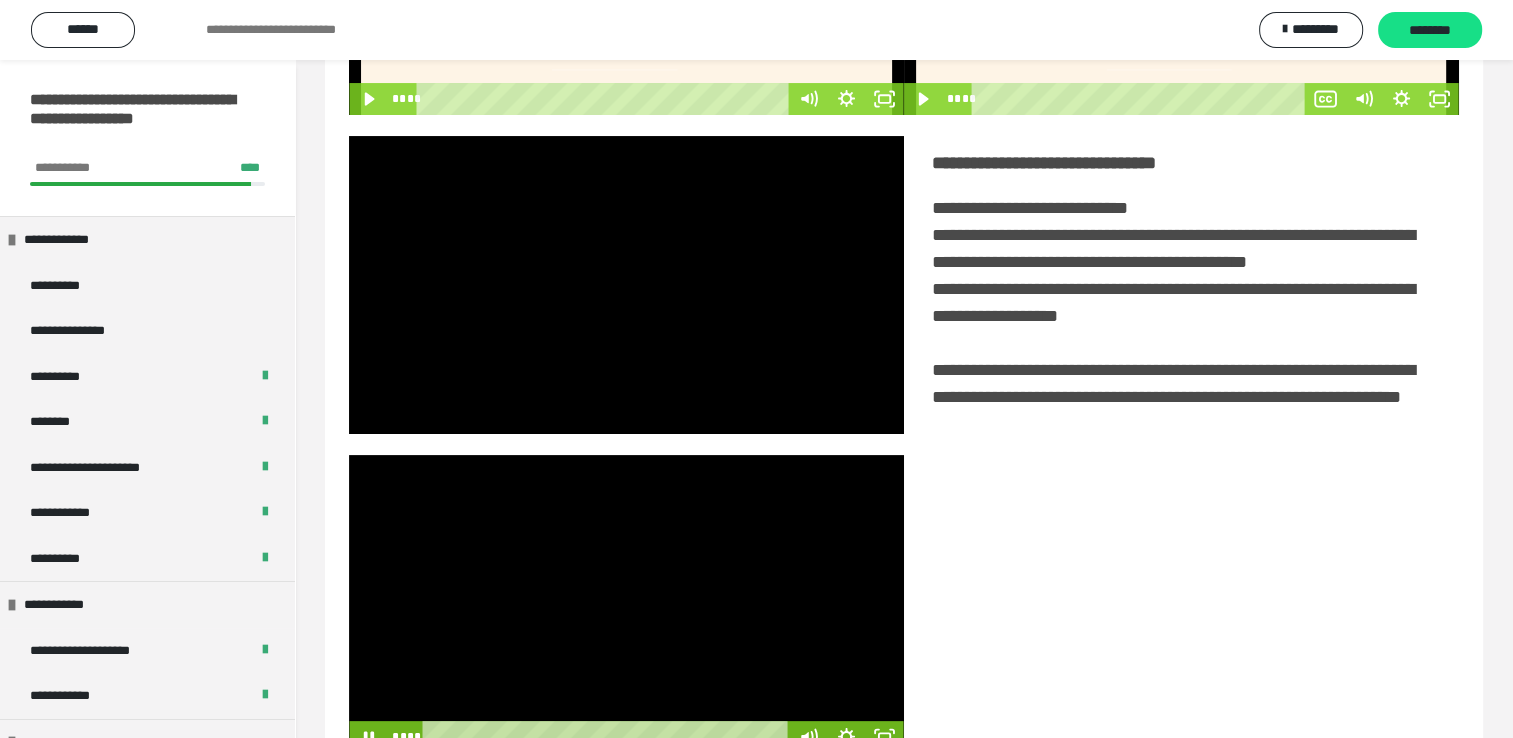 click at bounding box center [626, 604] 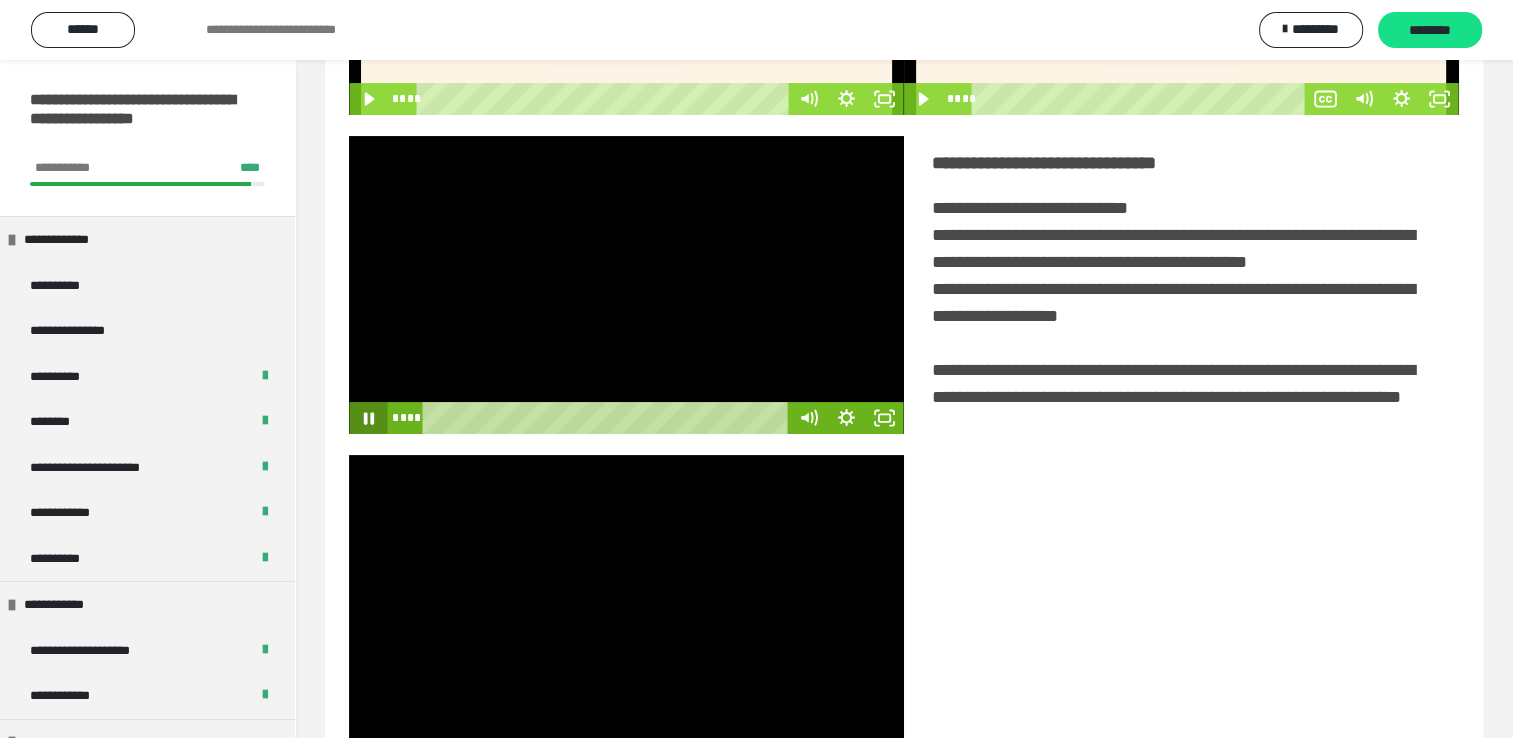 click 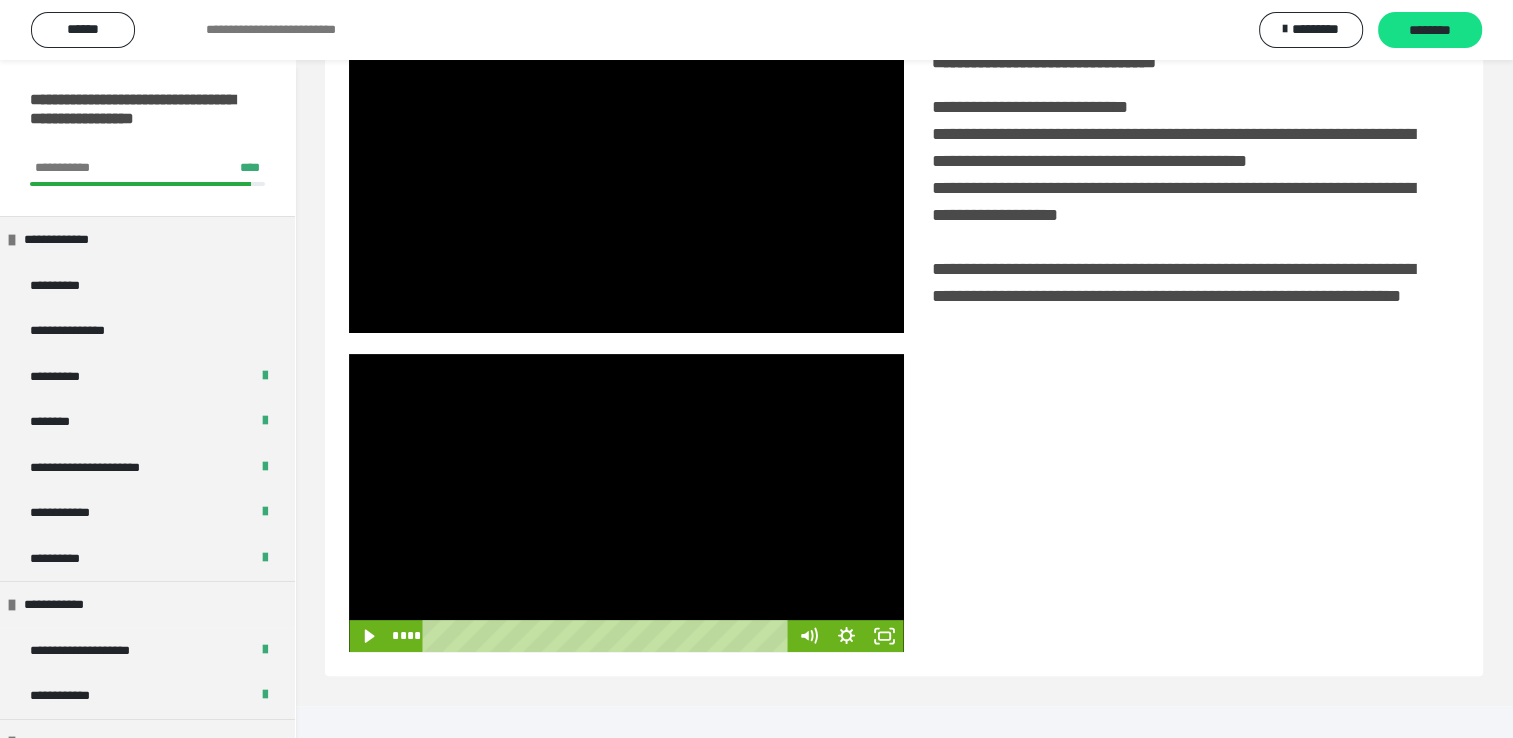 scroll, scrollTop: 446, scrollLeft: 0, axis: vertical 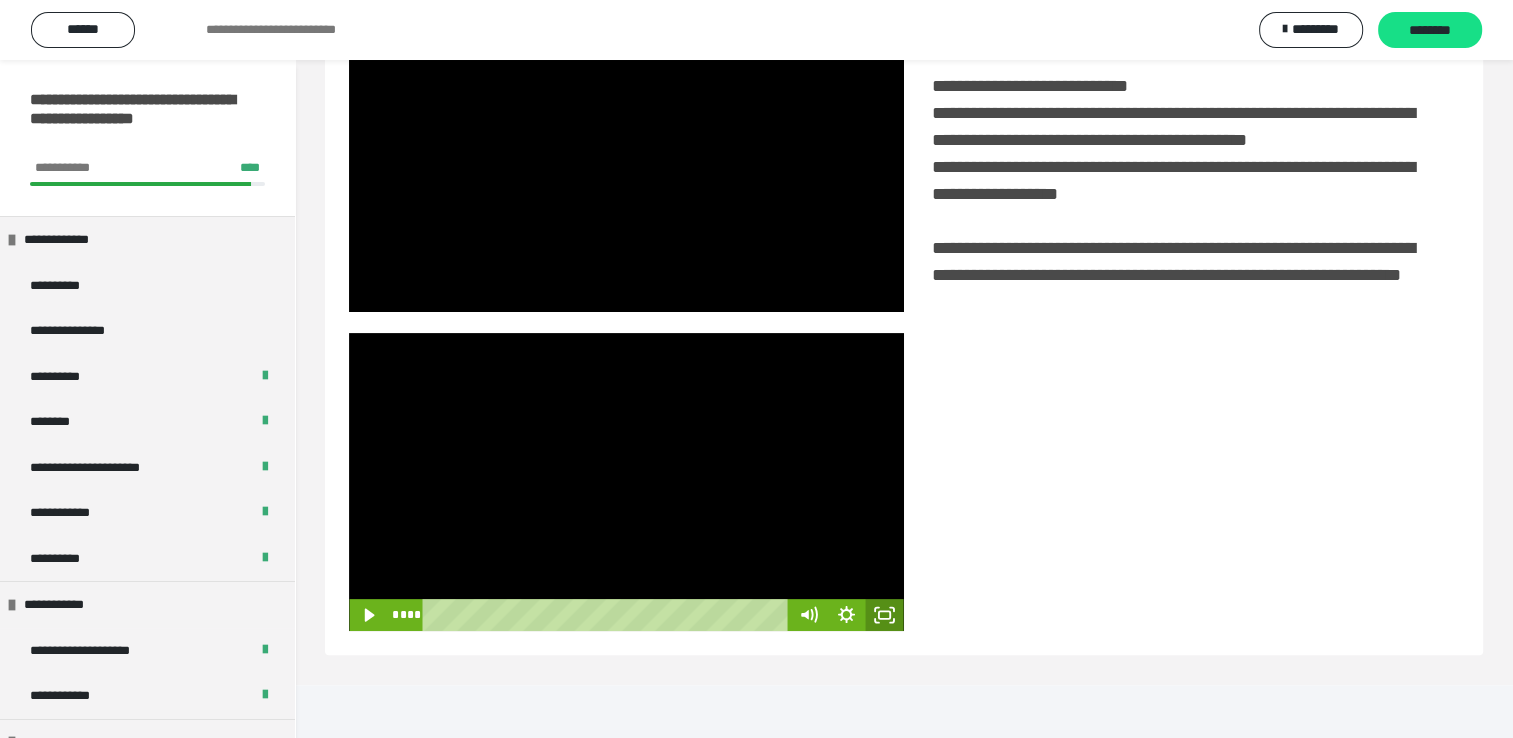 click 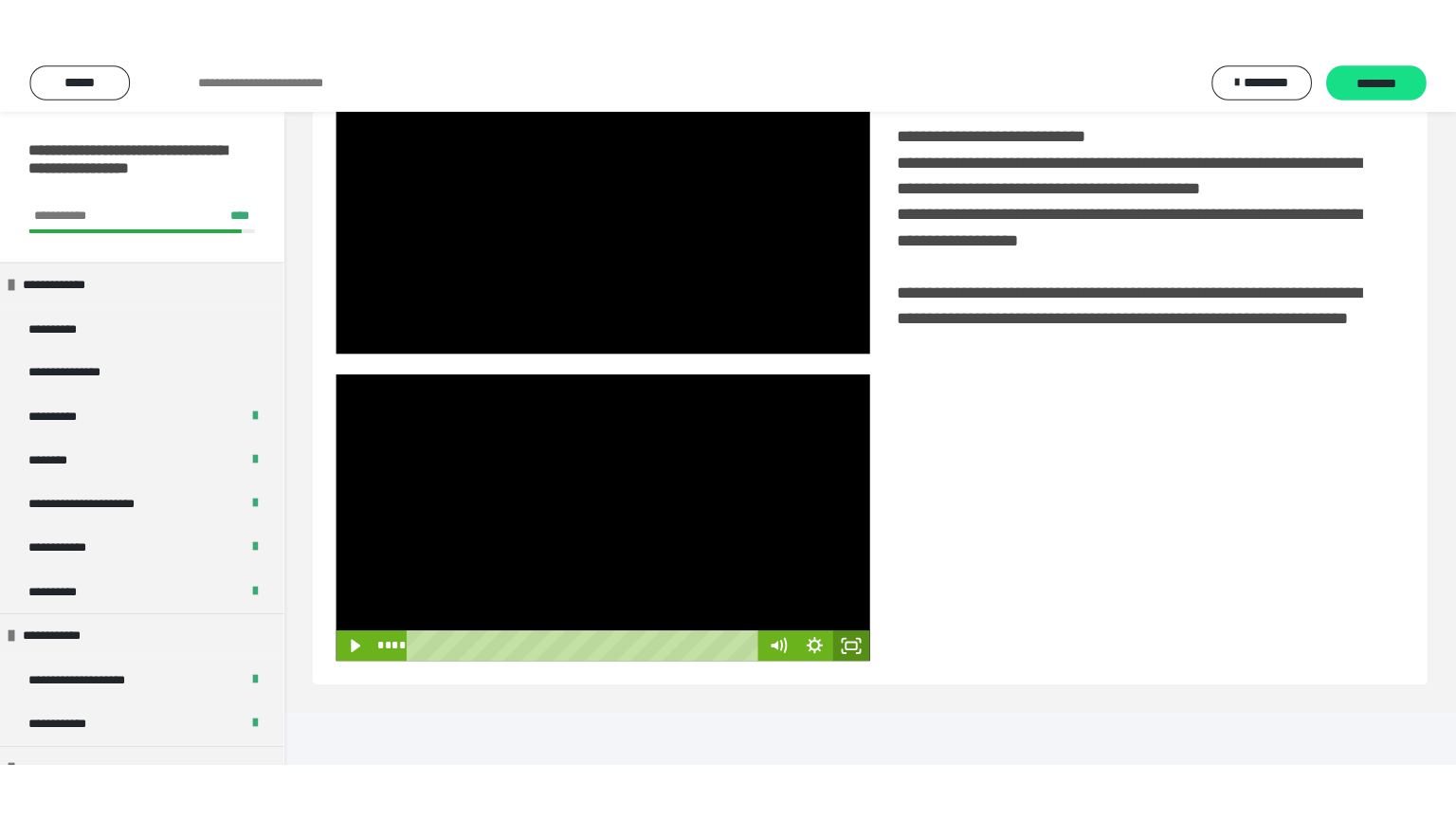 scroll, scrollTop: 317, scrollLeft: 0, axis: vertical 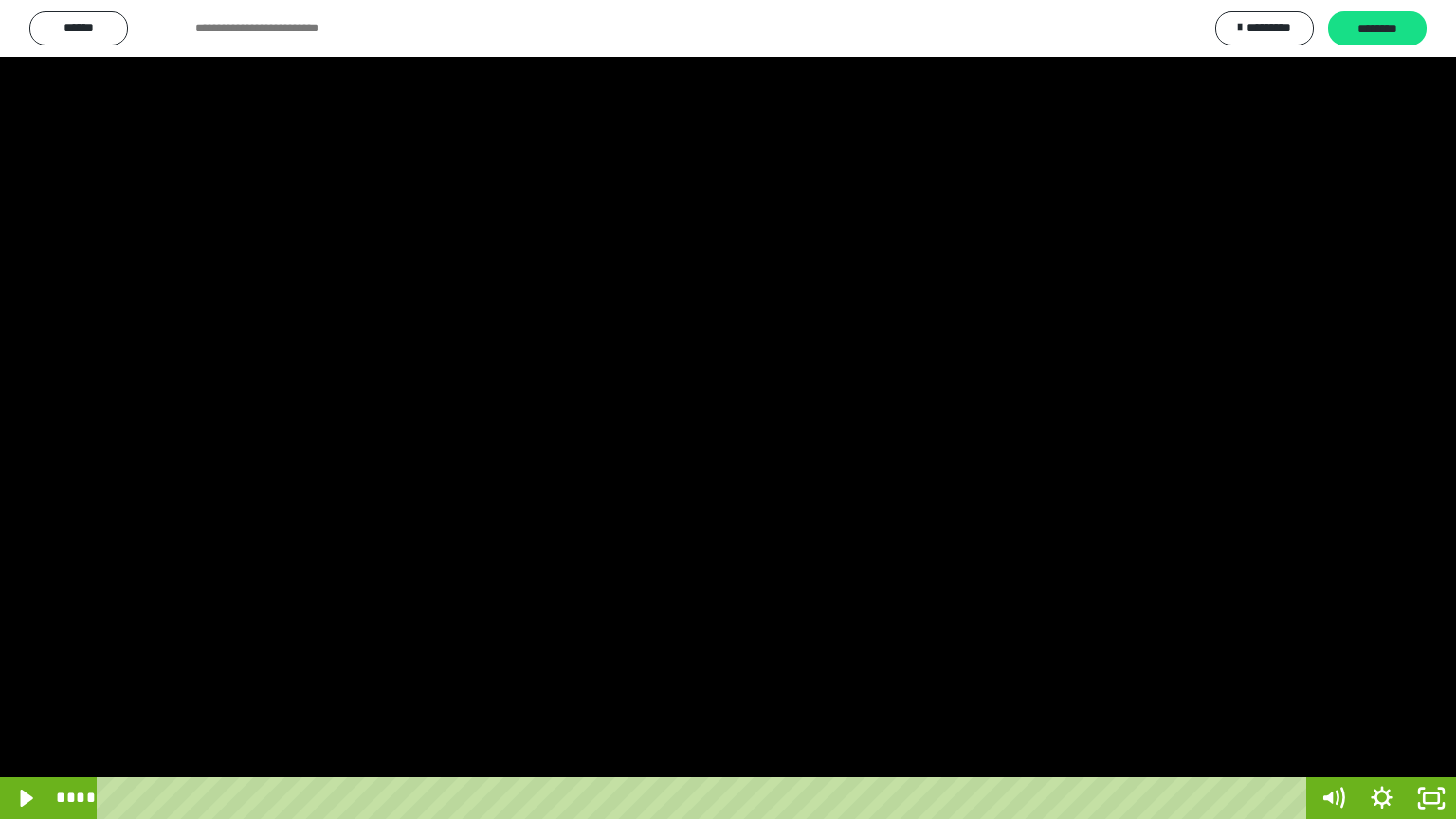 click at bounding box center [728, 410] 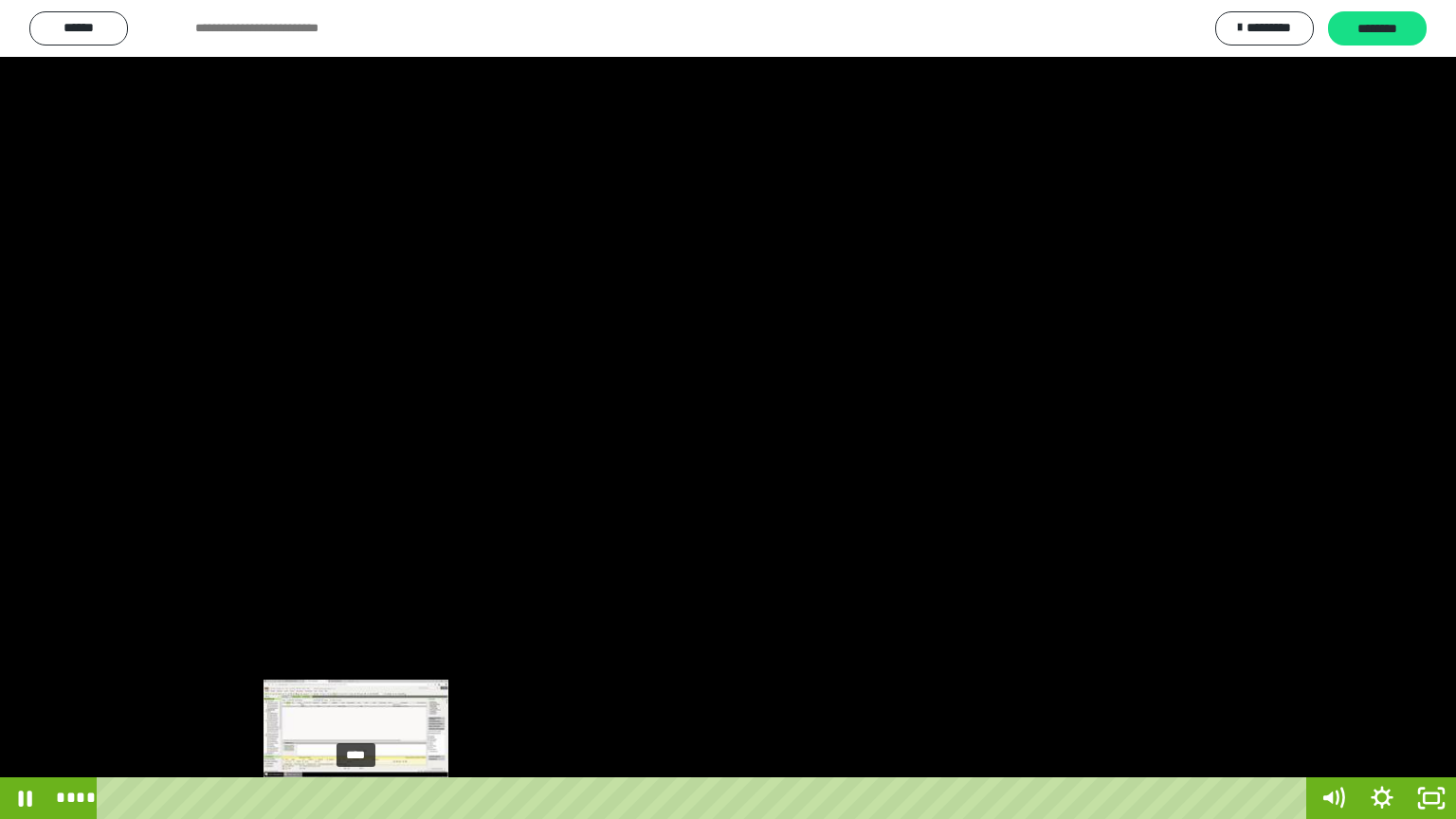 click at bounding box center (356, 798) 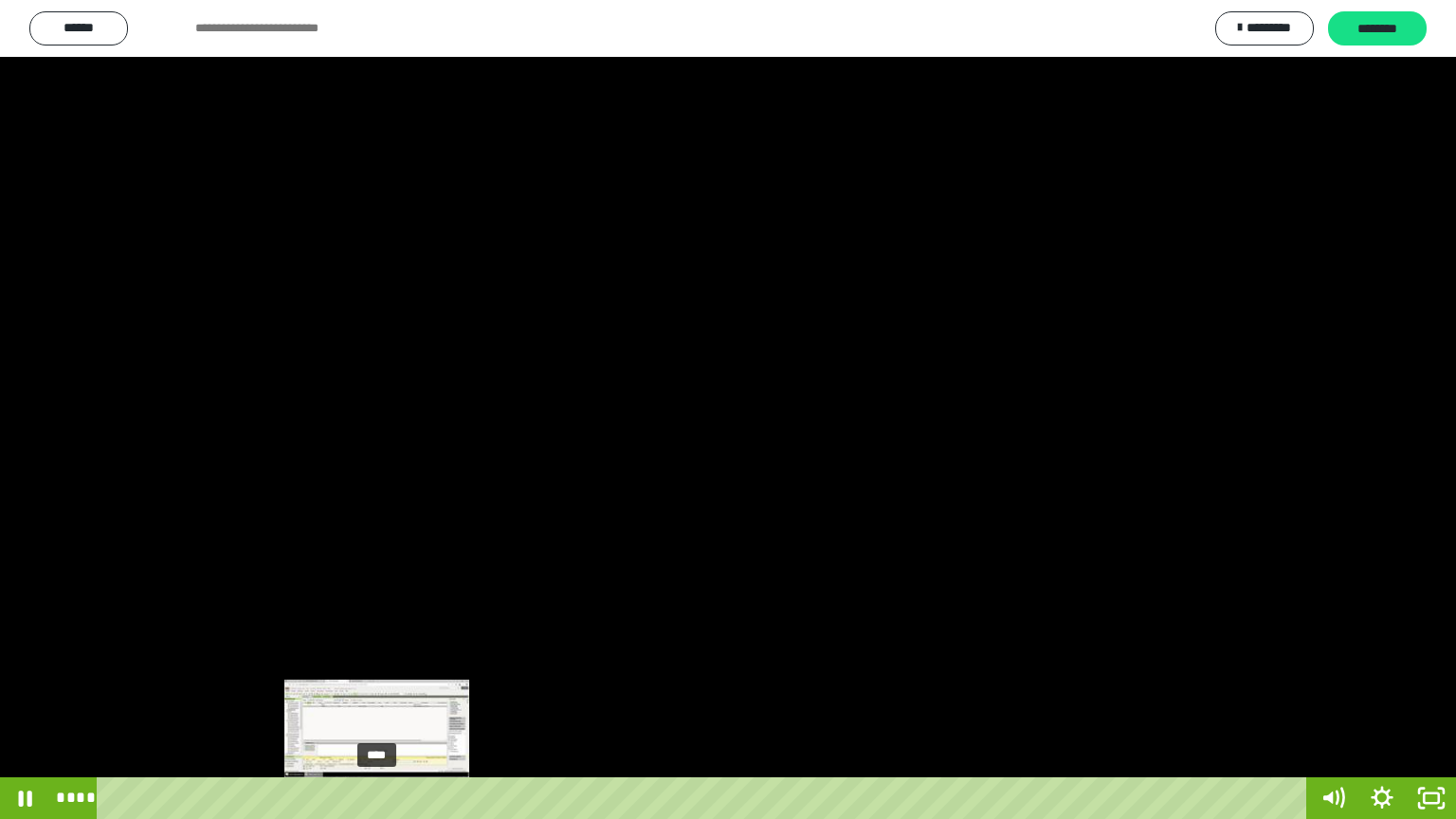click on "****" at bounding box center [705, 798] 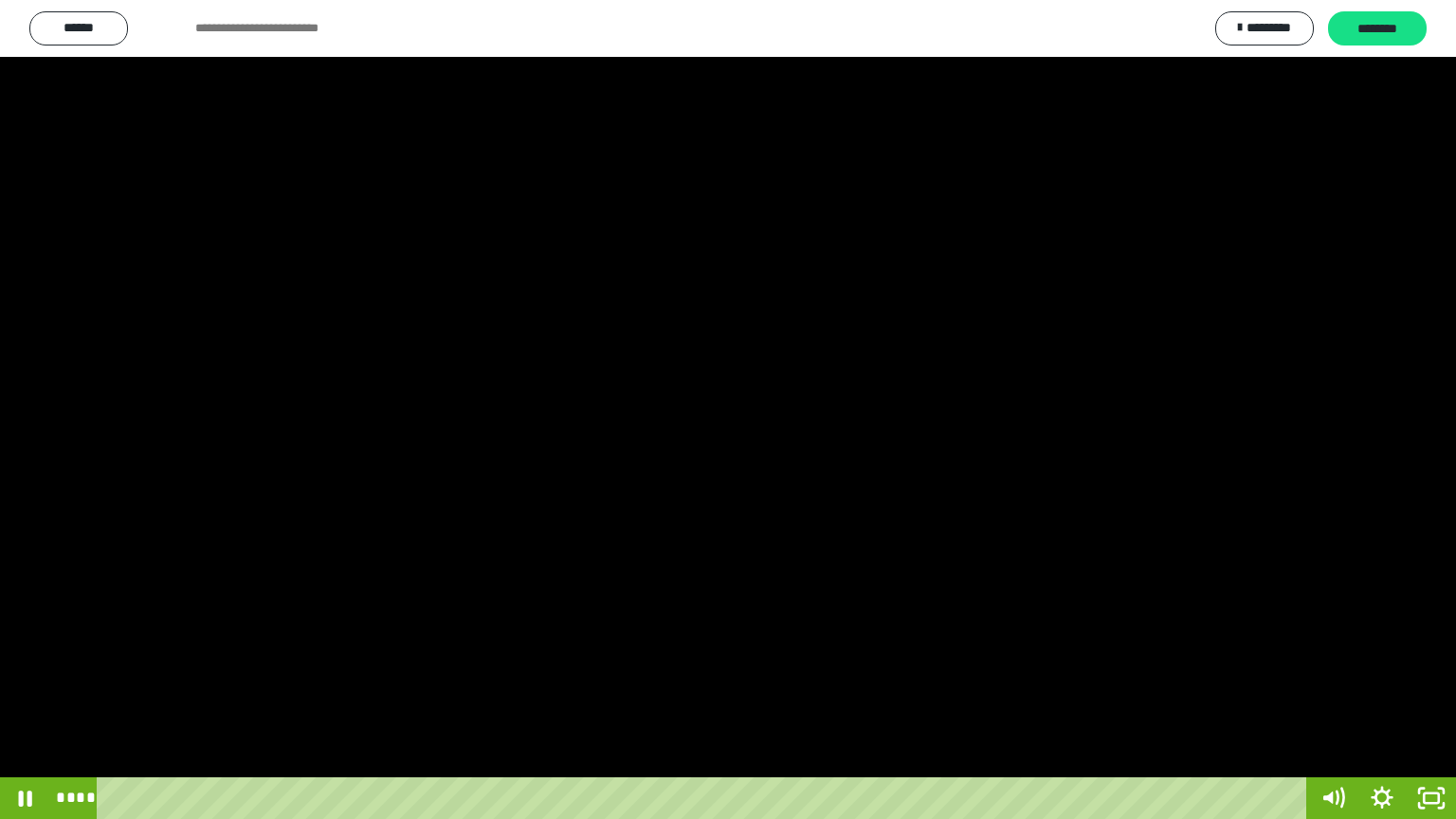 click at bounding box center [728, 410] 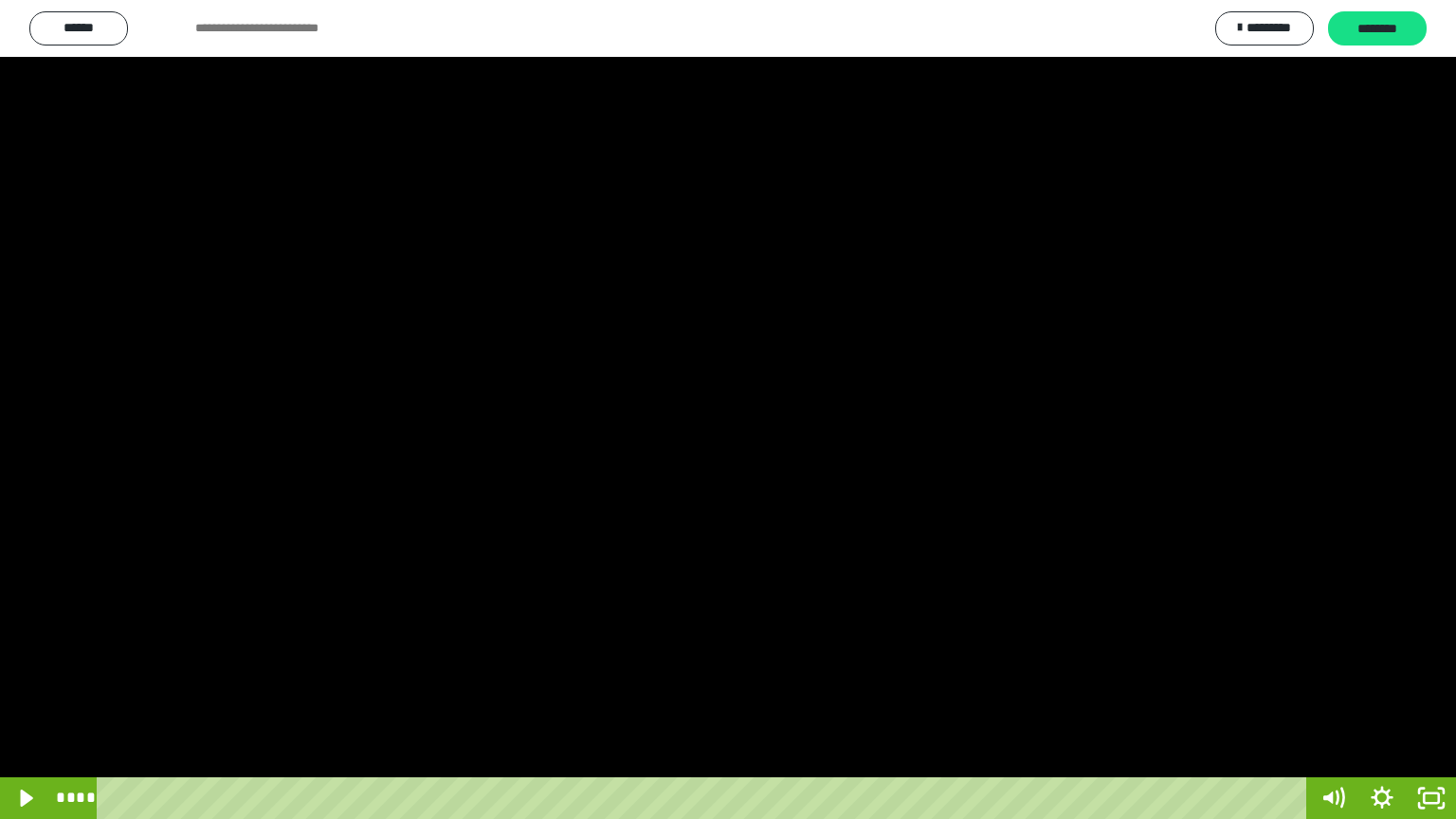 type 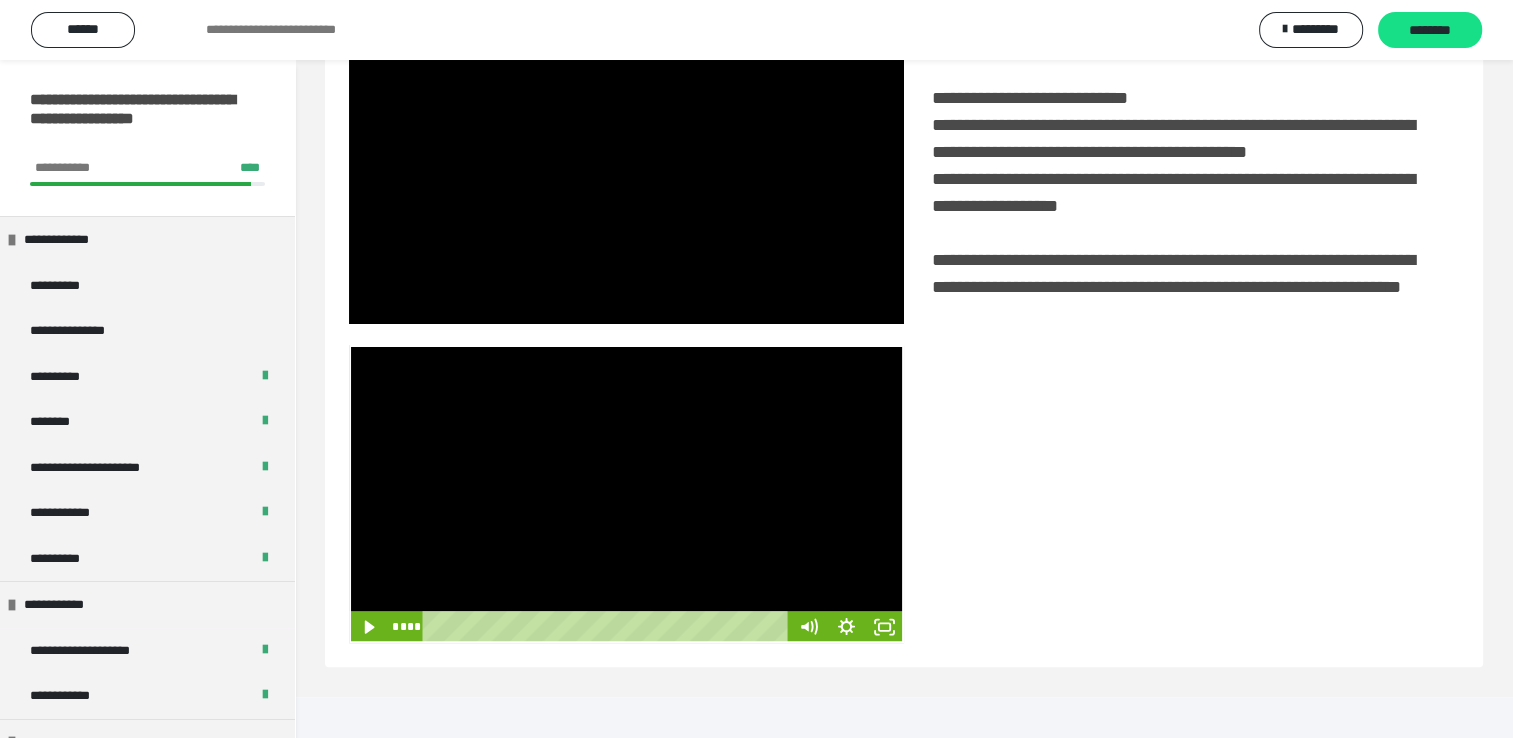 scroll, scrollTop: 446, scrollLeft: 0, axis: vertical 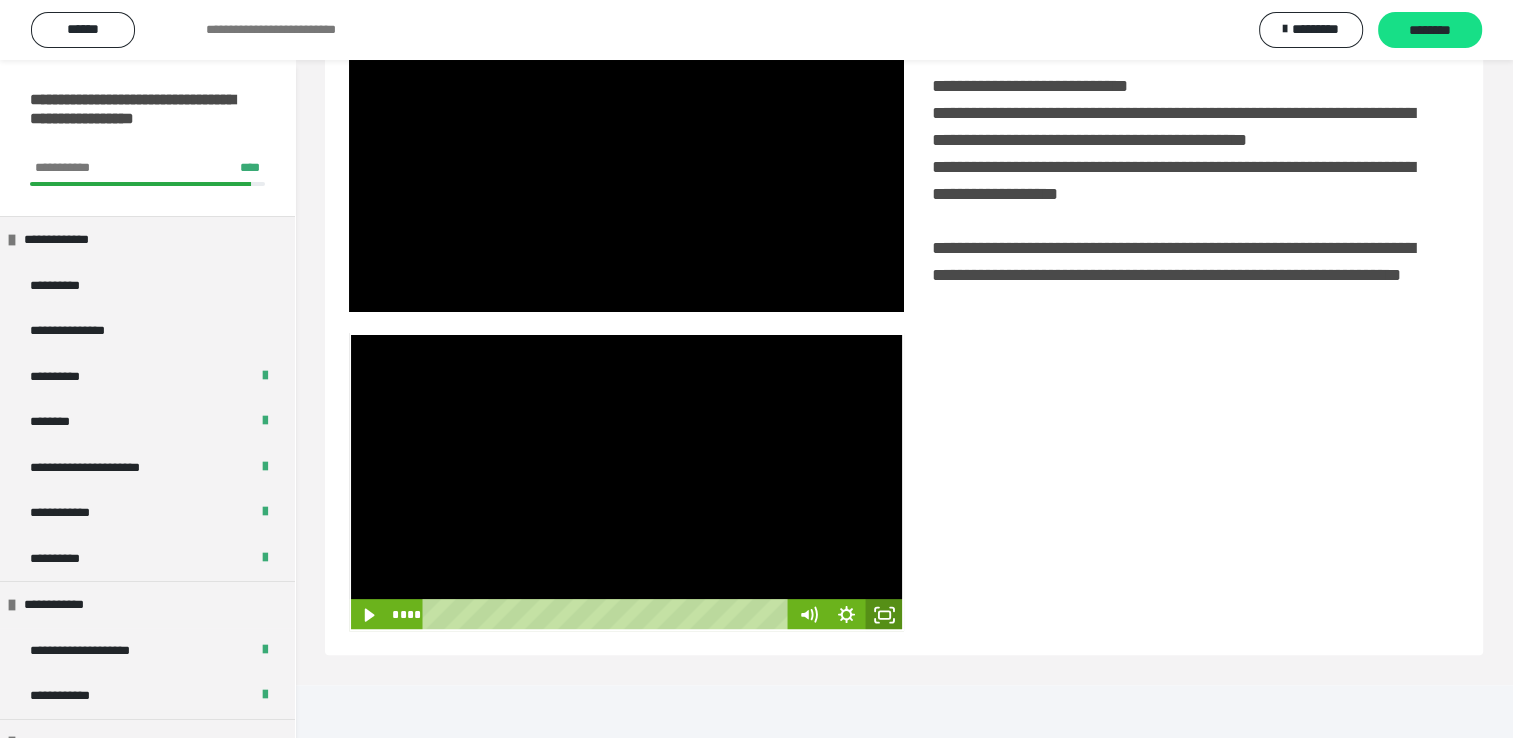 click 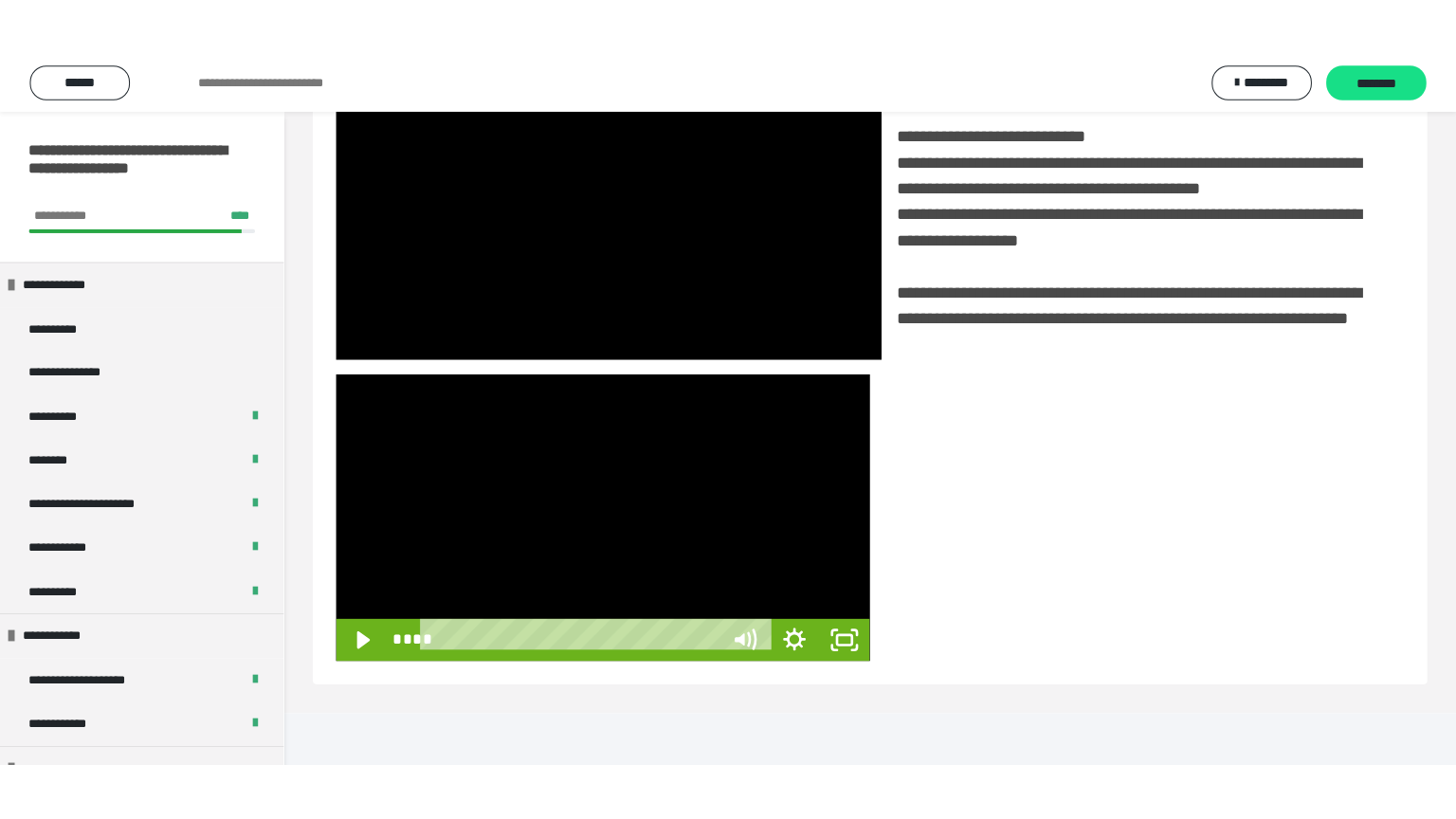 scroll, scrollTop: 317, scrollLeft: 0, axis: vertical 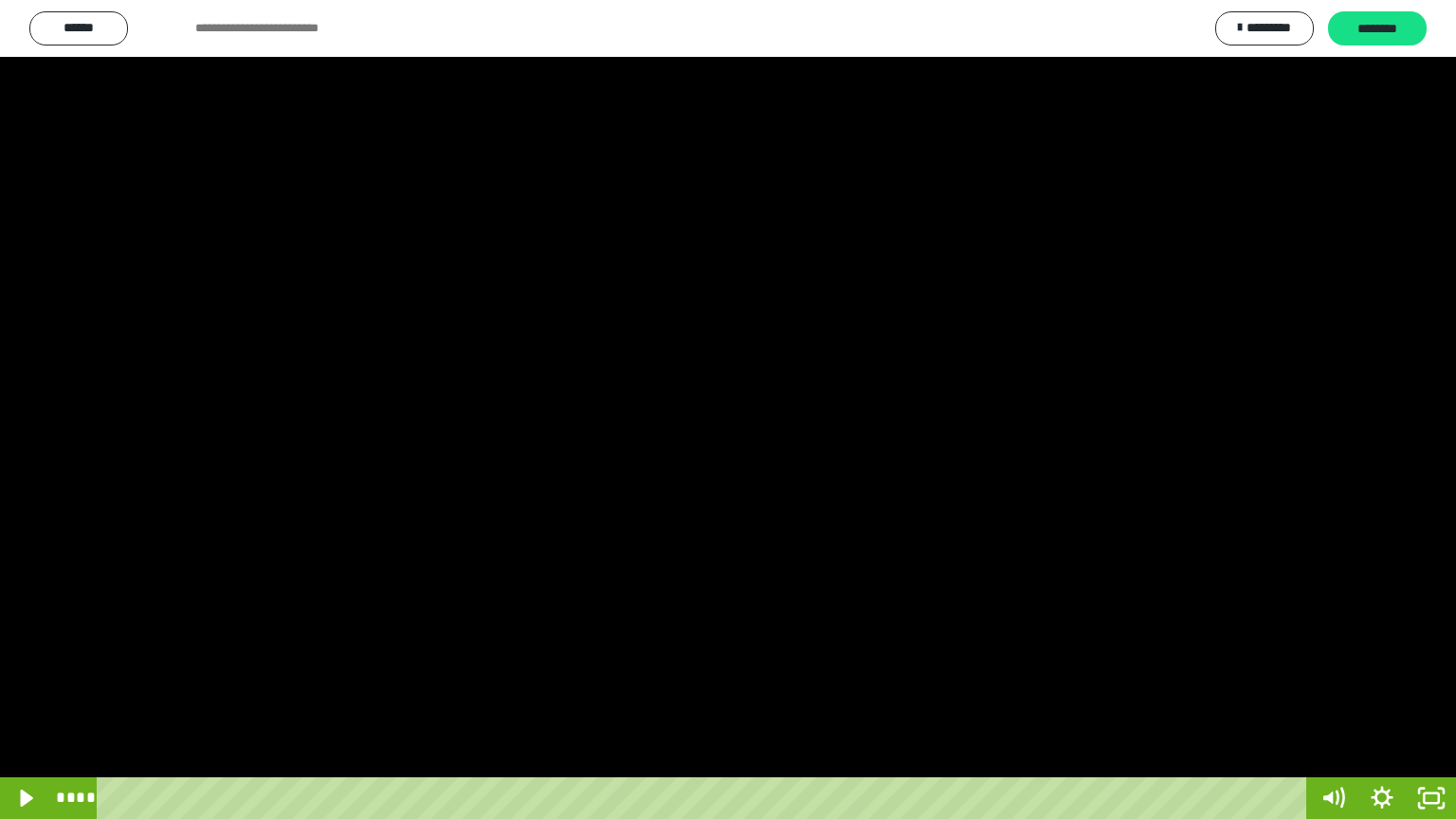 click at bounding box center (728, 410) 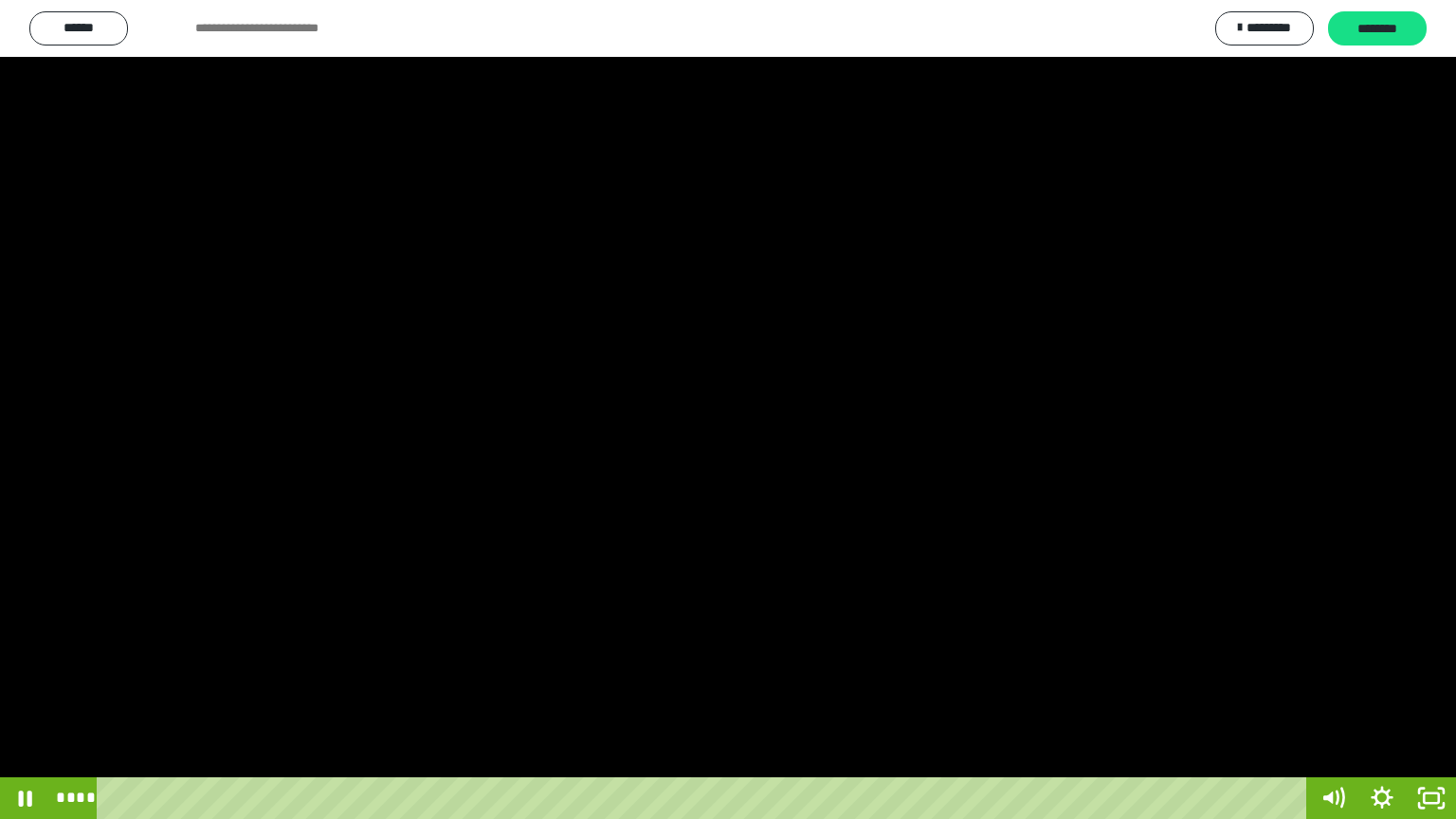 click at bounding box center (728, 410) 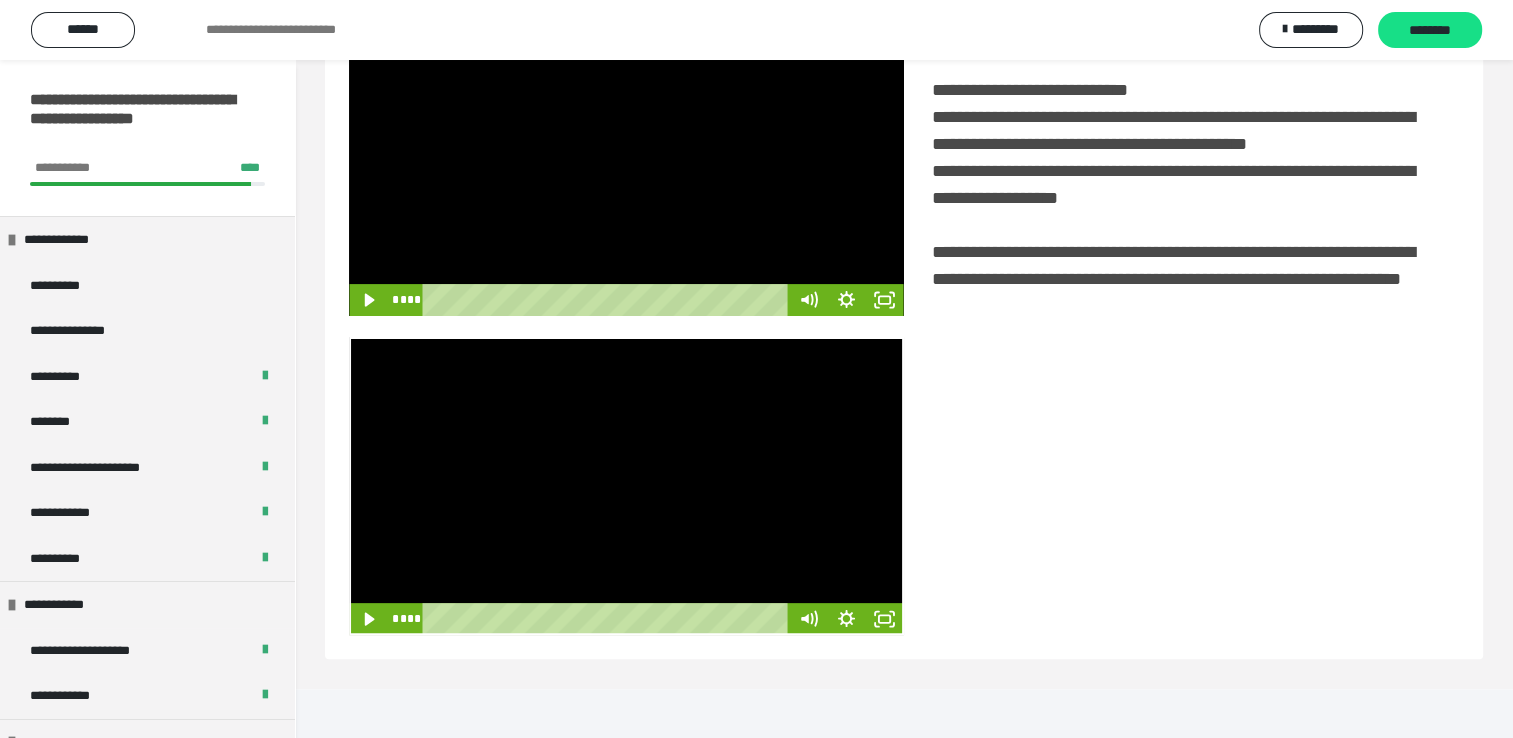 scroll, scrollTop: 446, scrollLeft: 0, axis: vertical 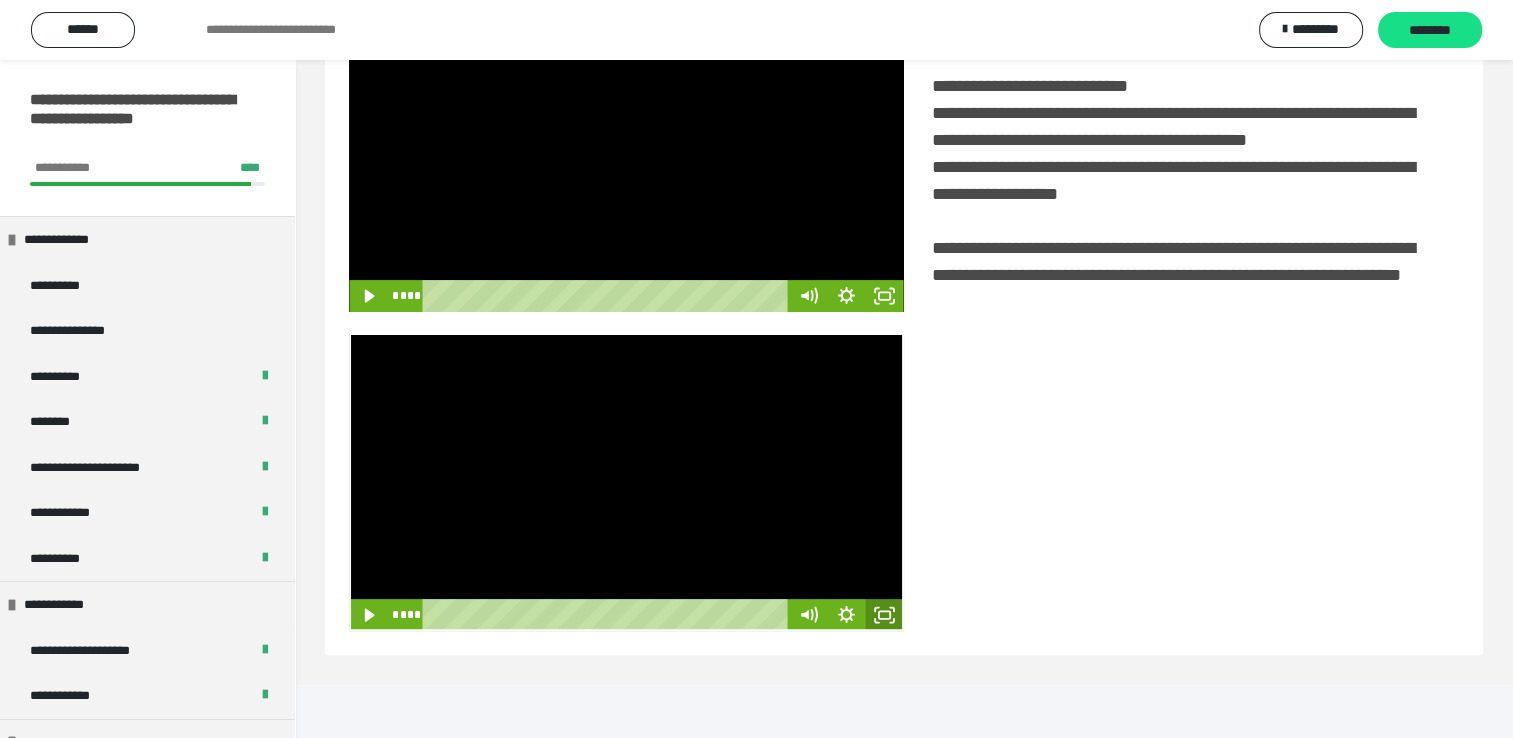 click 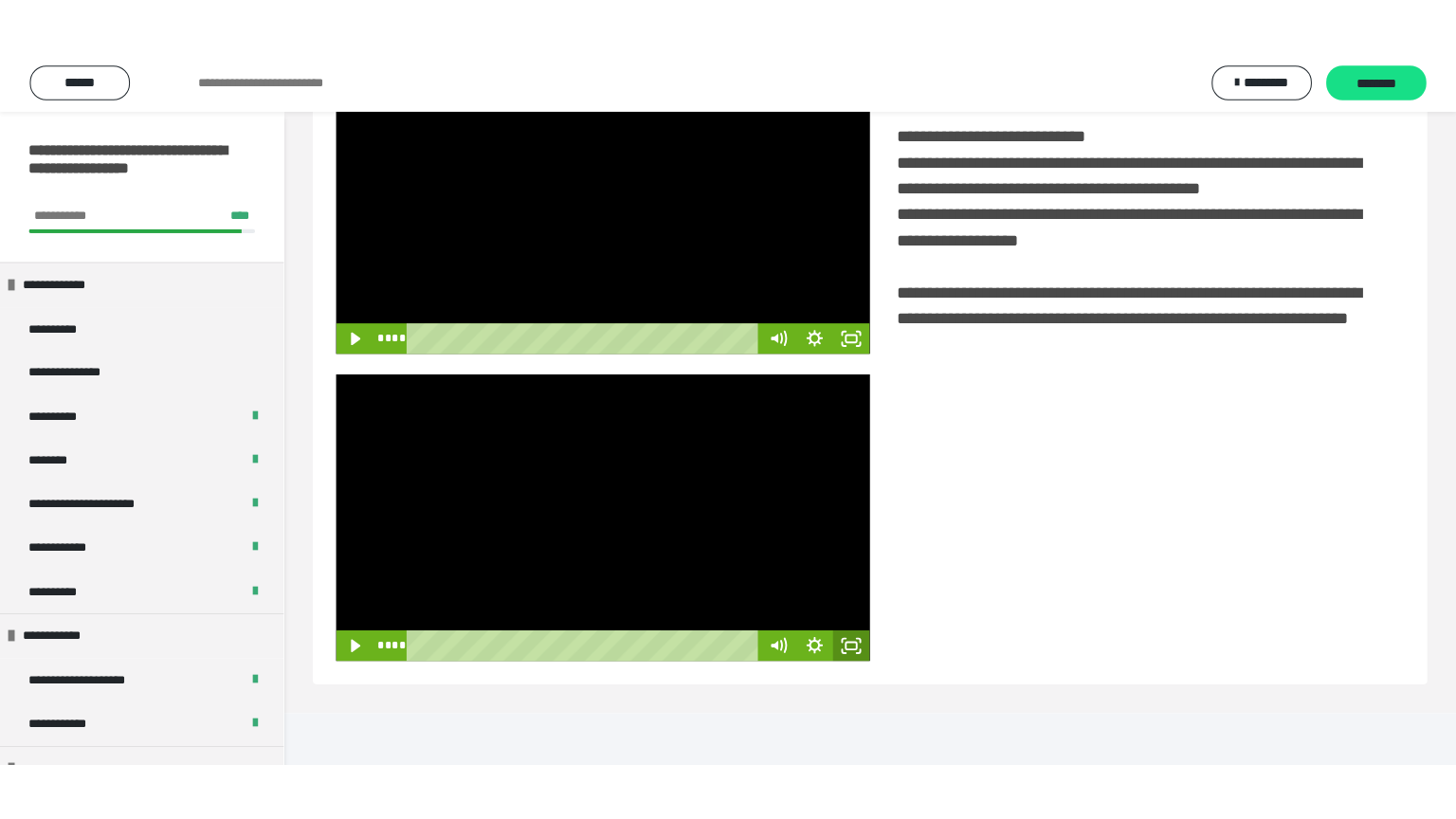 scroll, scrollTop: 317, scrollLeft: 0, axis: vertical 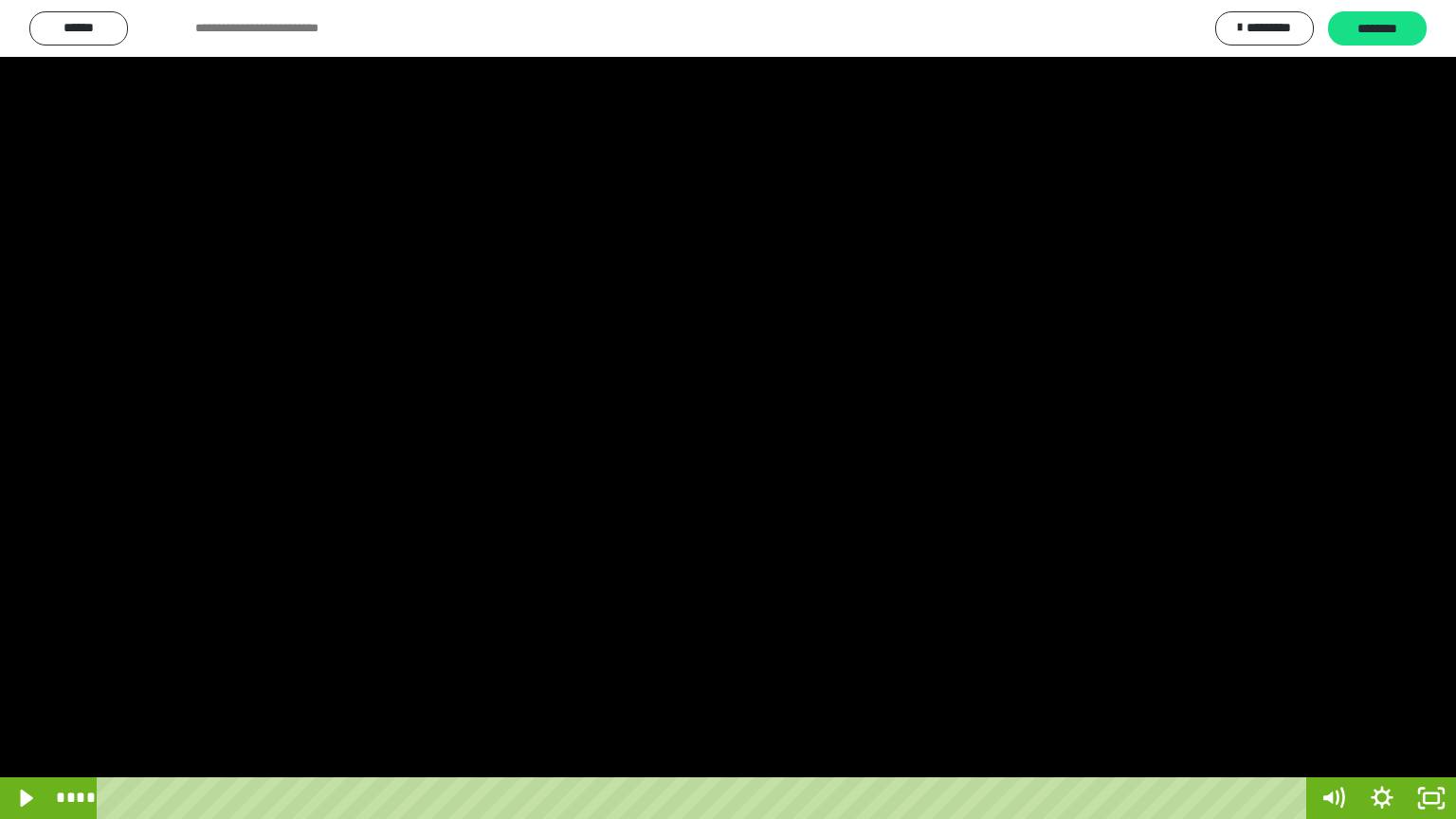 click at bounding box center (728, 410) 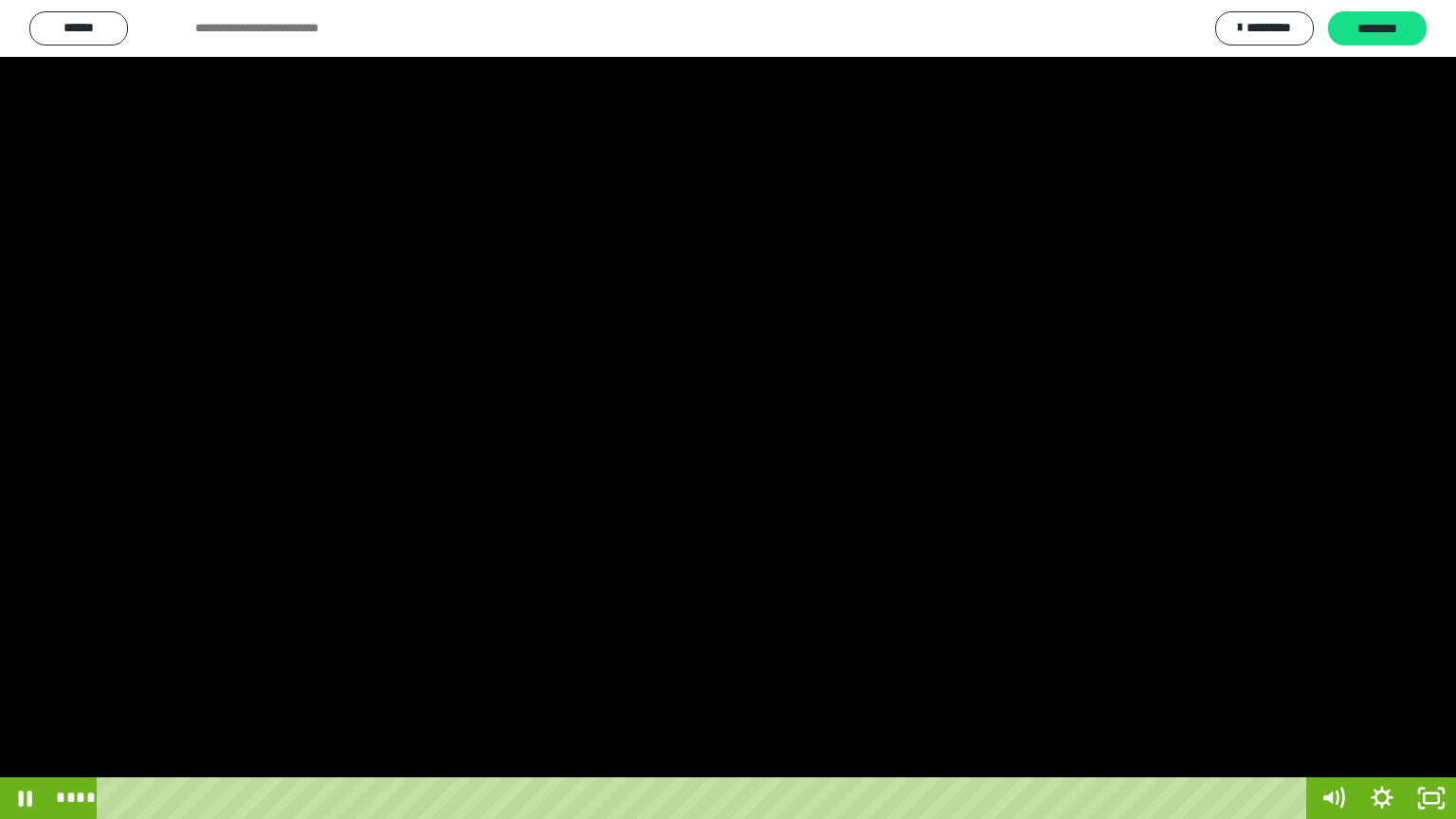 click at bounding box center (728, 410) 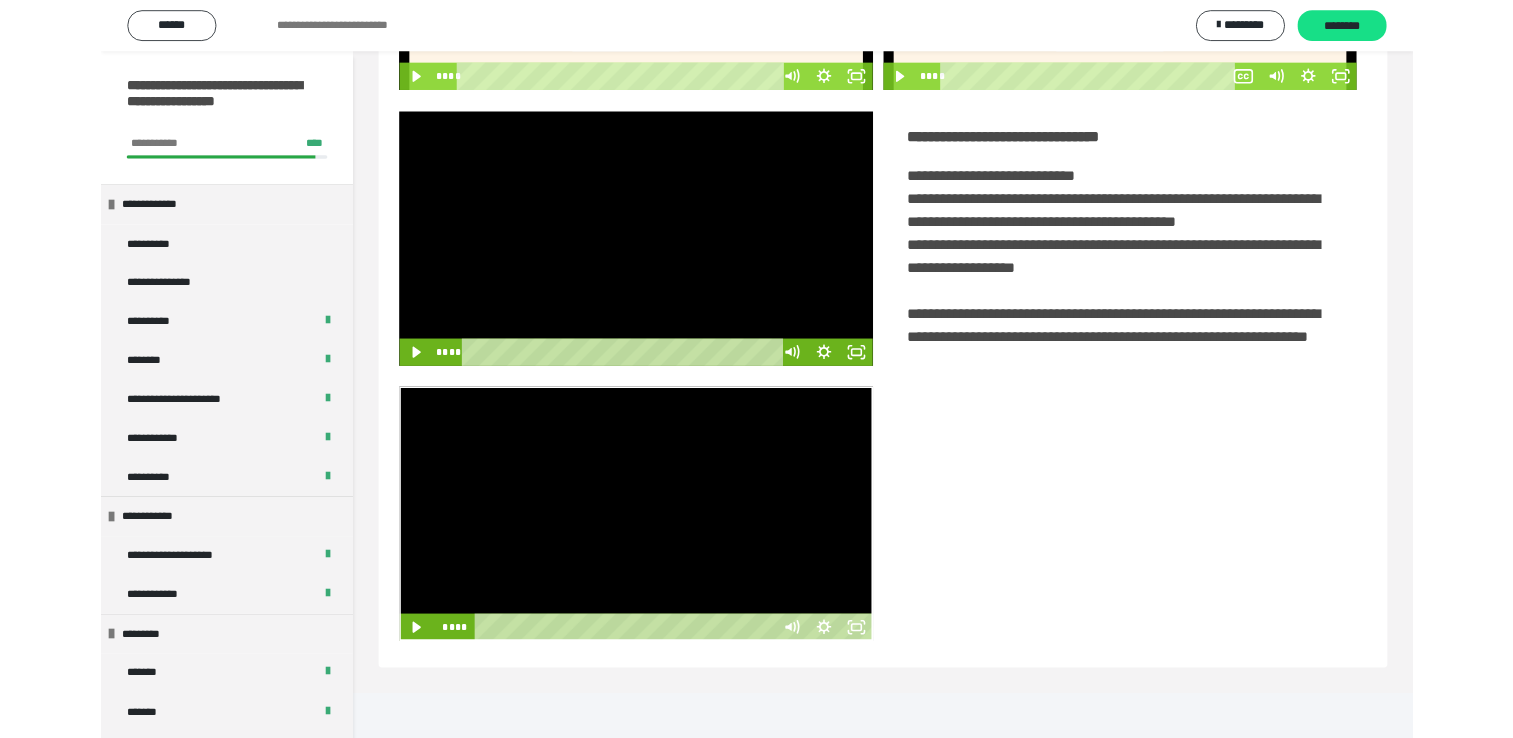 scroll, scrollTop: 324, scrollLeft: 0, axis: vertical 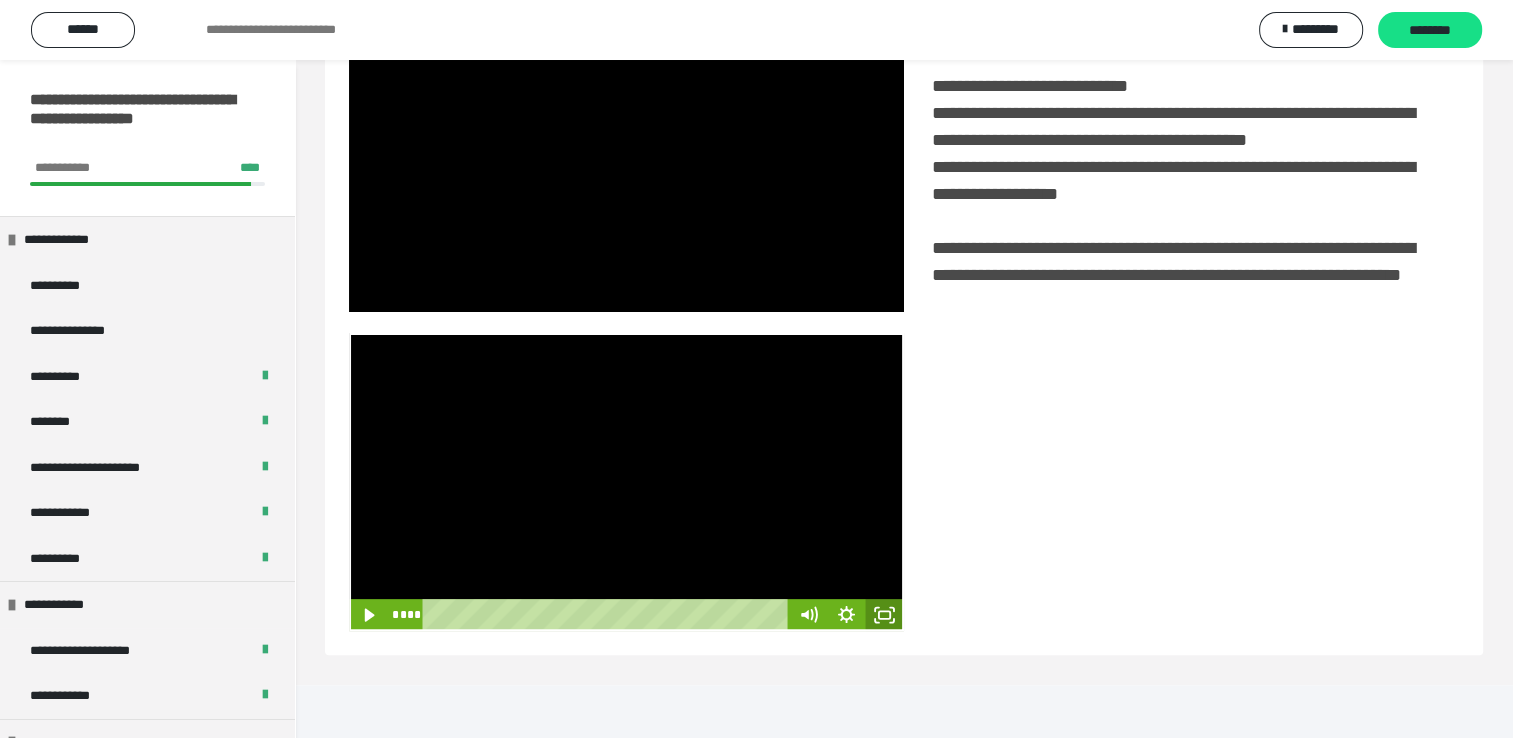 click 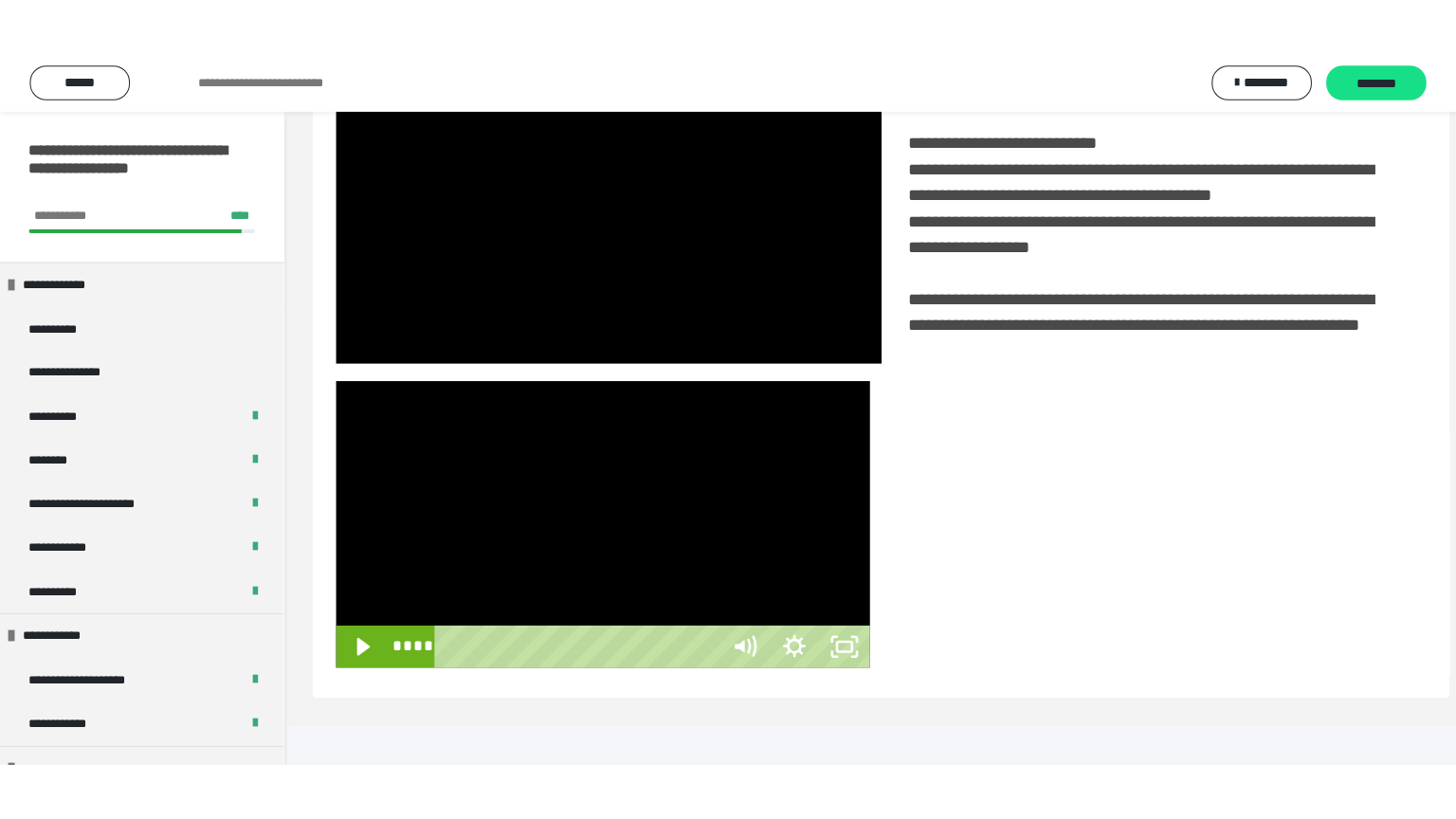 scroll, scrollTop: 317, scrollLeft: 0, axis: vertical 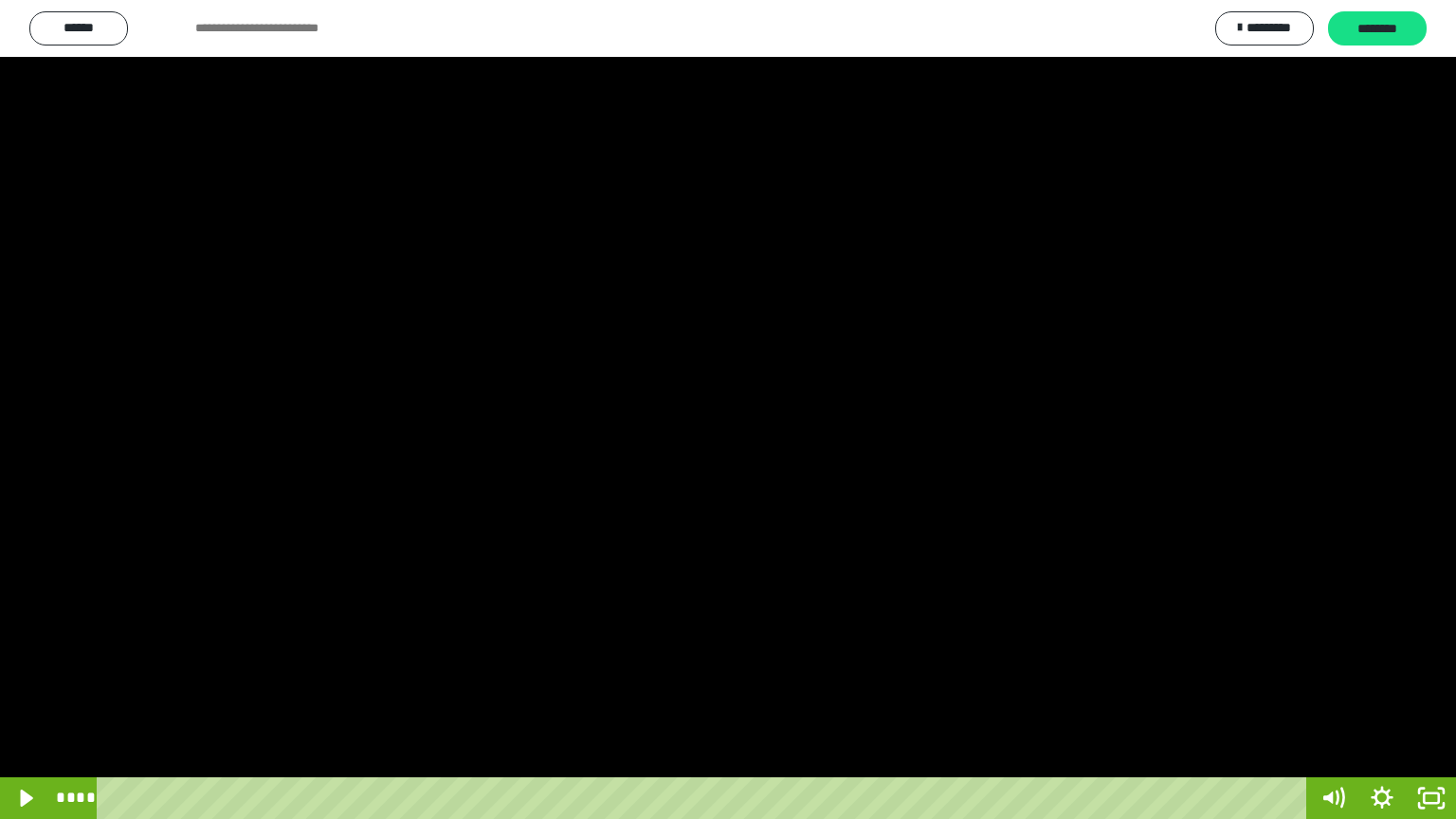 click at bounding box center (728, 410) 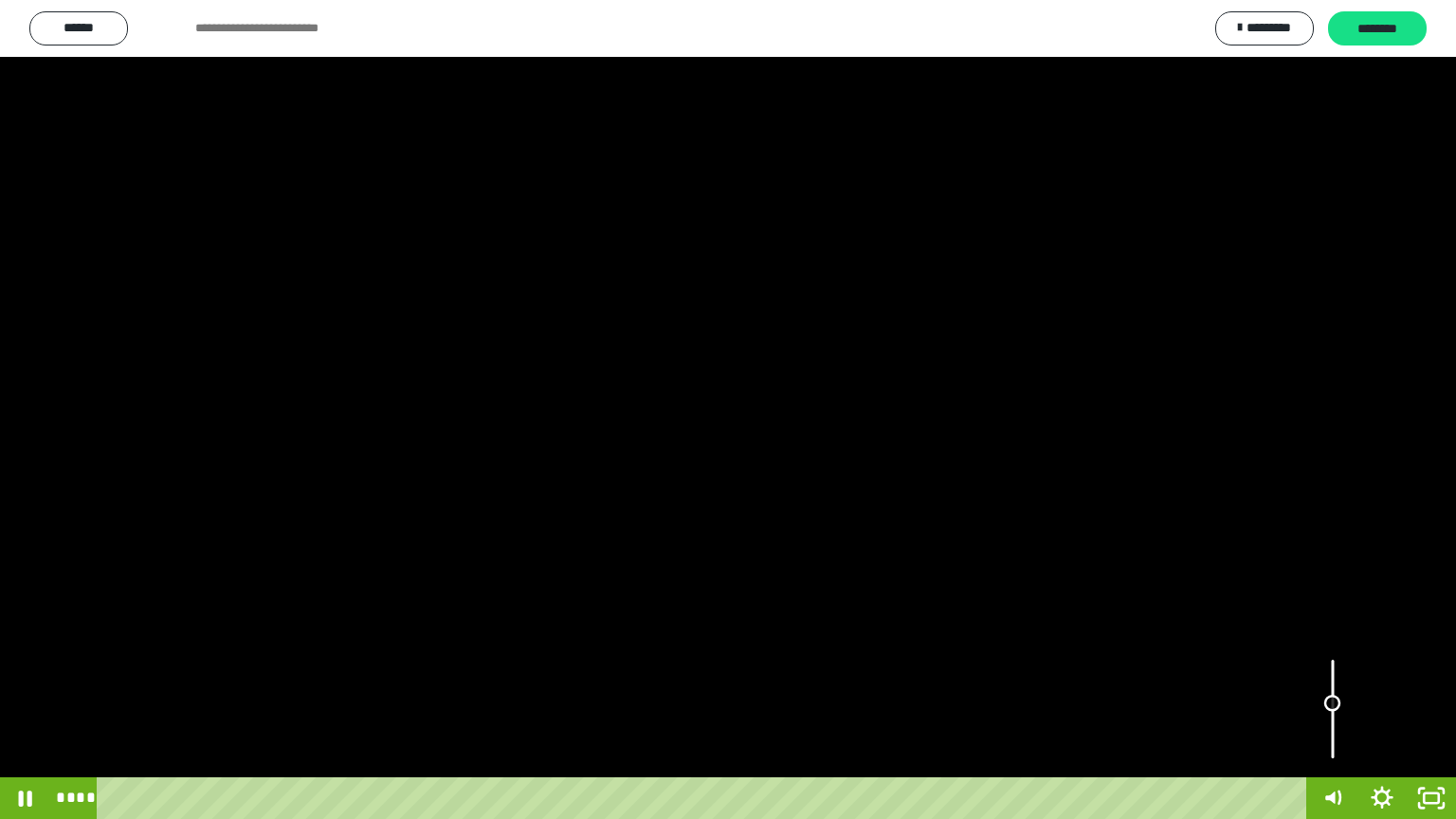 drag, startPoint x: 1333, startPoint y: 691, endPoint x: 1333, endPoint y: 702, distance: 11 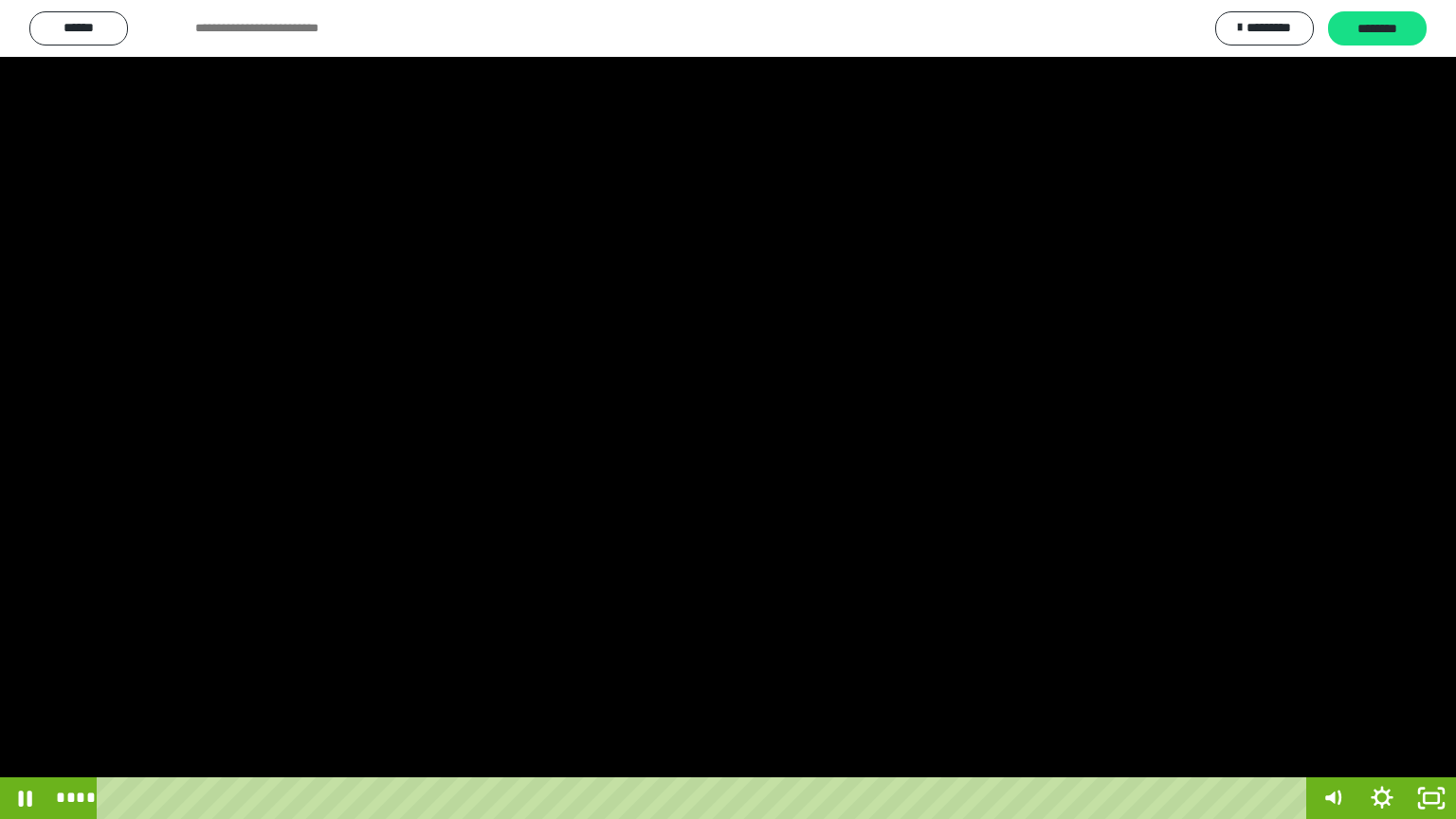 click at bounding box center [728, 410] 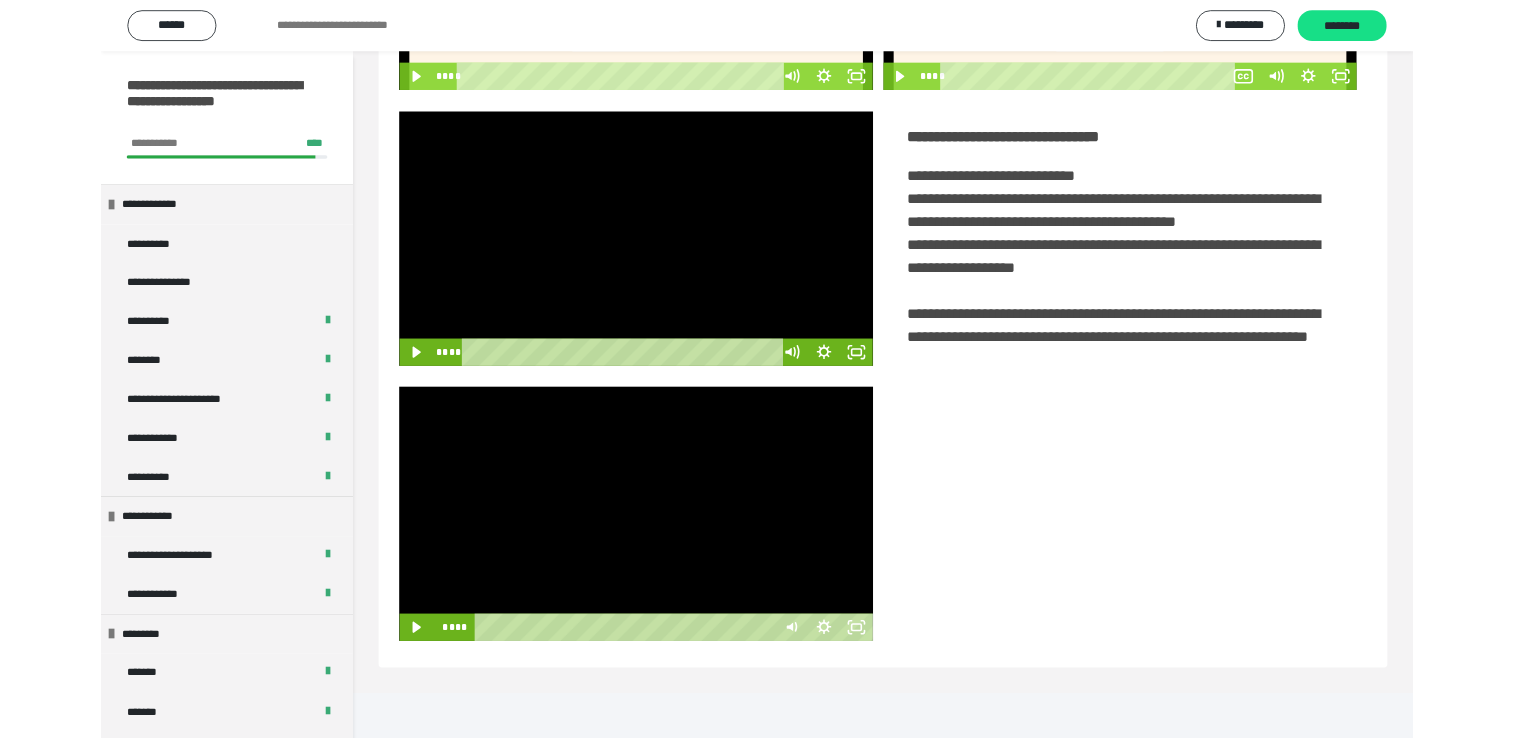 scroll, scrollTop: 324, scrollLeft: 0, axis: vertical 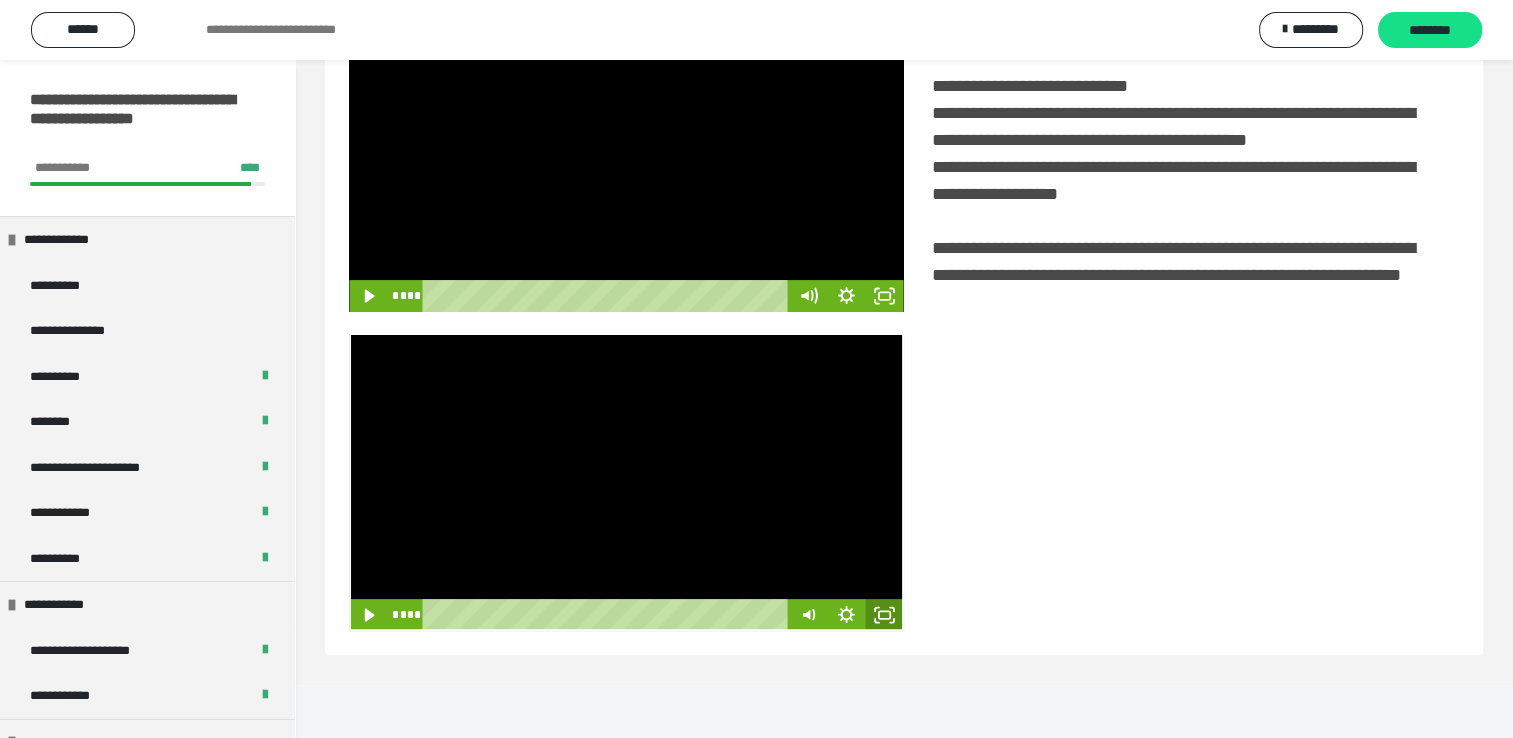 click 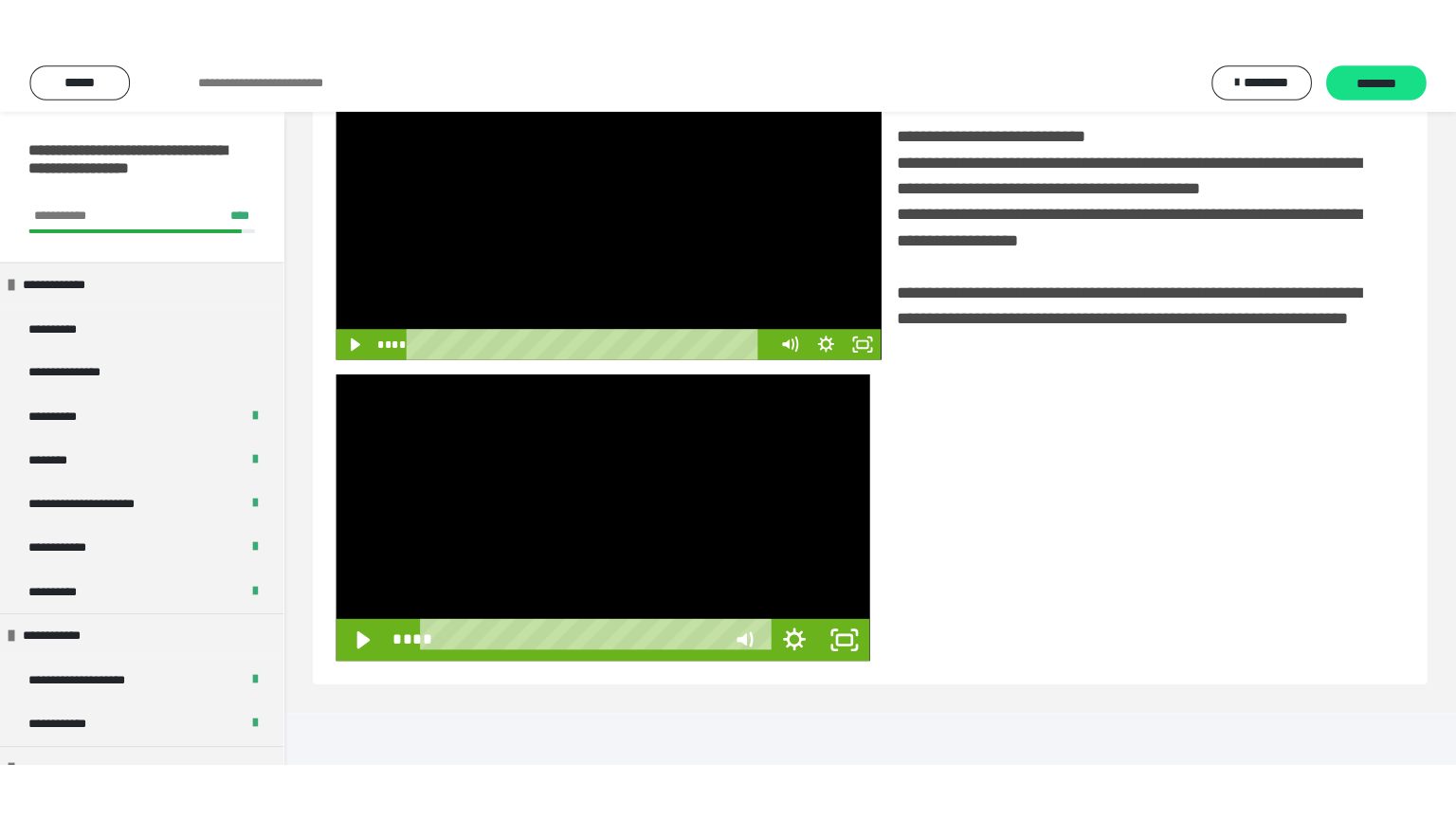 scroll, scrollTop: 317, scrollLeft: 0, axis: vertical 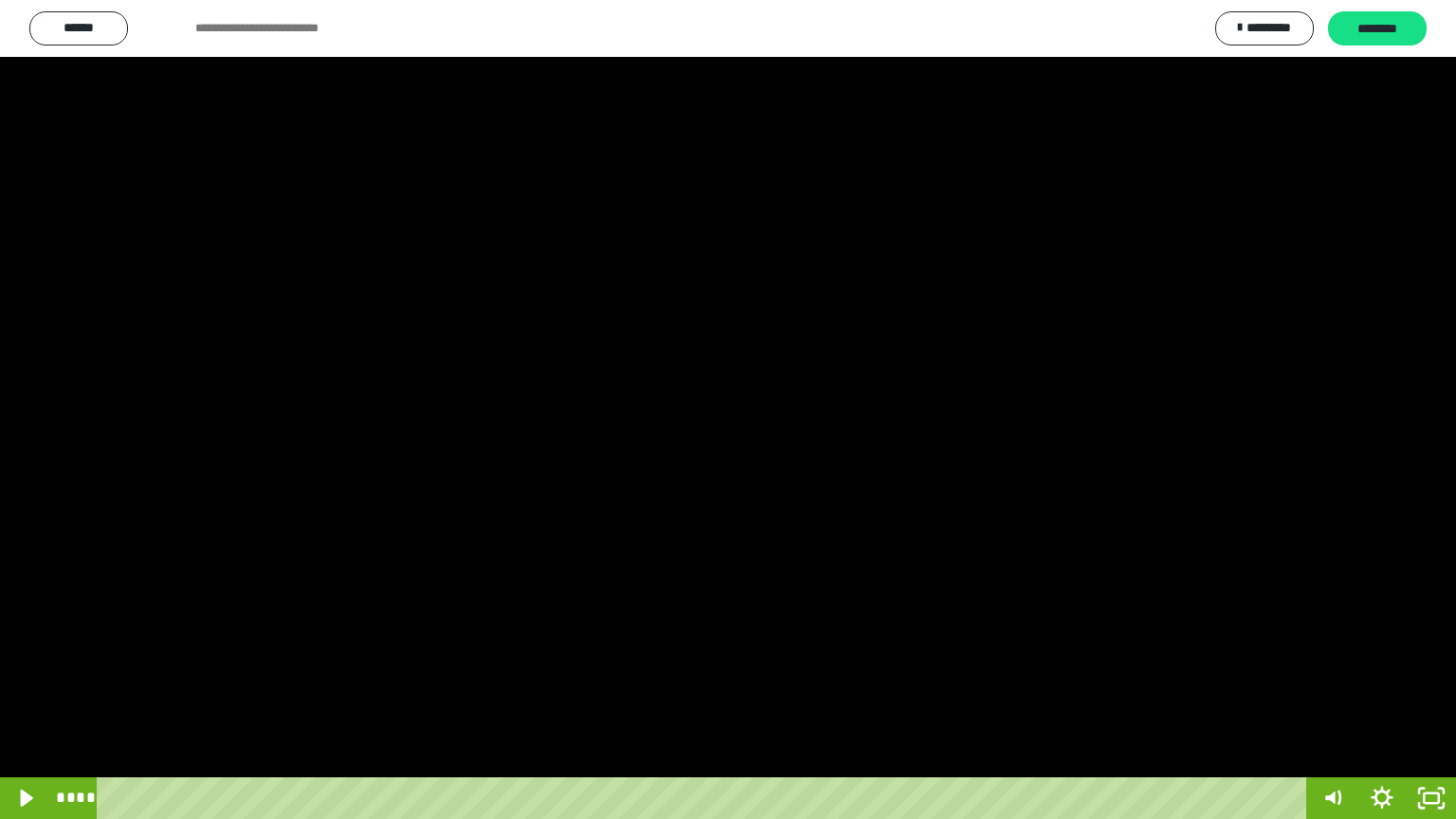 click at bounding box center [728, 410] 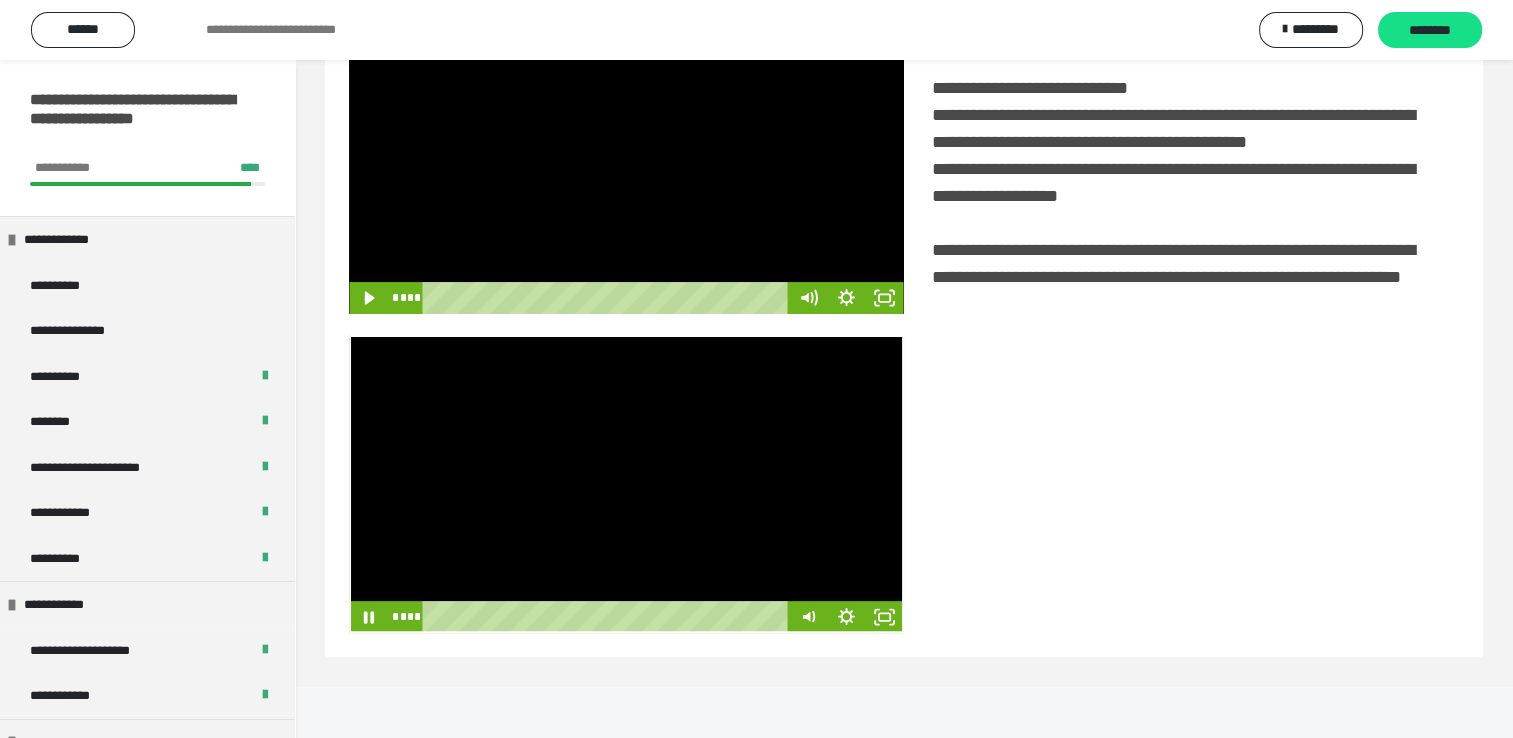 scroll, scrollTop: 446, scrollLeft: 0, axis: vertical 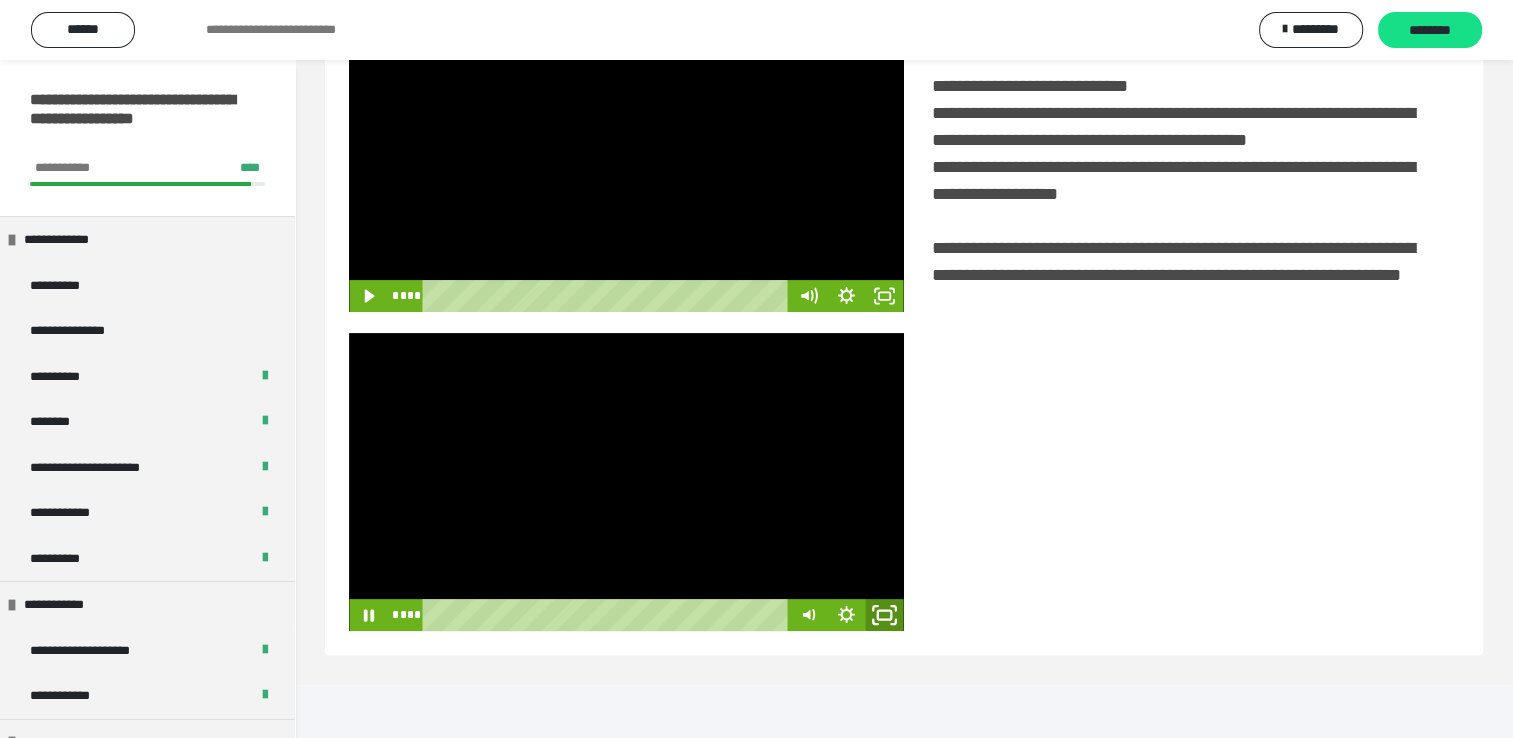 click 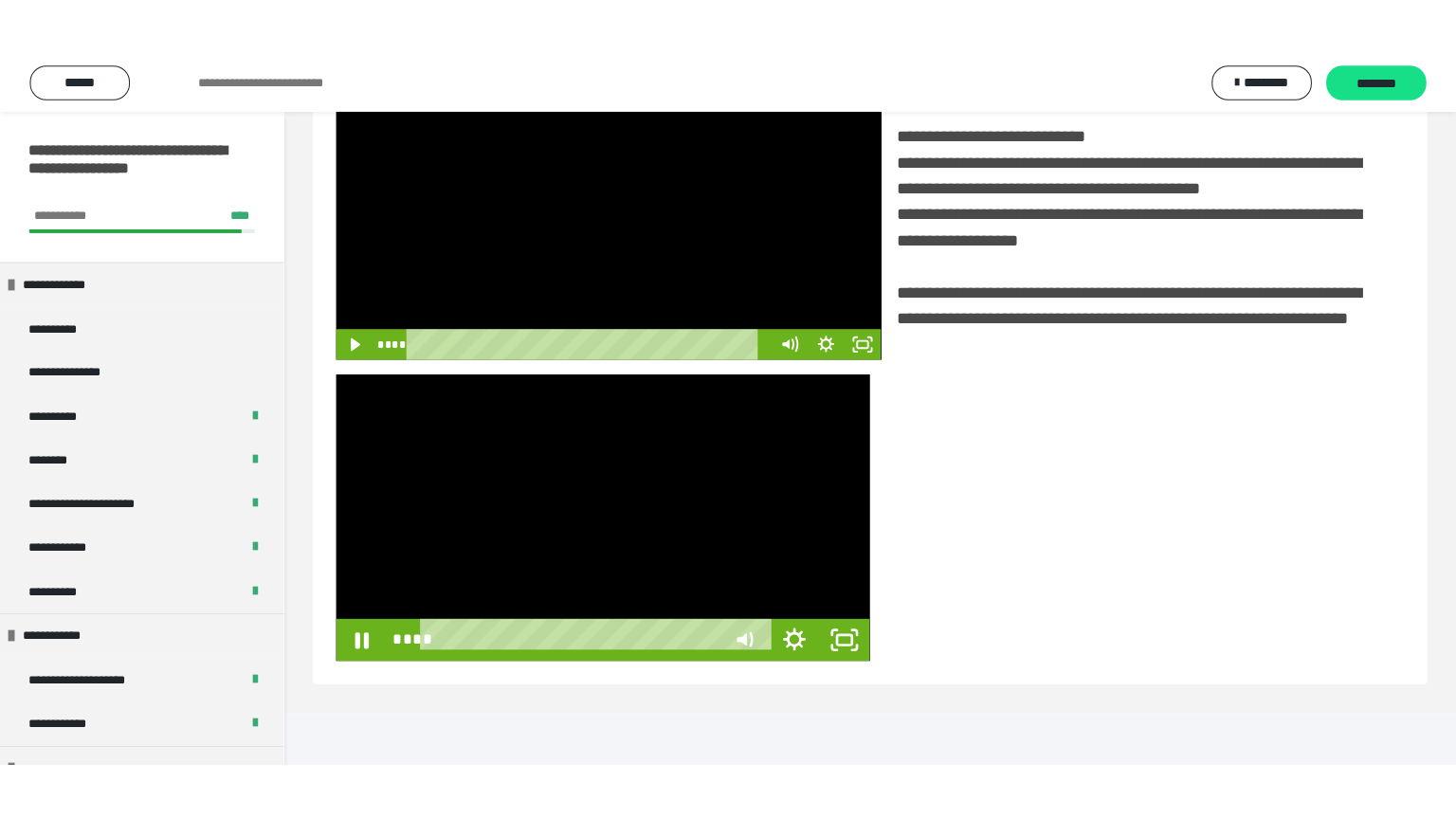 scroll, scrollTop: 317, scrollLeft: 0, axis: vertical 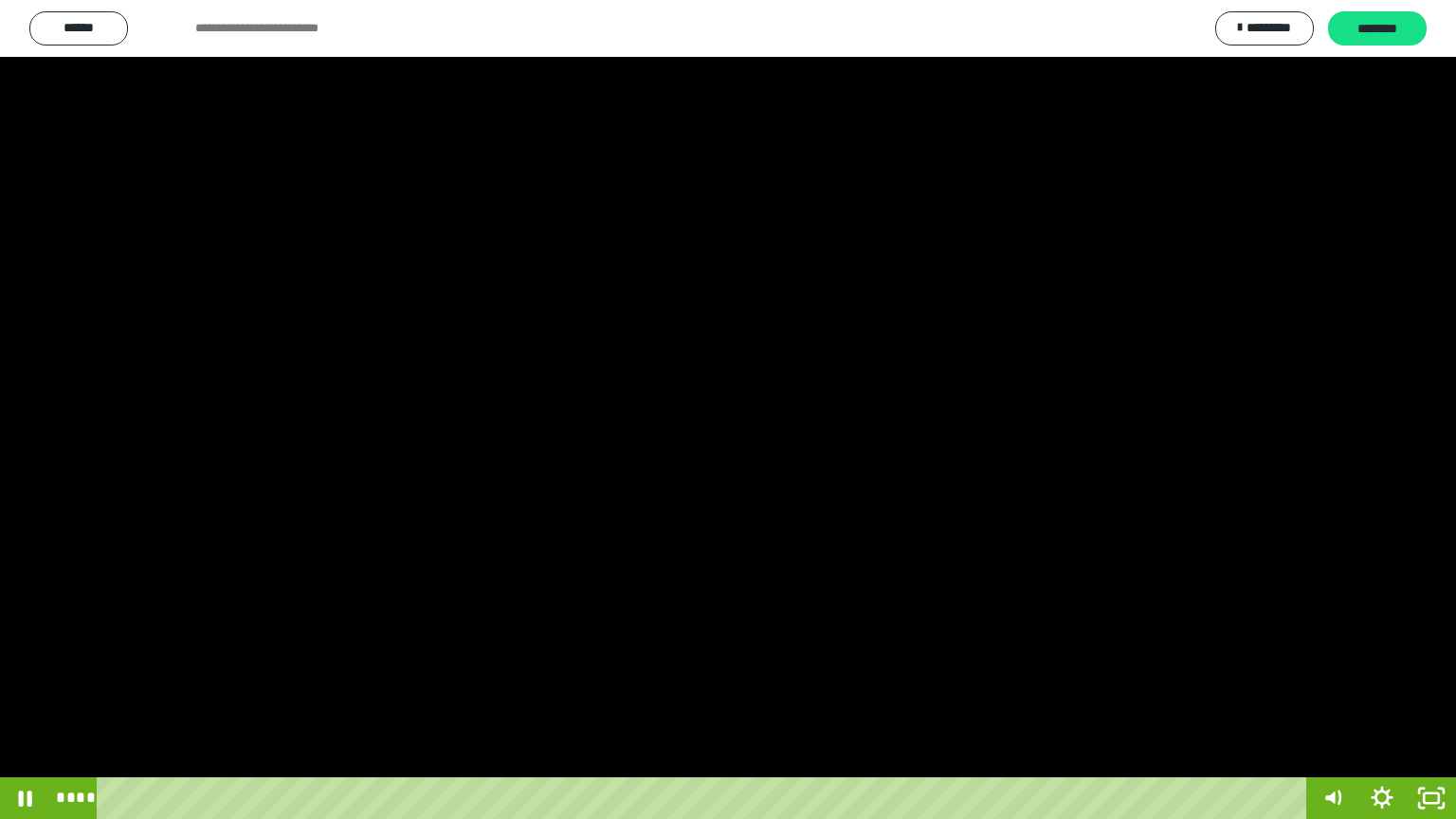 click at bounding box center [728, 410] 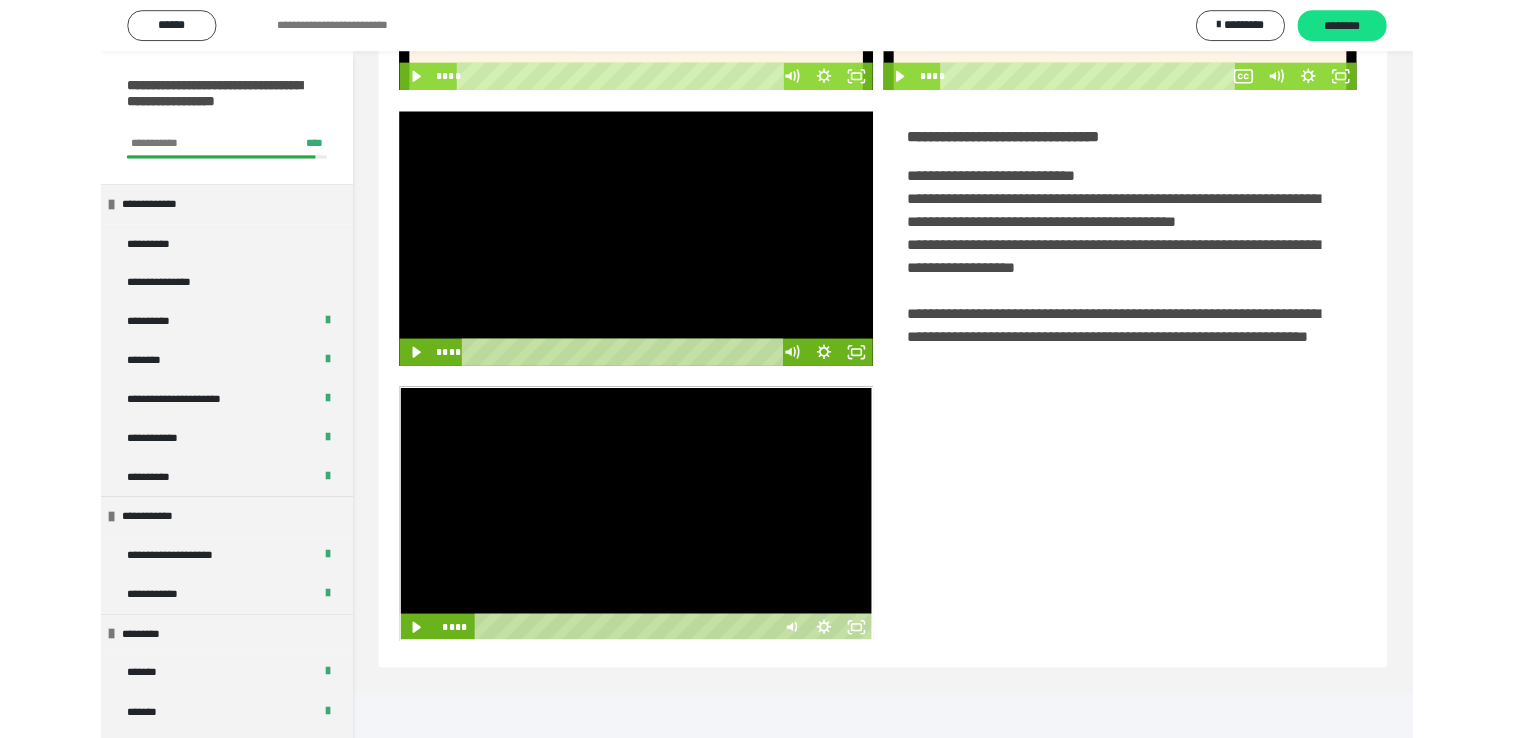 scroll, scrollTop: 324, scrollLeft: 0, axis: vertical 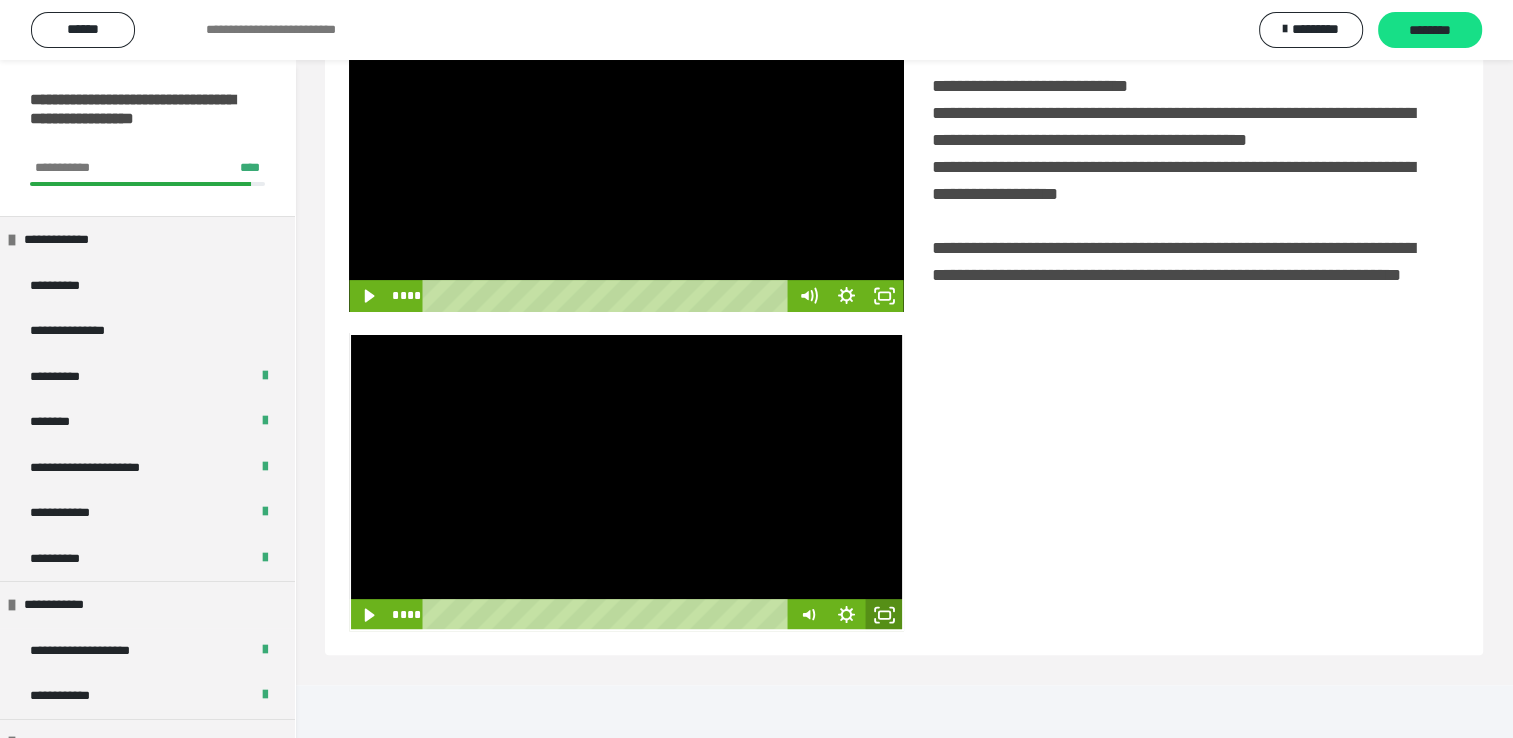 click 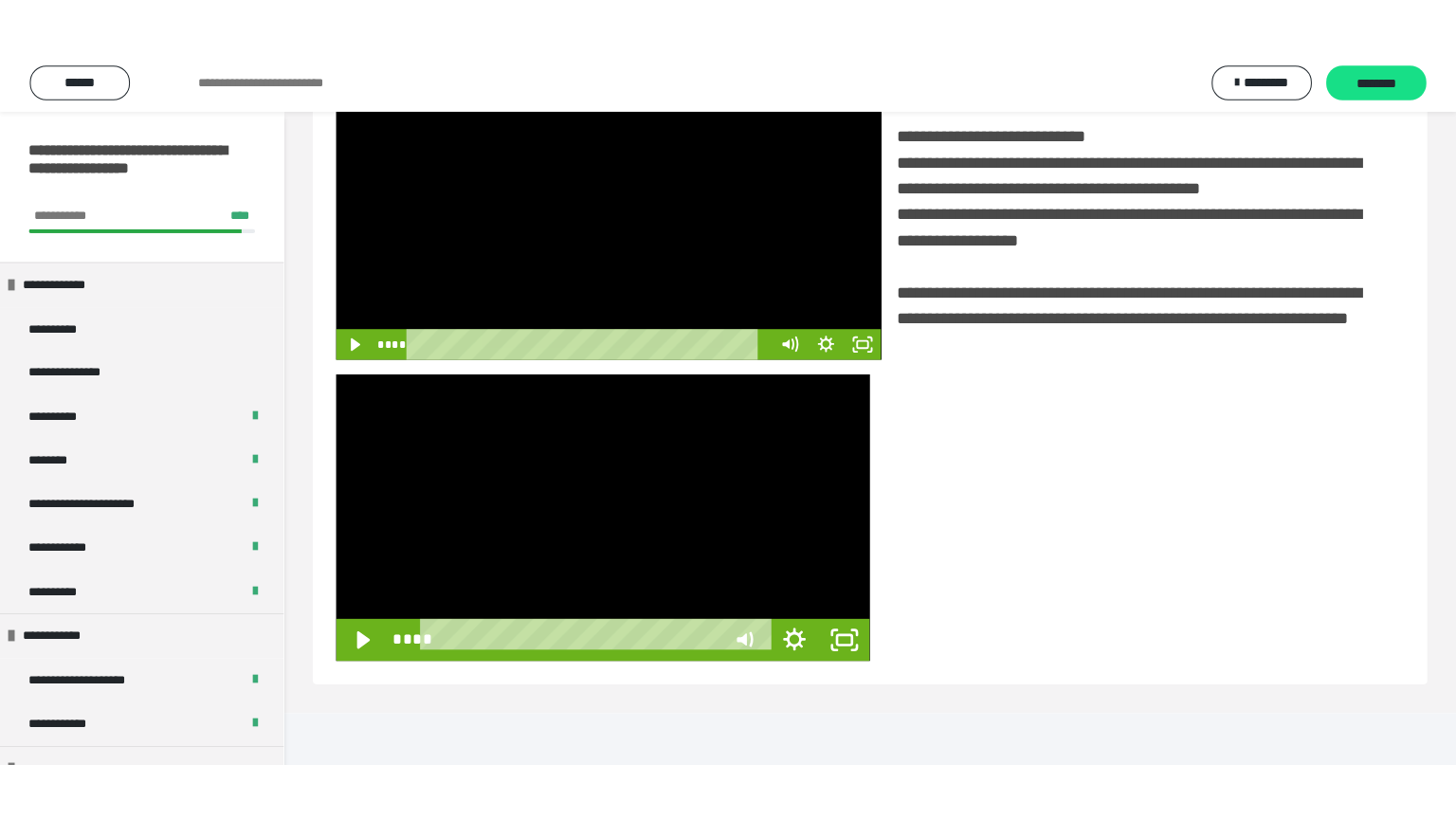 scroll, scrollTop: 317, scrollLeft: 0, axis: vertical 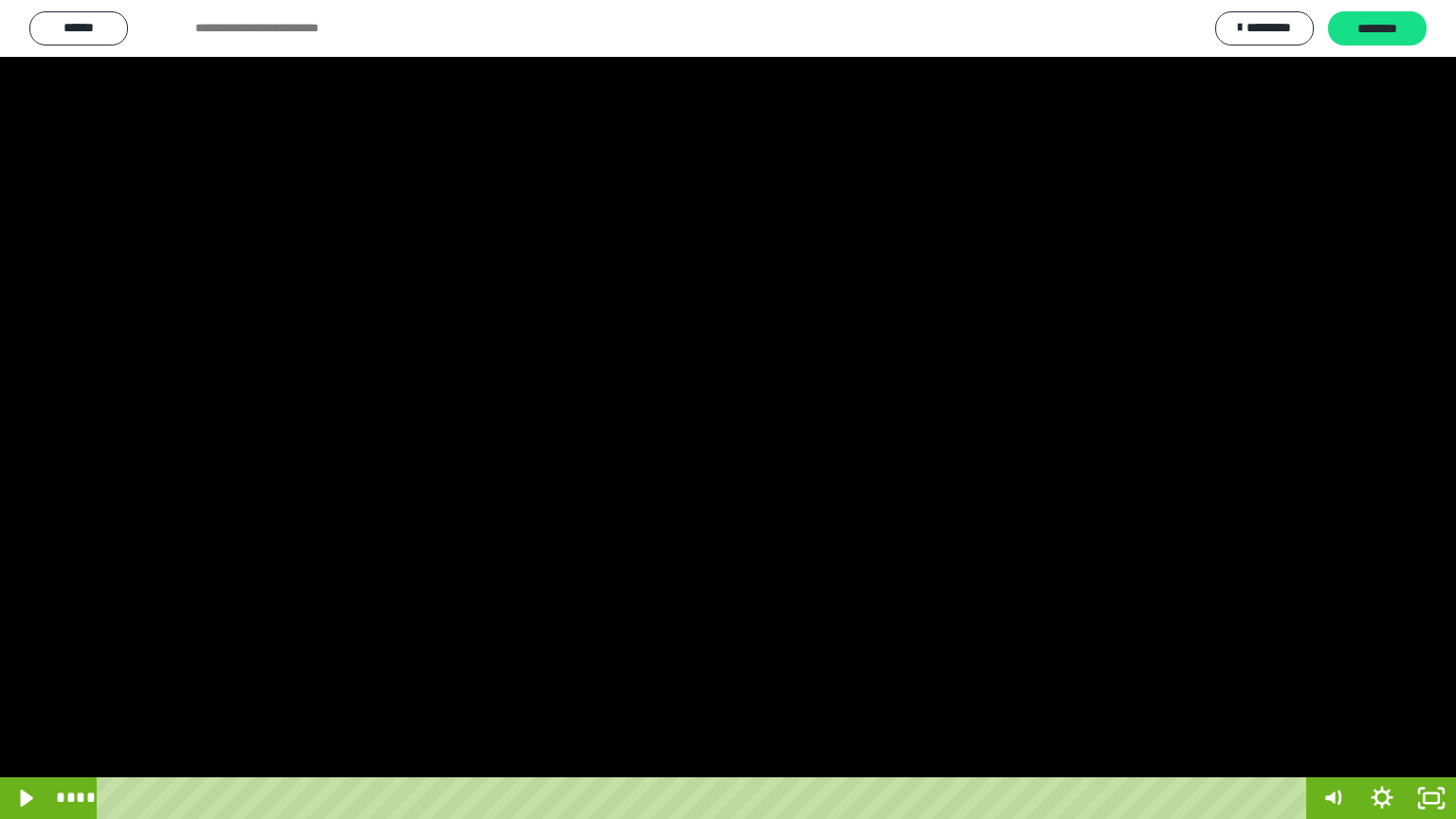 click at bounding box center [728, 410] 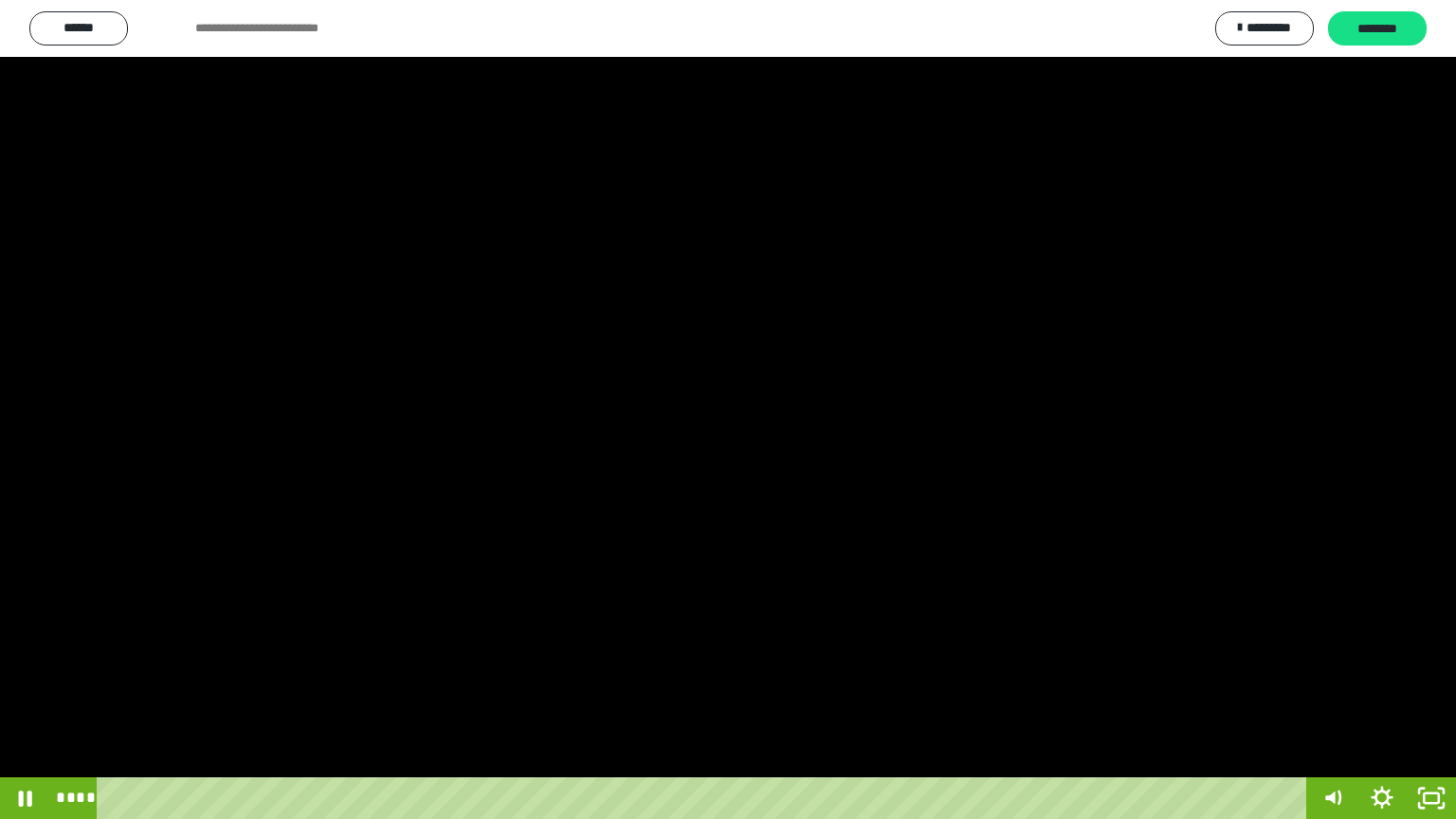 click at bounding box center [728, 410] 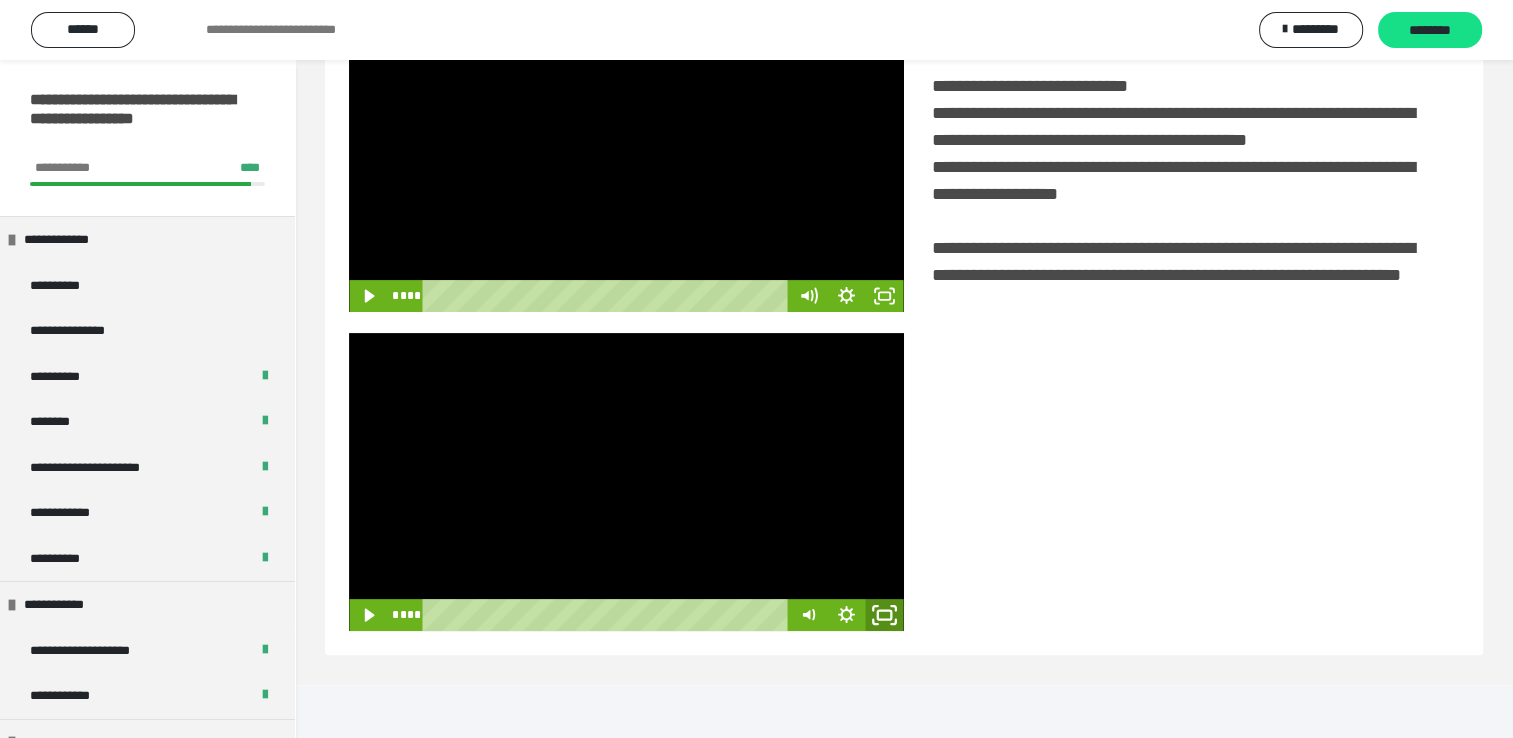 click 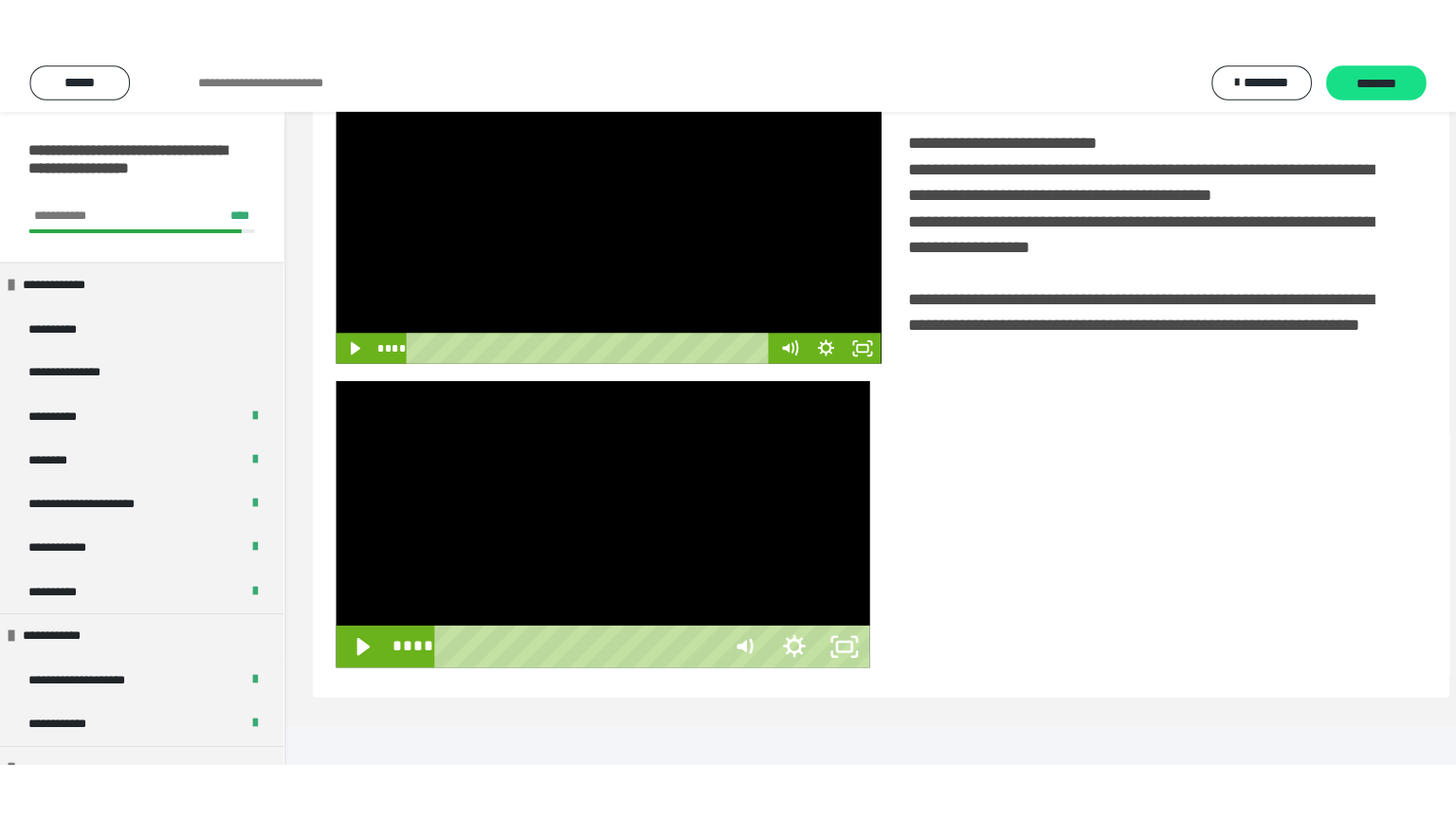 scroll, scrollTop: 317, scrollLeft: 0, axis: vertical 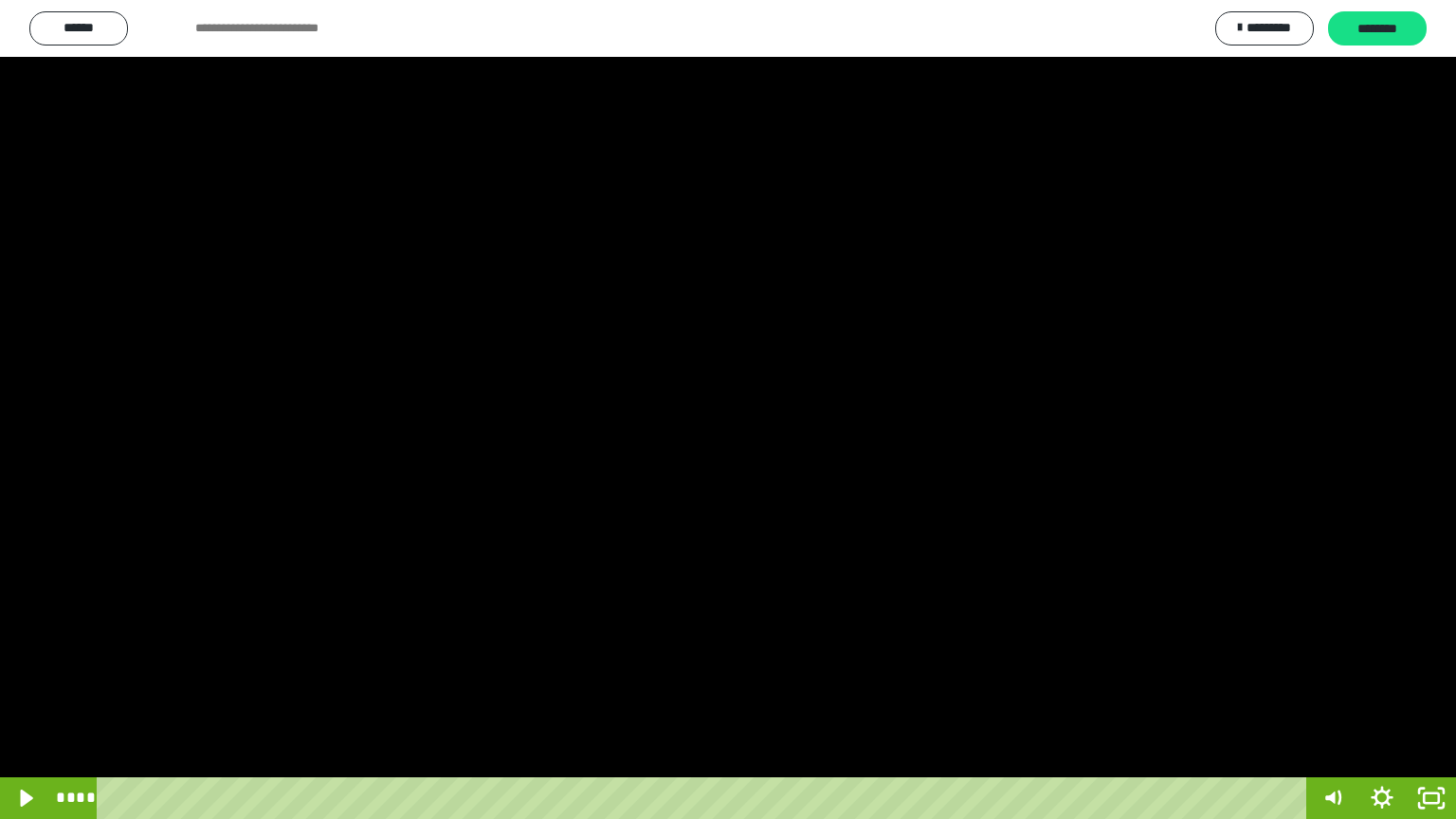click at bounding box center (728, 410) 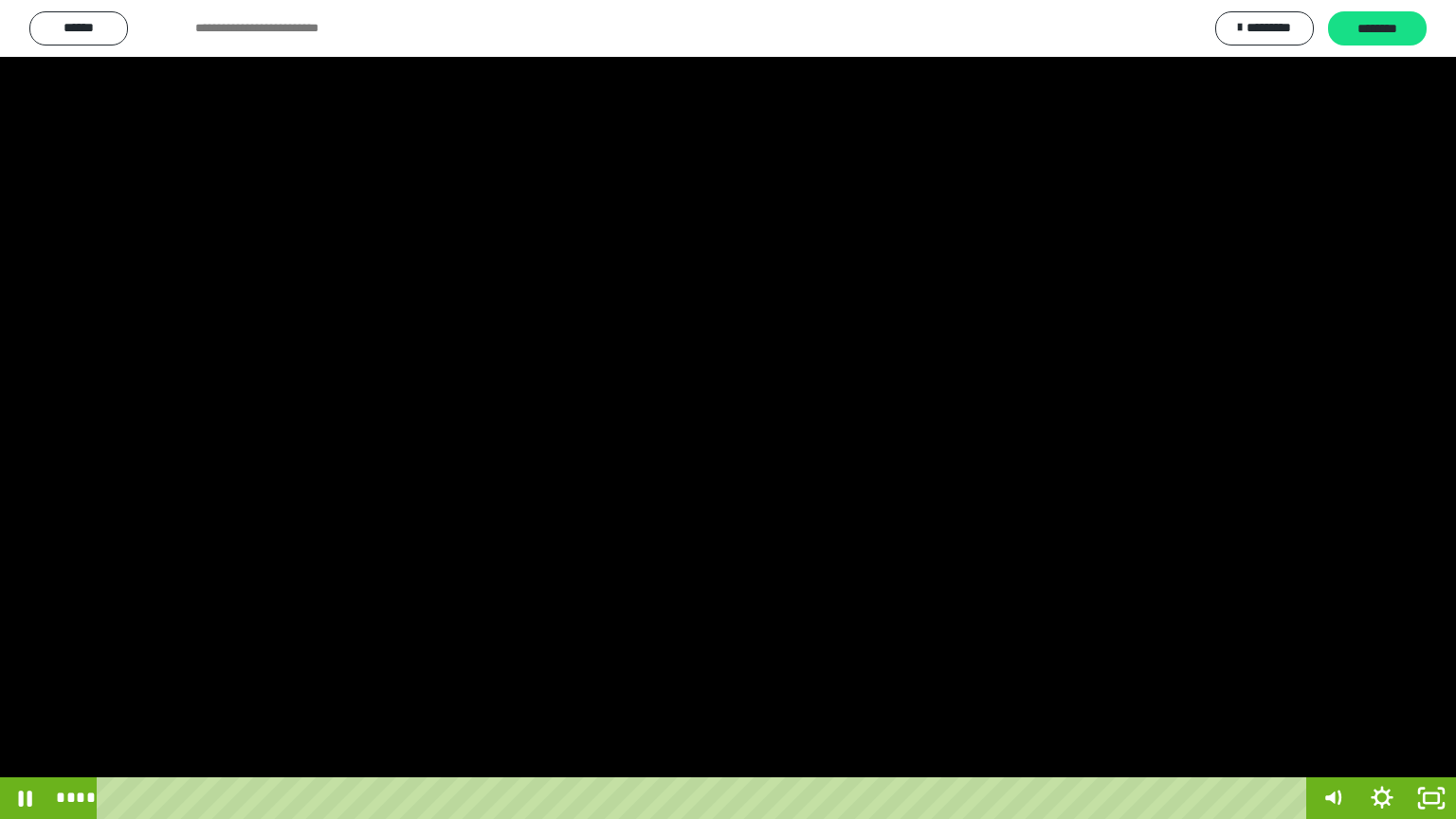 click at bounding box center (728, 410) 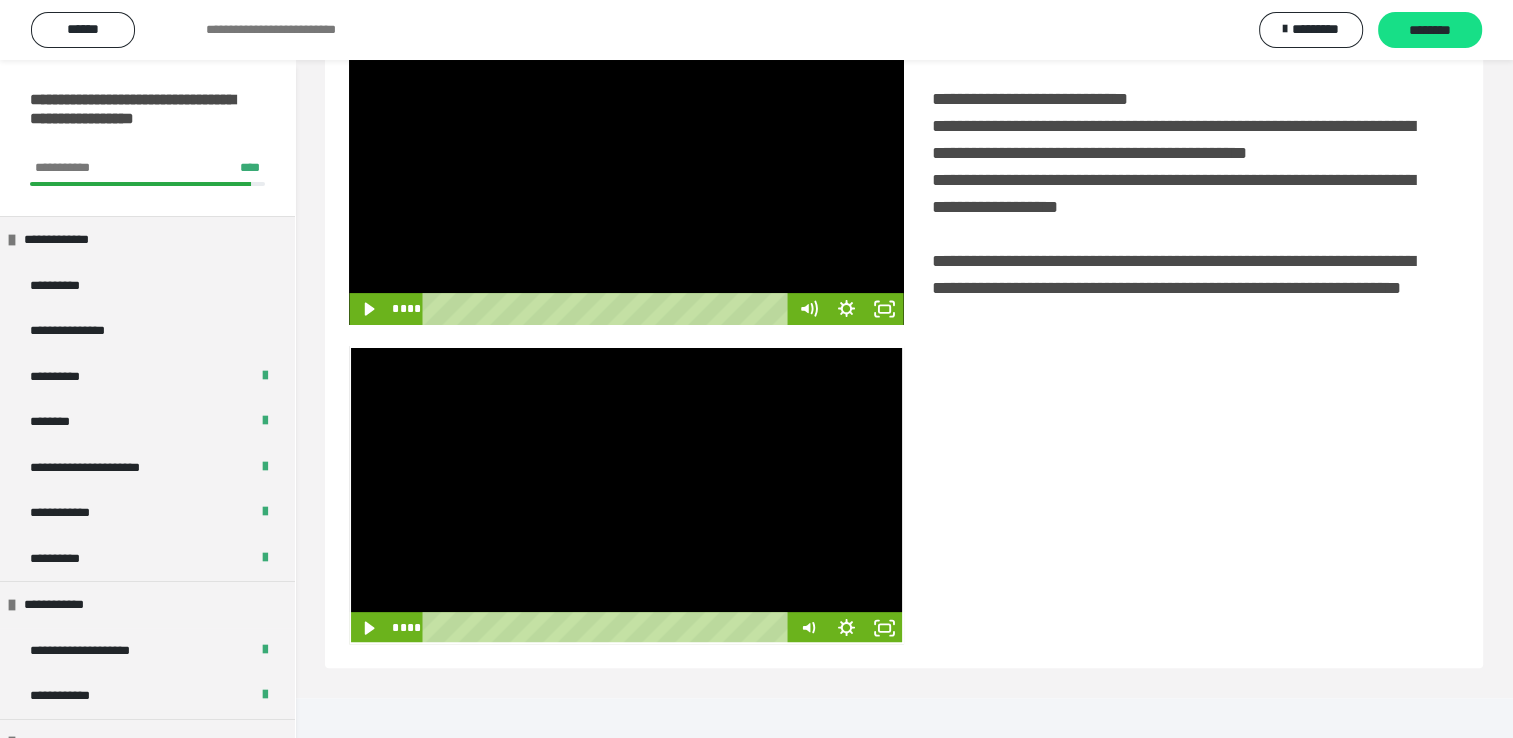 scroll, scrollTop: 446, scrollLeft: 0, axis: vertical 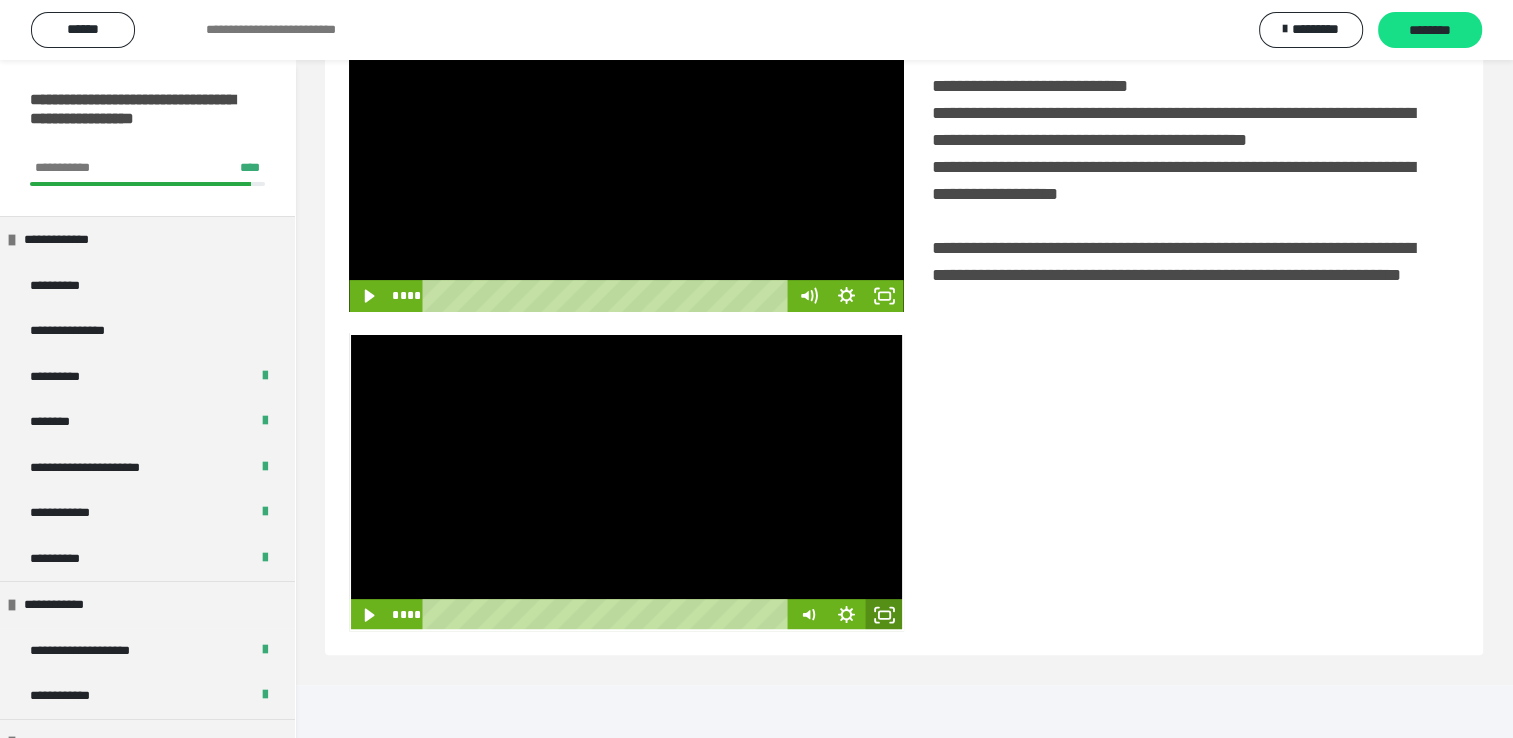 click 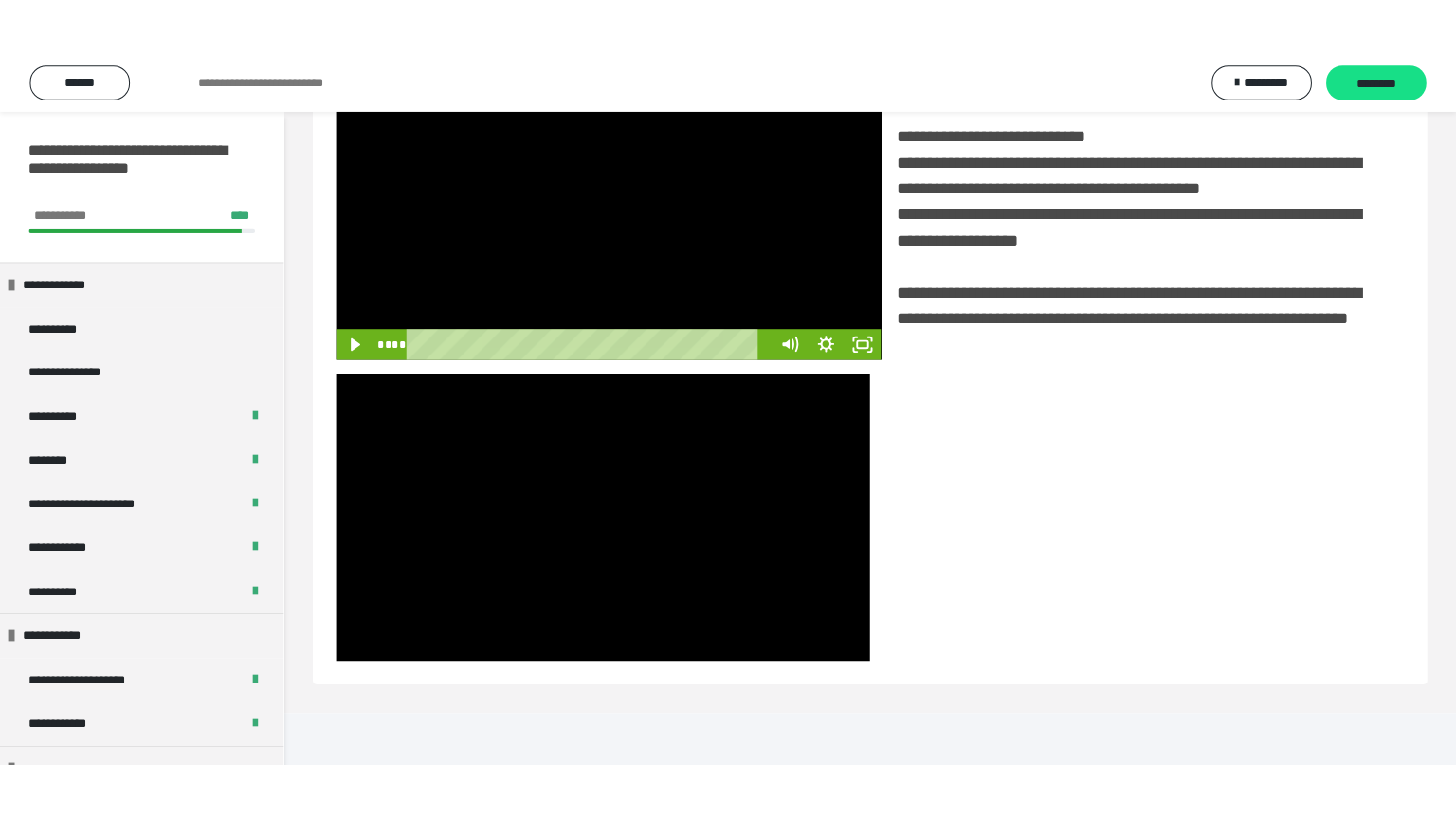 scroll, scrollTop: 317, scrollLeft: 0, axis: vertical 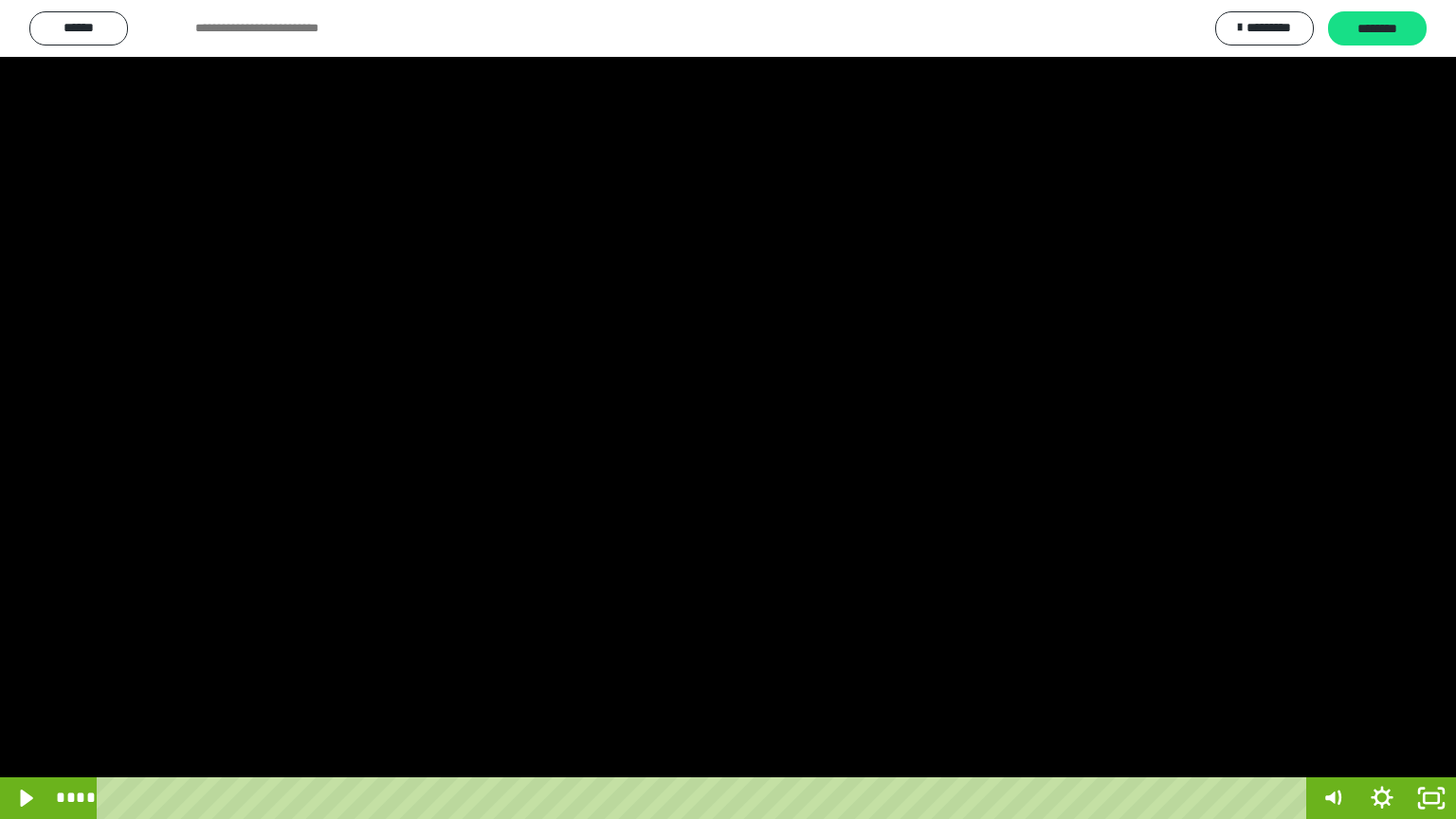 click at bounding box center (728, 410) 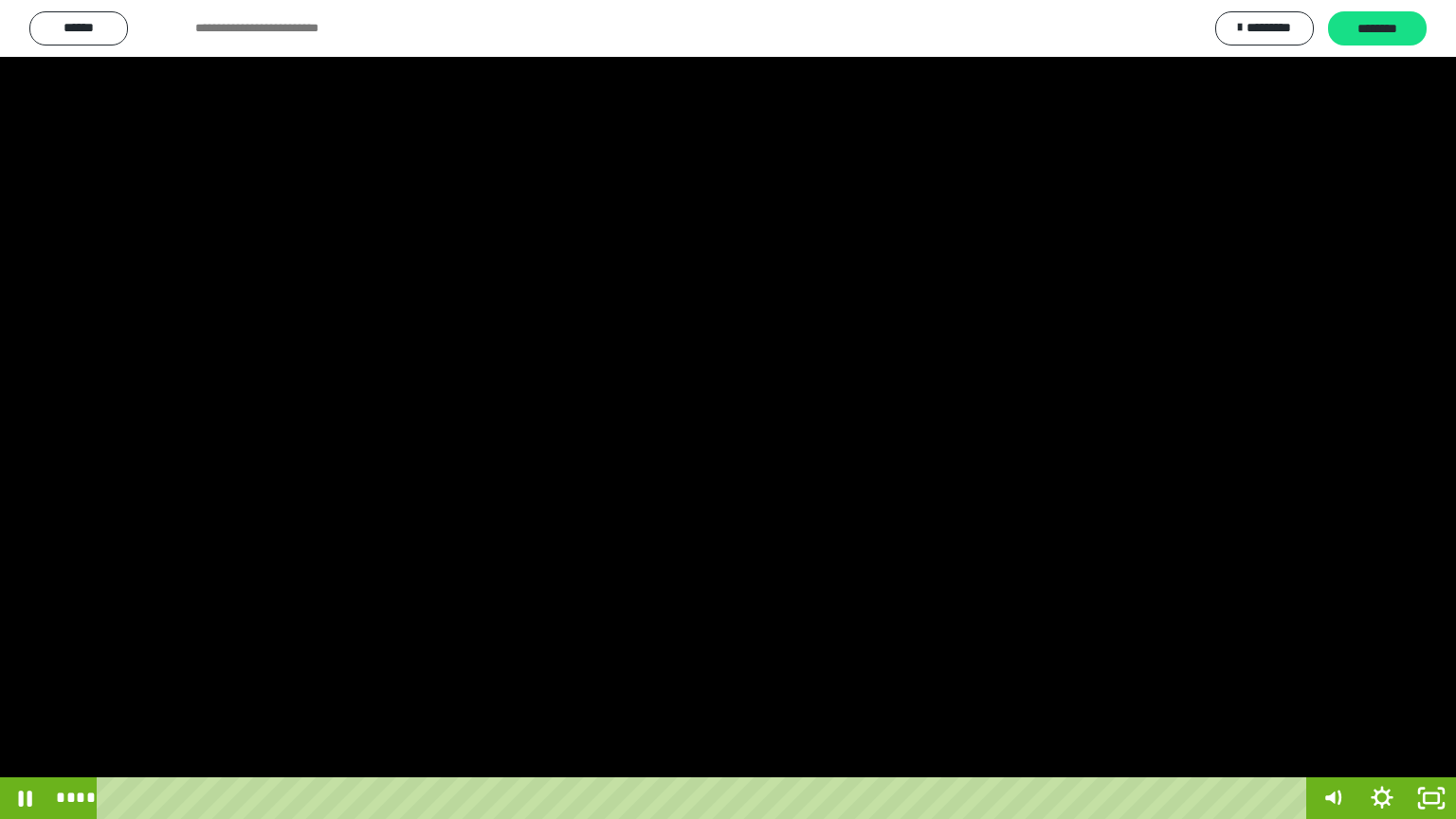 click at bounding box center [728, 410] 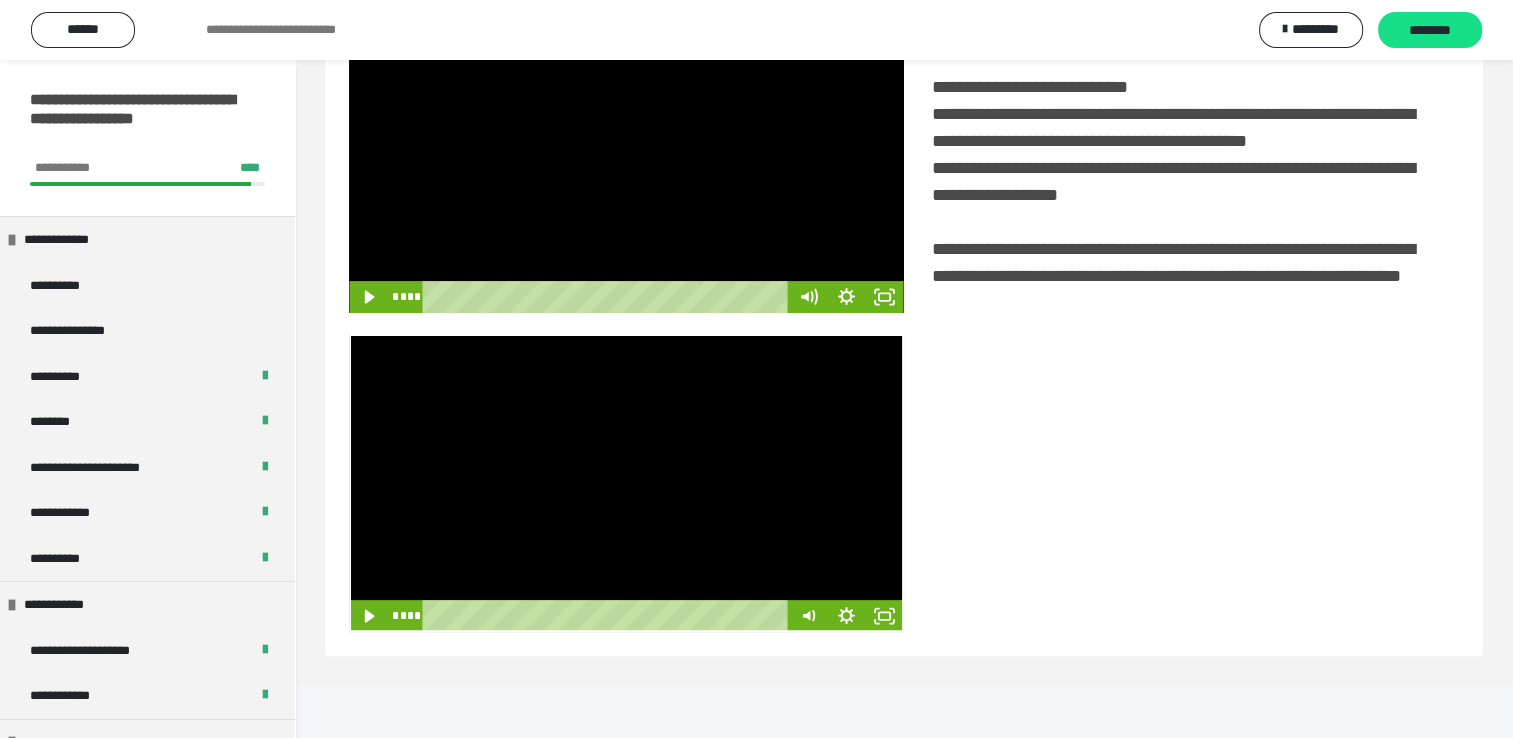 scroll, scrollTop: 446, scrollLeft: 0, axis: vertical 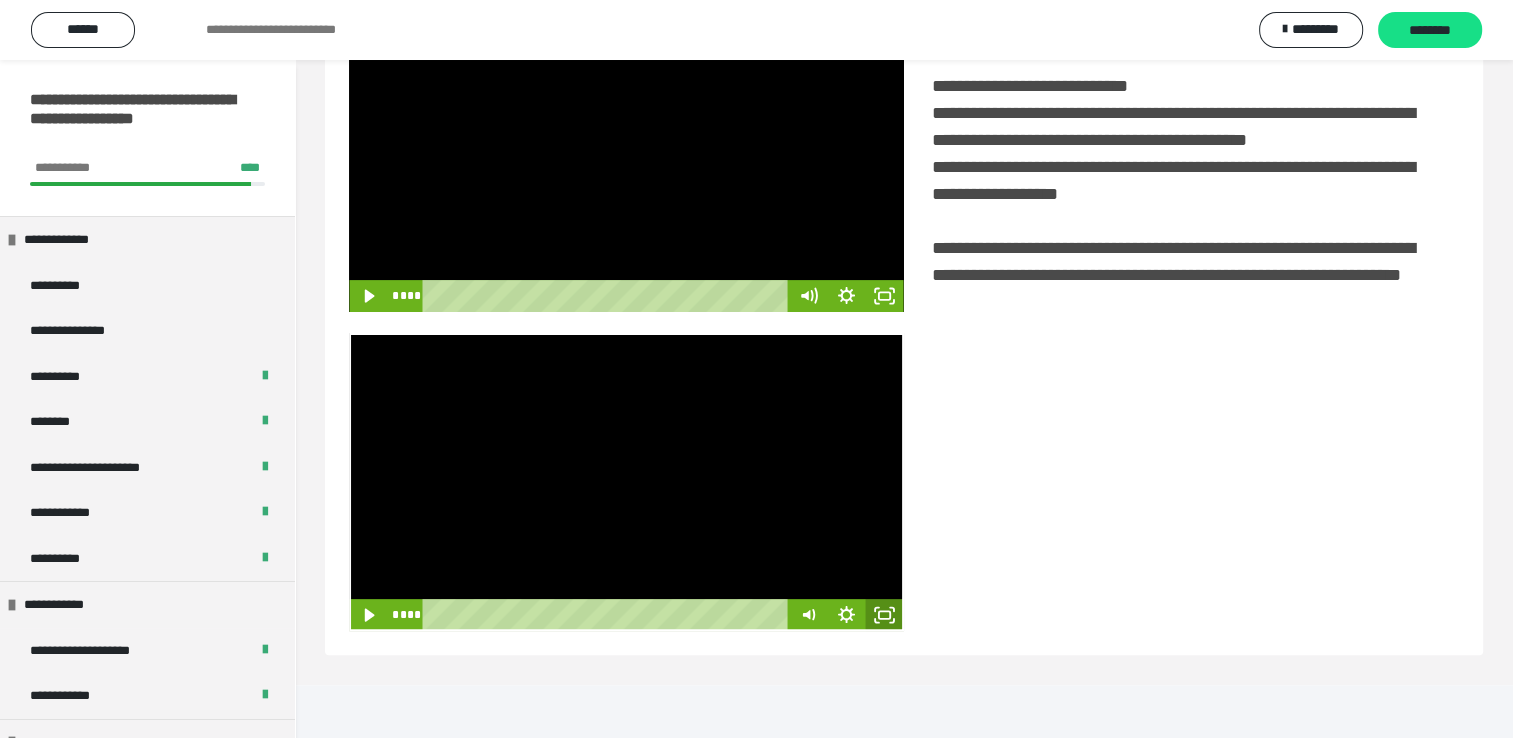 click 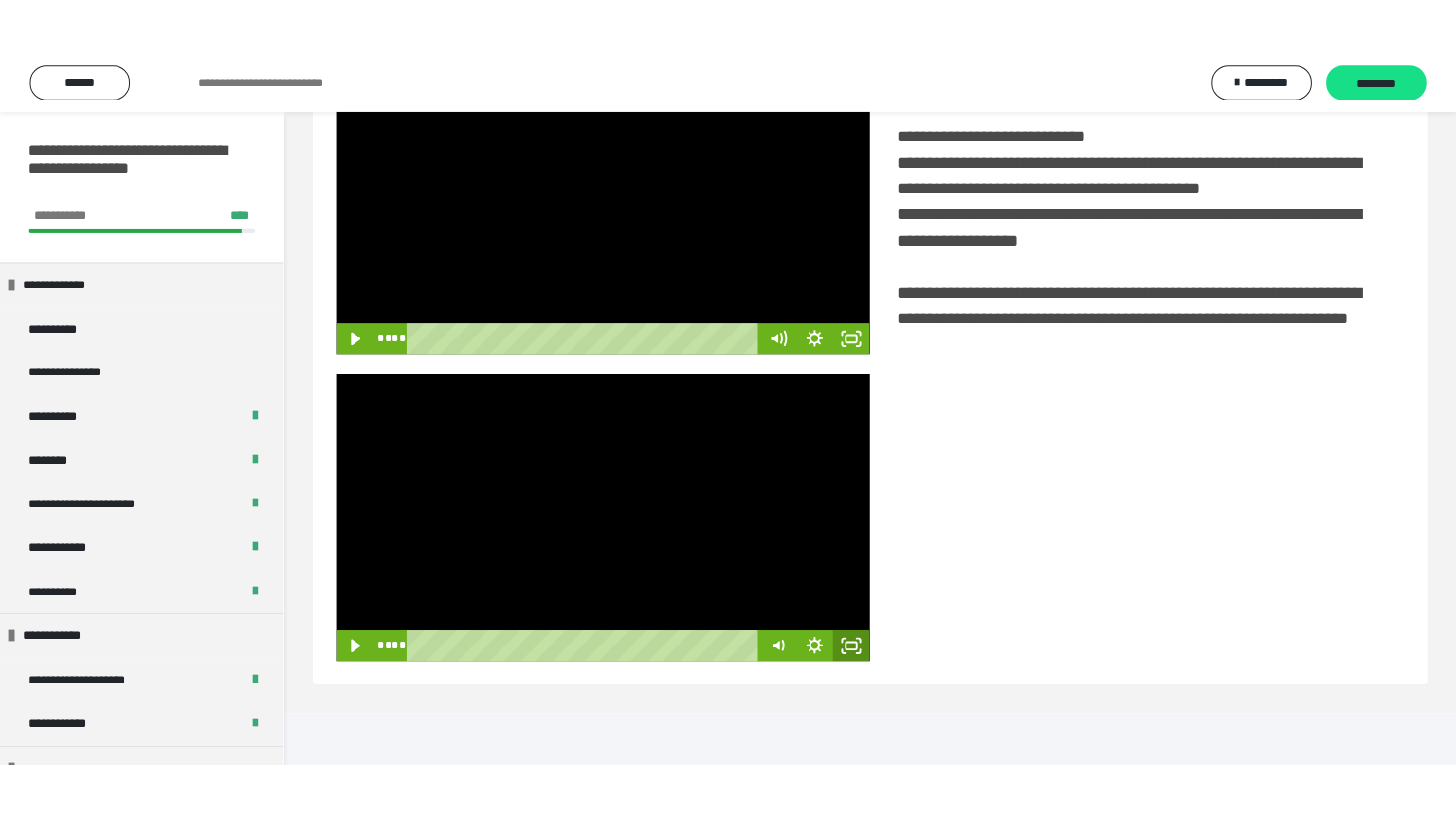 scroll, scrollTop: 317, scrollLeft: 0, axis: vertical 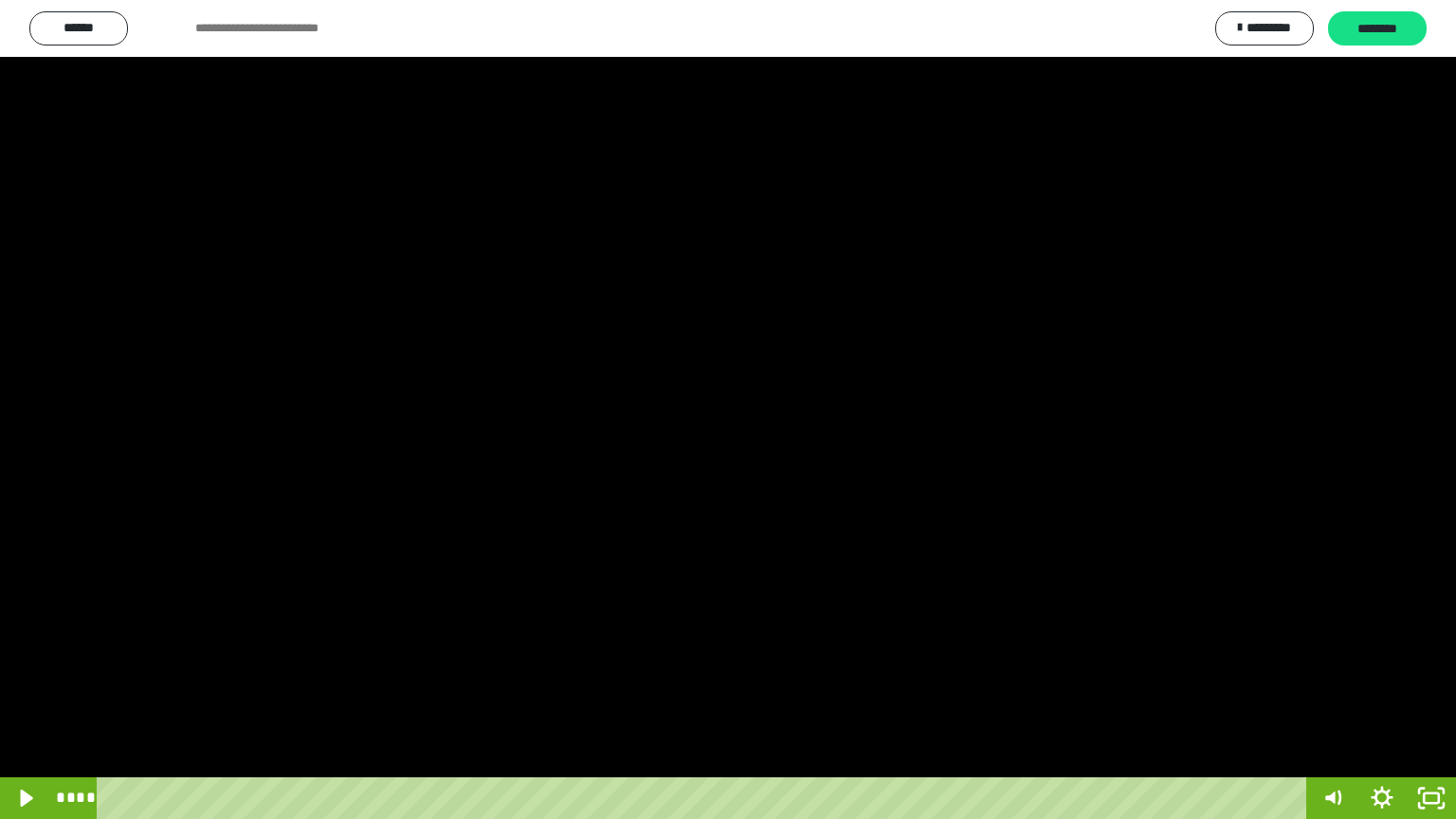 click at bounding box center (728, 410) 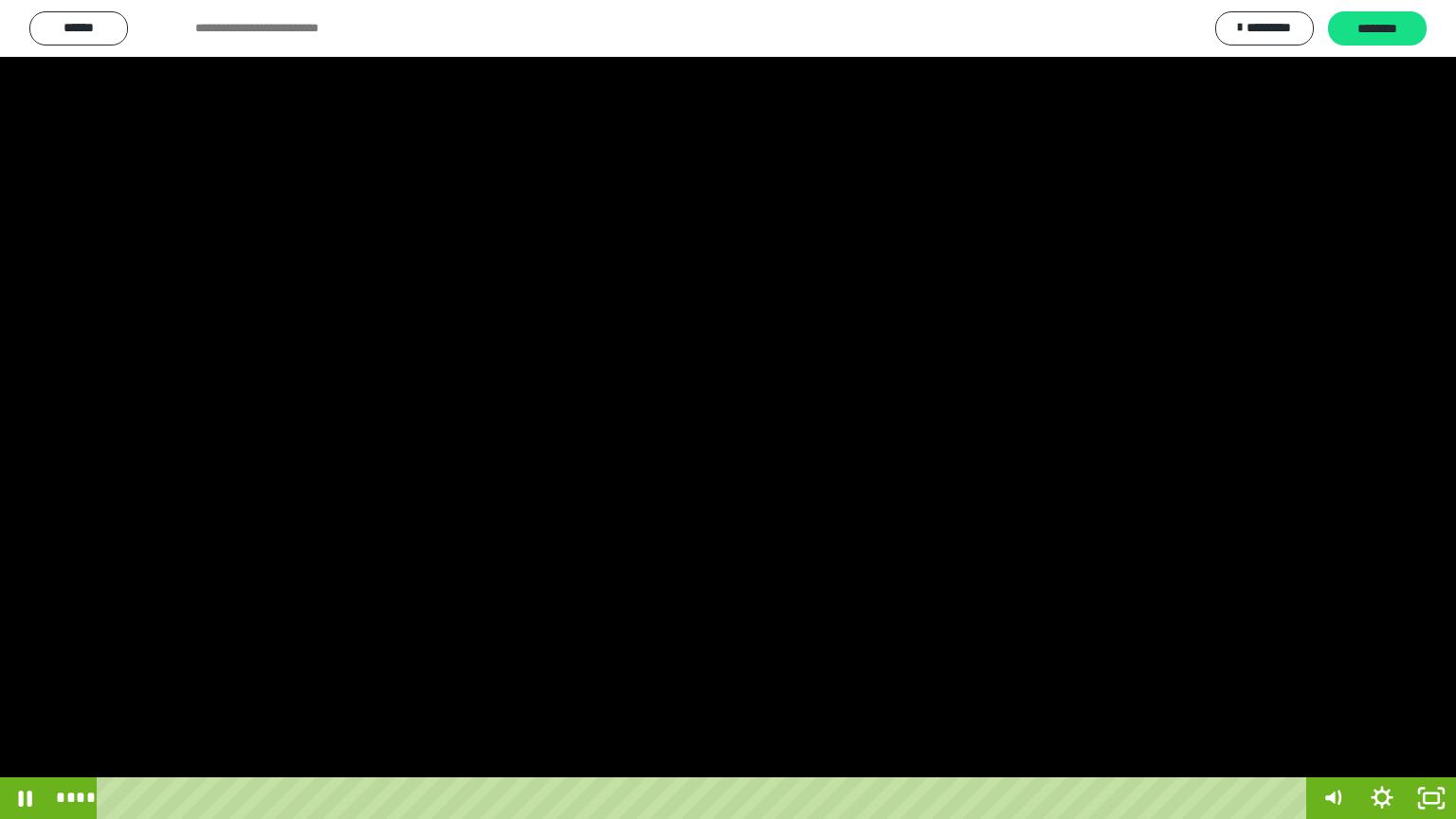 click at bounding box center [728, 410] 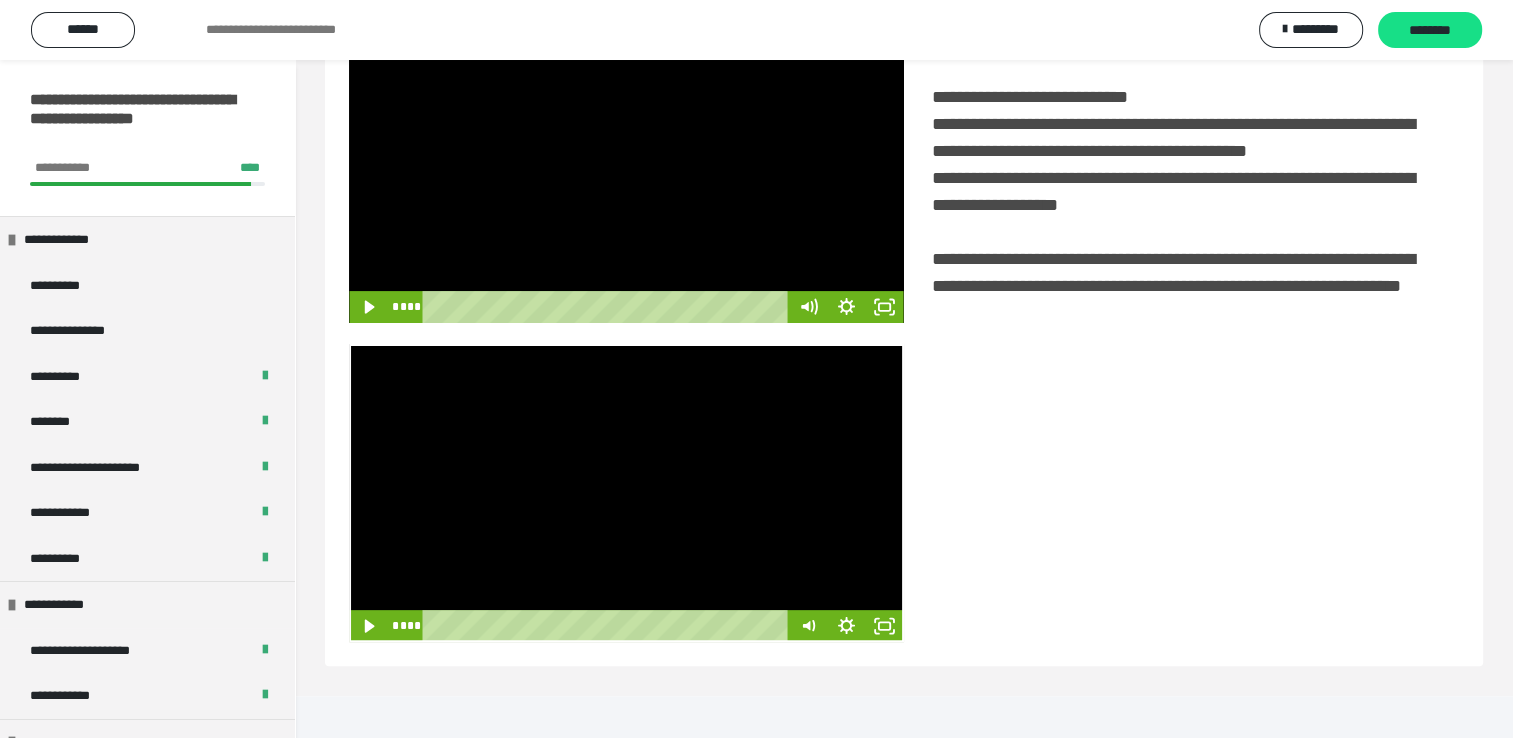 scroll, scrollTop: 446, scrollLeft: 0, axis: vertical 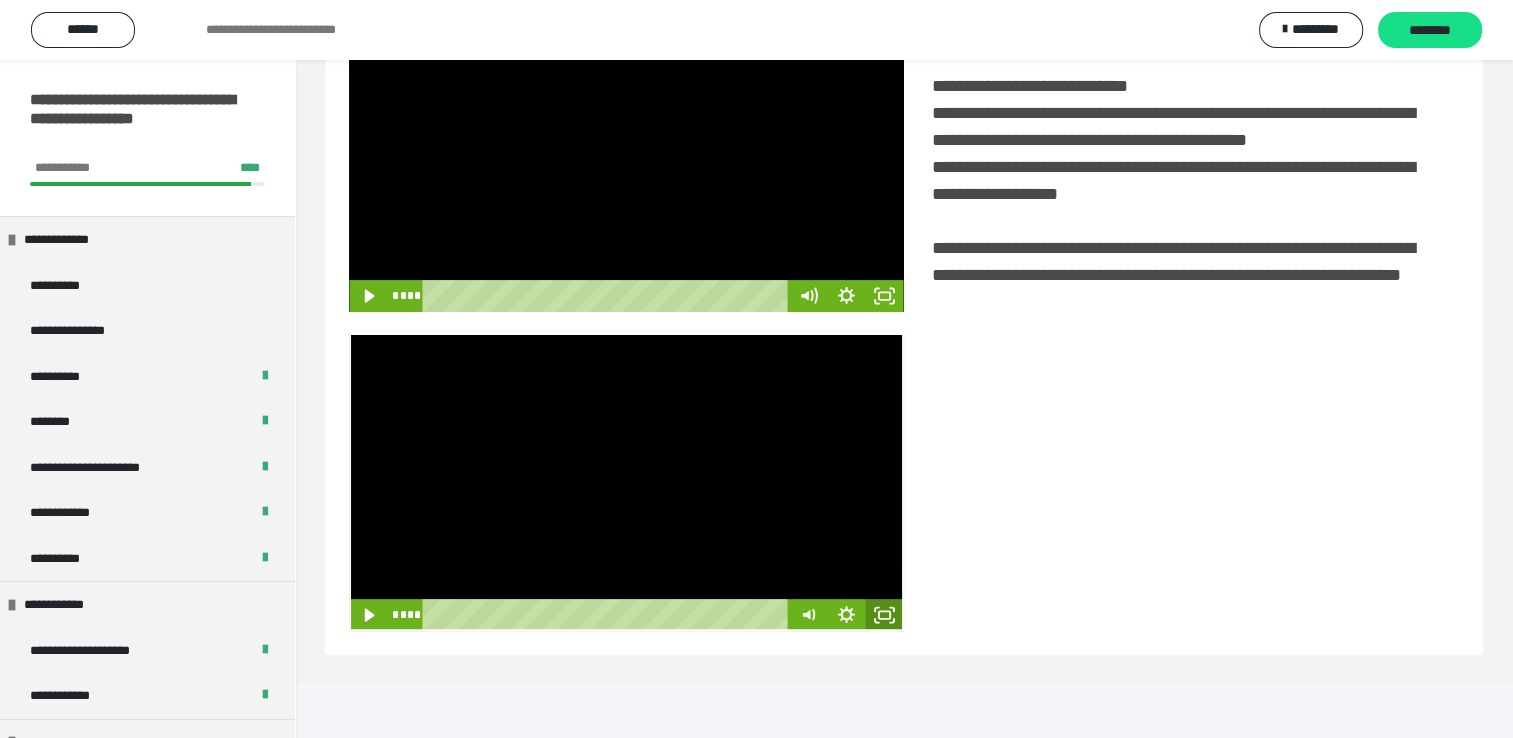 click 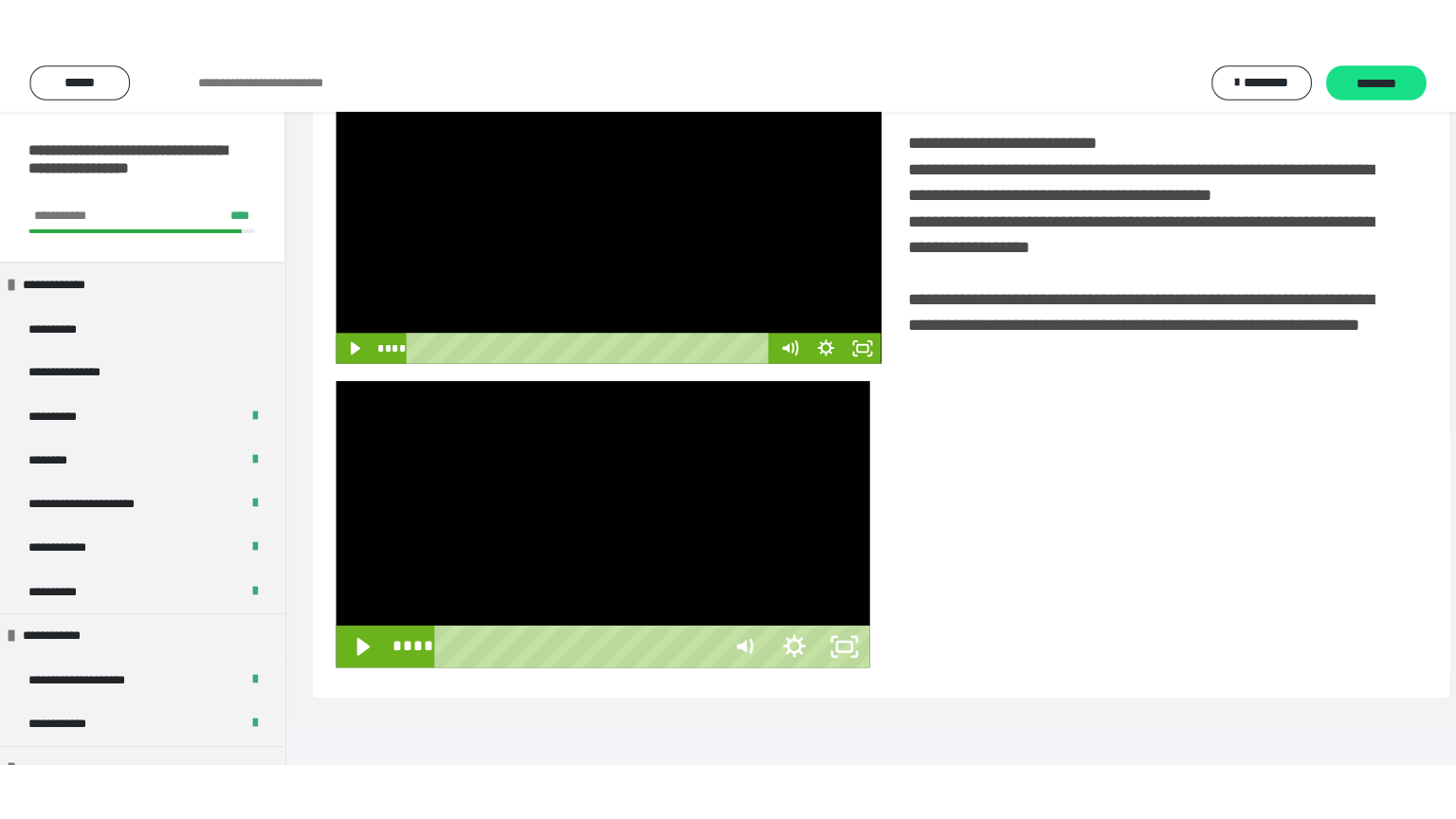 scroll, scrollTop: 317, scrollLeft: 0, axis: vertical 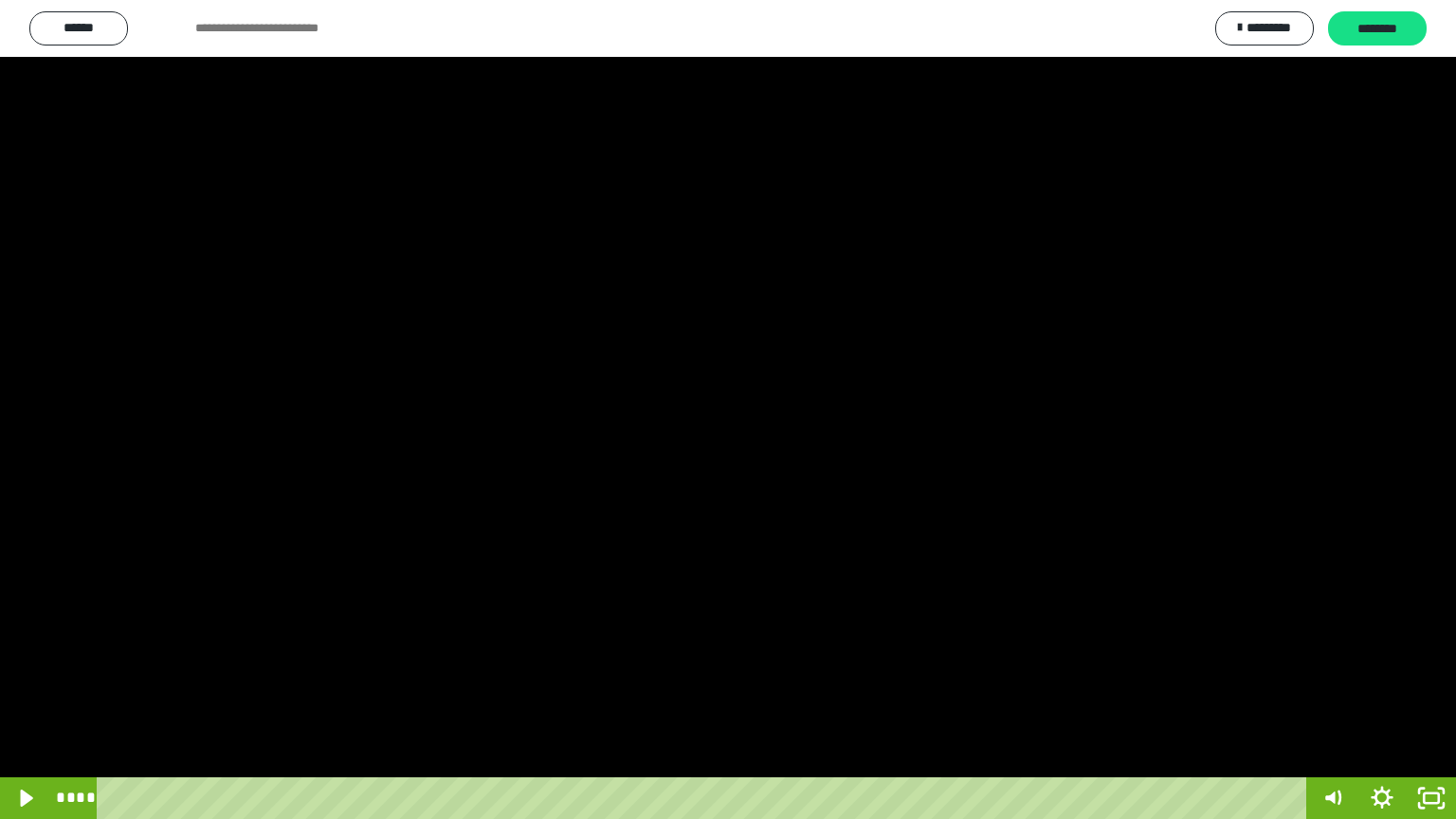 click at bounding box center [728, 410] 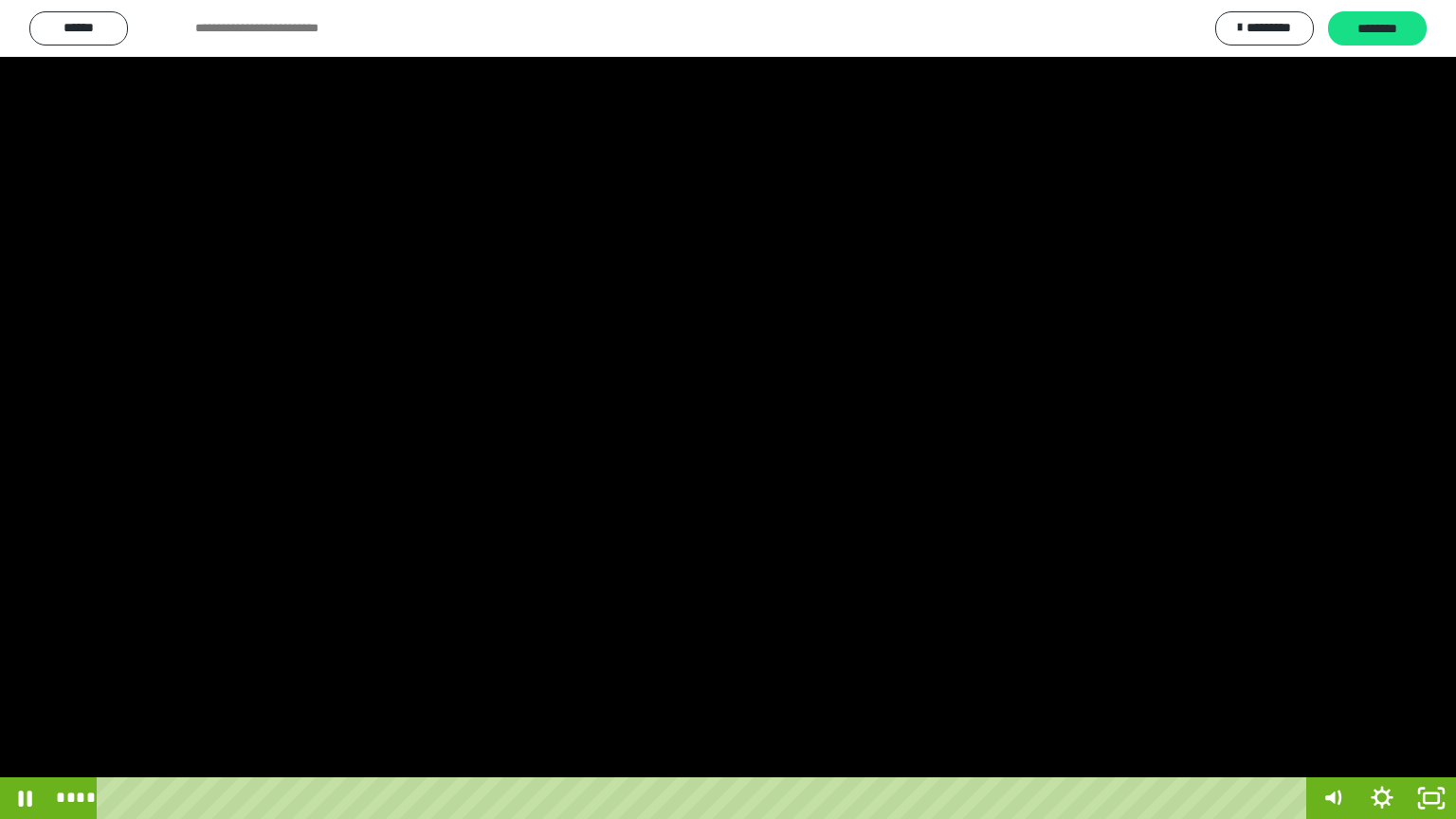 click at bounding box center (728, 410) 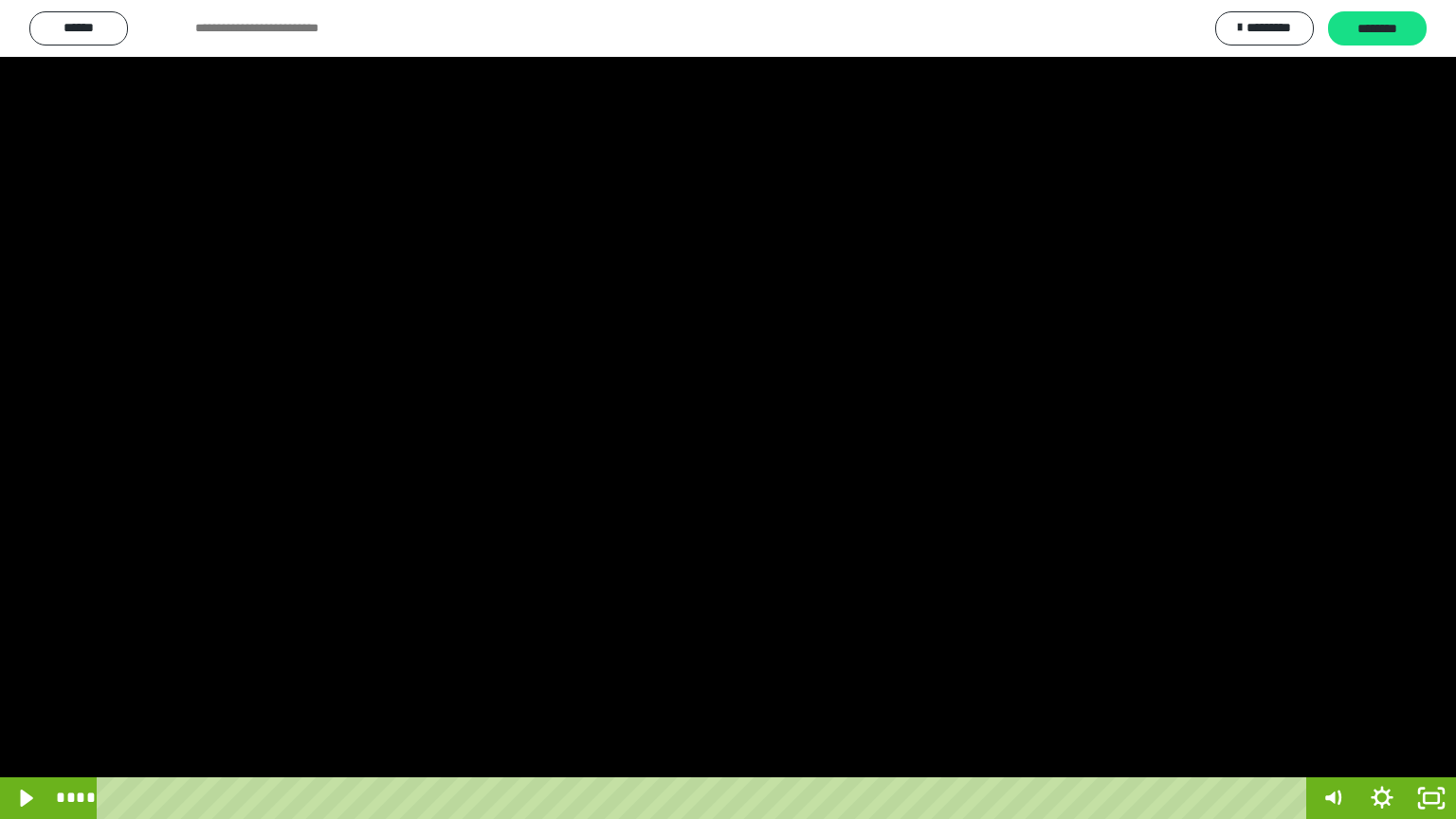 click at bounding box center [728, 410] 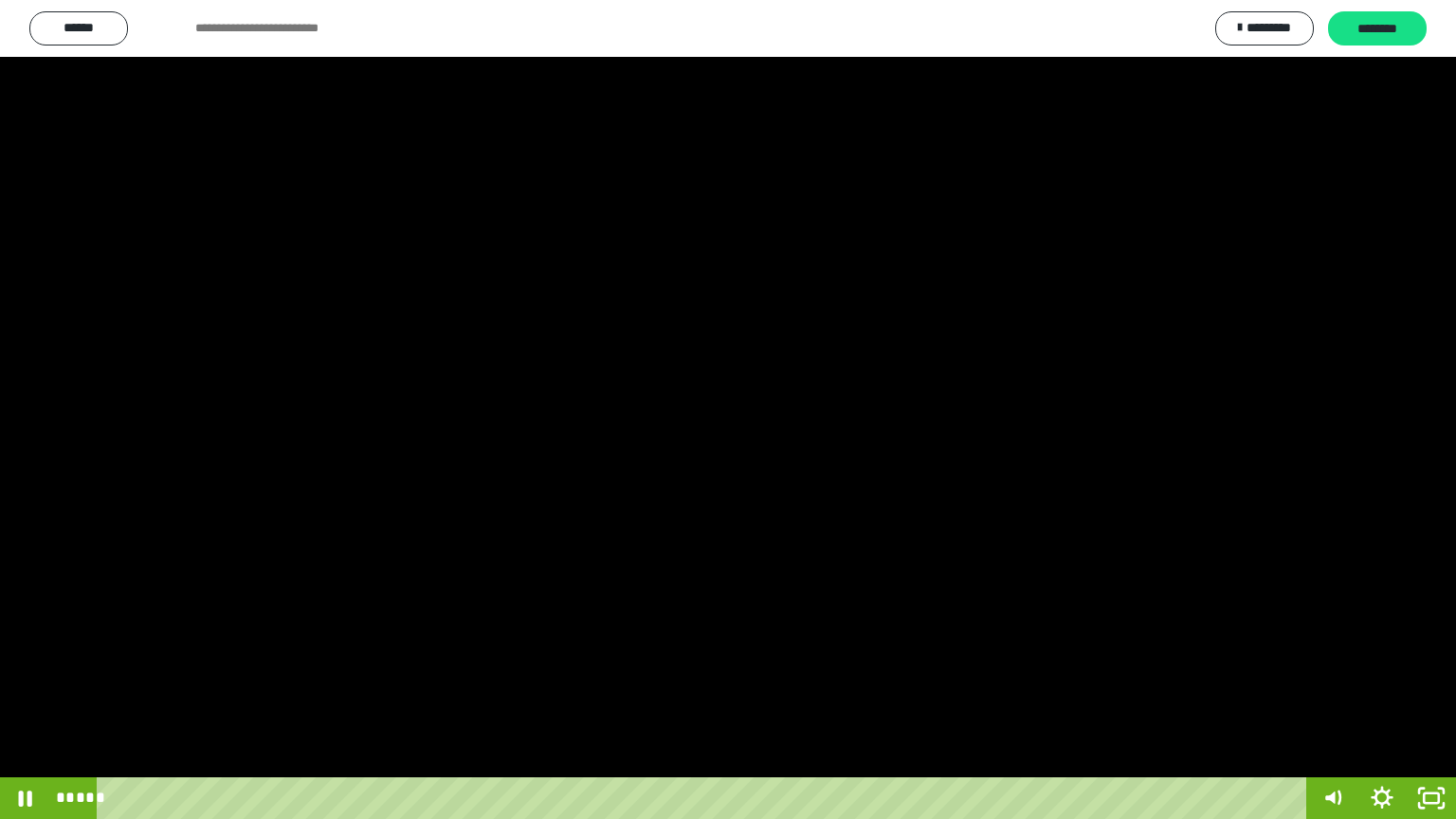 click at bounding box center (728, 410) 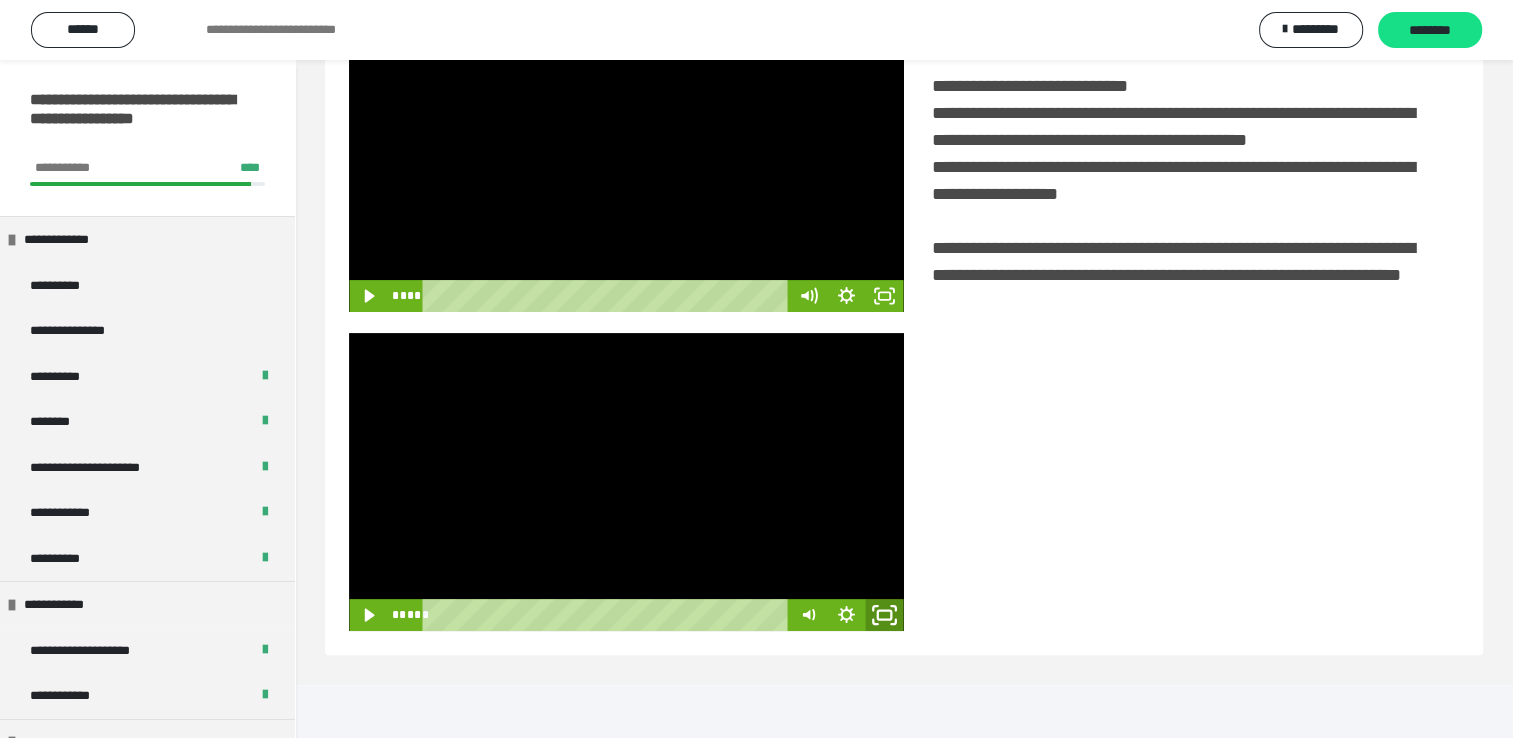 click 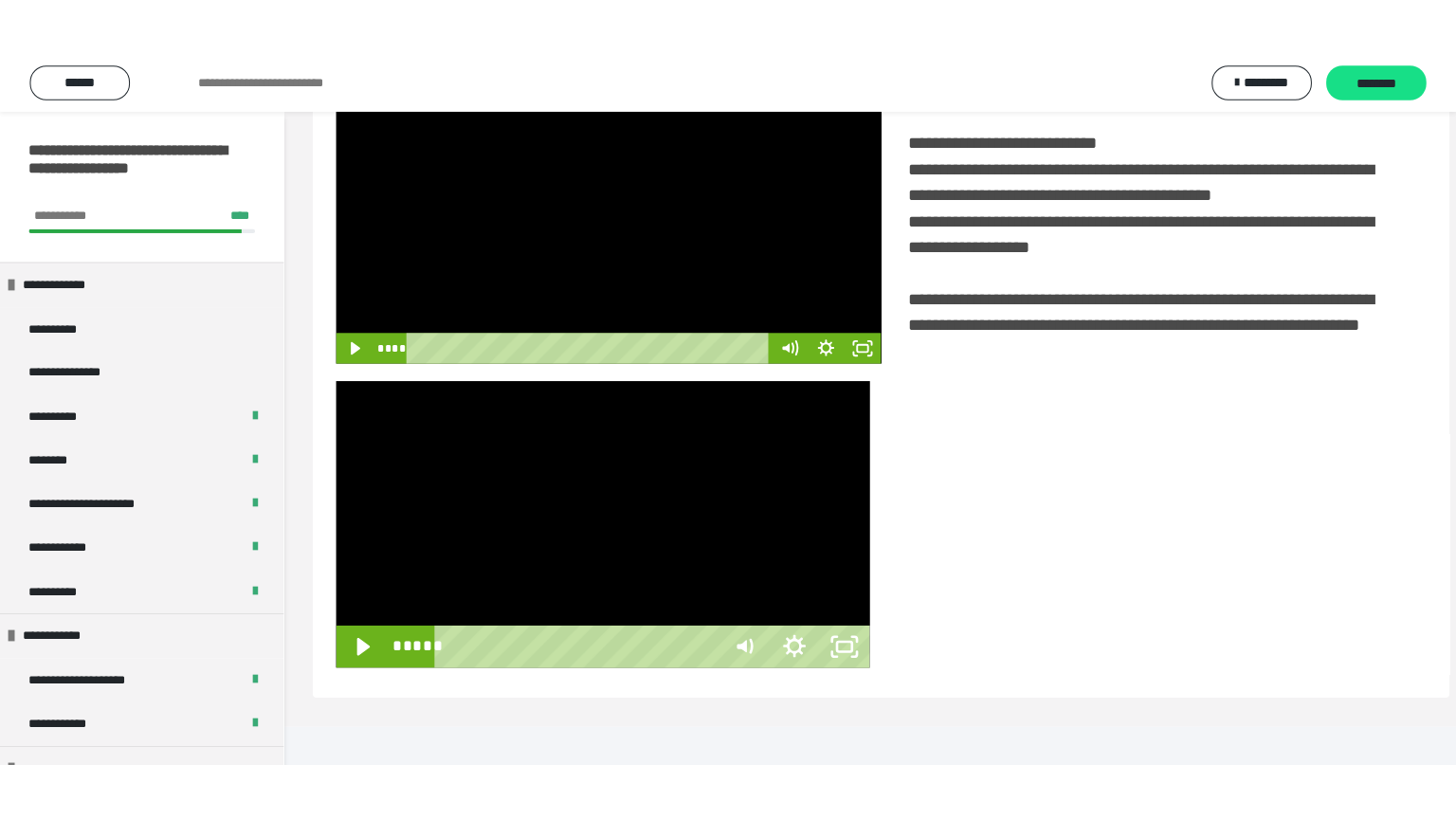 scroll, scrollTop: 317, scrollLeft: 0, axis: vertical 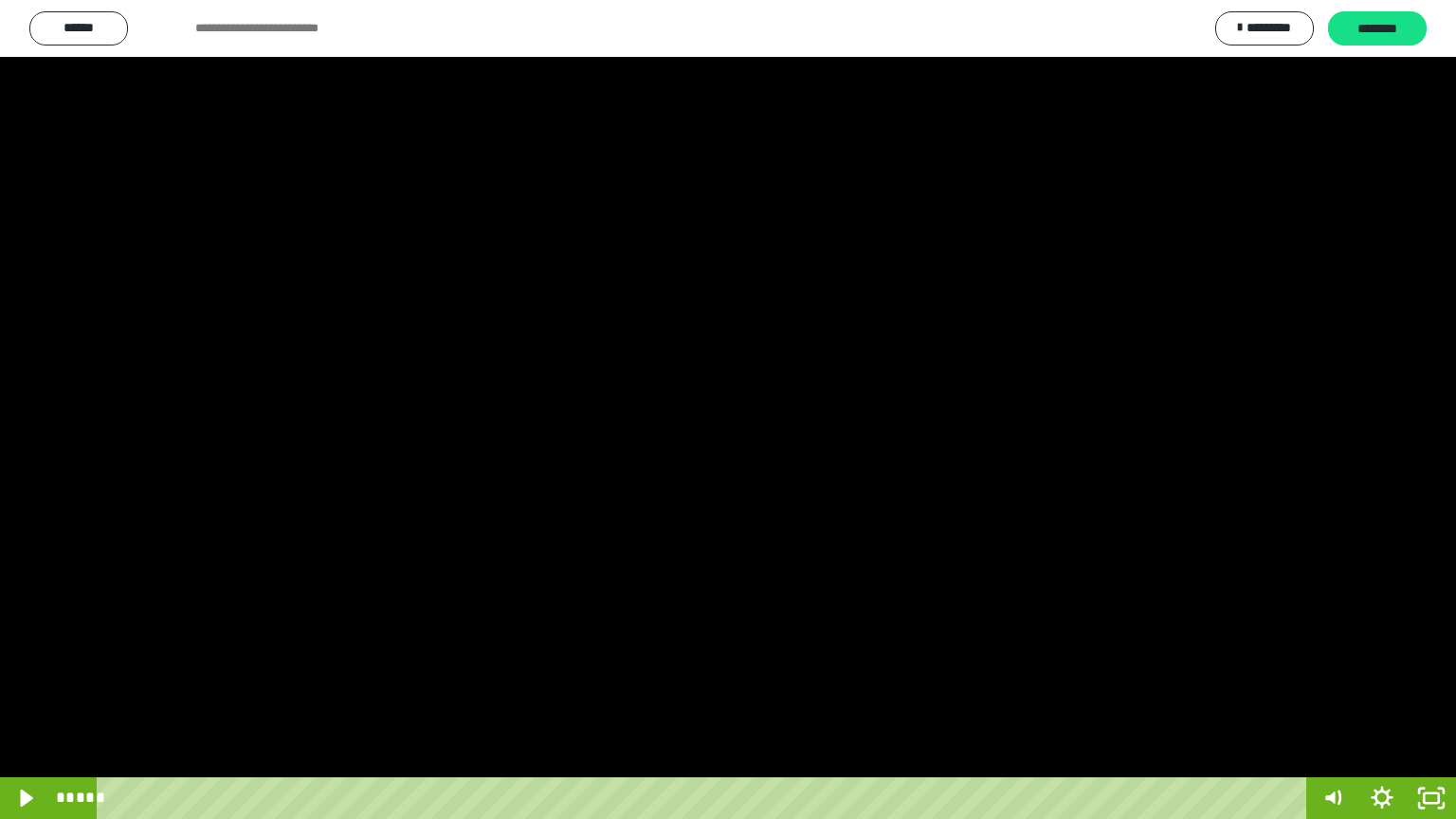 type 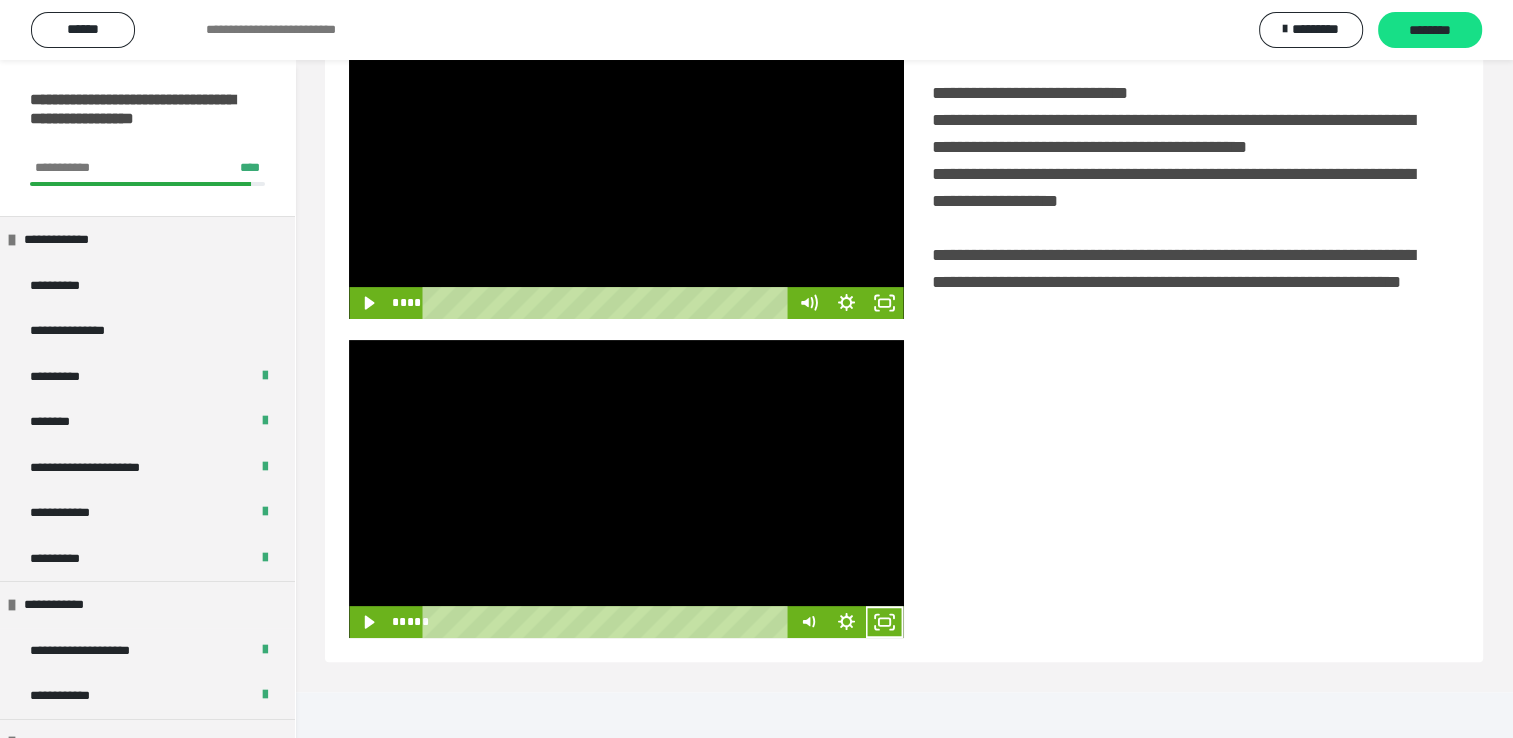 scroll, scrollTop: 446, scrollLeft: 0, axis: vertical 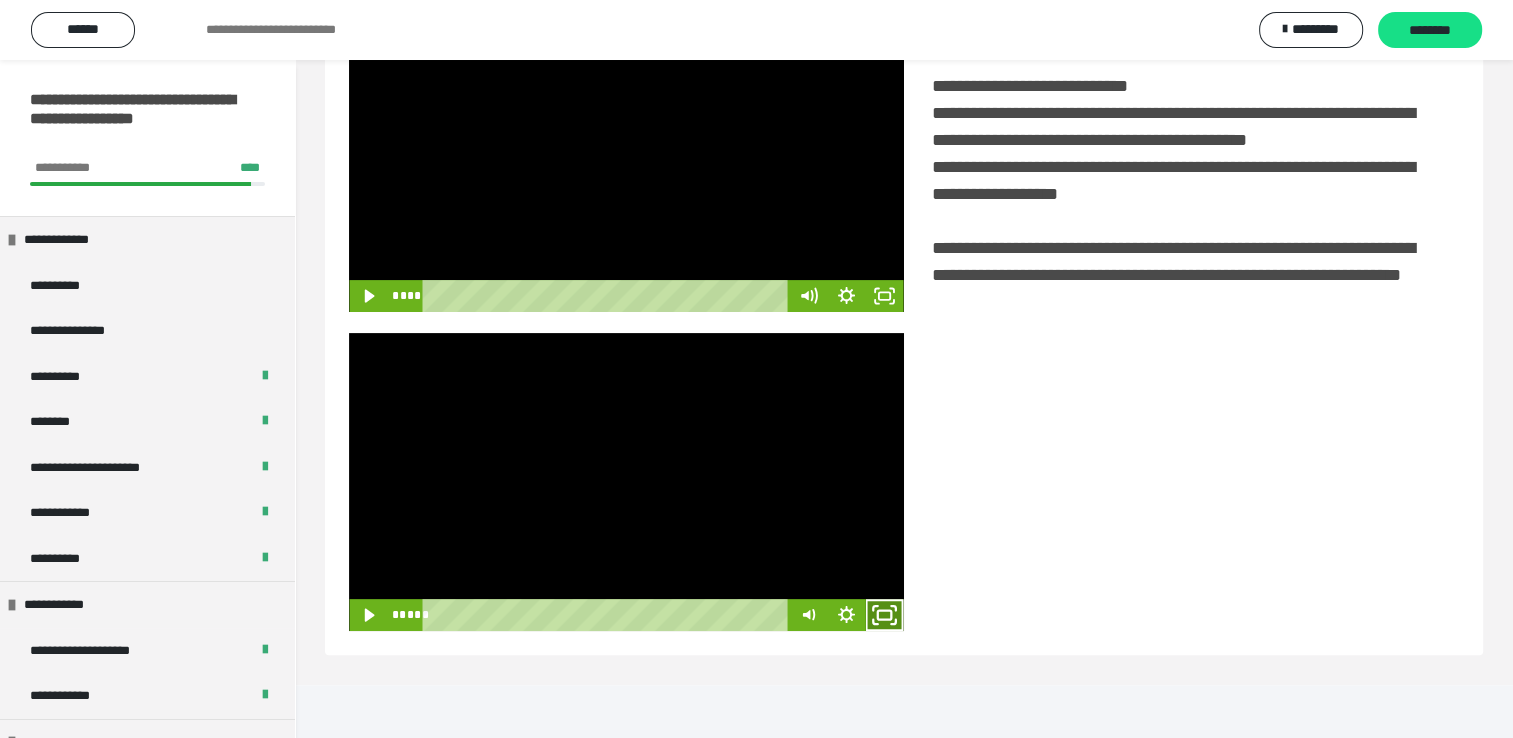 click 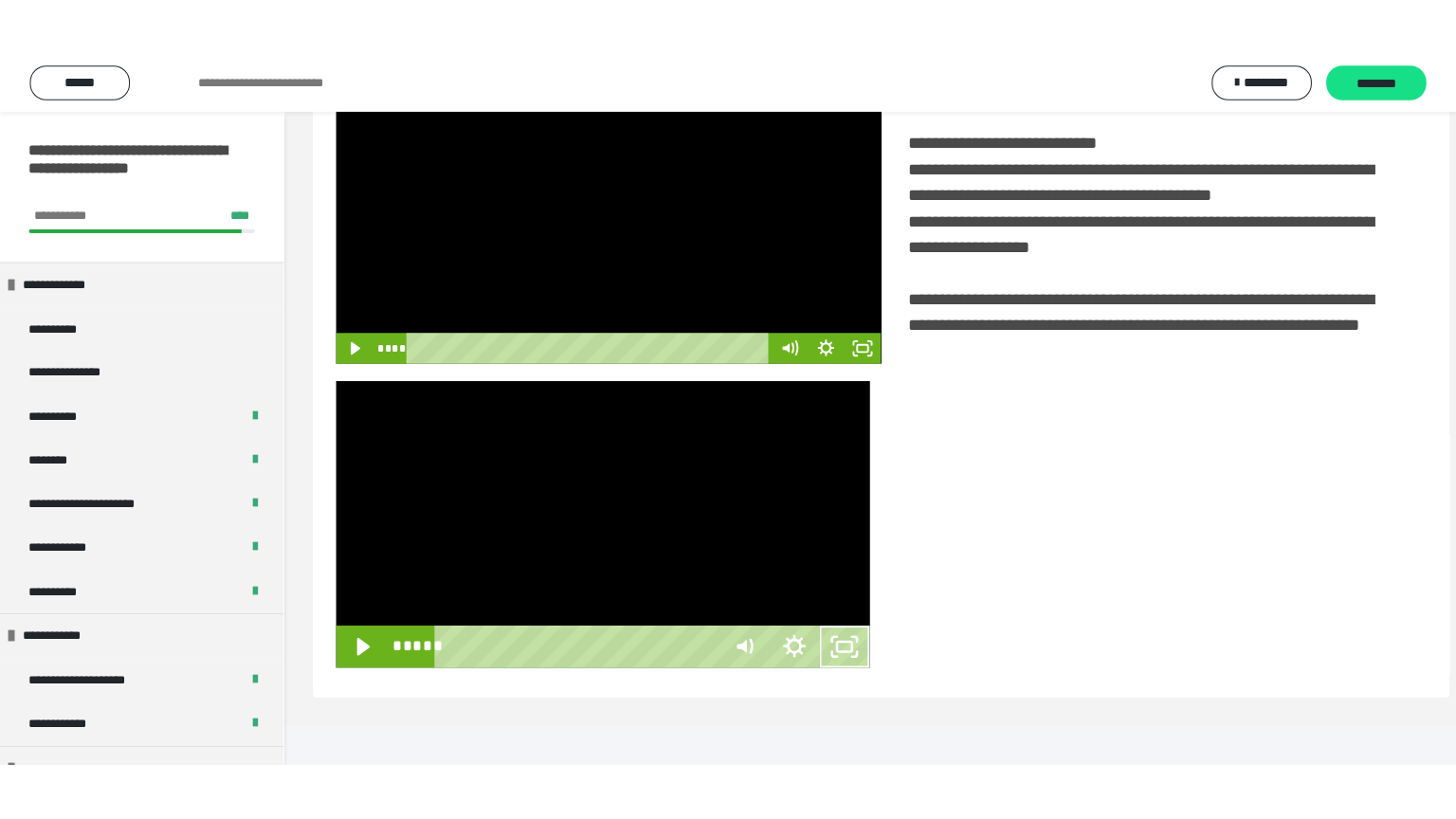 scroll, scrollTop: 317, scrollLeft: 0, axis: vertical 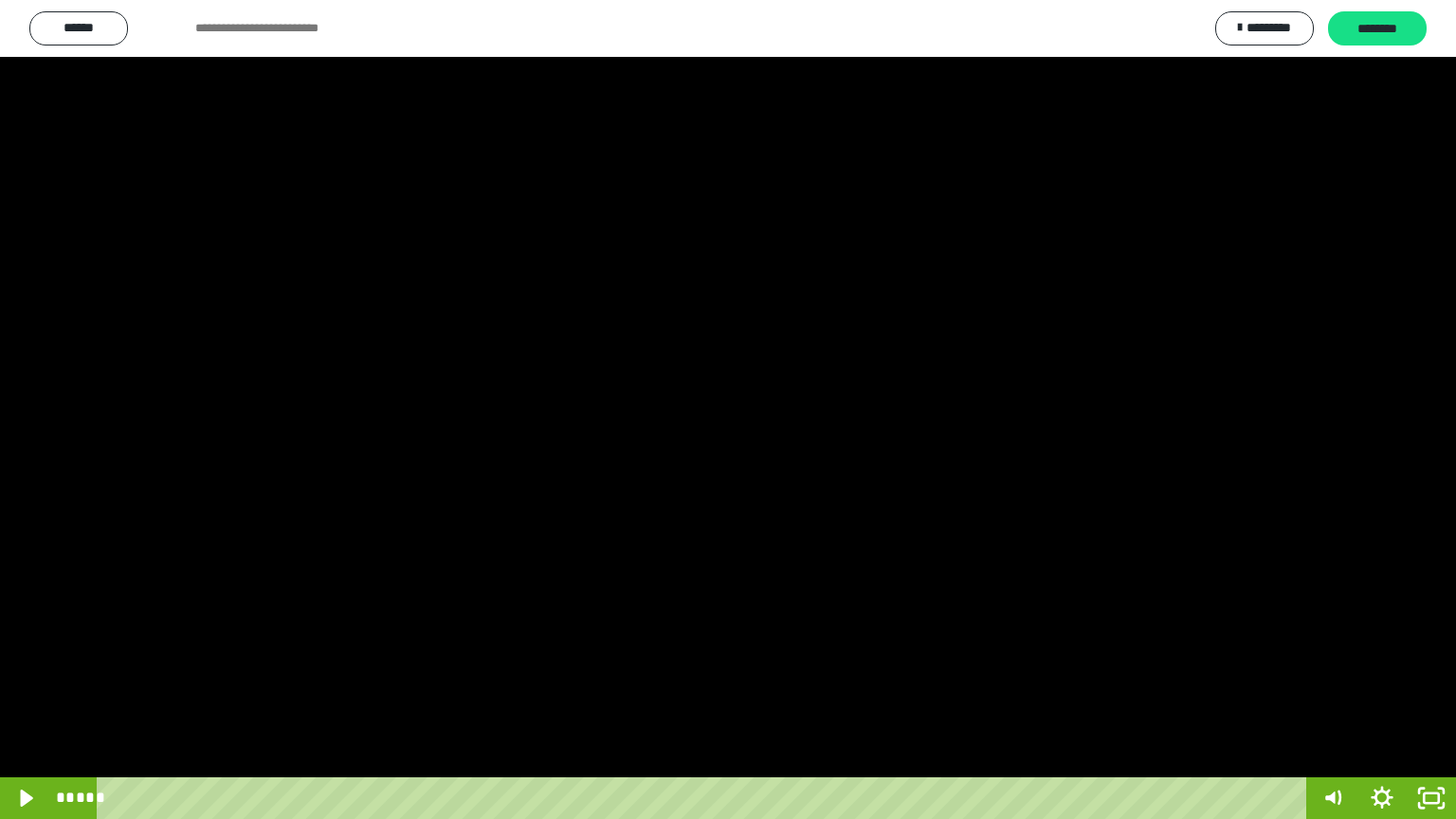 click at bounding box center [728, 410] 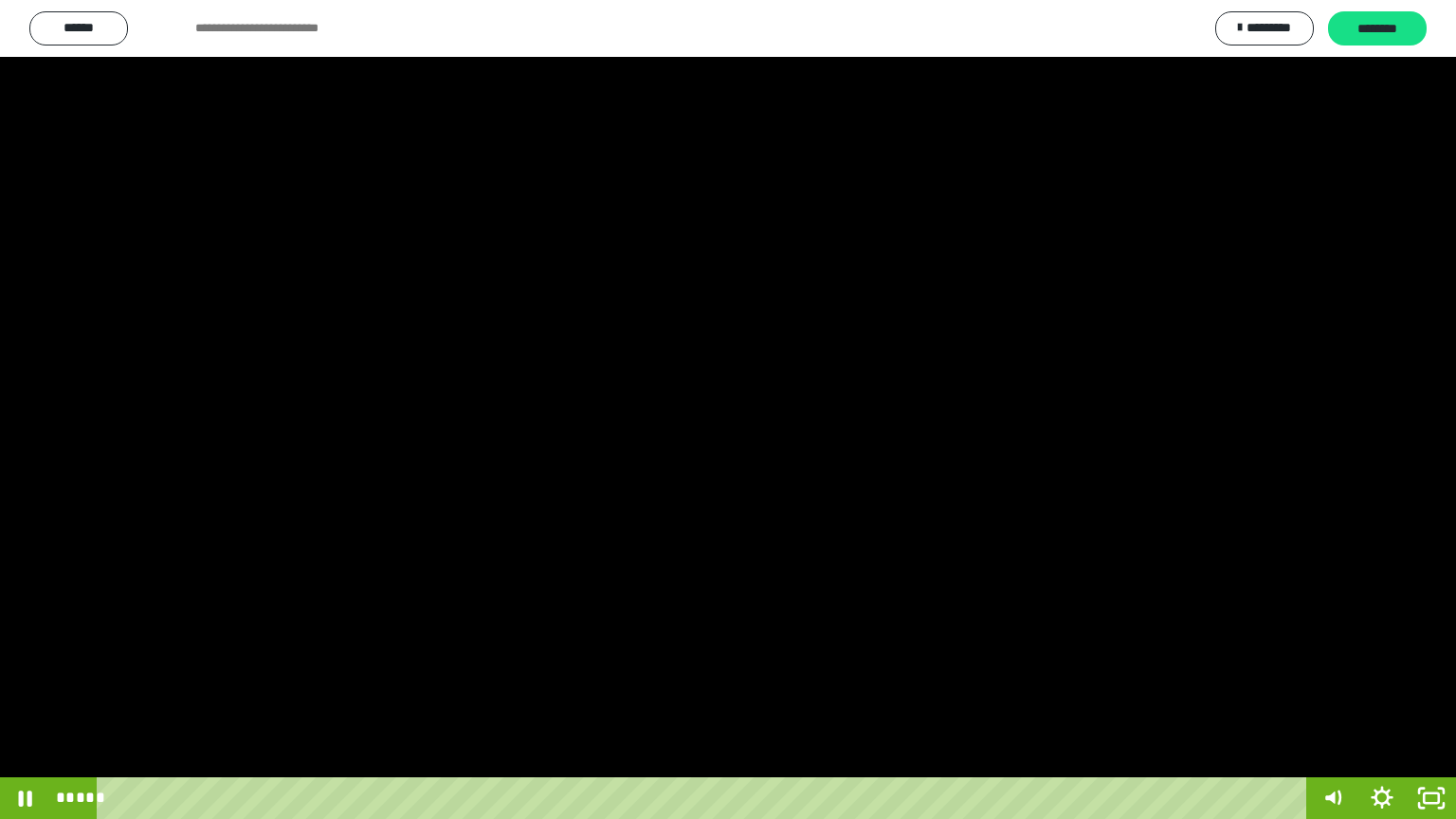 click at bounding box center [728, 410] 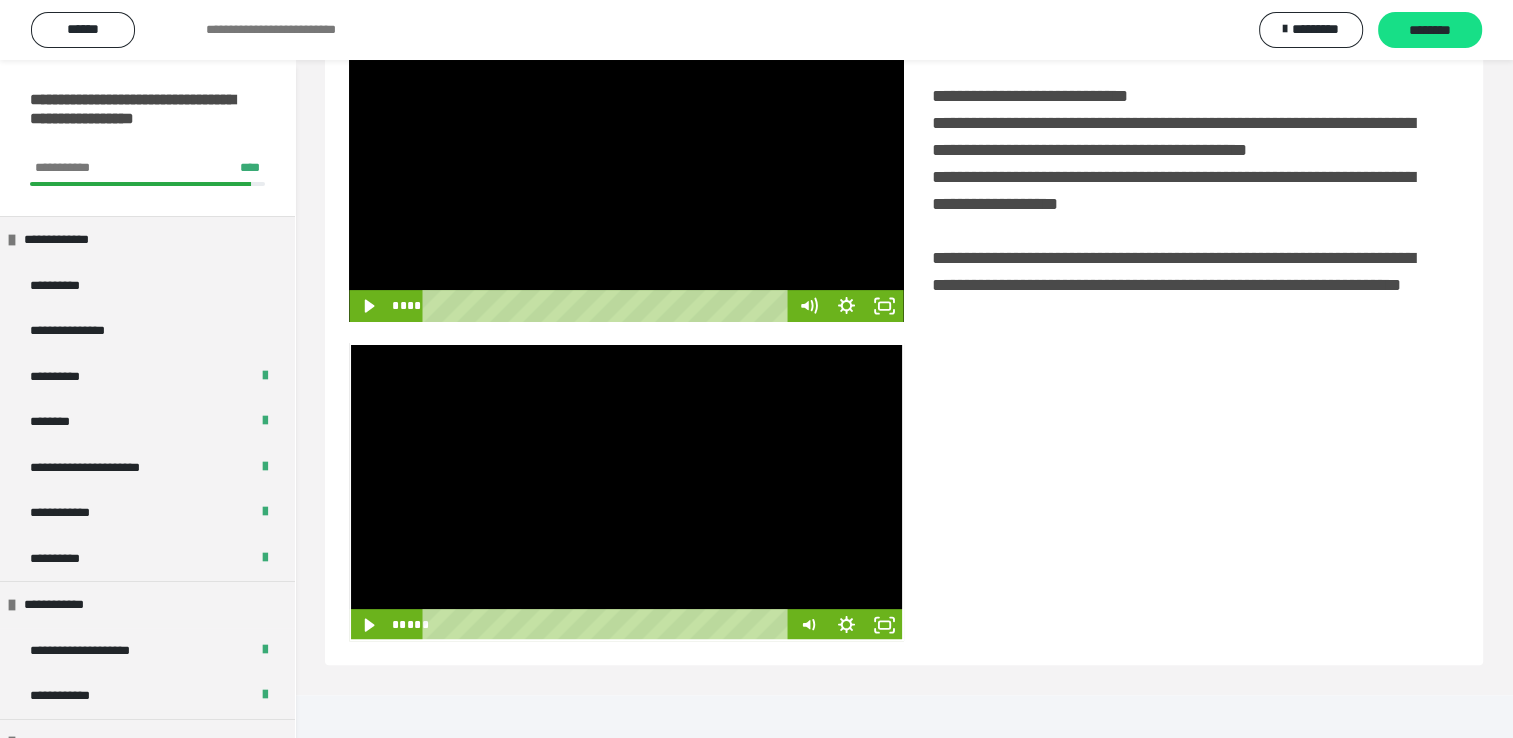 scroll, scrollTop: 446, scrollLeft: 0, axis: vertical 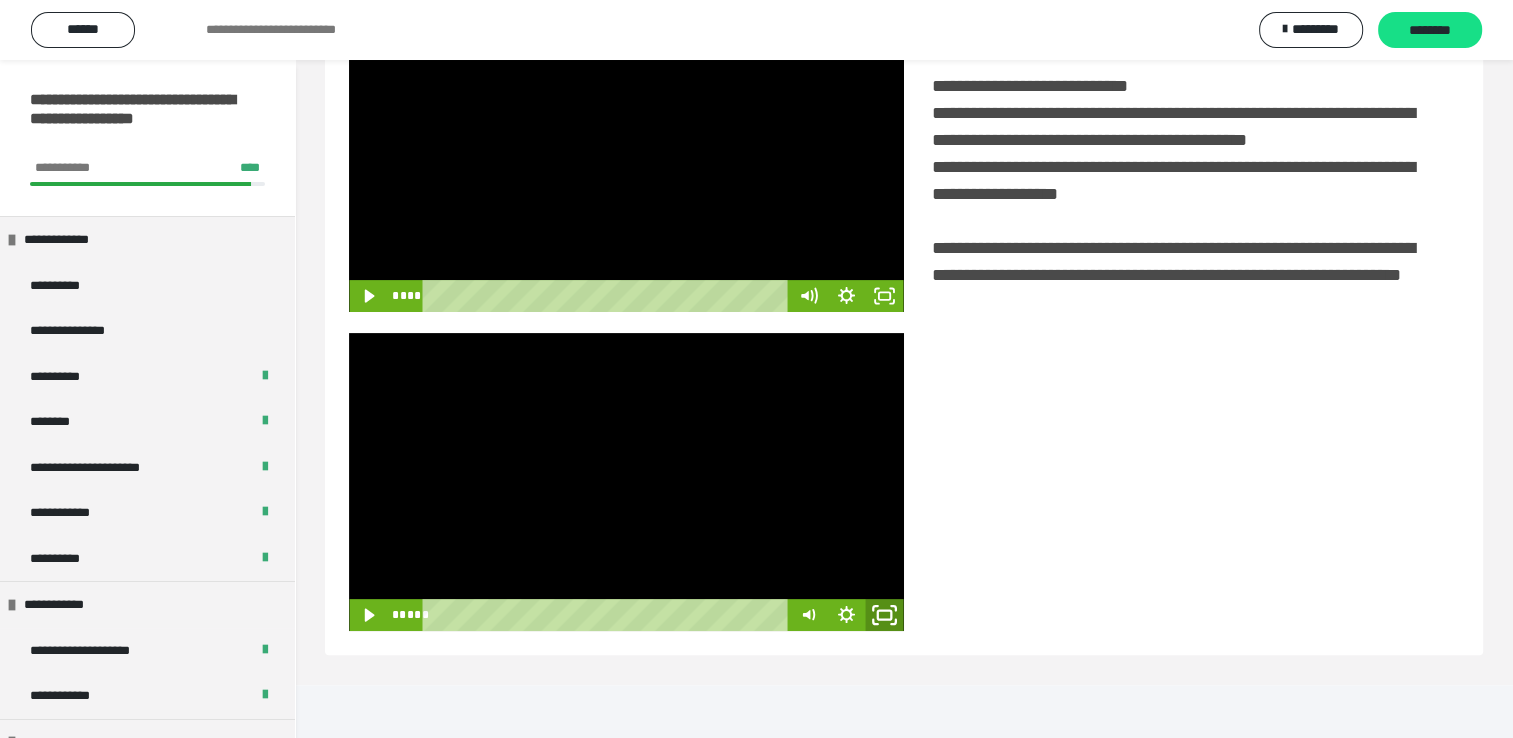 click 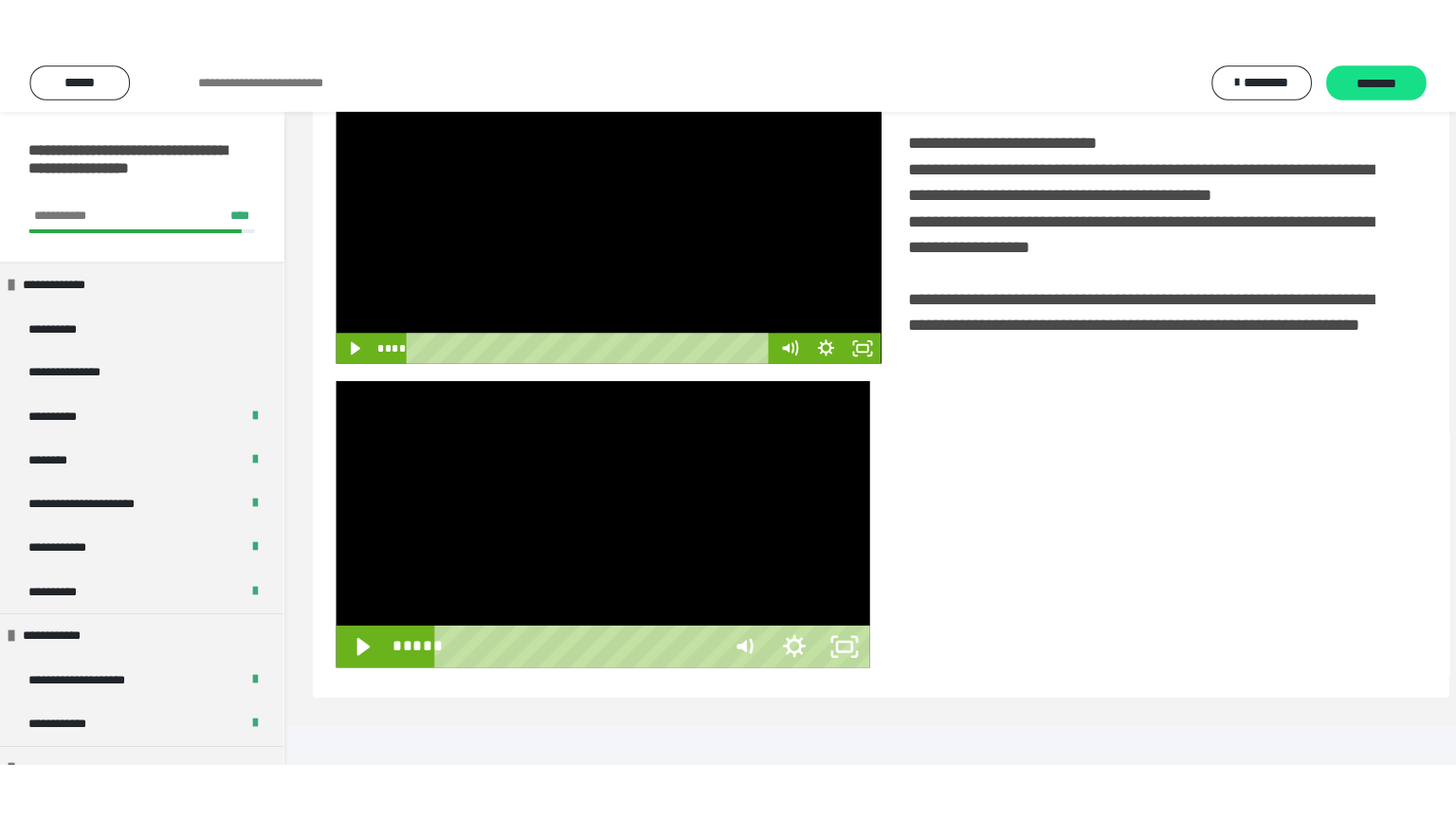 scroll, scrollTop: 317, scrollLeft: 0, axis: vertical 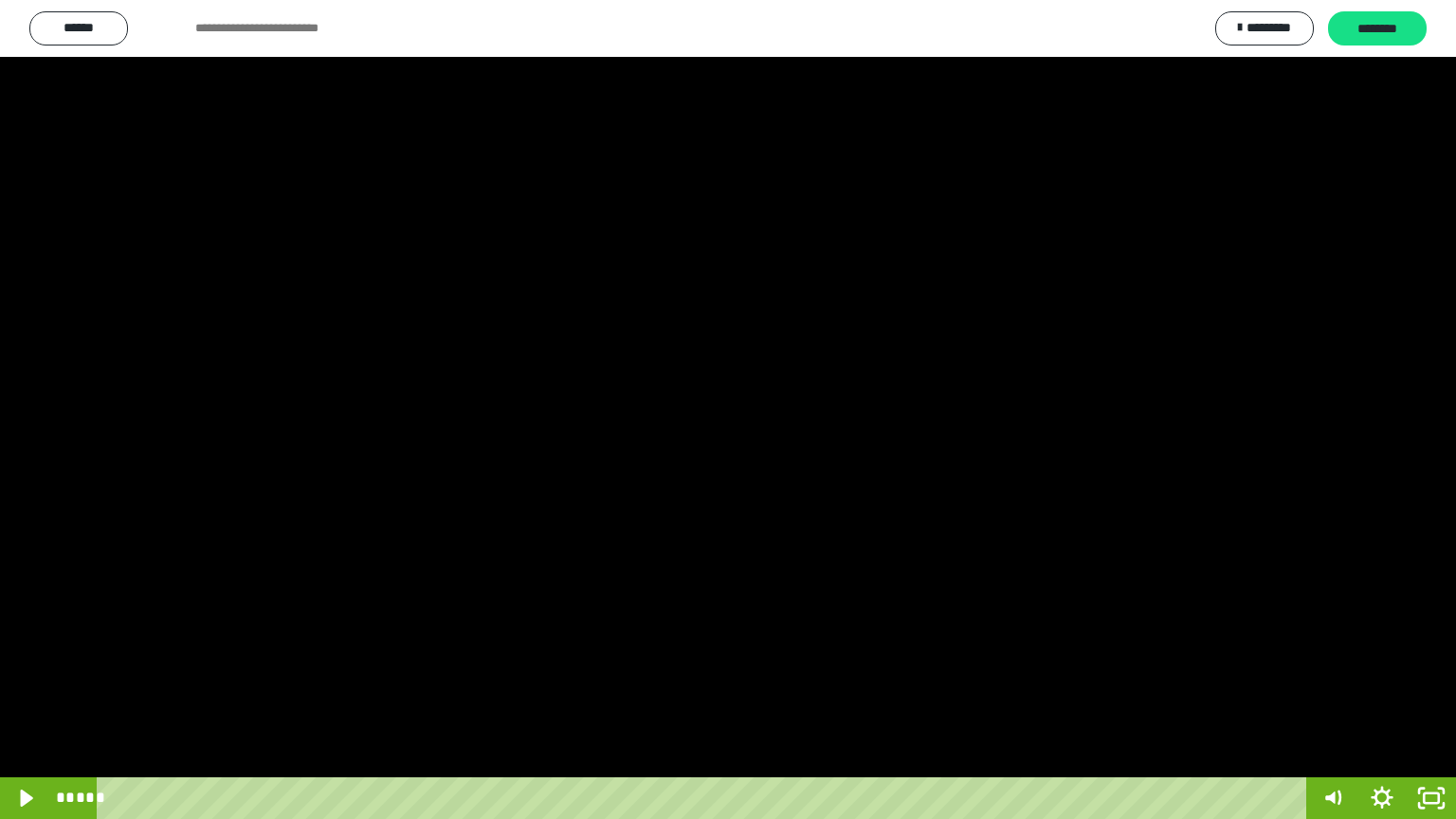 click at bounding box center [728, 410] 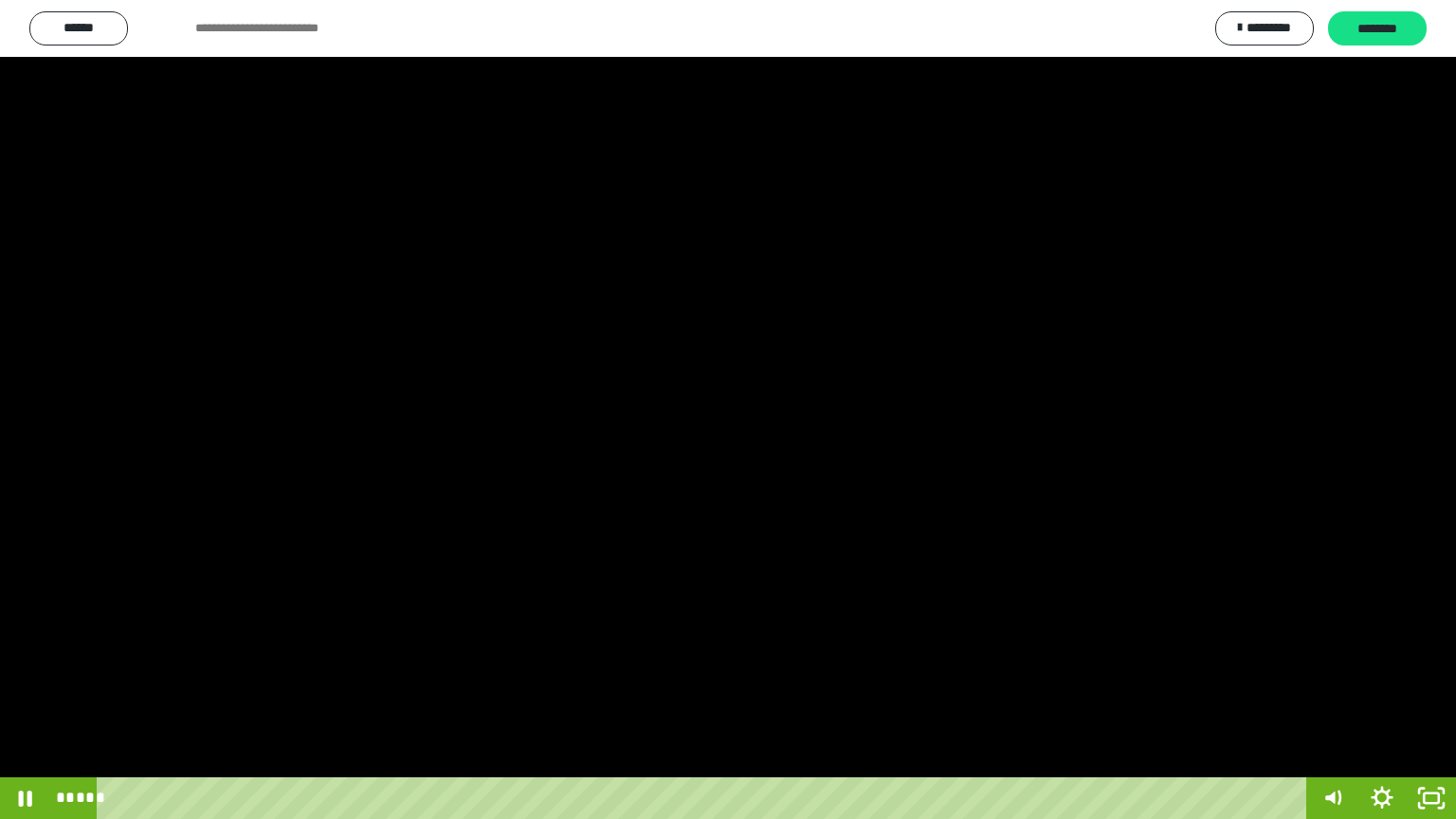 click at bounding box center (728, 410) 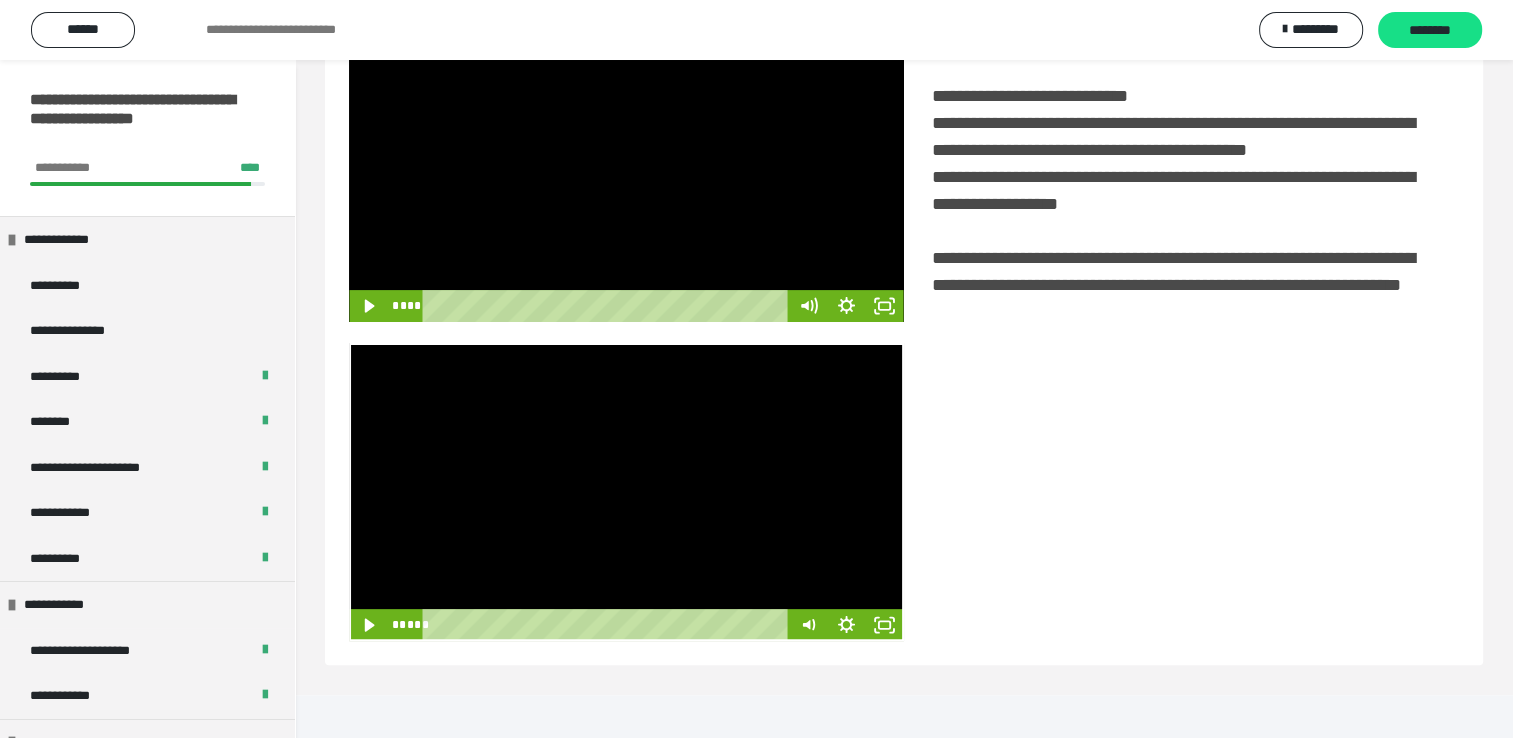 scroll, scrollTop: 446, scrollLeft: 0, axis: vertical 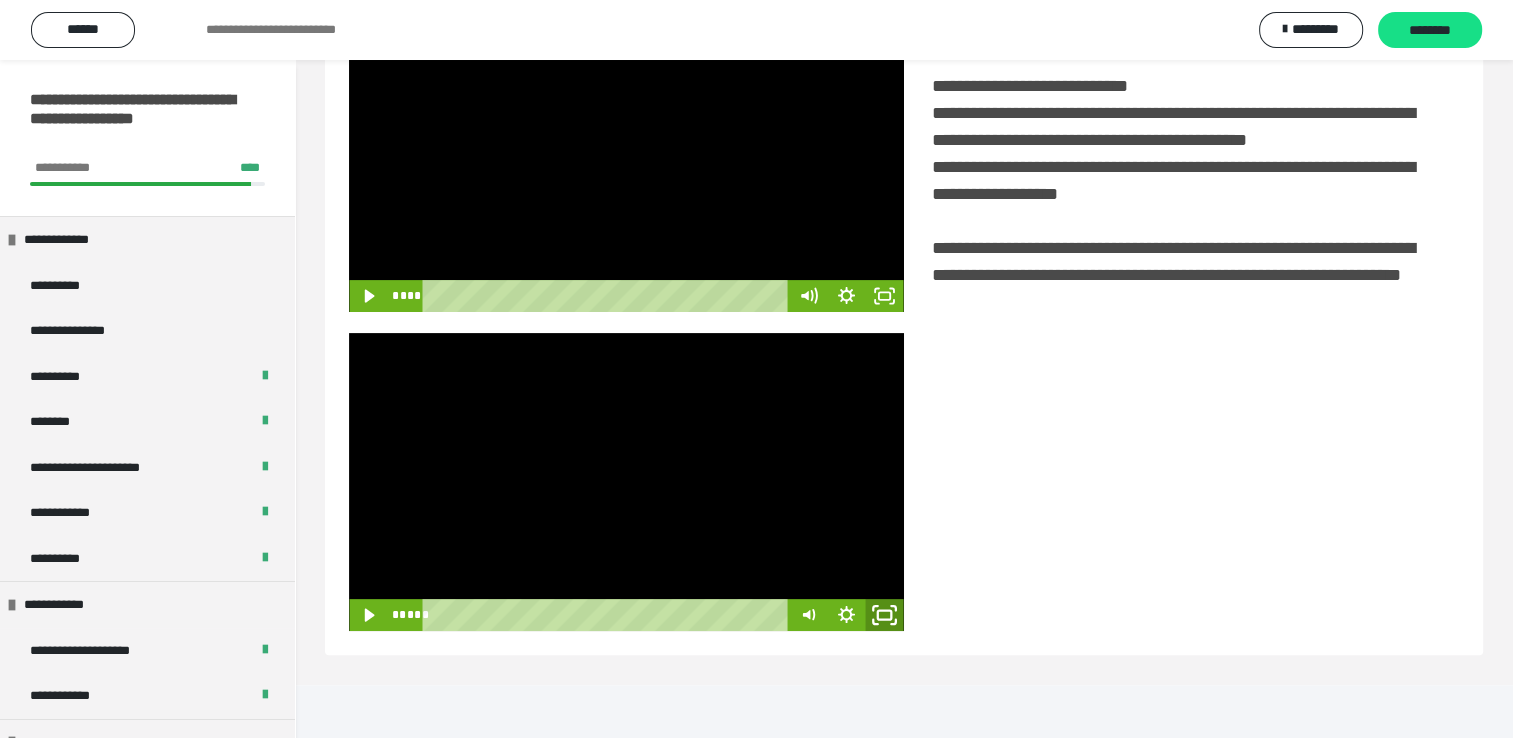 click 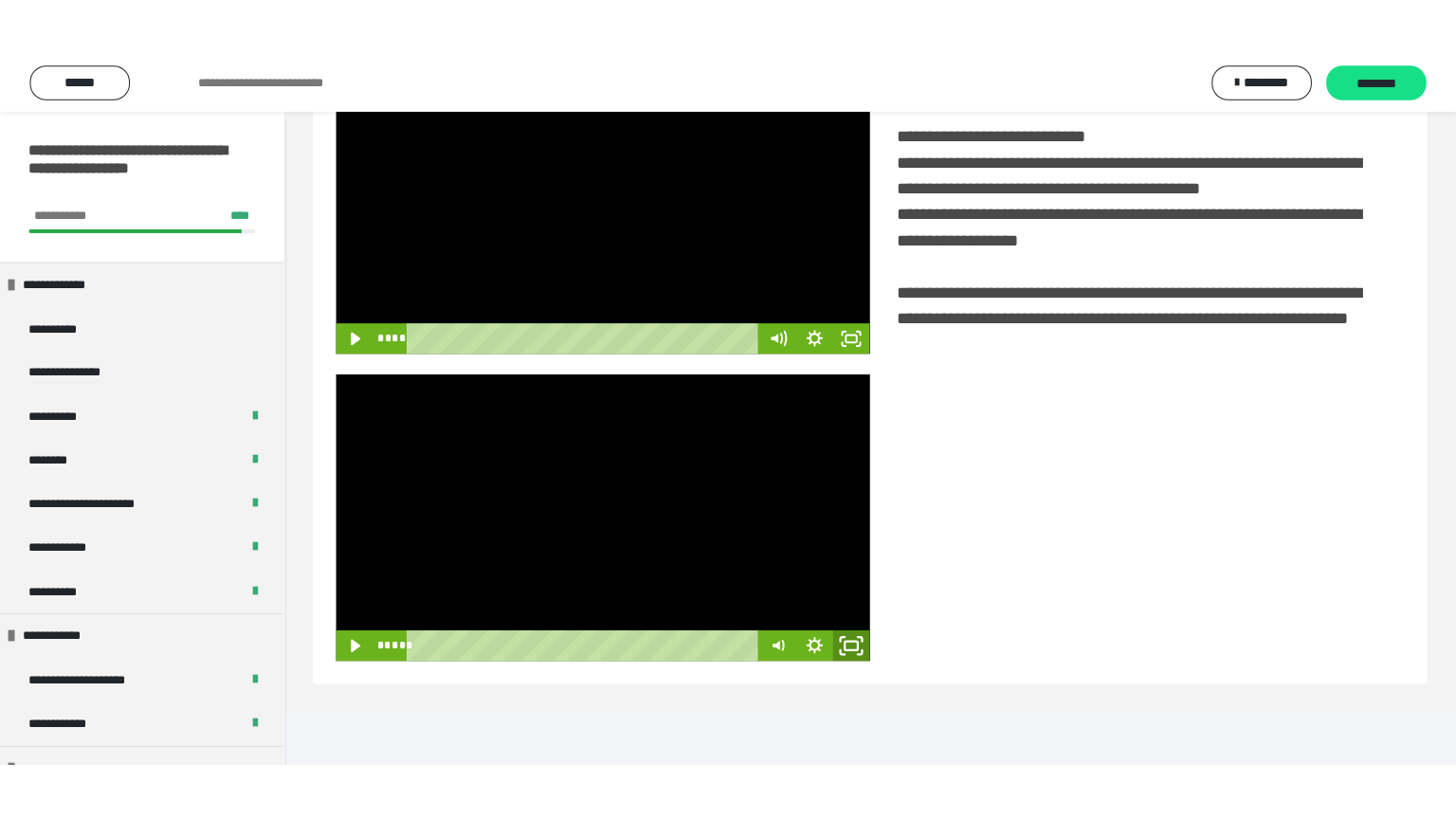scroll, scrollTop: 317, scrollLeft: 0, axis: vertical 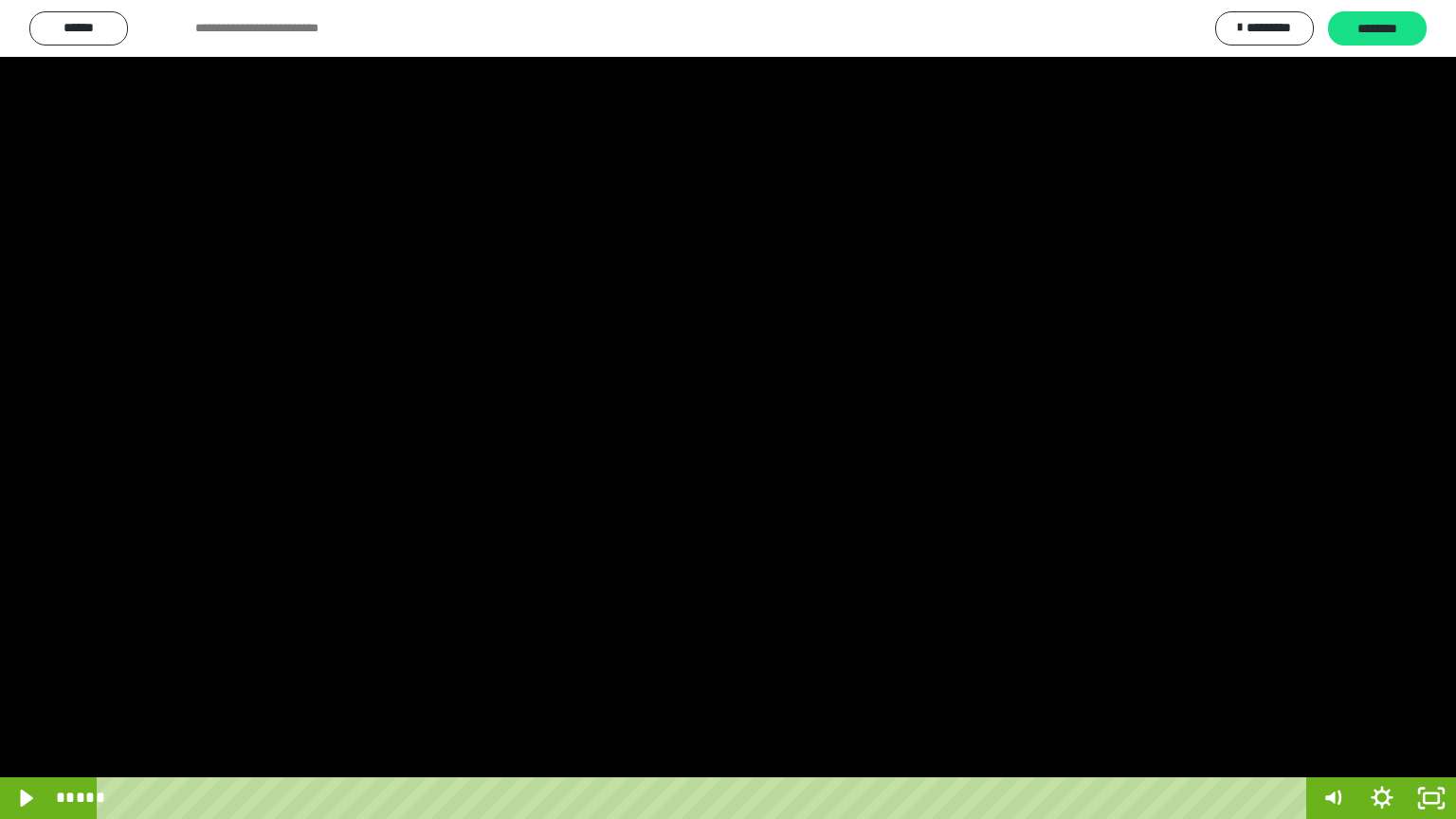 click at bounding box center (728, 410) 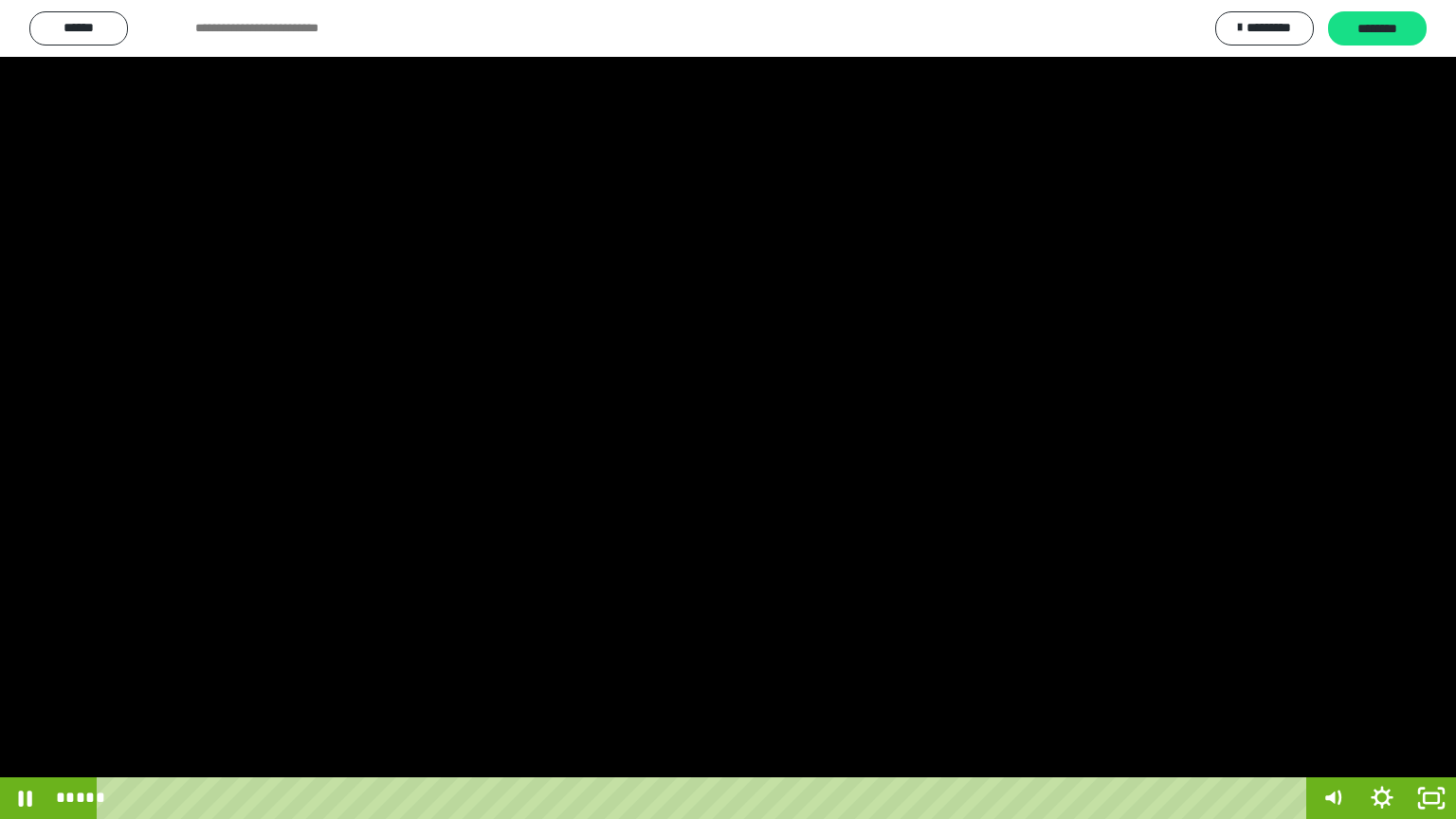 click at bounding box center [728, 410] 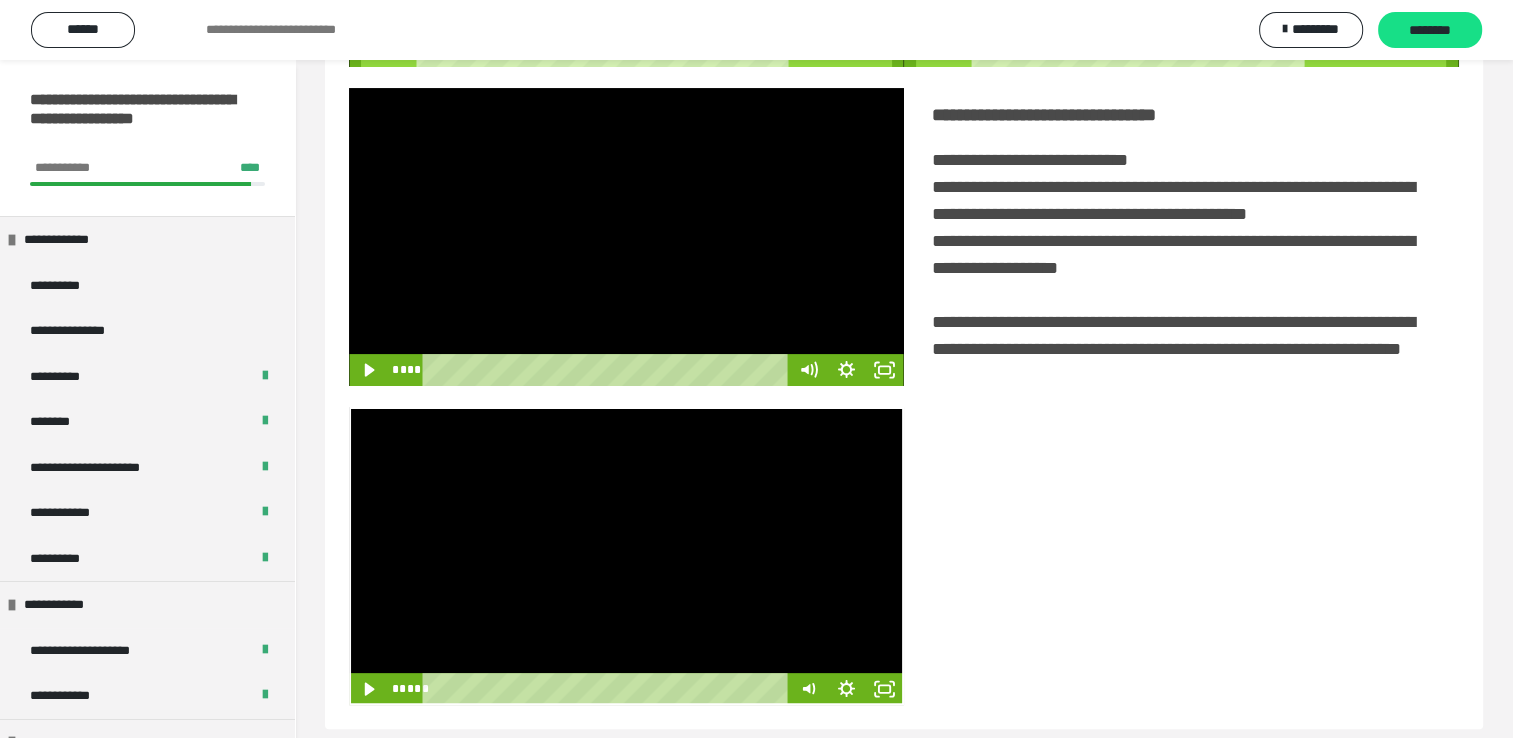 scroll, scrollTop: 446, scrollLeft: 0, axis: vertical 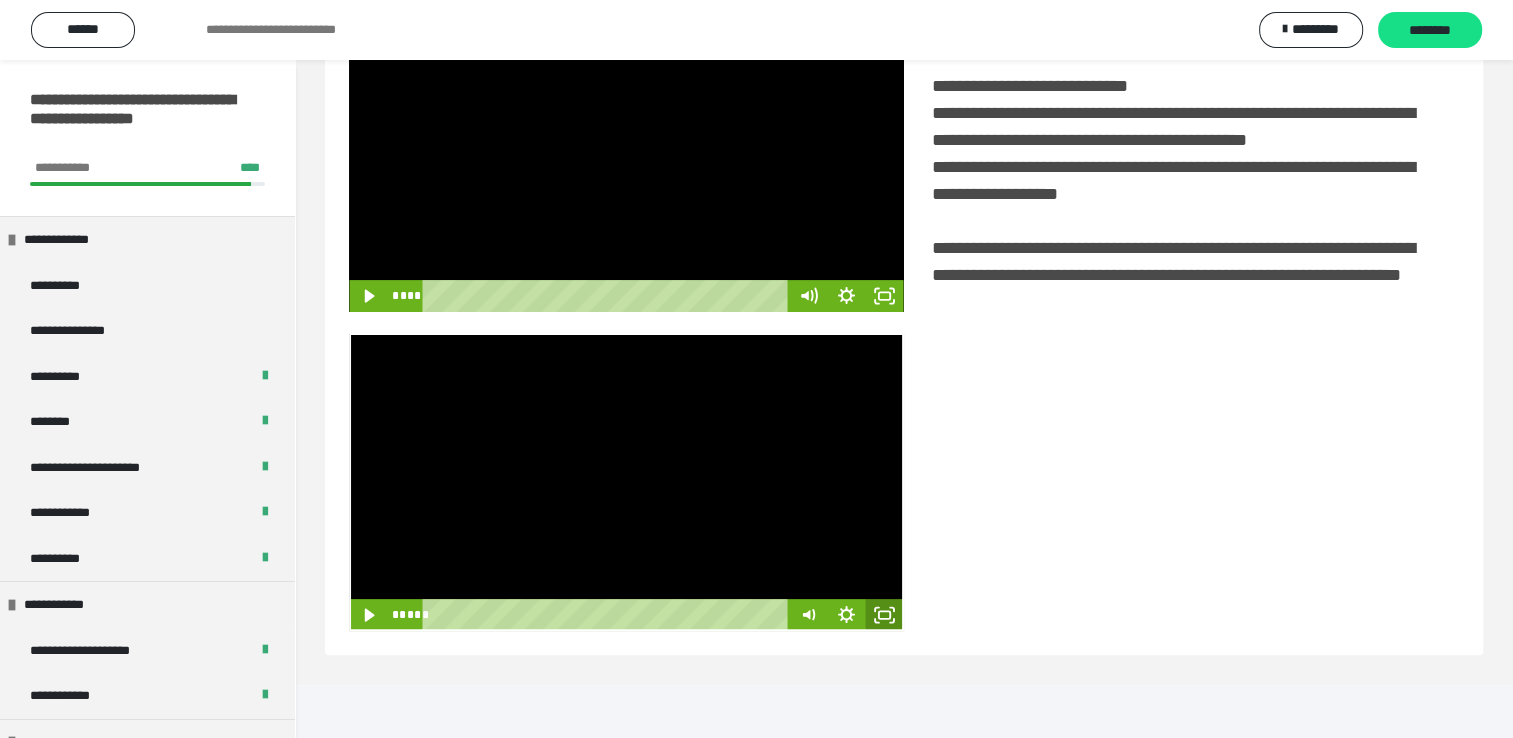 click 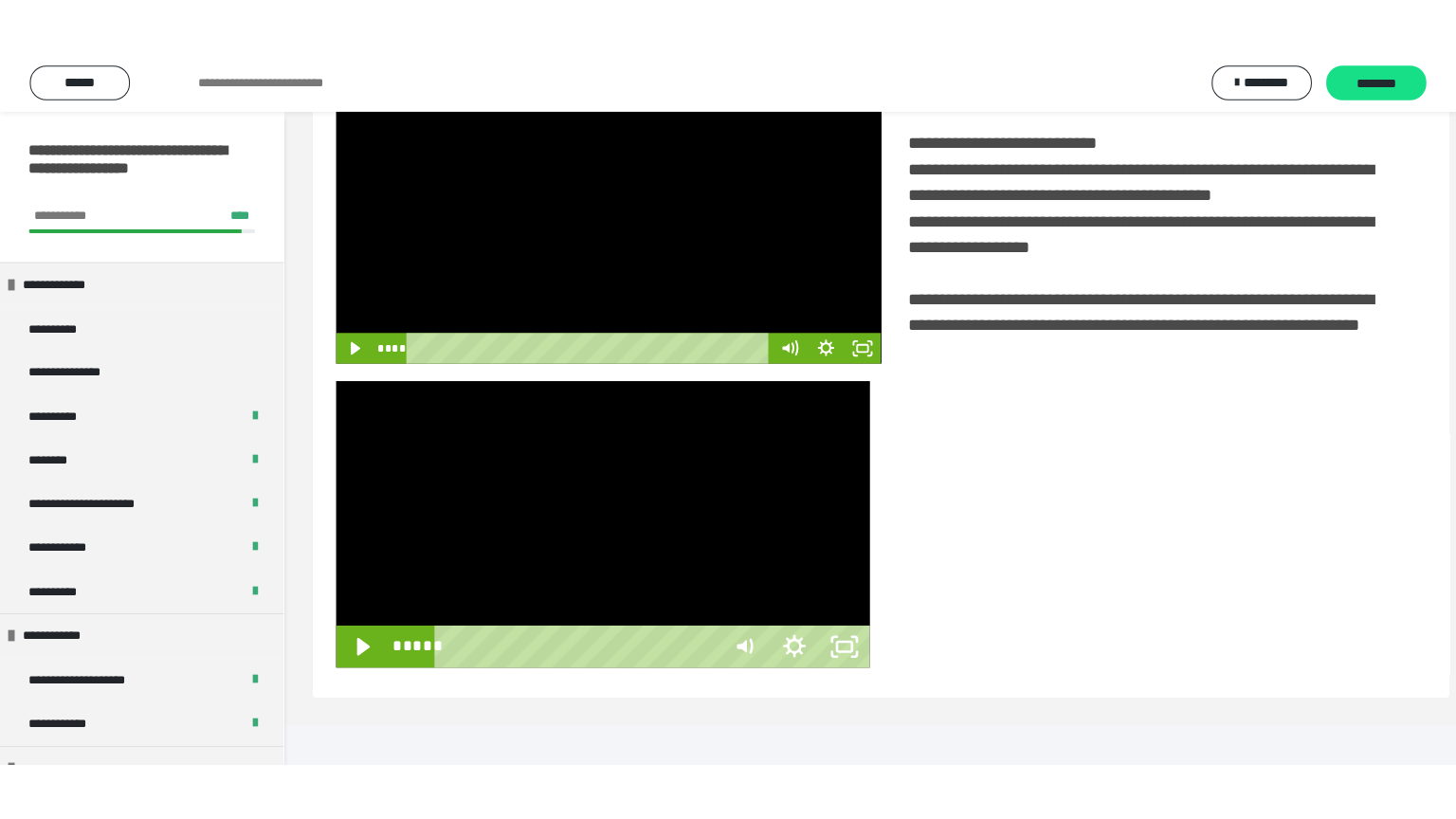 scroll, scrollTop: 317, scrollLeft: 0, axis: vertical 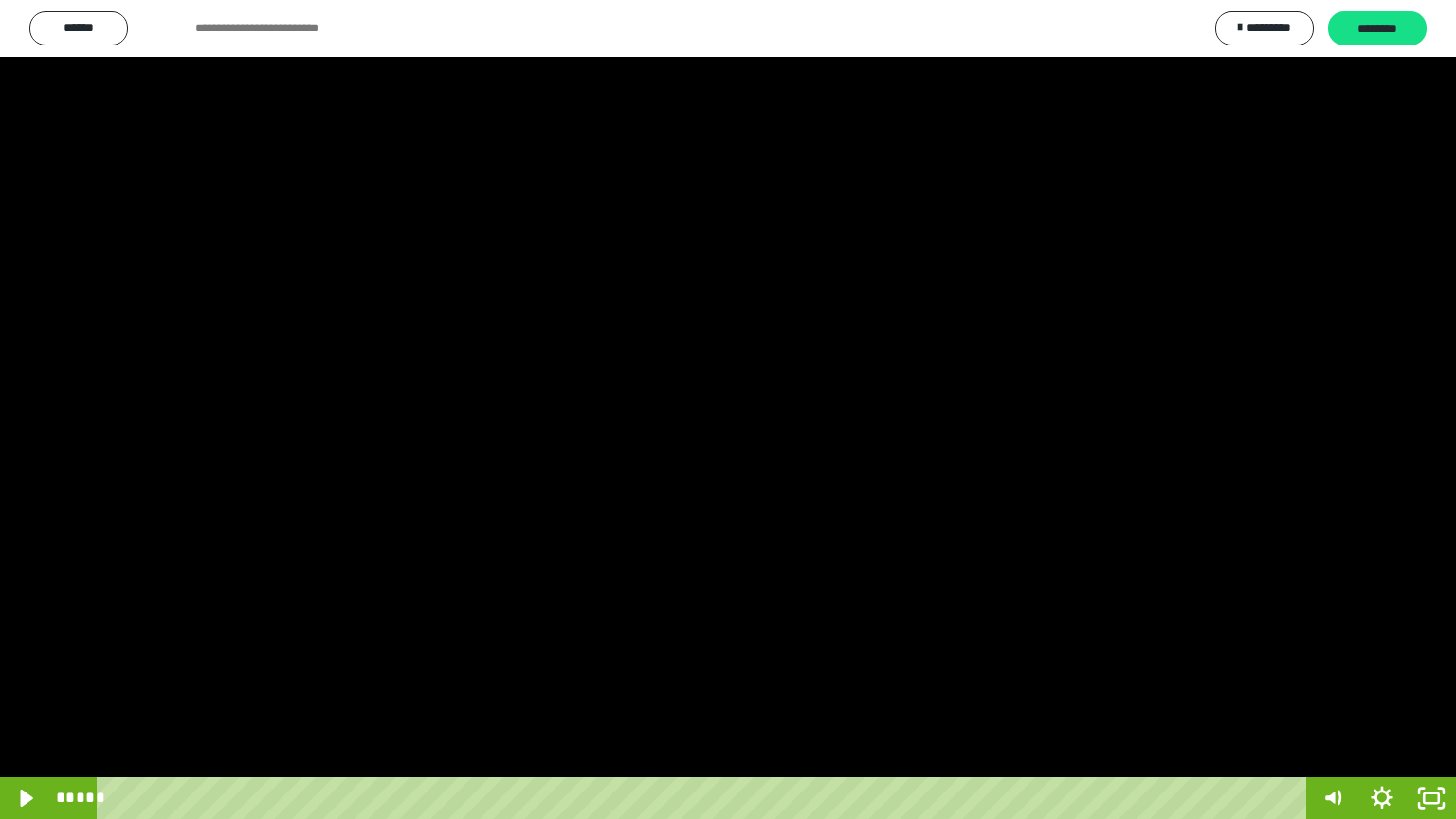 click at bounding box center [728, 410] 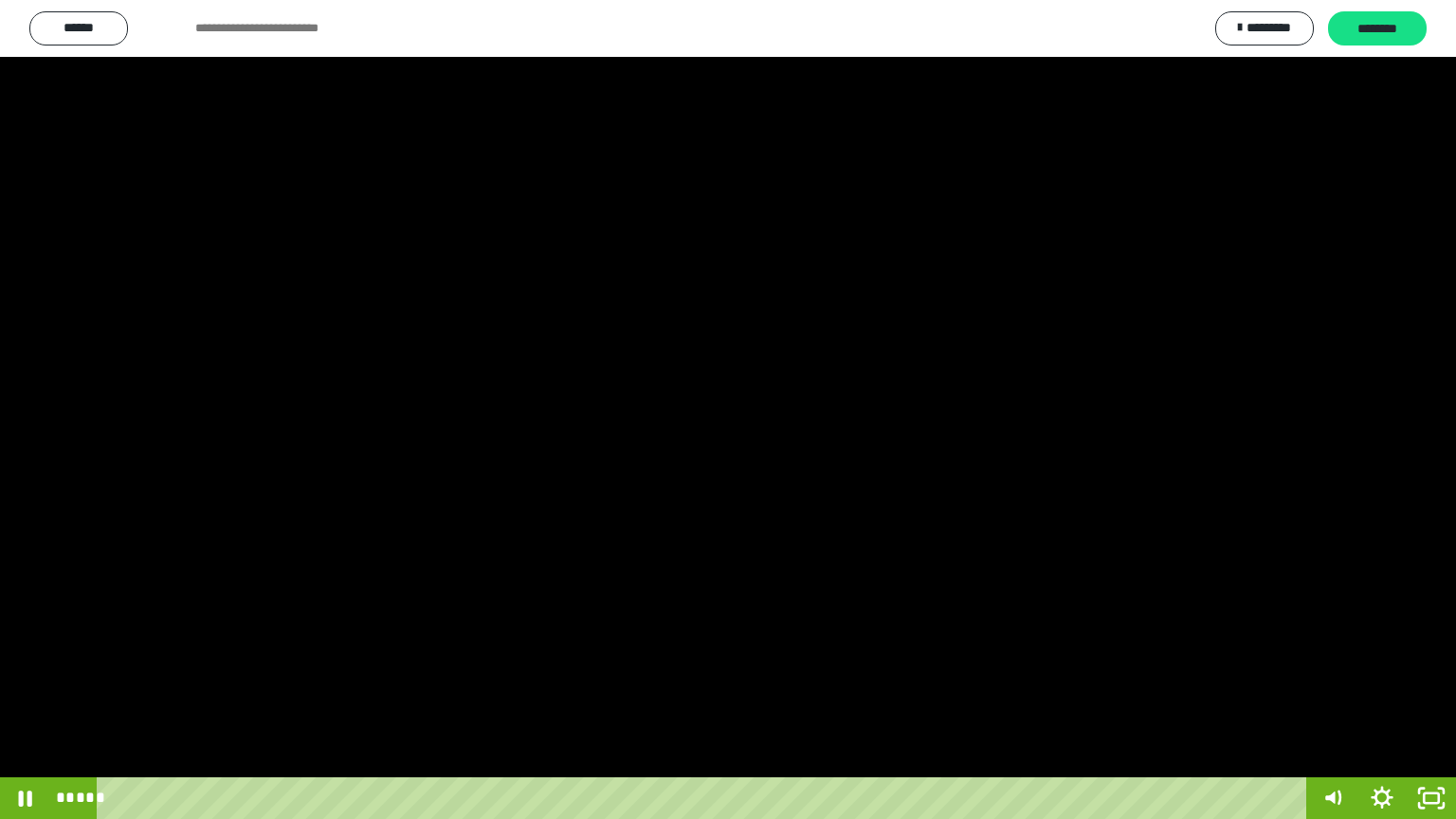 click at bounding box center [728, 410] 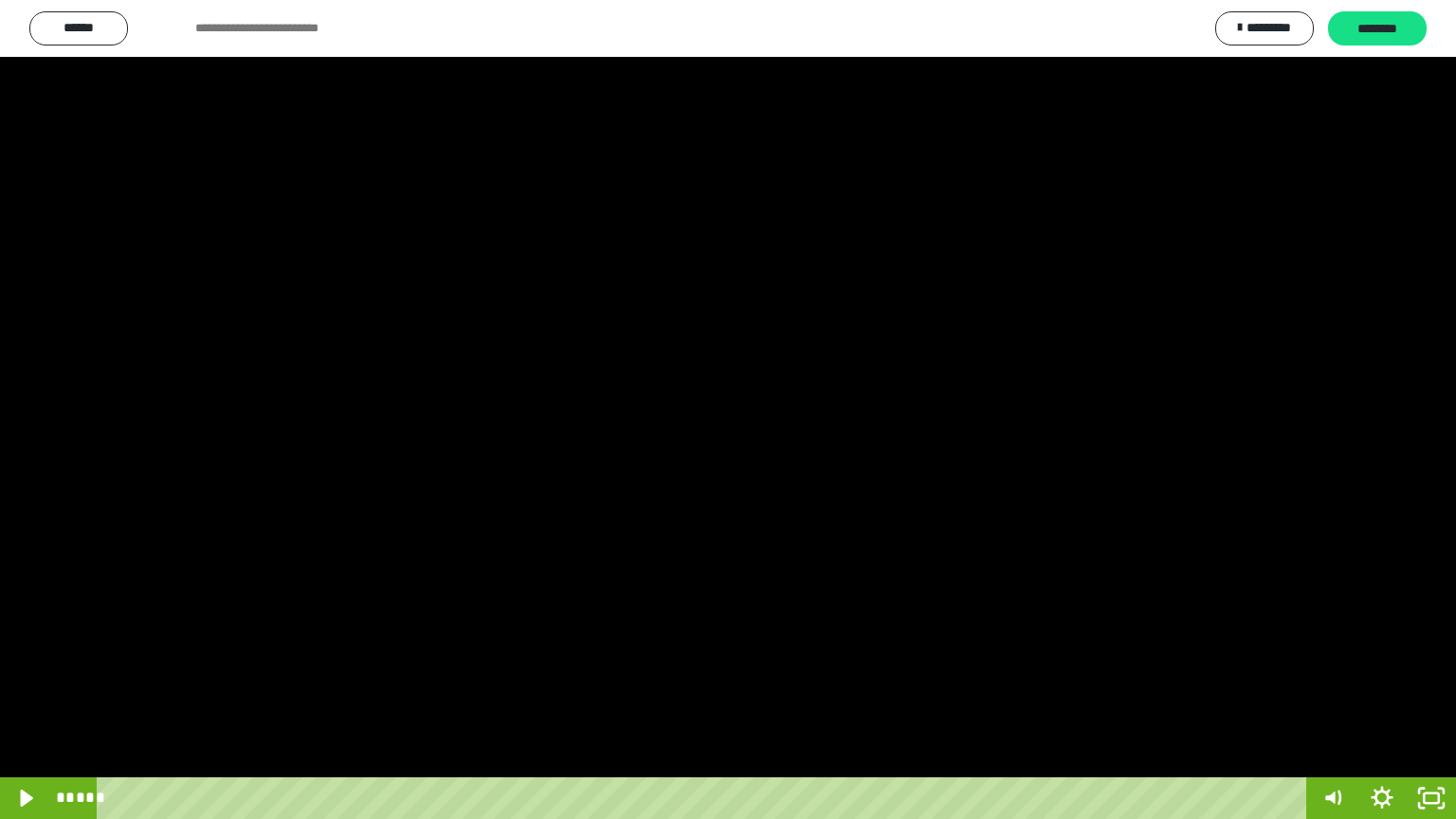 click at bounding box center [728, 410] 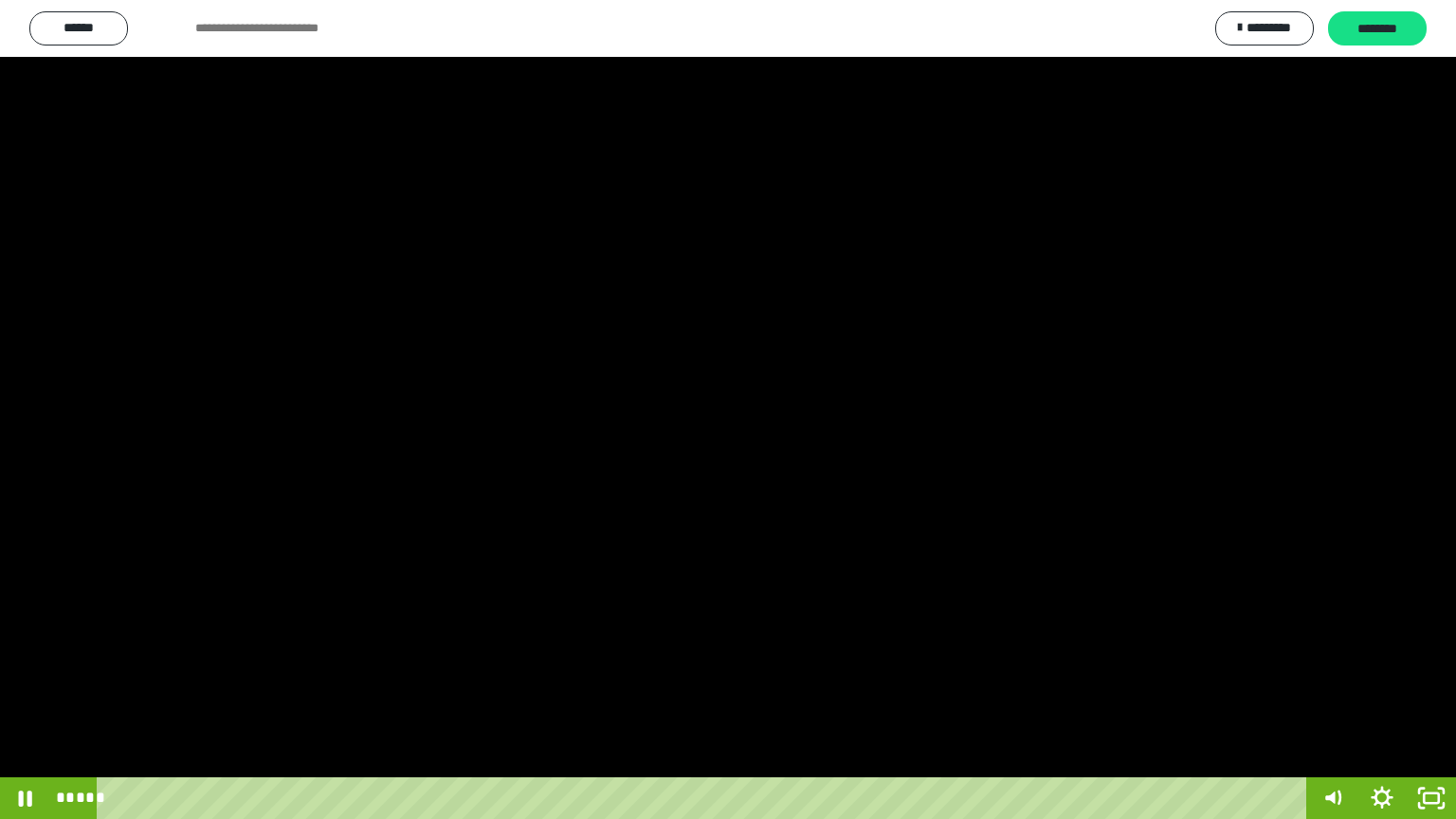 click at bounding box center (728, 410) 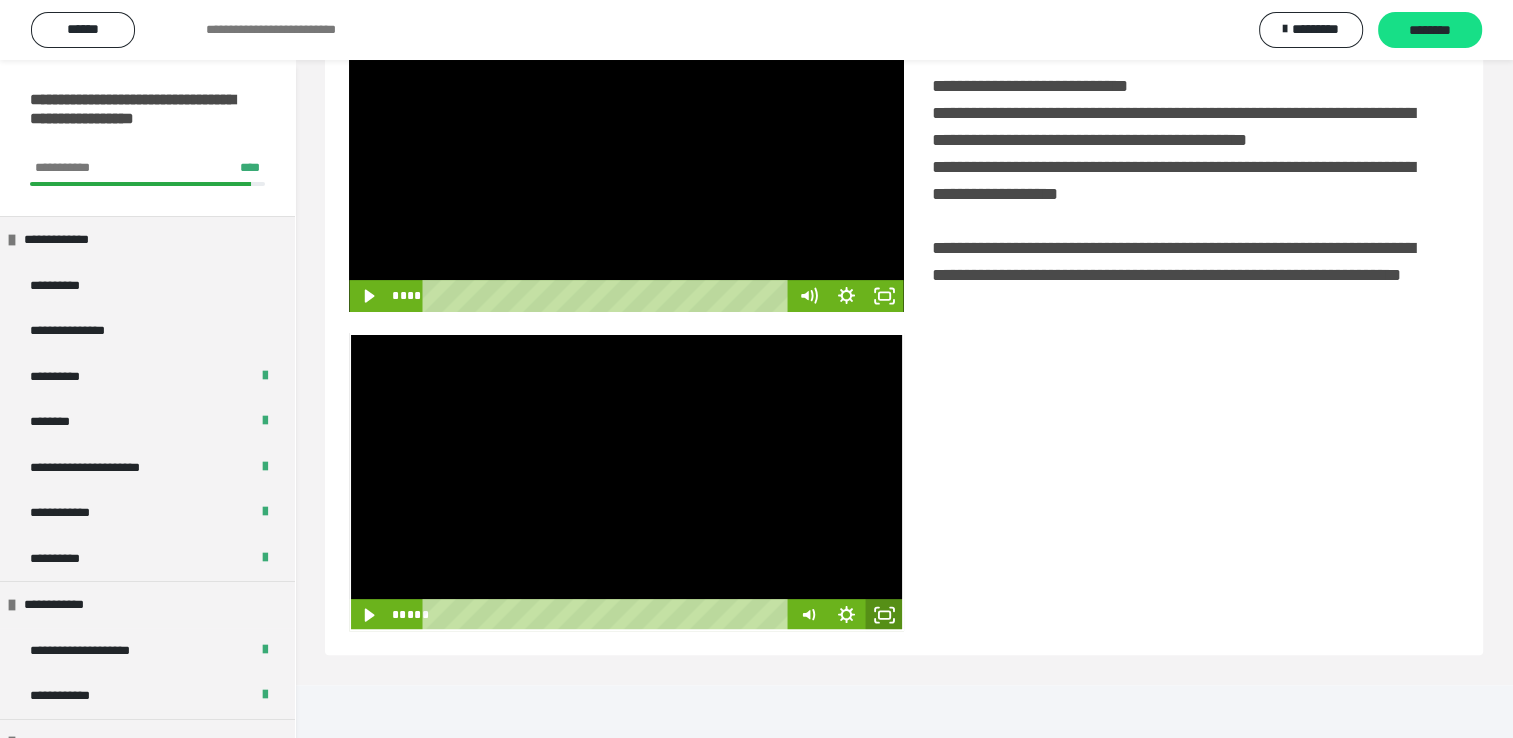 click 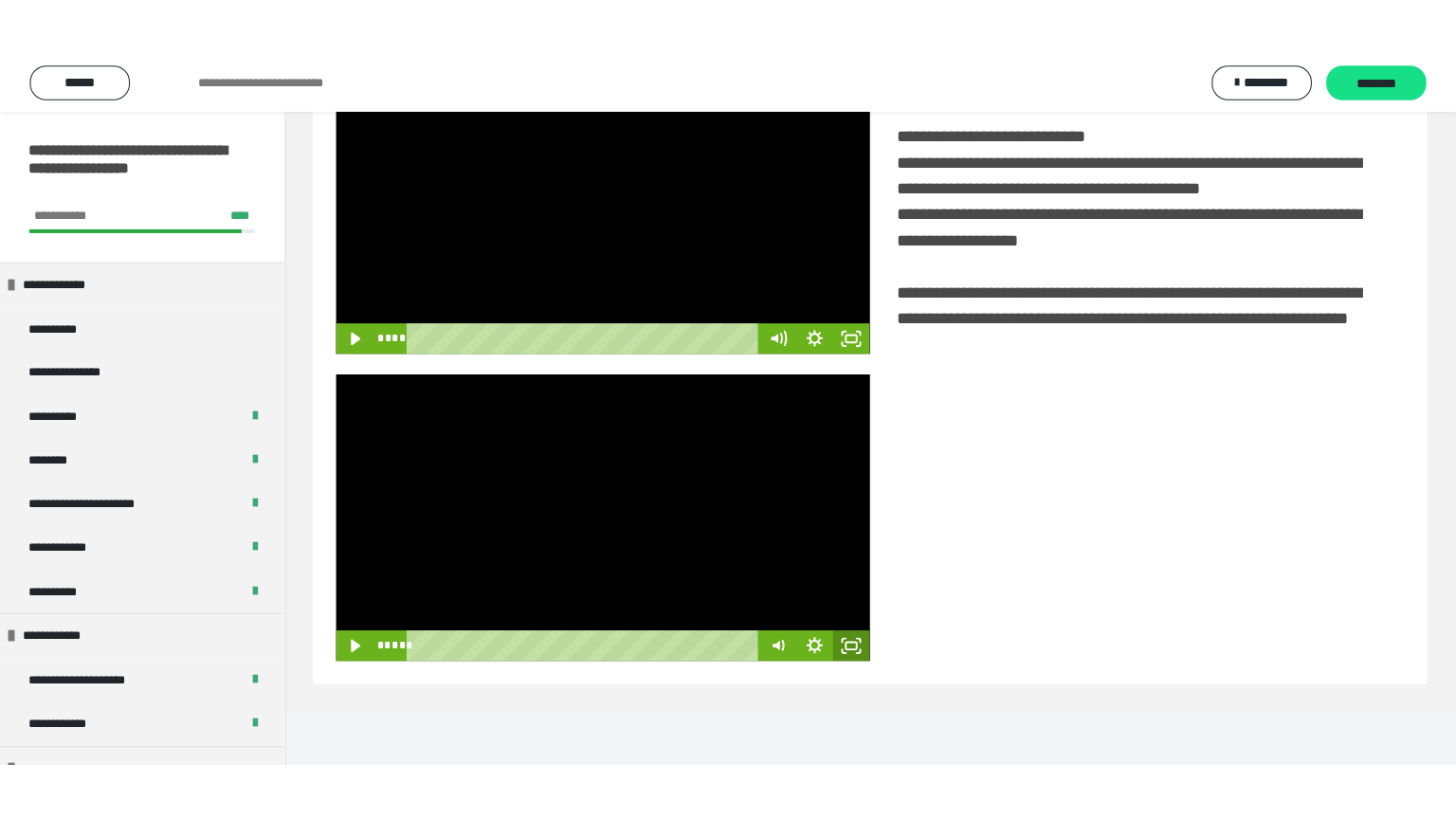 scroll, scrollTop: 317, scrollLeft: 0, axis: vertical 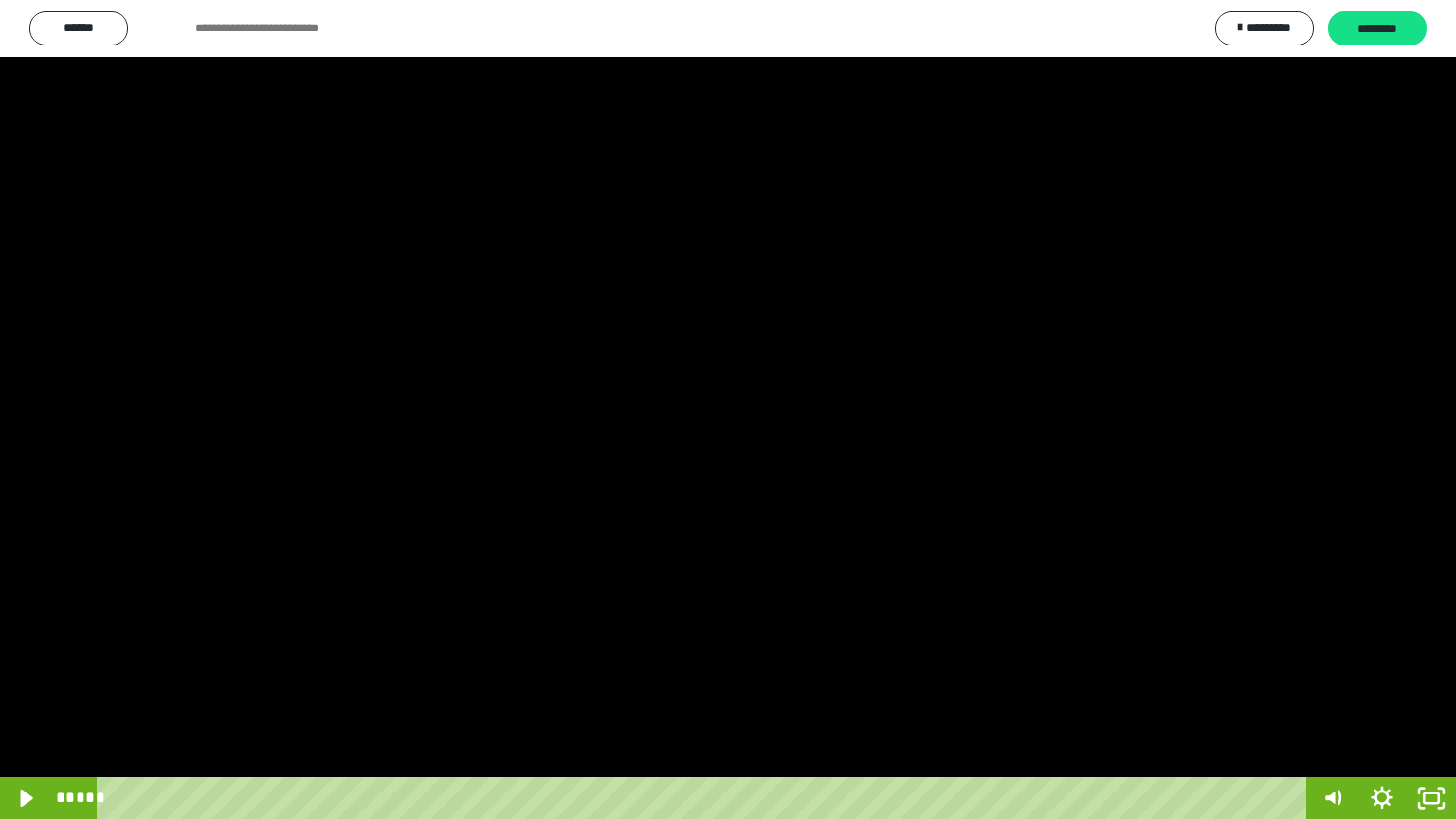 click at bounding box center (728, 410) 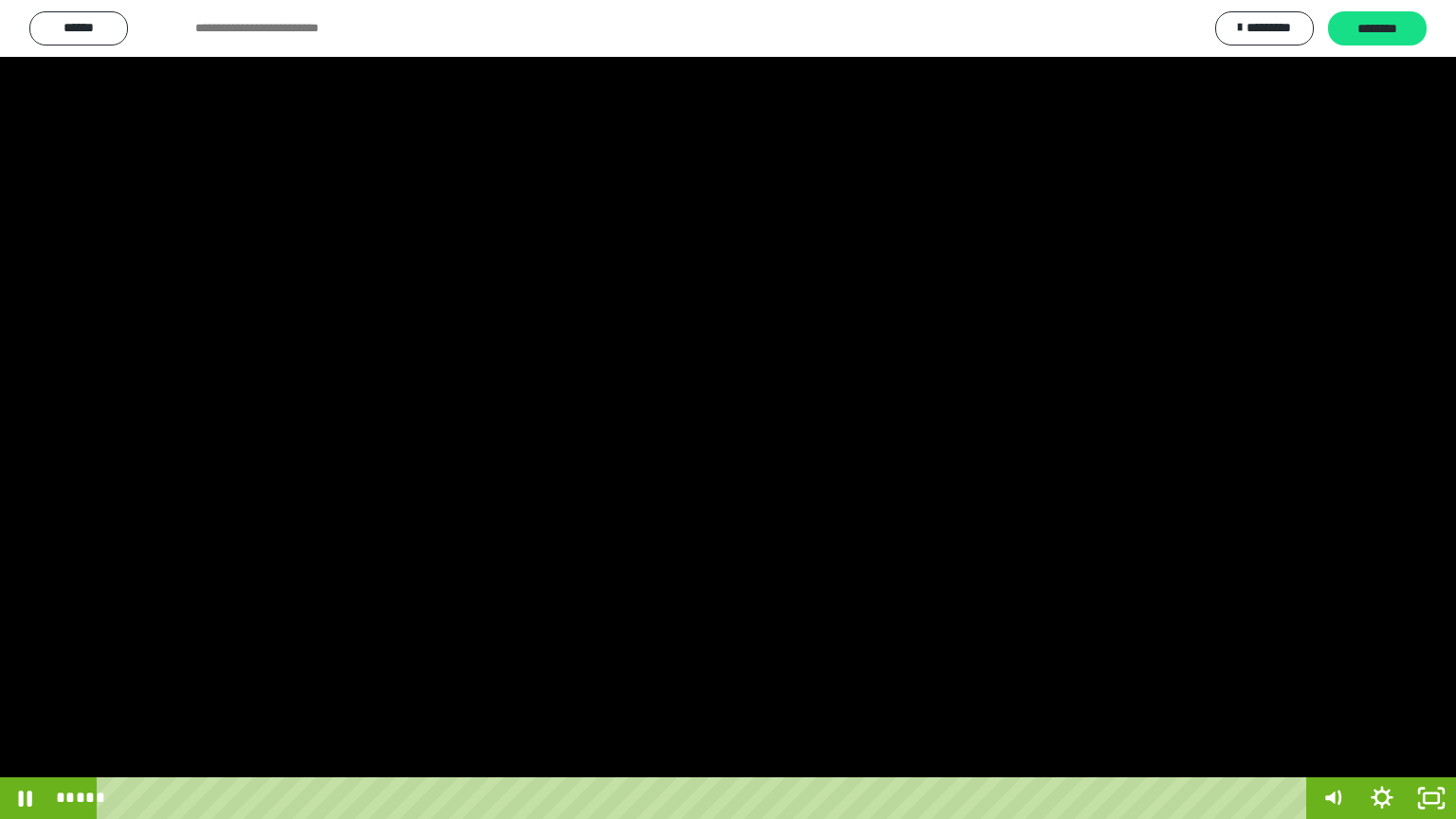 click at bounding box center [728, 410] 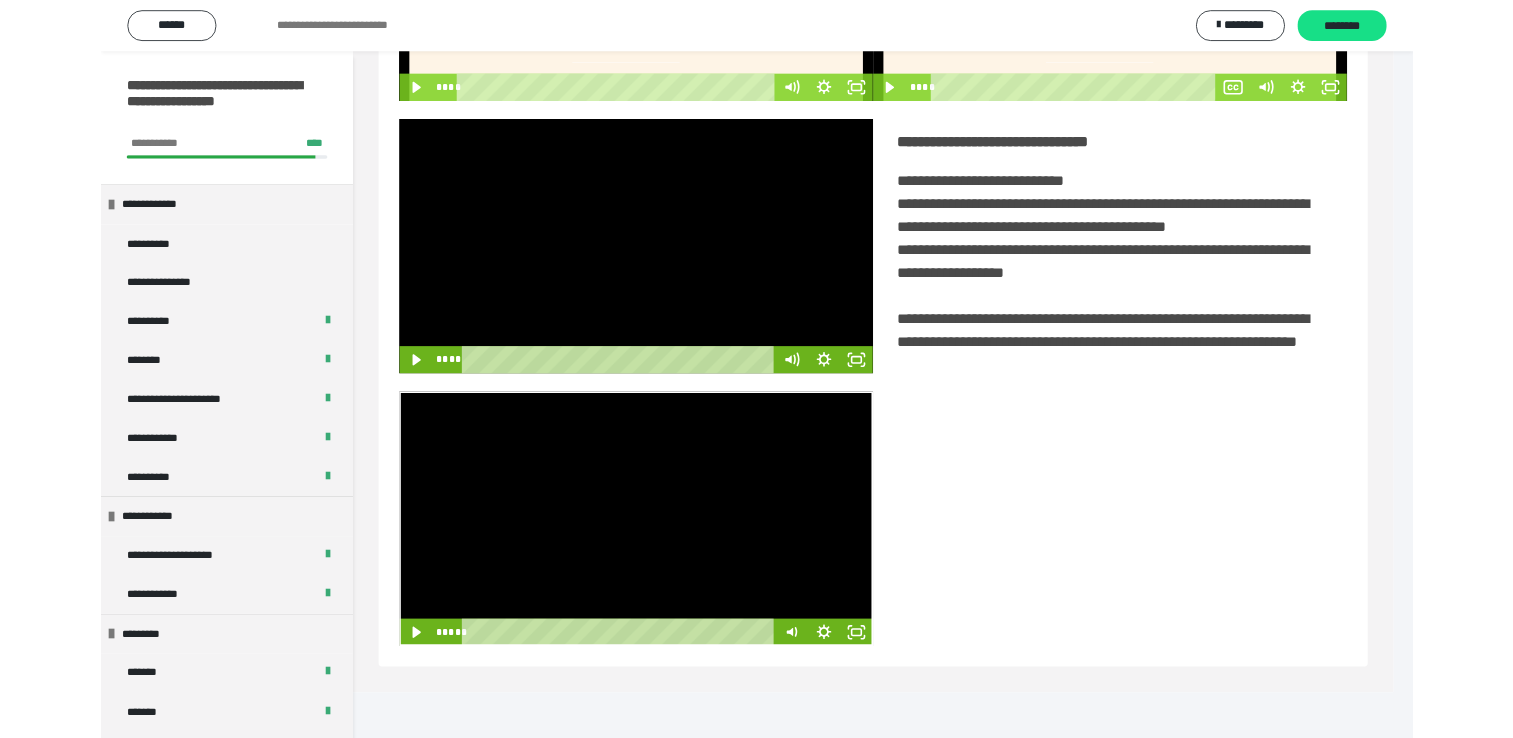 scroll, scrollTop: 324, scrollLeft: 0, axis: vertical 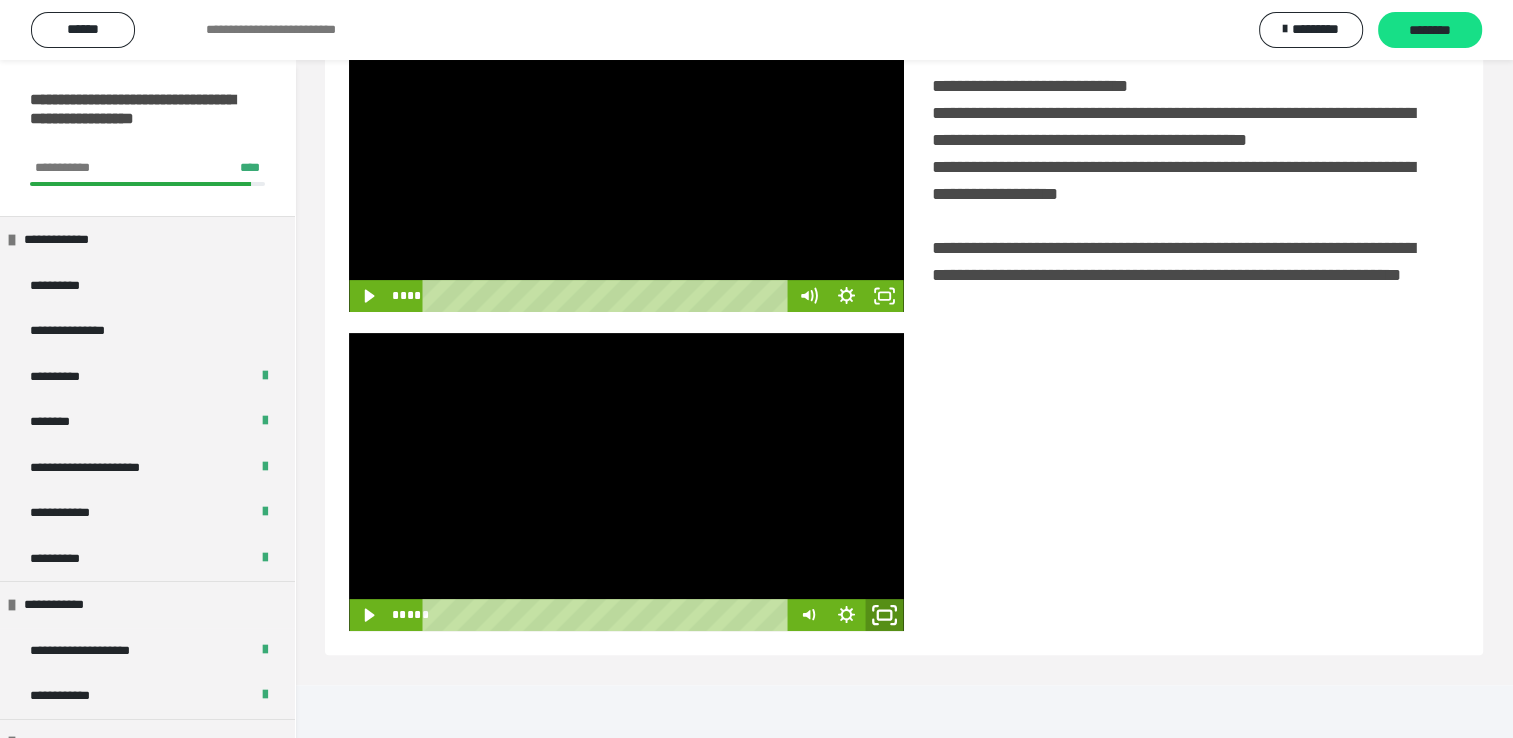 click 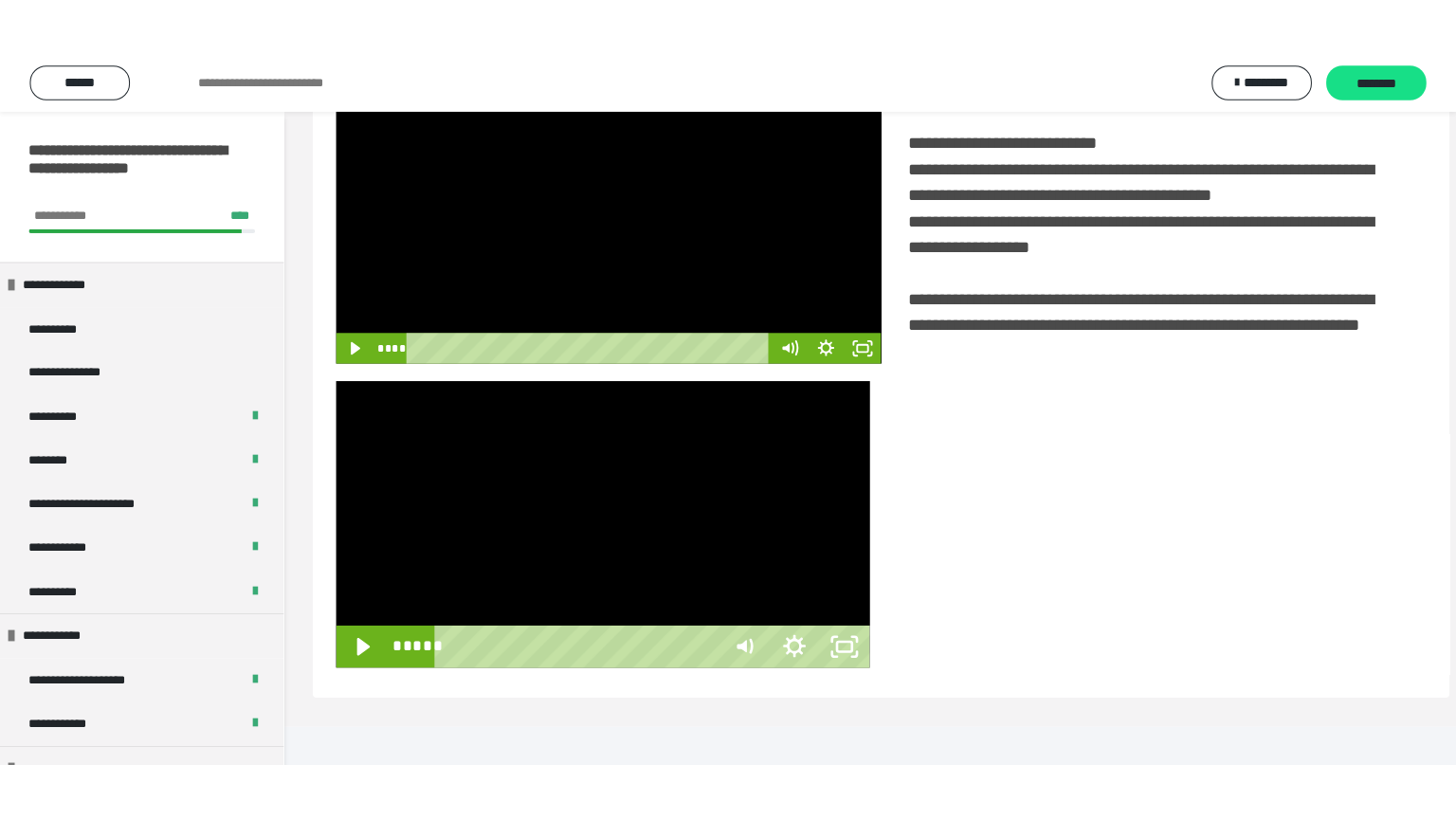 scroll, scrollTop: 317, scrollLeft: 0, axis: vertical 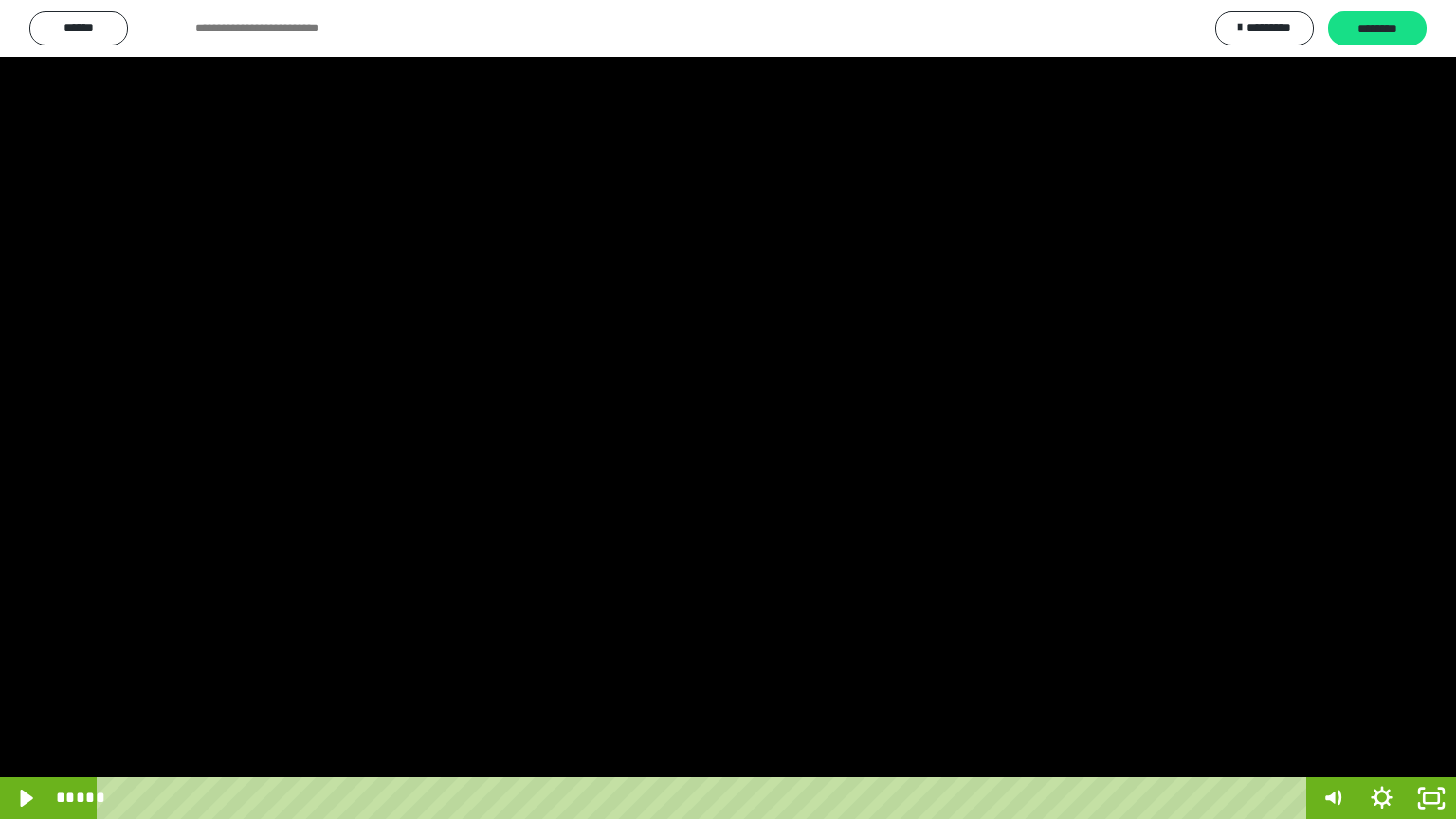 click at bounding box center [728, 410] 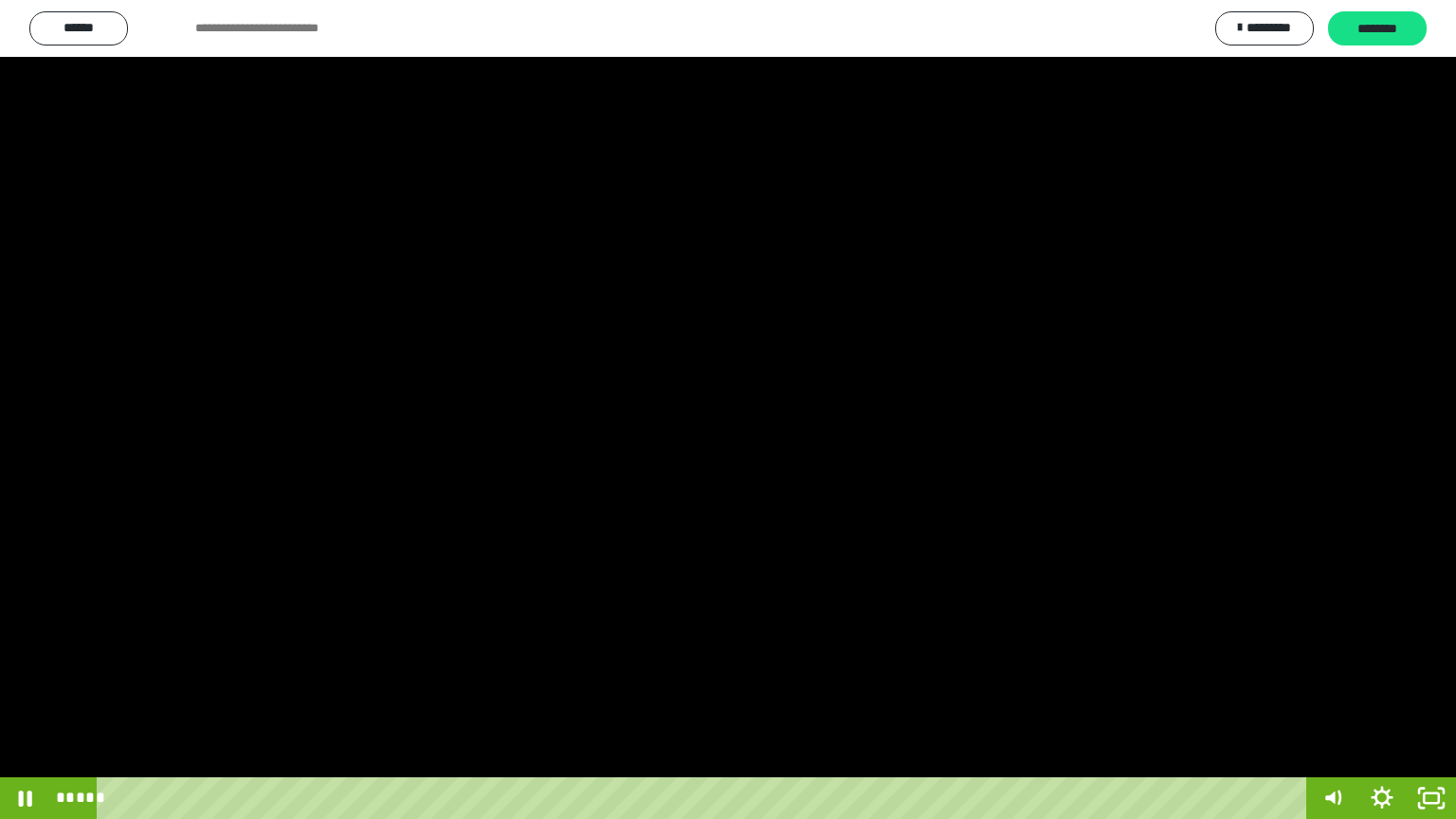 click at bounding box center (728, 410) 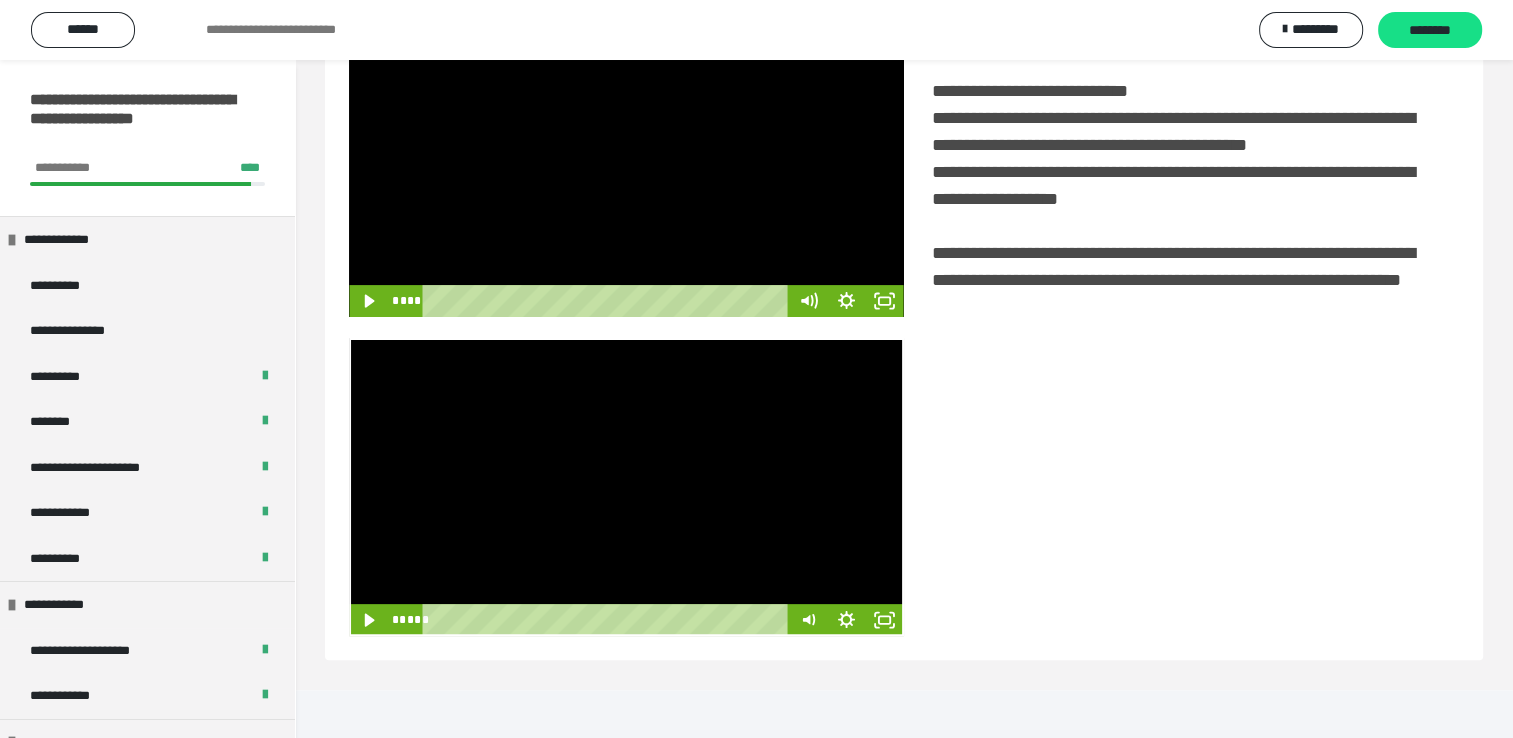scroll, scrollTop: 446, scrollLeft: 0, axis: vertical 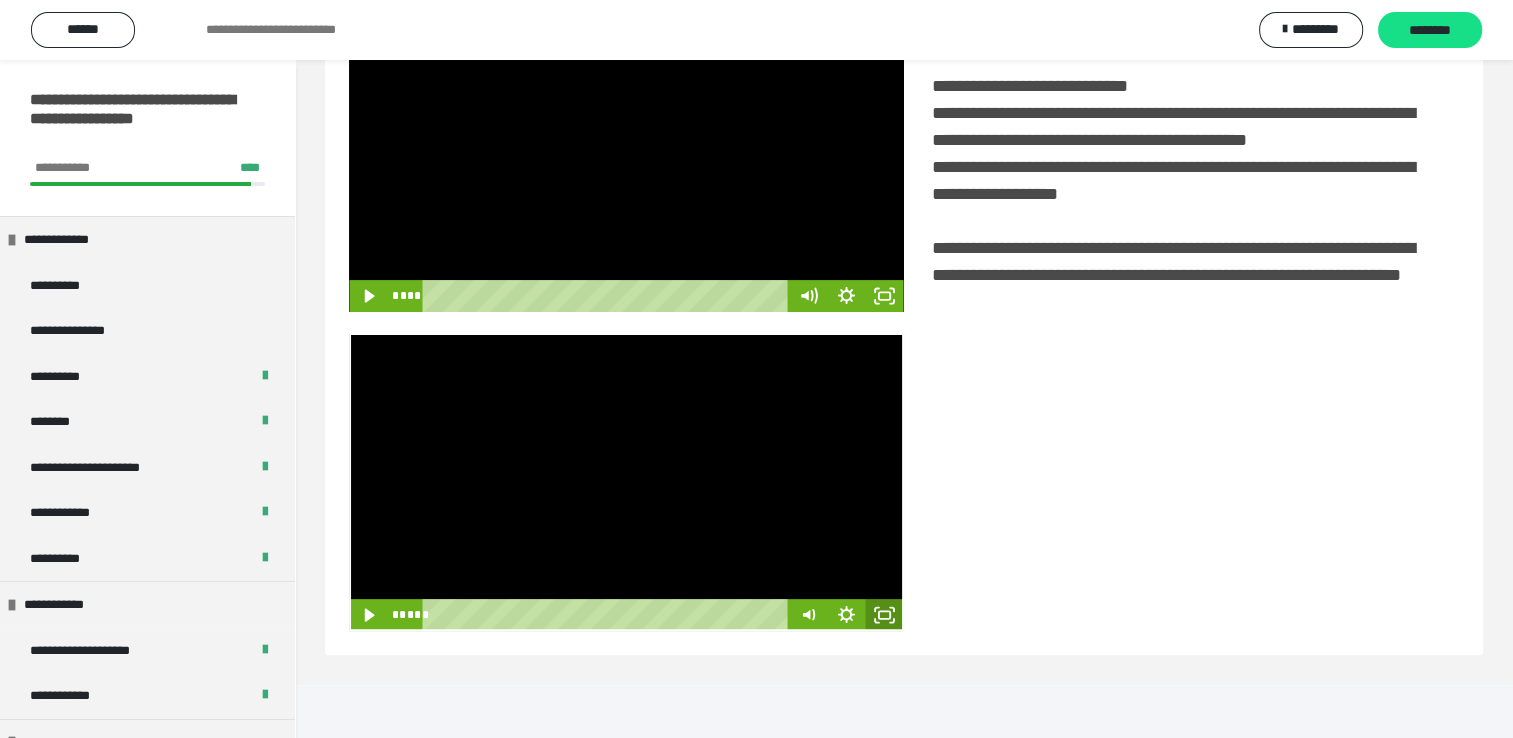 click 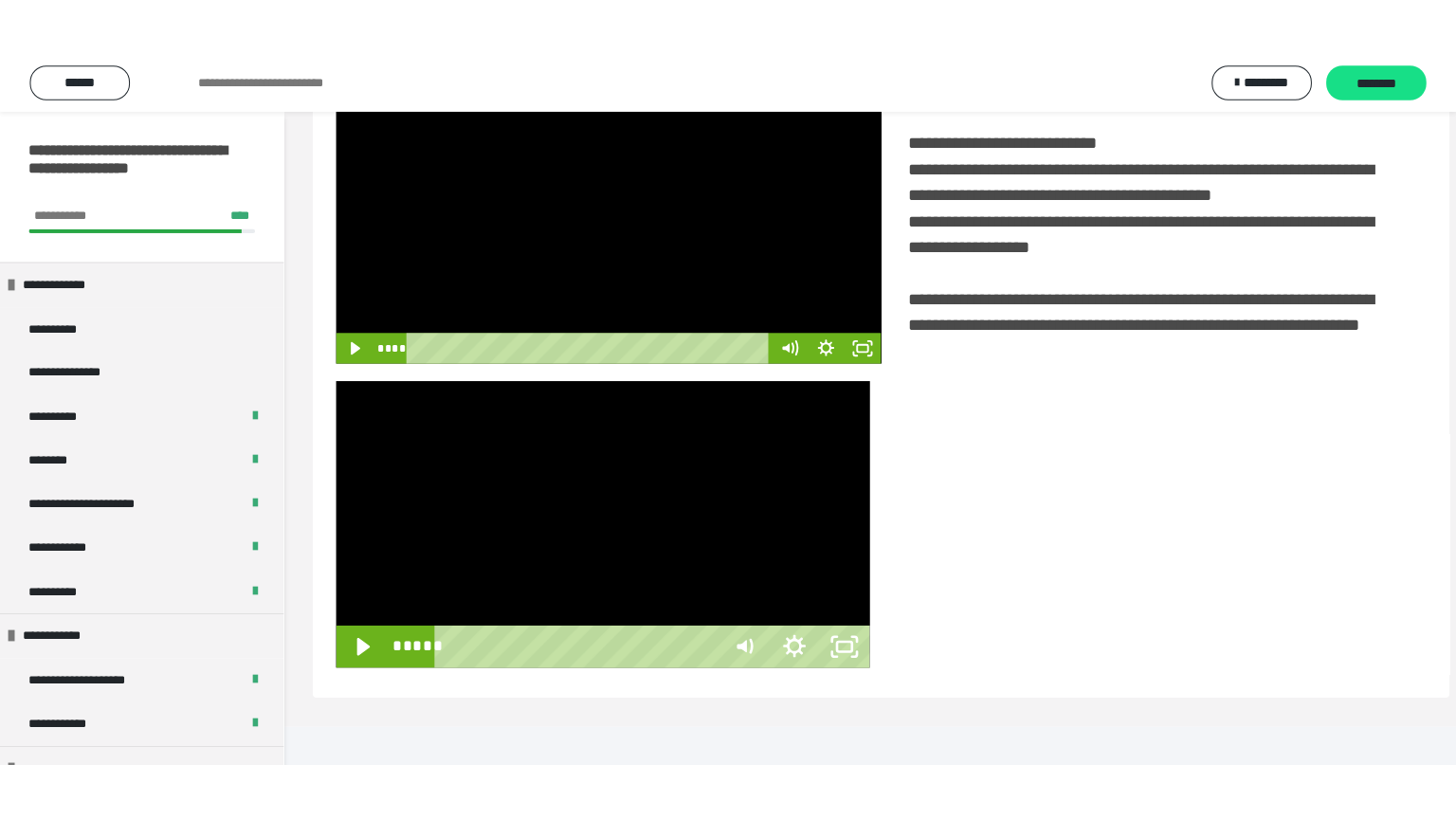 scroll, scrollTop: 317, scrollLeft: 0, axis: vertical 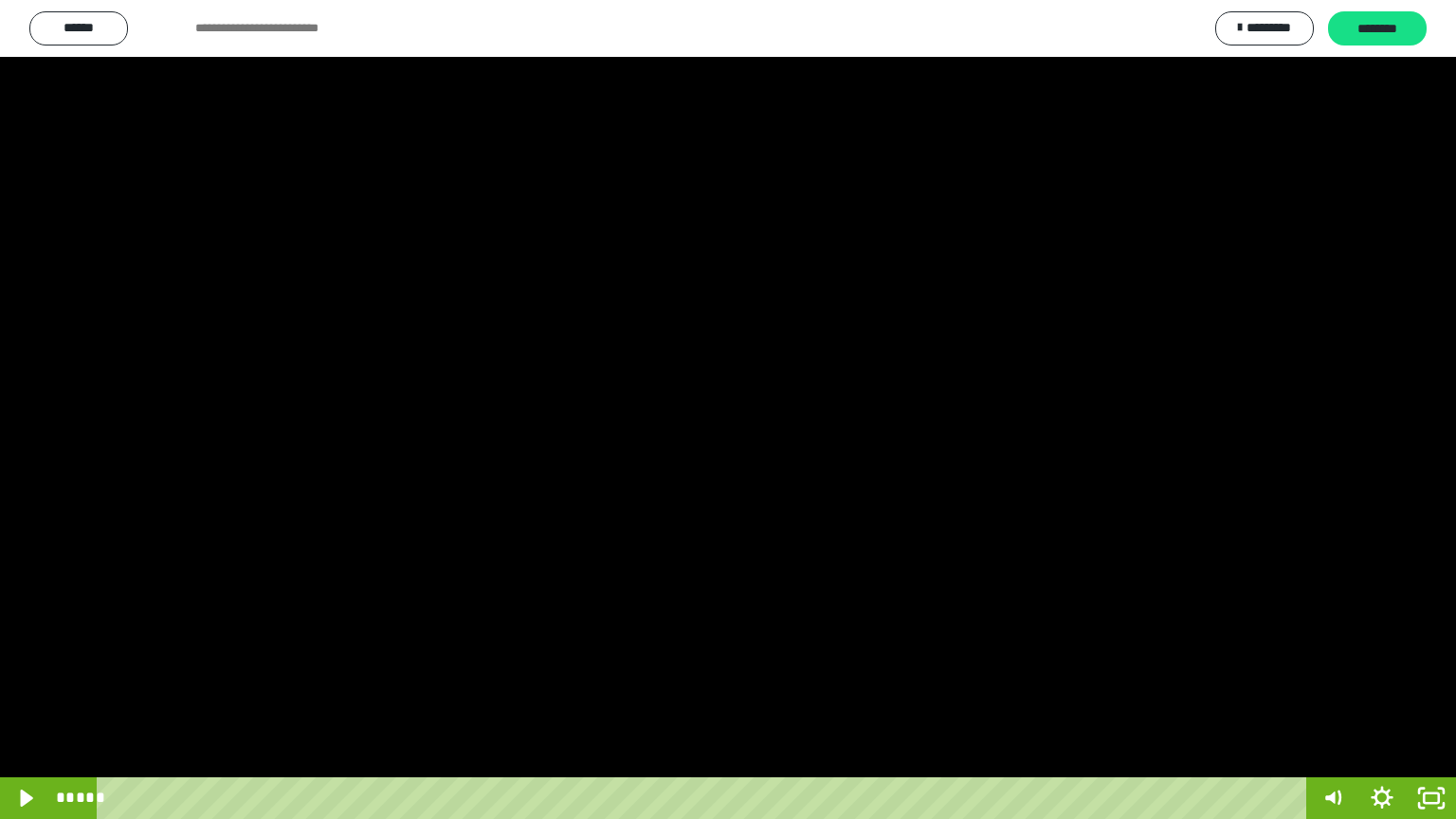 click at bounding box center (728, 410) 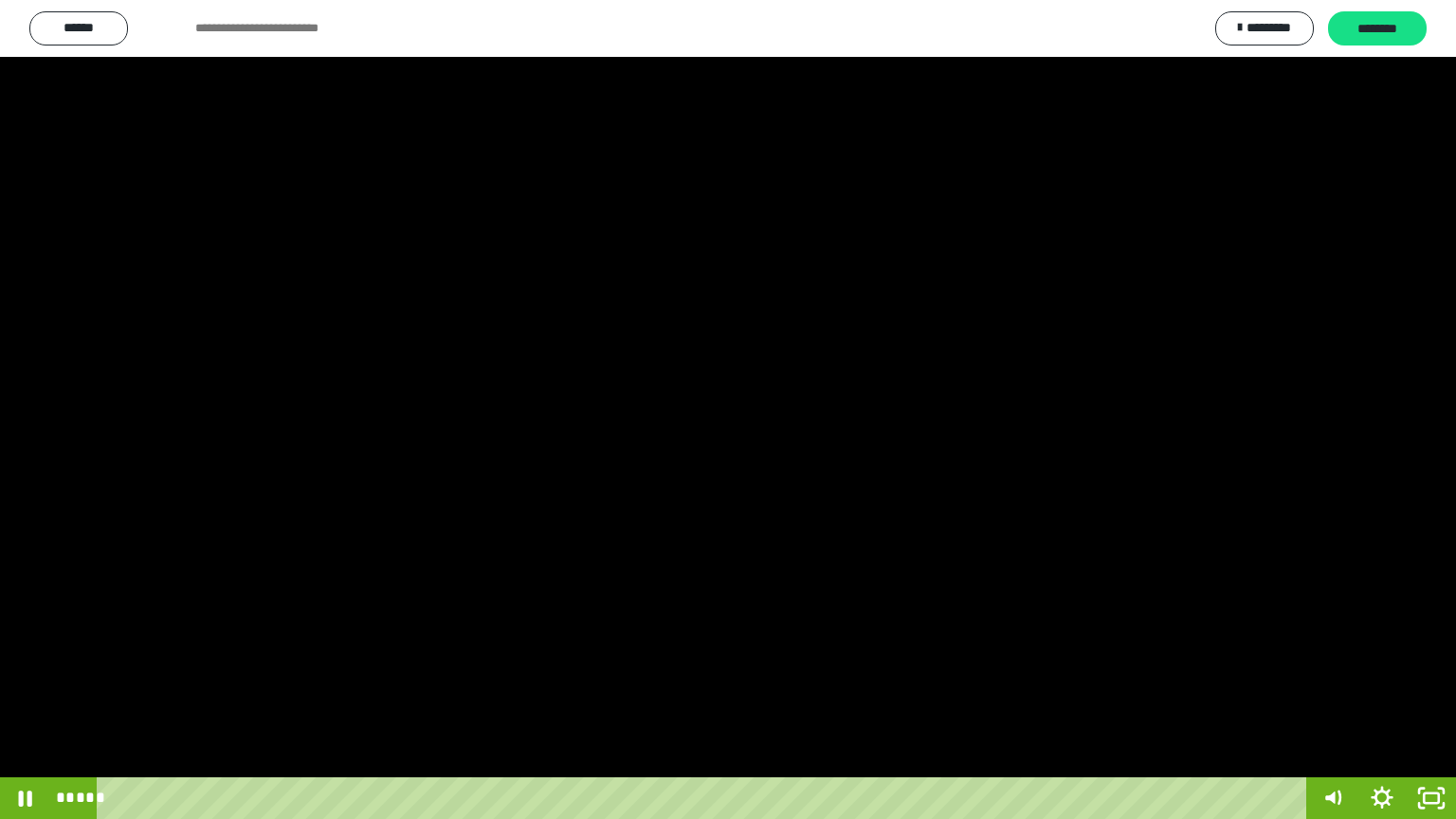 click at bounding box center [728, 410] 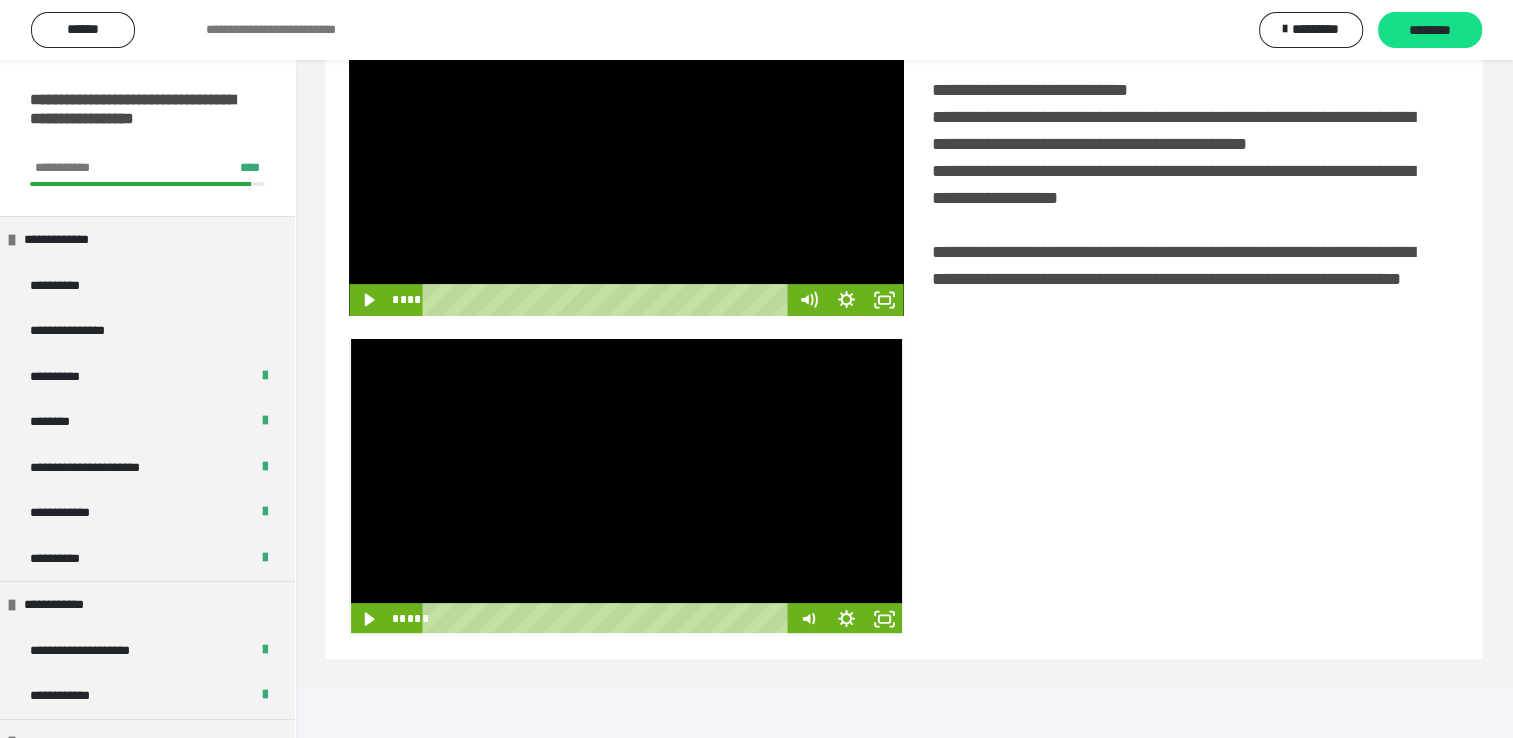 scroll, scrollTop: 446, scrollLeft: 0, axis: vertical 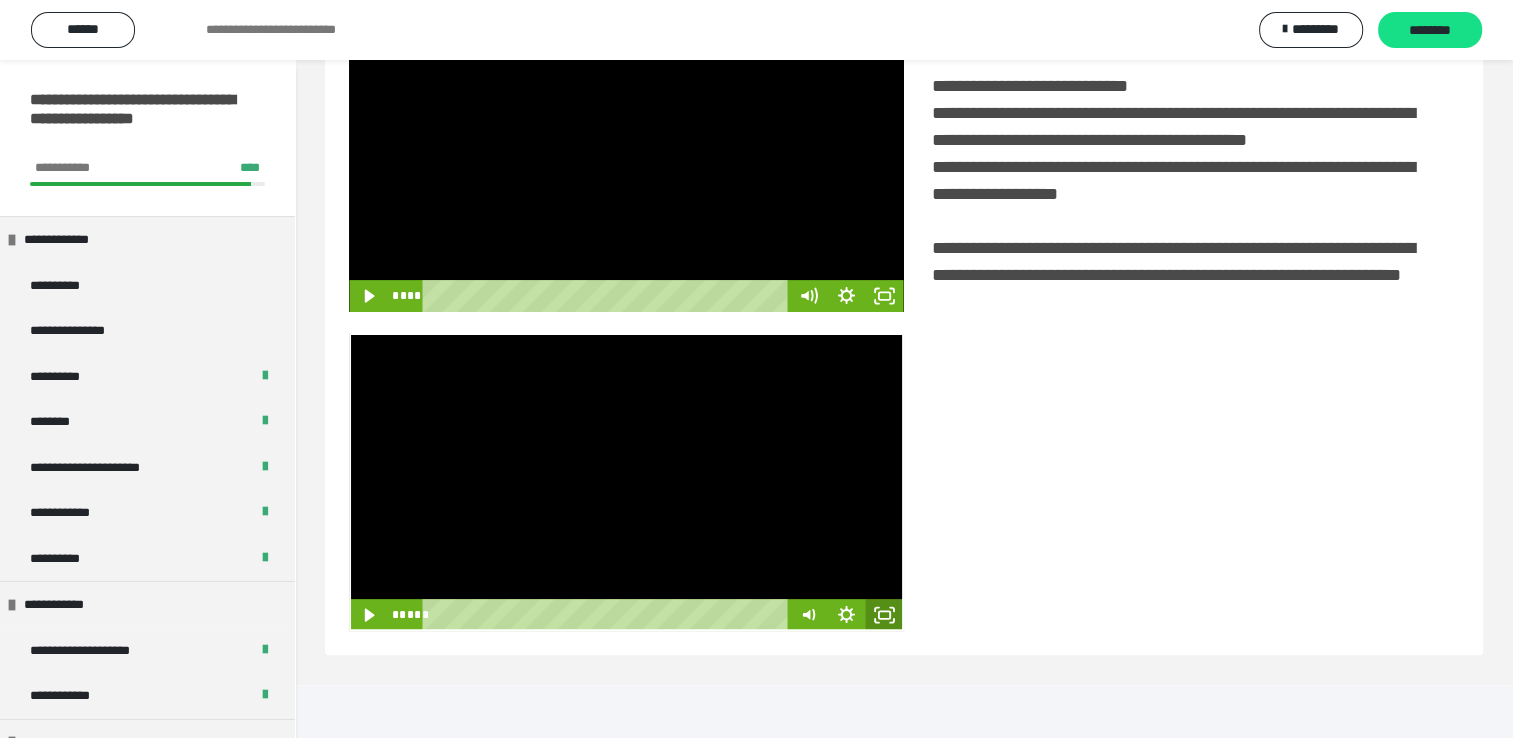 click 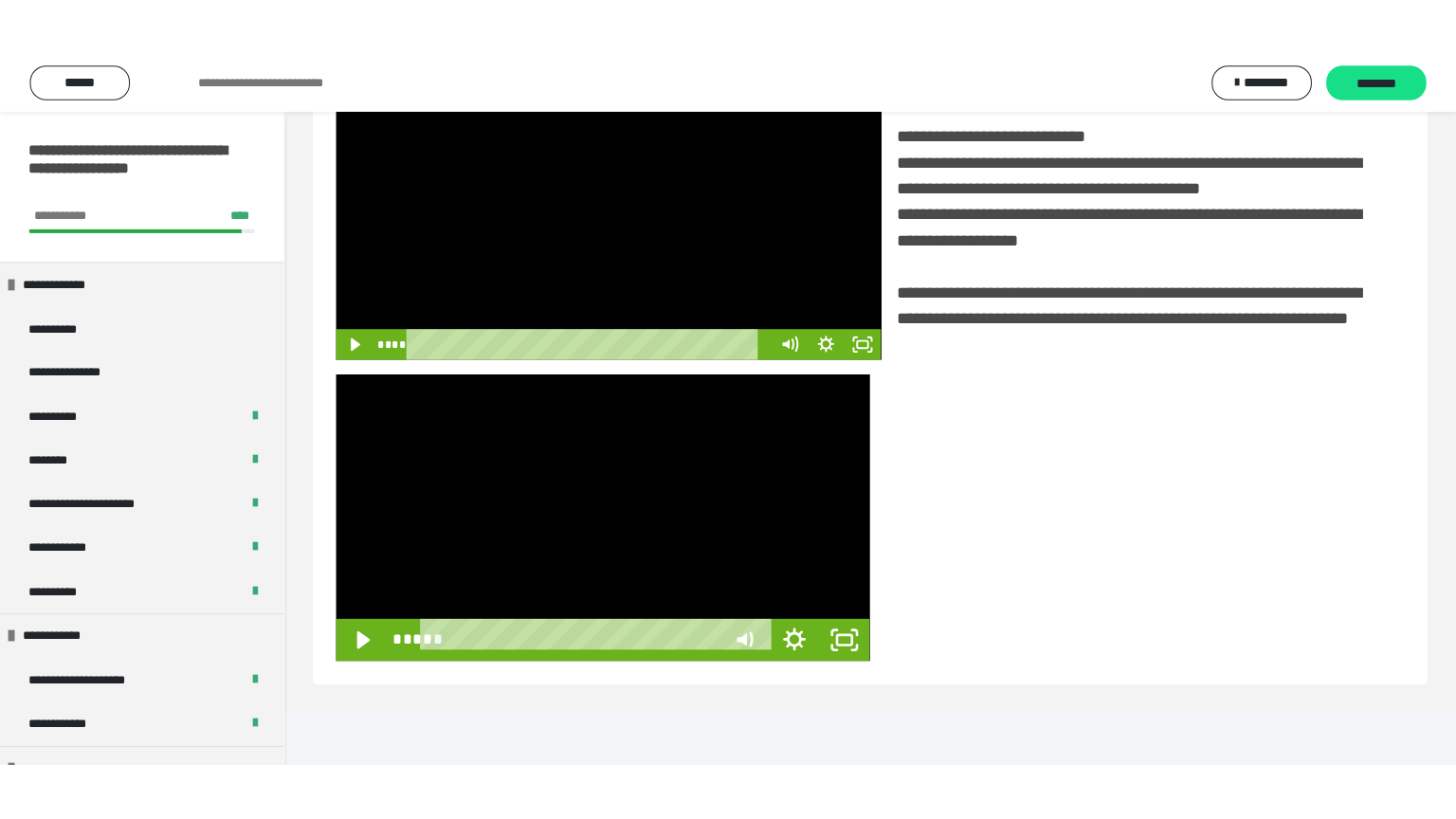 scroll, scrollTop: 317, scrollLeft: 0, axis: vertical 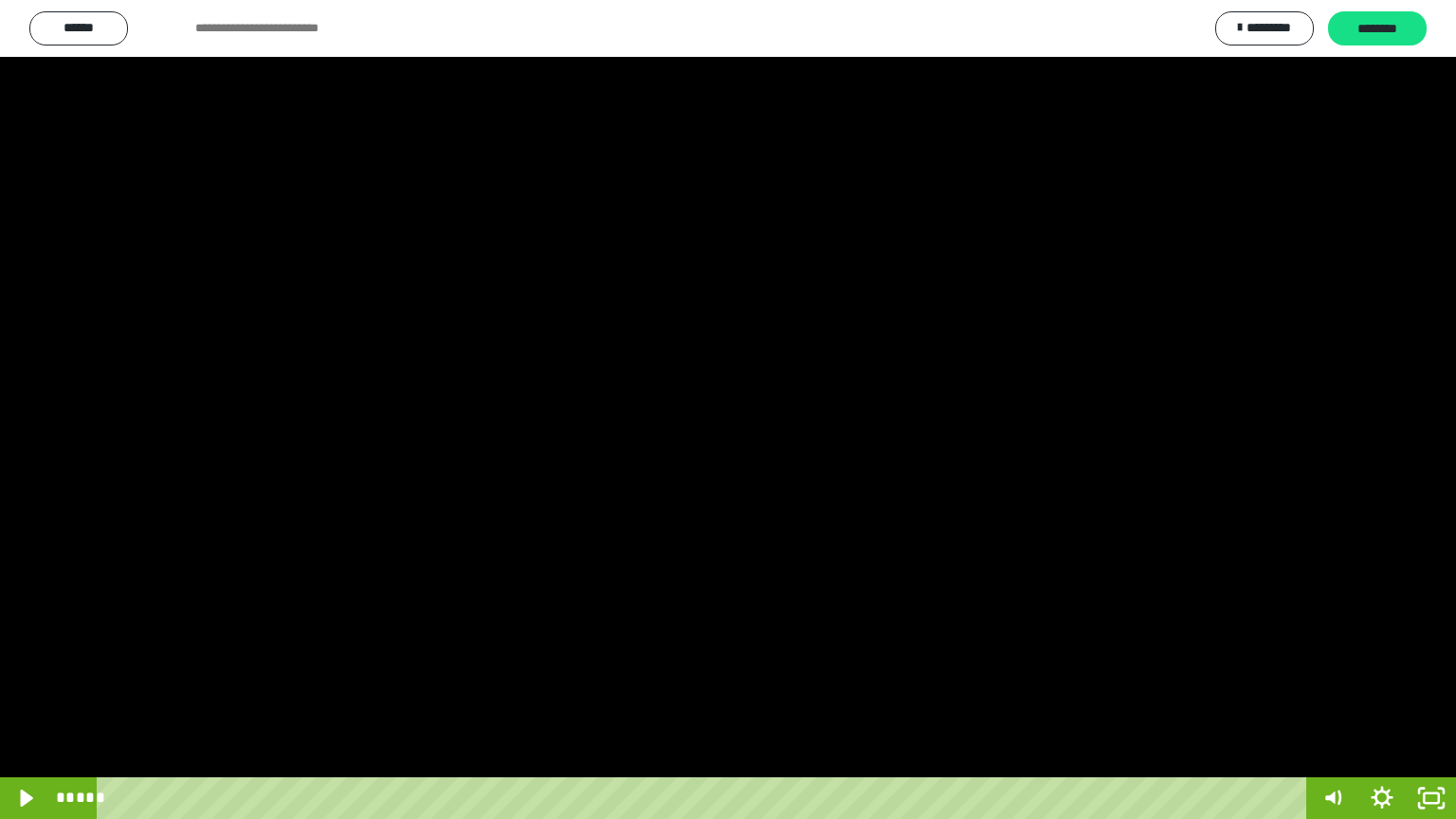 click at bounding box center [728, 410] 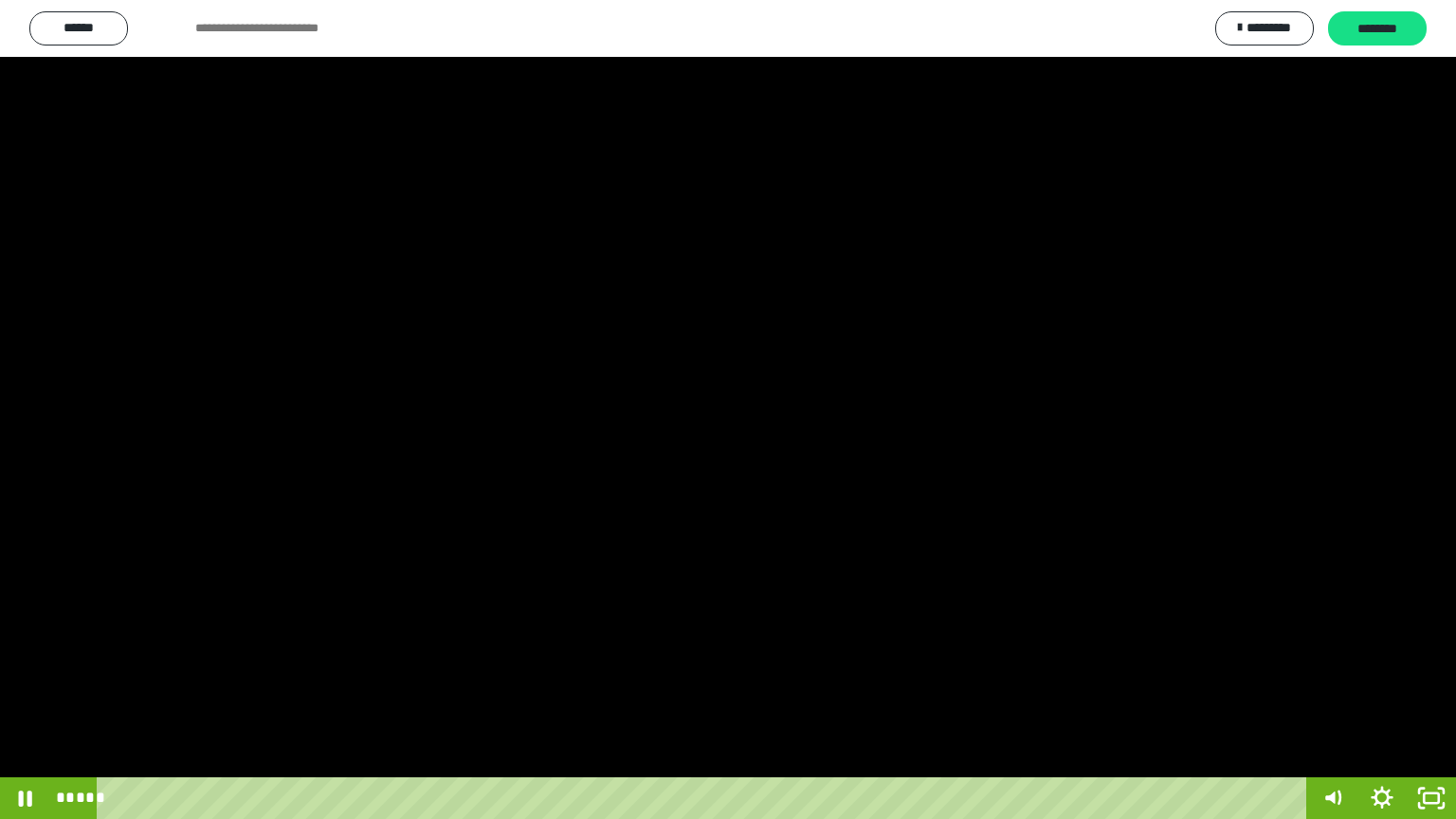 click at bounding box center (728, 410) 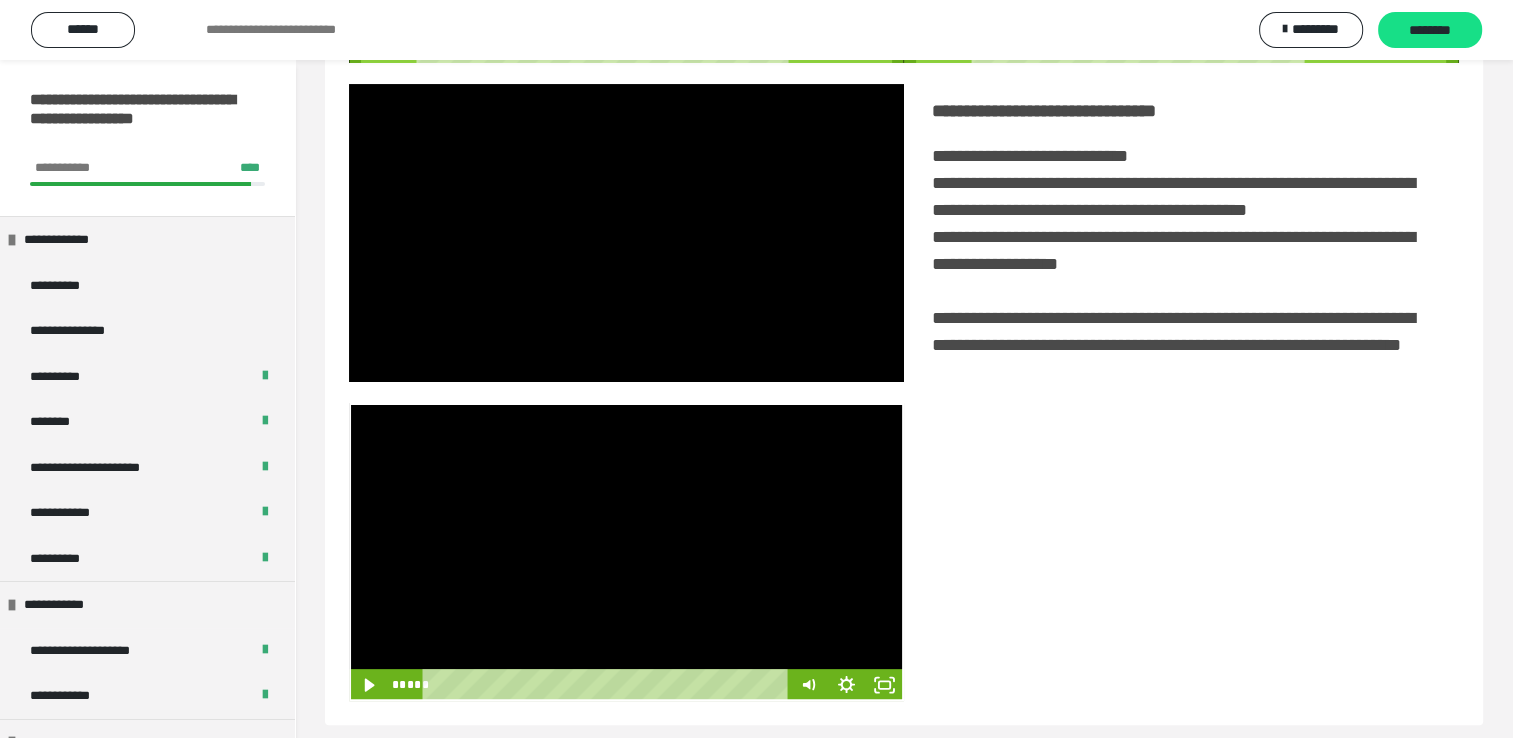 scroll, scrollTop: 446, scrollLeft: 0, axis: vertical 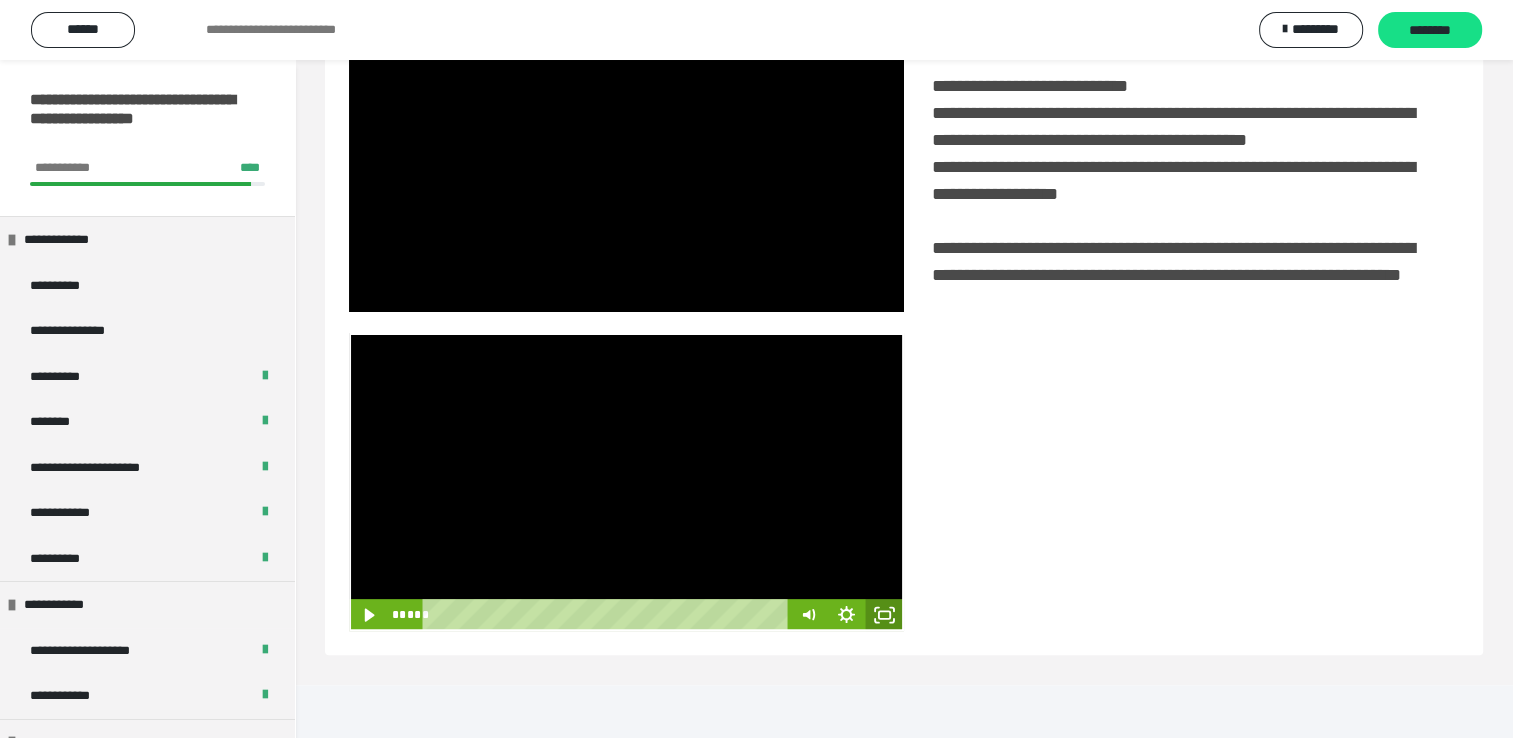click 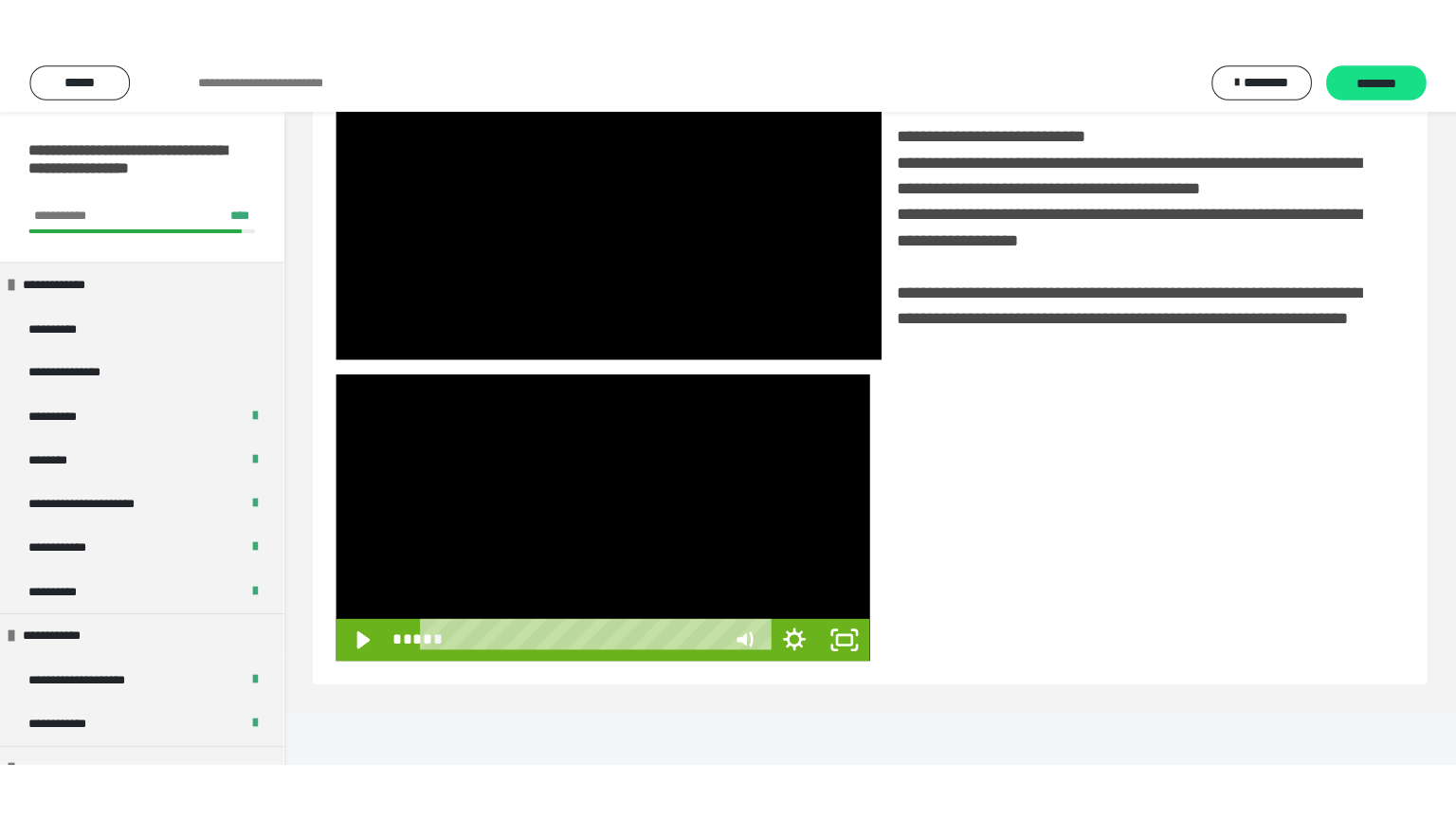 scroll, scrollTop: 317, scrollLeft: 0, axis: vertical 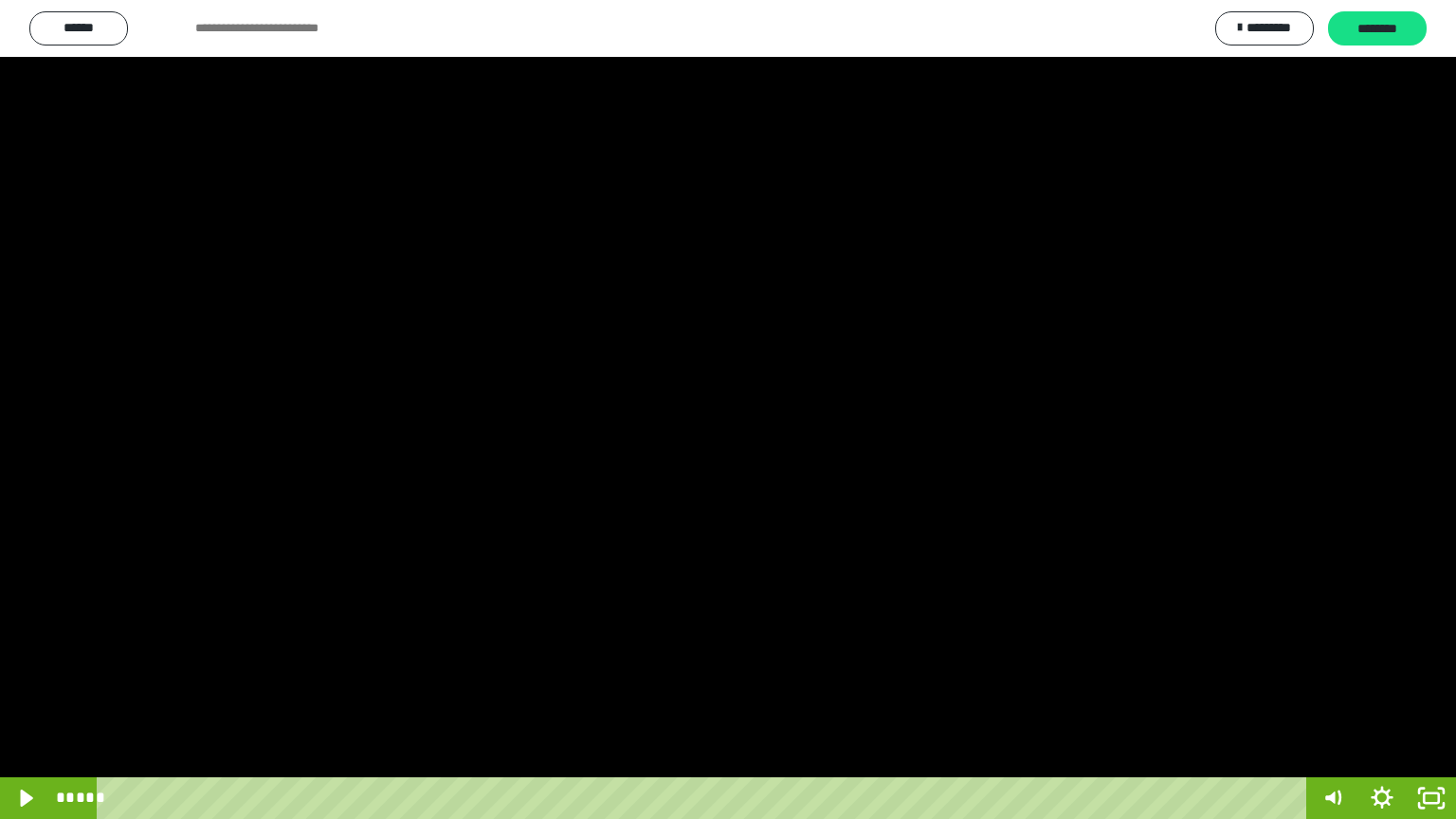 click at bounding box center [728, 410] 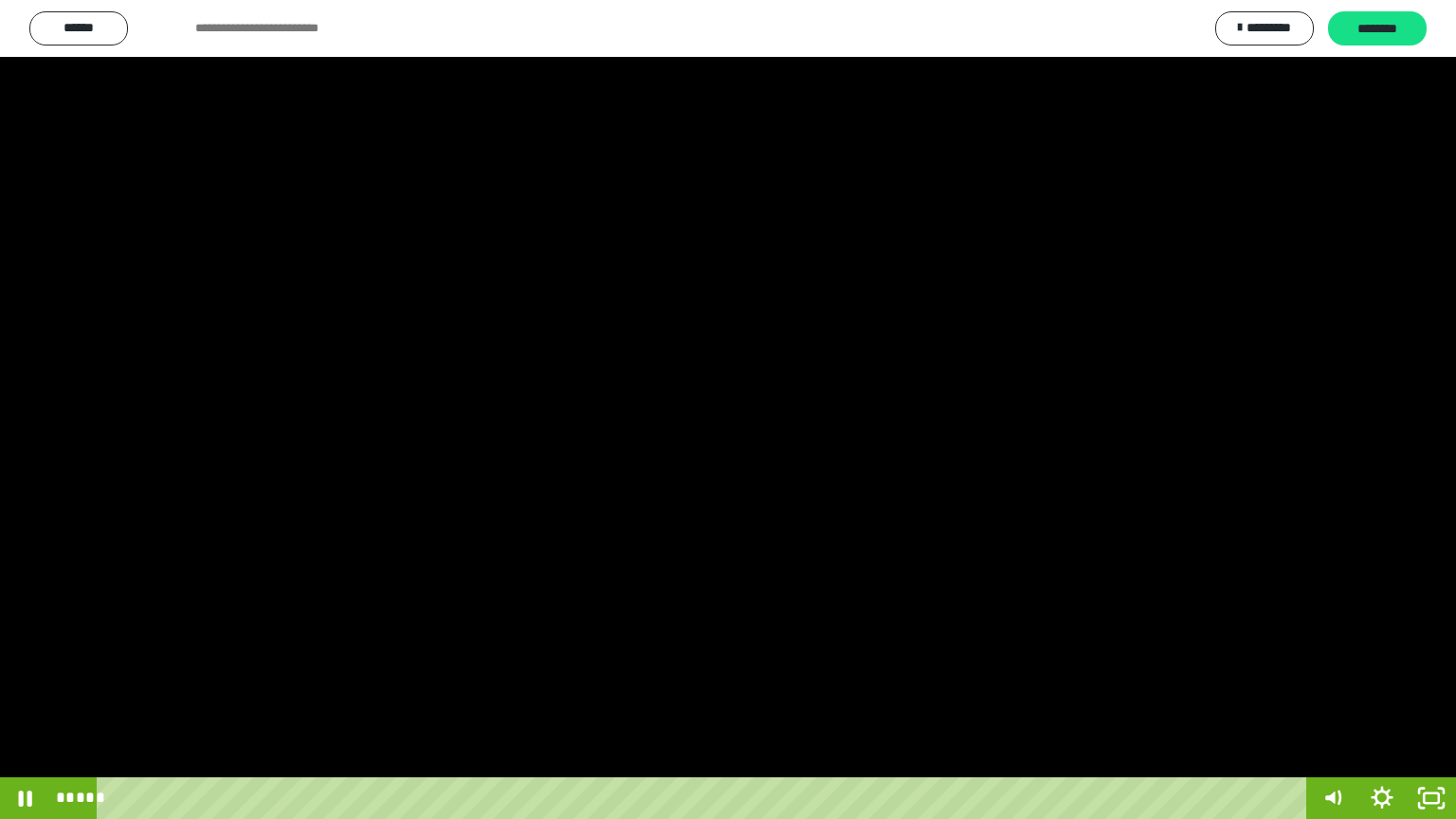 click at bounding box center (728, 410) 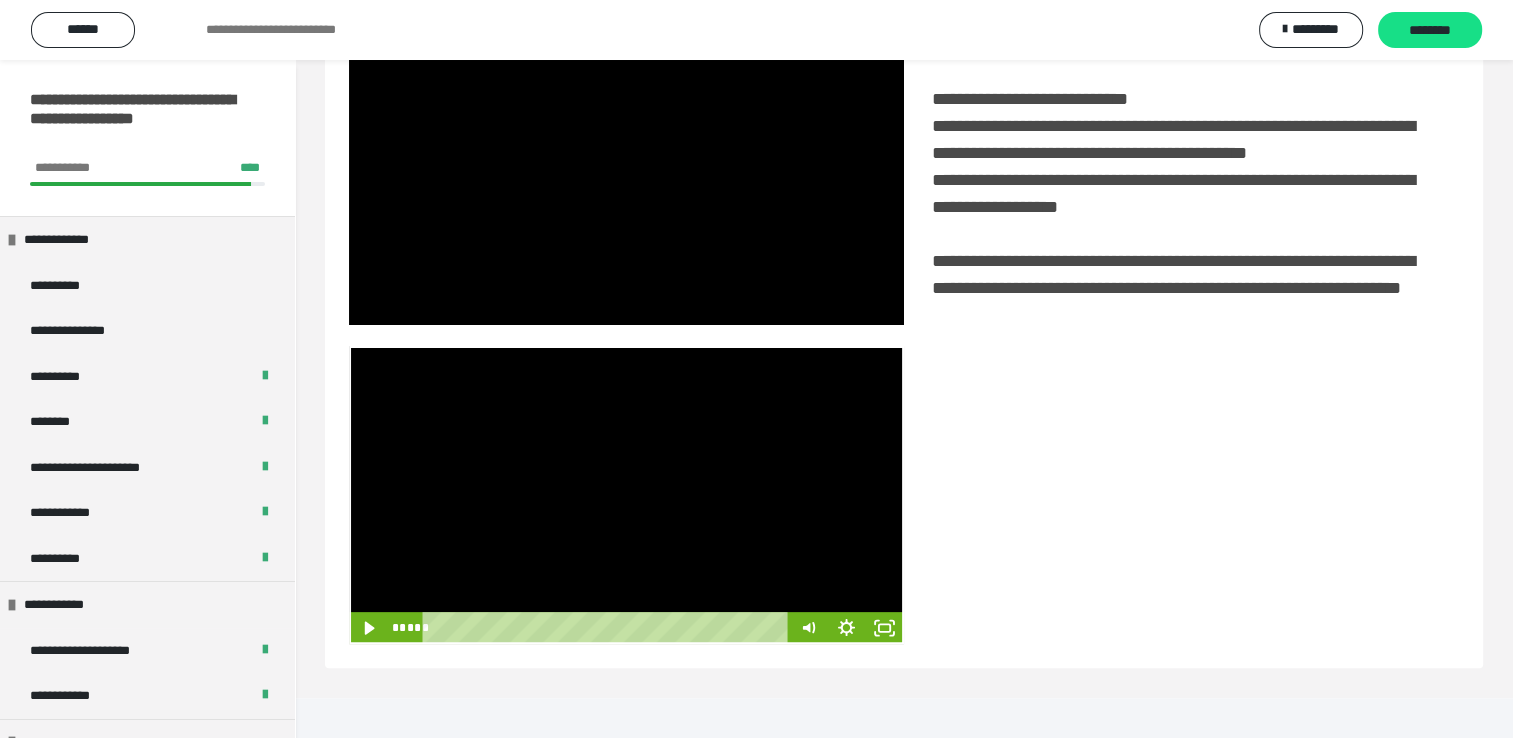 scroll, scrollTop: 446, scrollLeft: 0, axis: vertical 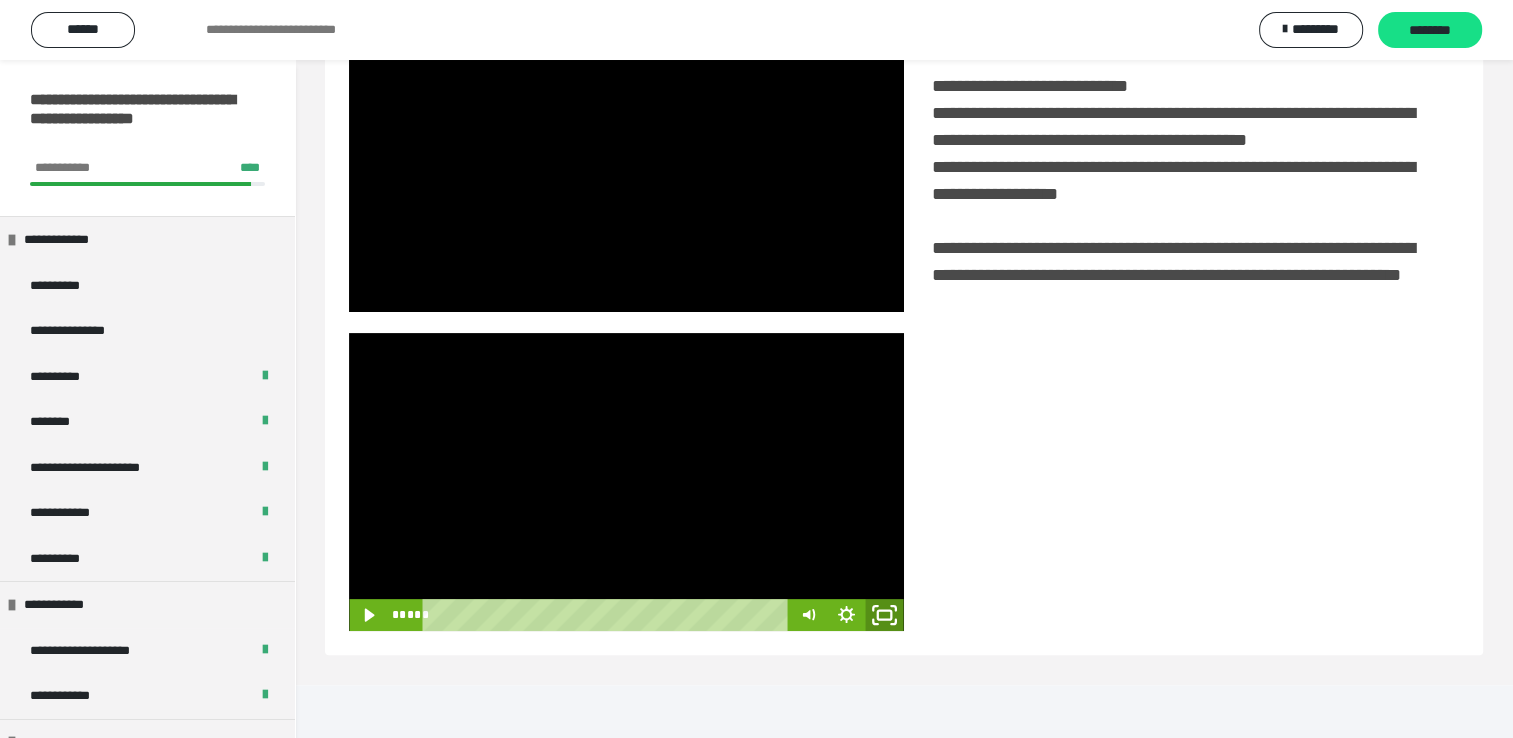 click 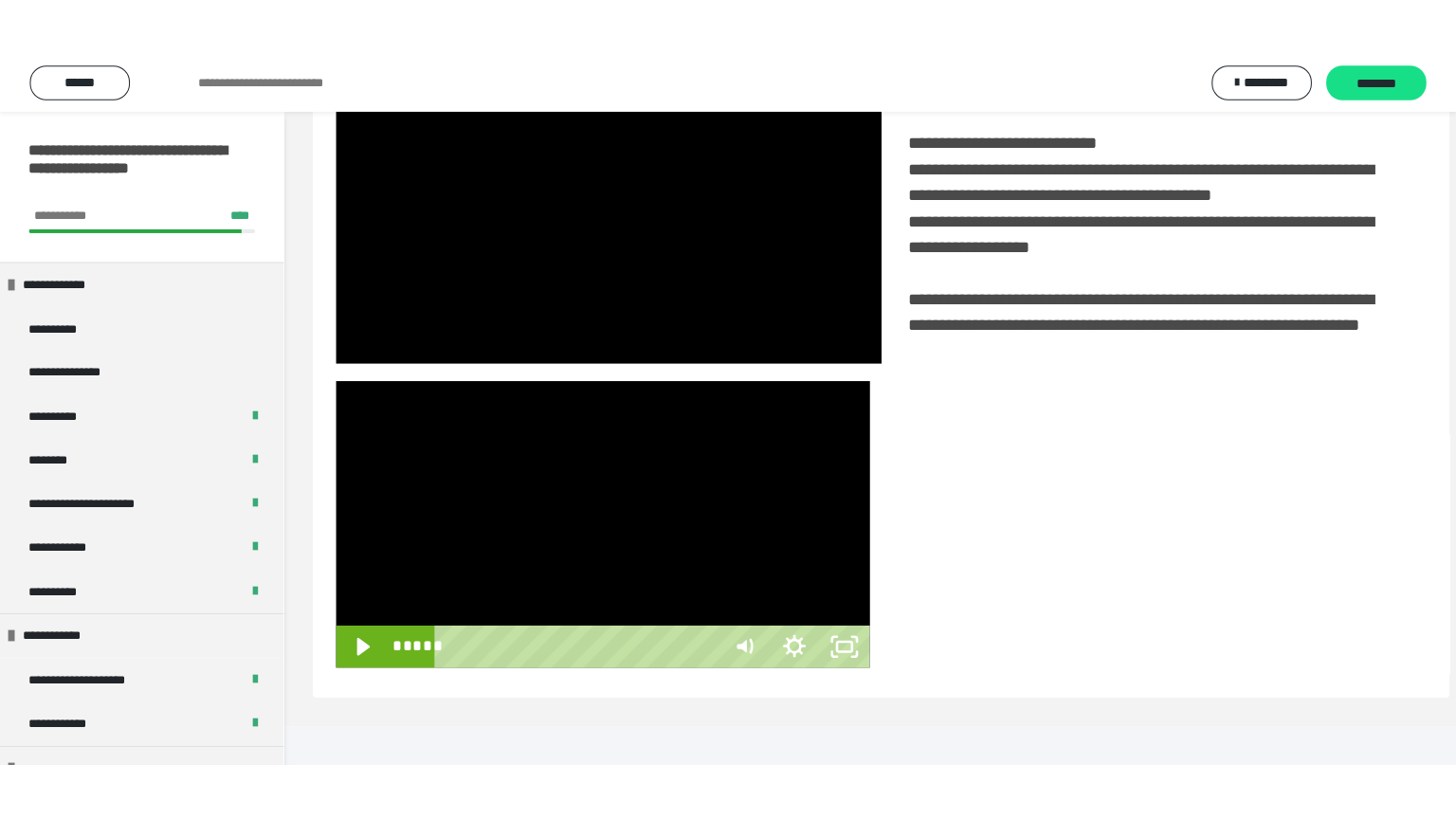 scroll, scrollTop: 317, scrollLeft: 0, axis: vertical 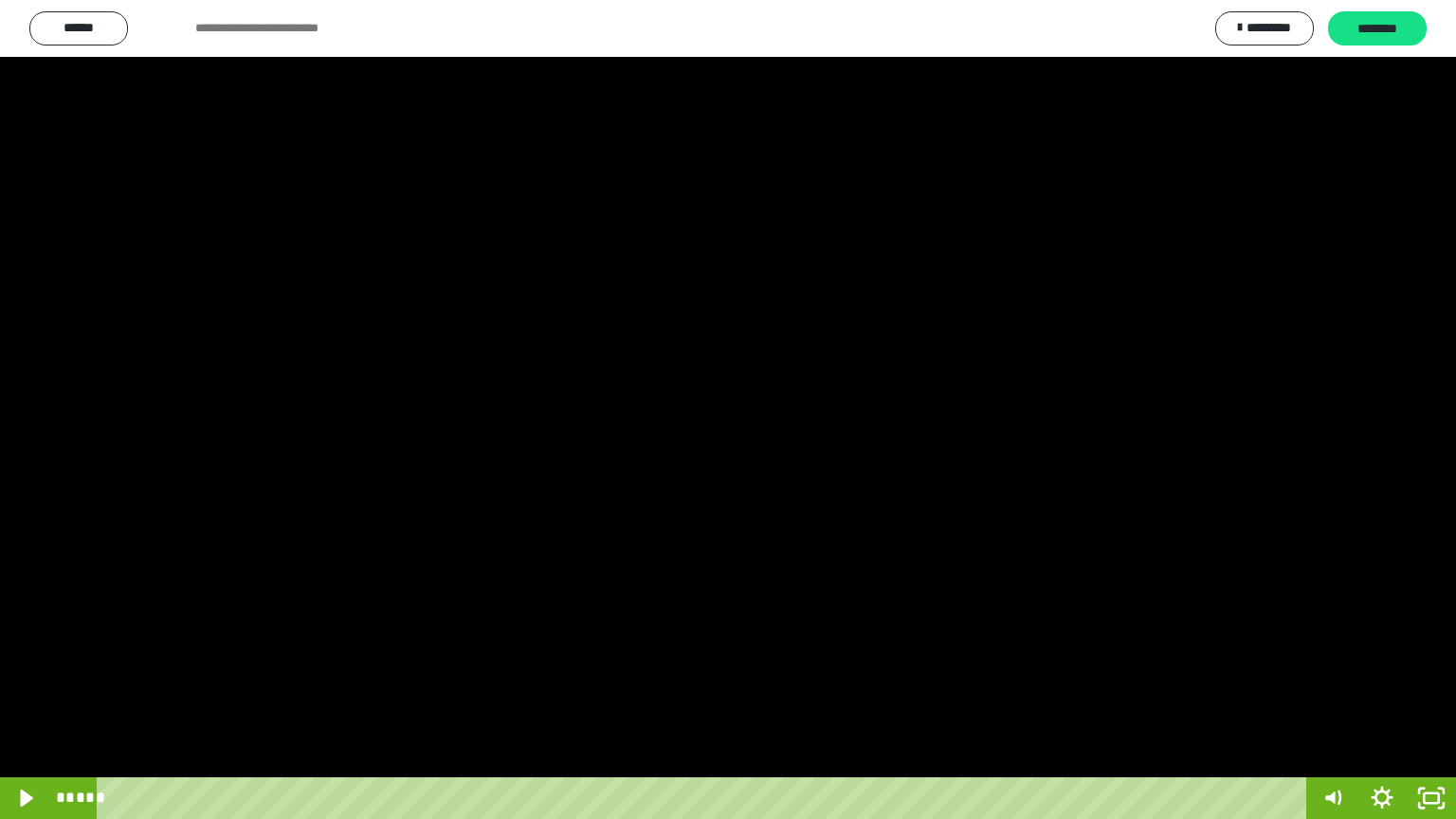 drag, startPoint x: 613, startPoint y: 453, endPoint x: 603, endPoint y: 457, distance: 10.7703296 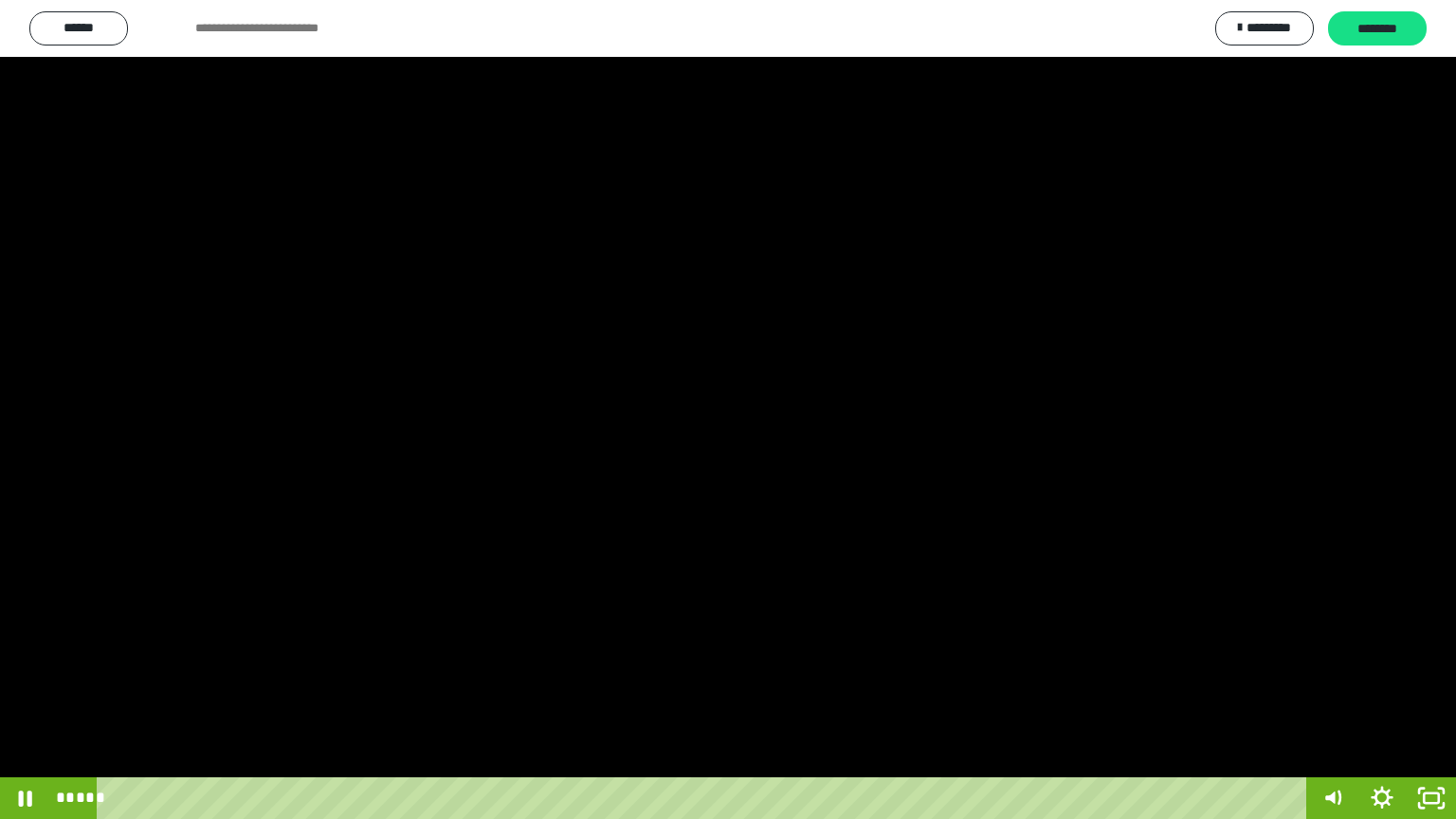 click at bounding box center (728, 410) 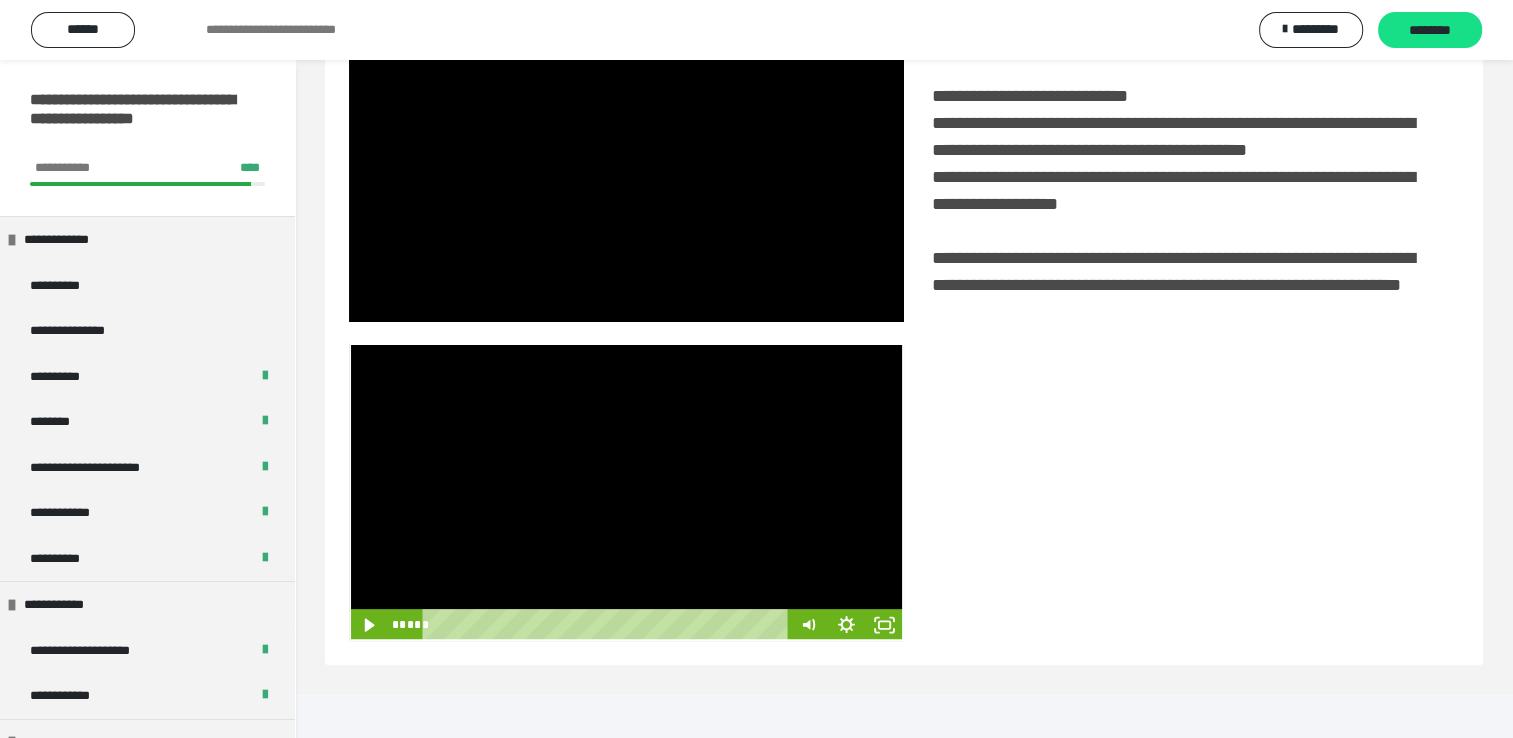 scroll, scrollTop: 446, scrollLeft: 0, axis: vertical 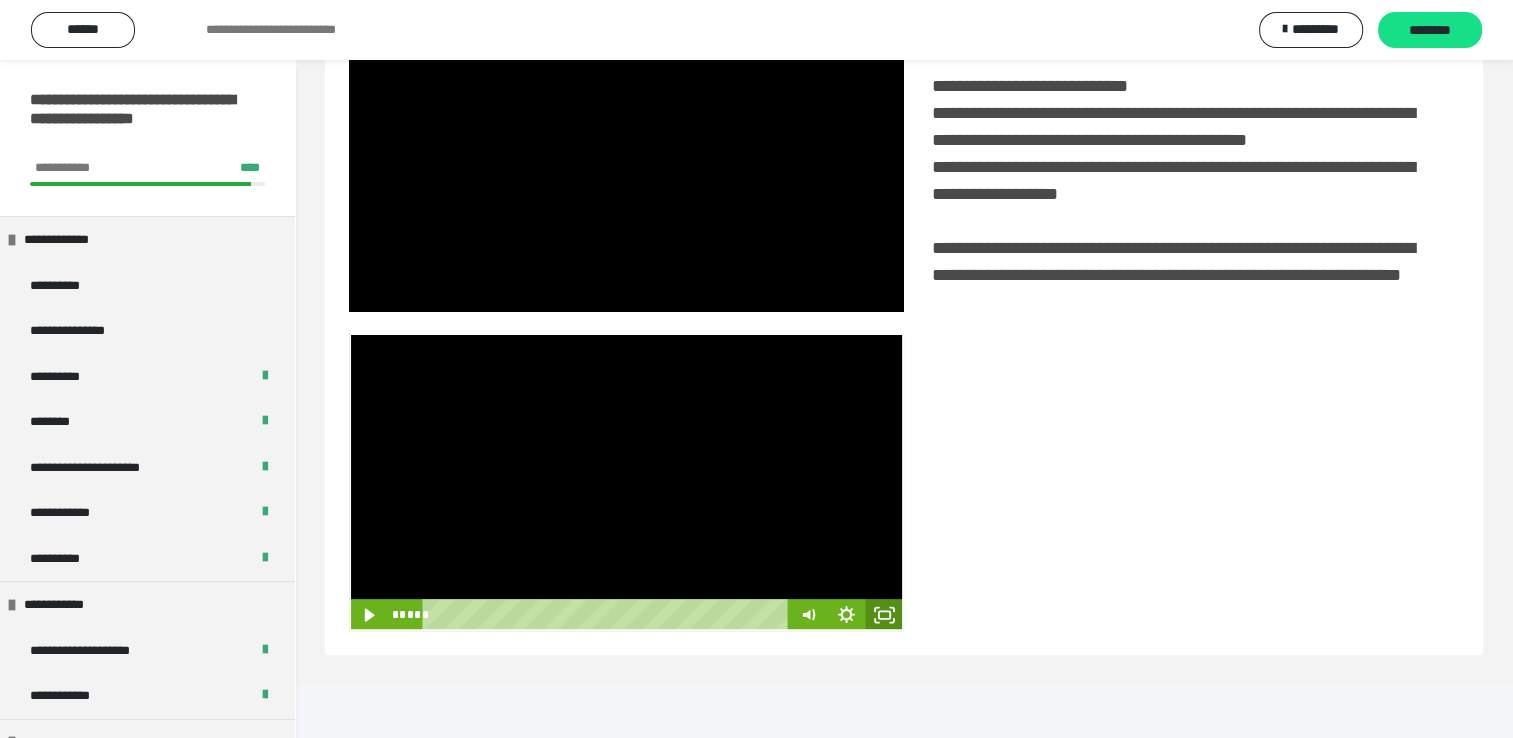 click 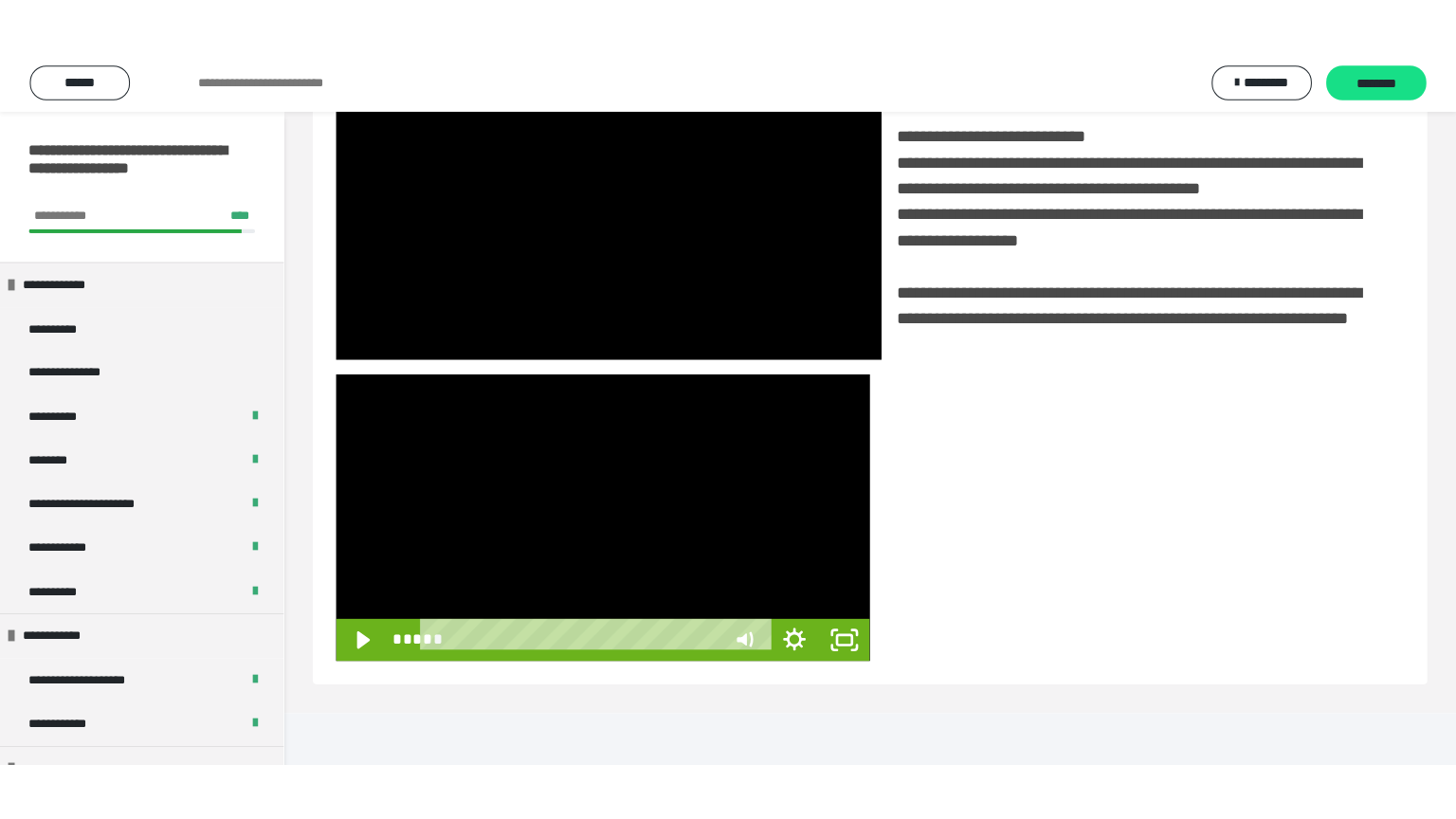 scroll, scrollTop: 317, scrollLeft: 0, axis: vertical 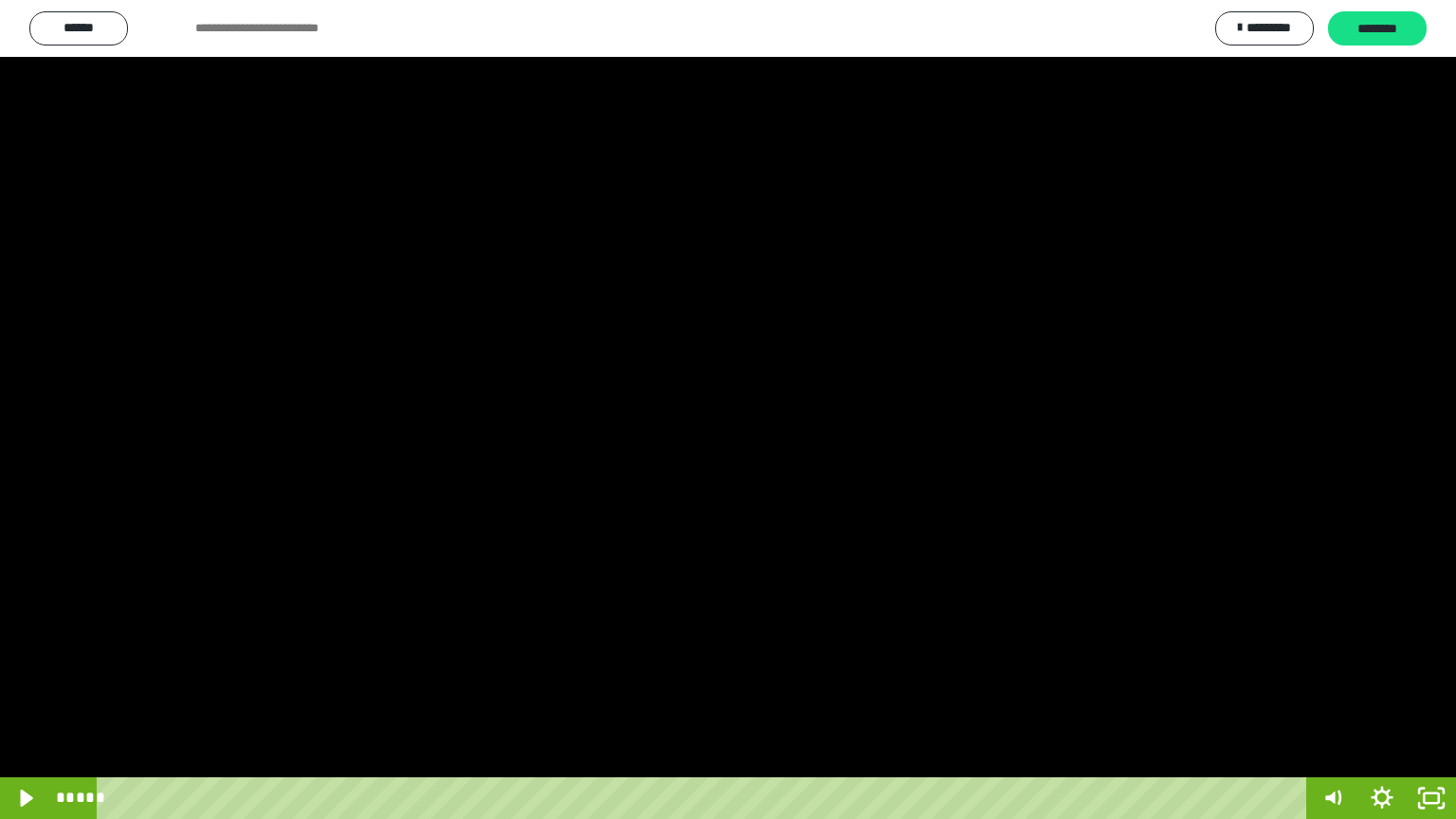 click at bounding box center [728, 410] 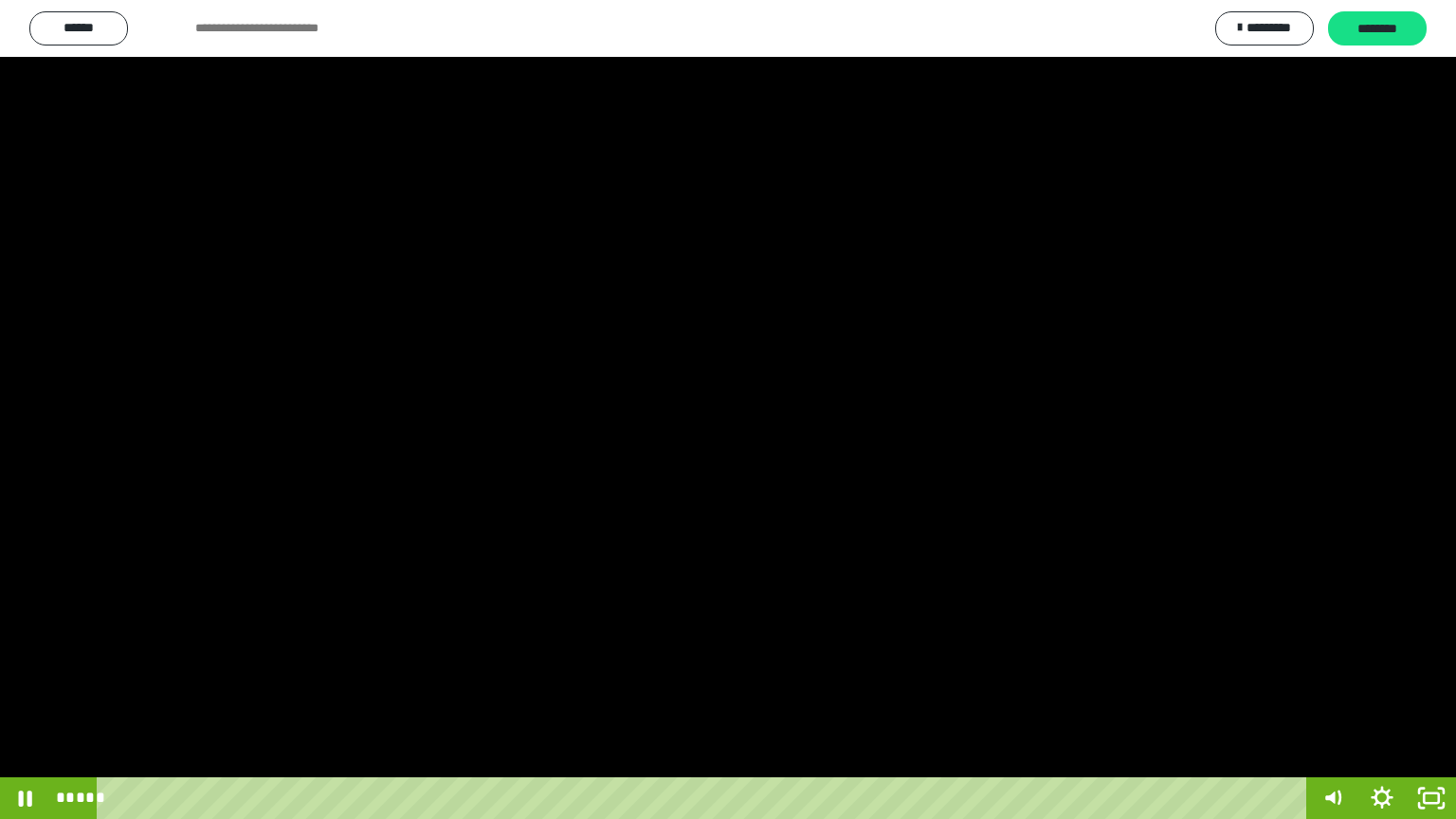 click at bounding box center (728, 410) 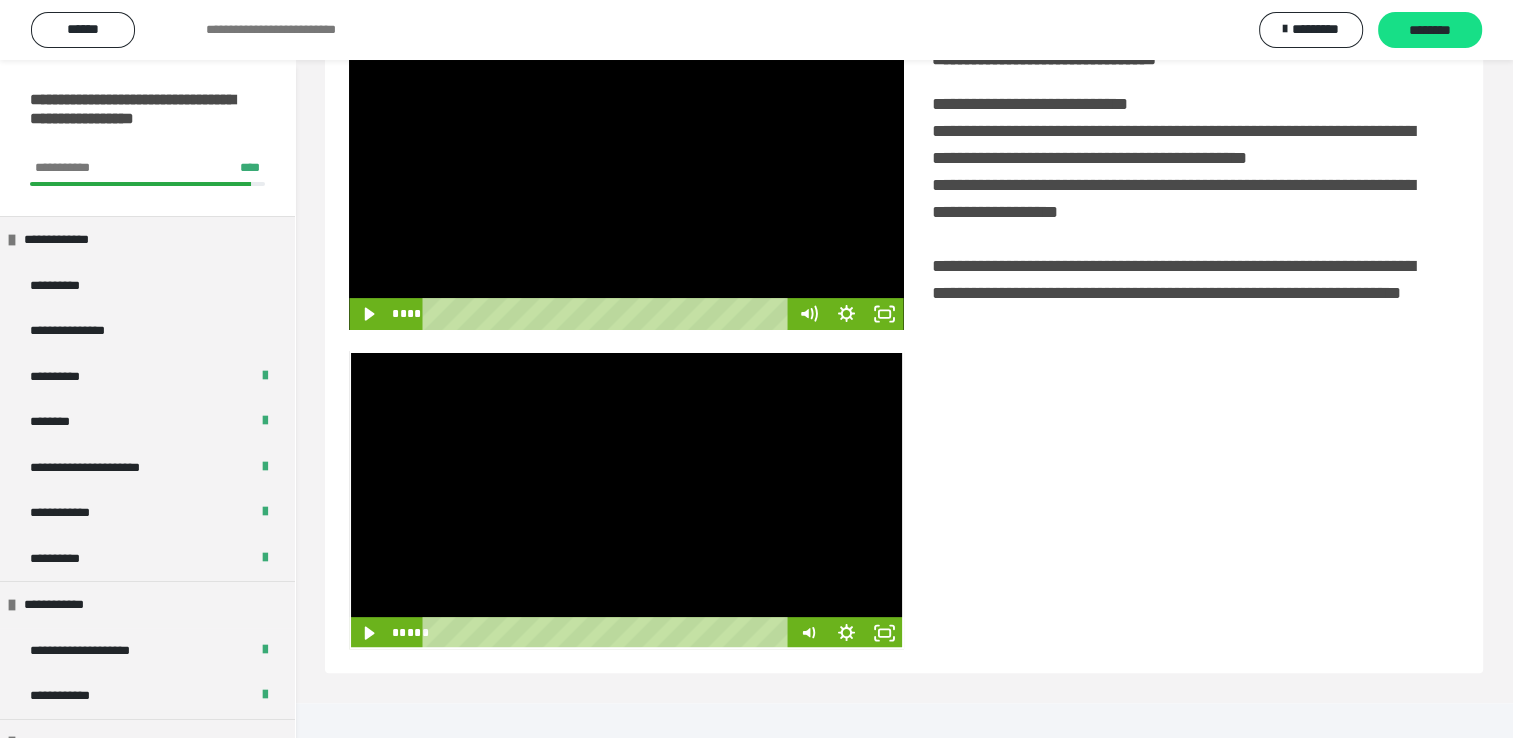 scroll, scrollTop: 446, scrollLeft: 0, axis: vertical 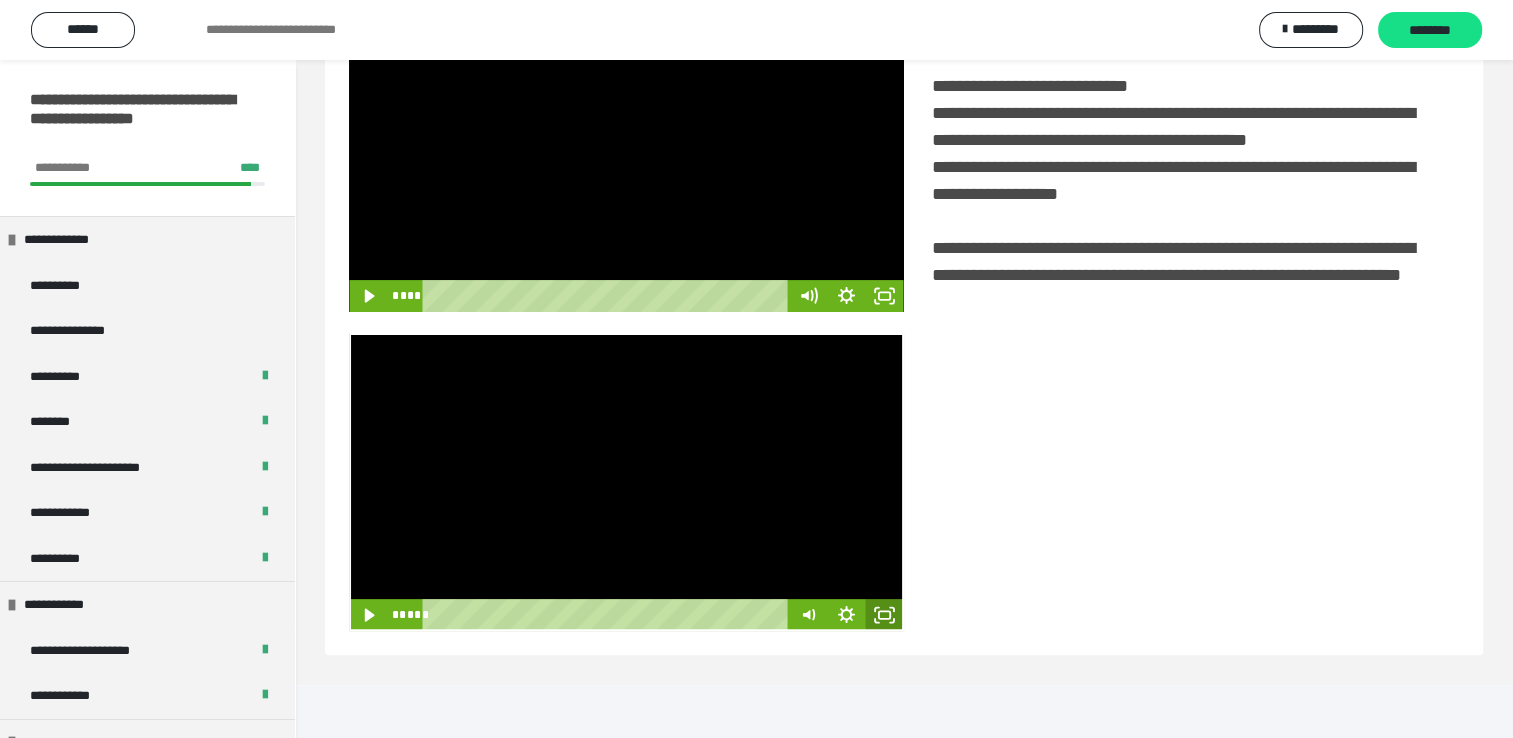 click 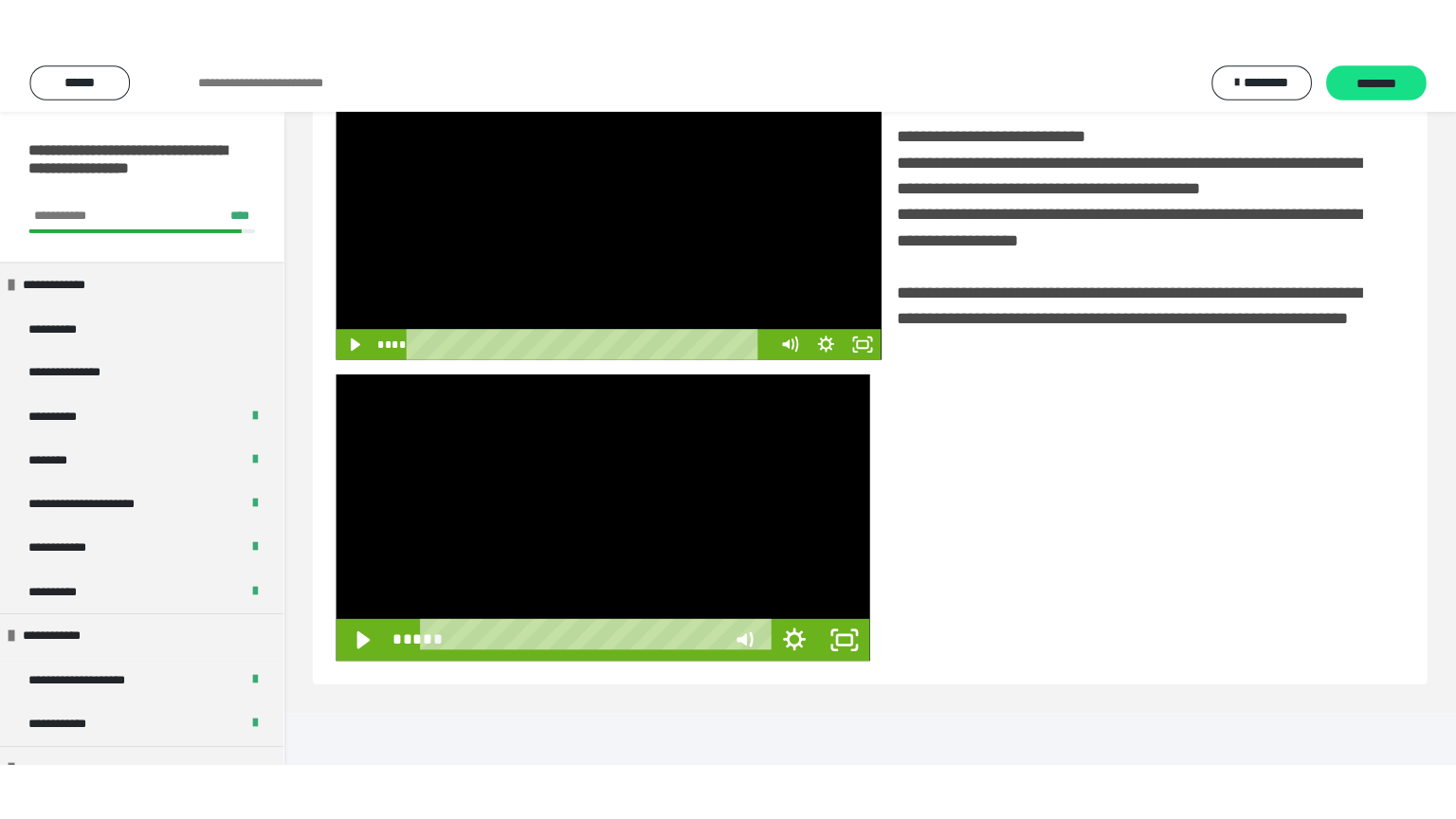 scroll, scrollTop: 317, scrollLeft: 0, axis: vertical 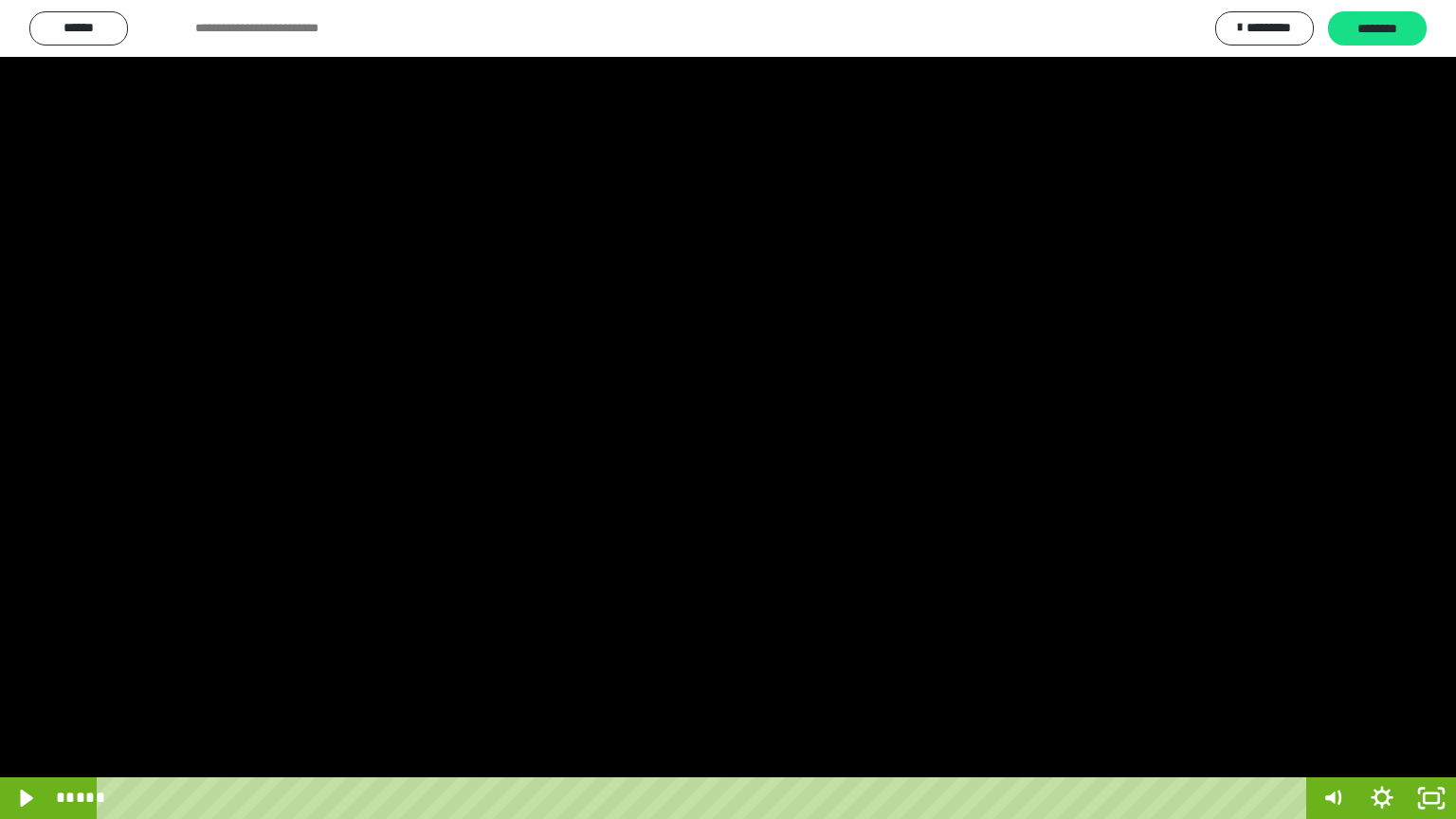 click at bounding box center (728, 410) 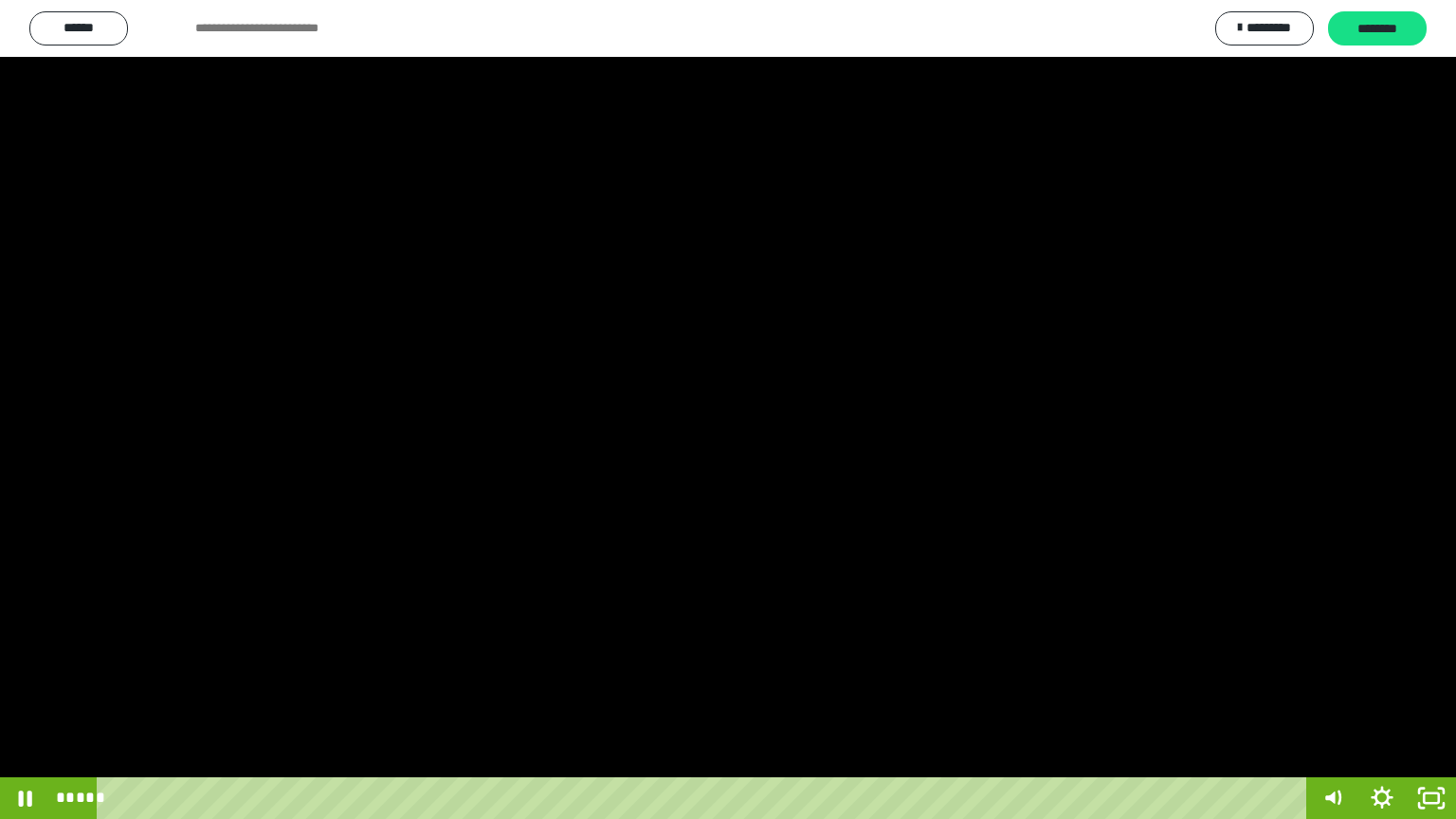 click at bounding box center [728, 410] 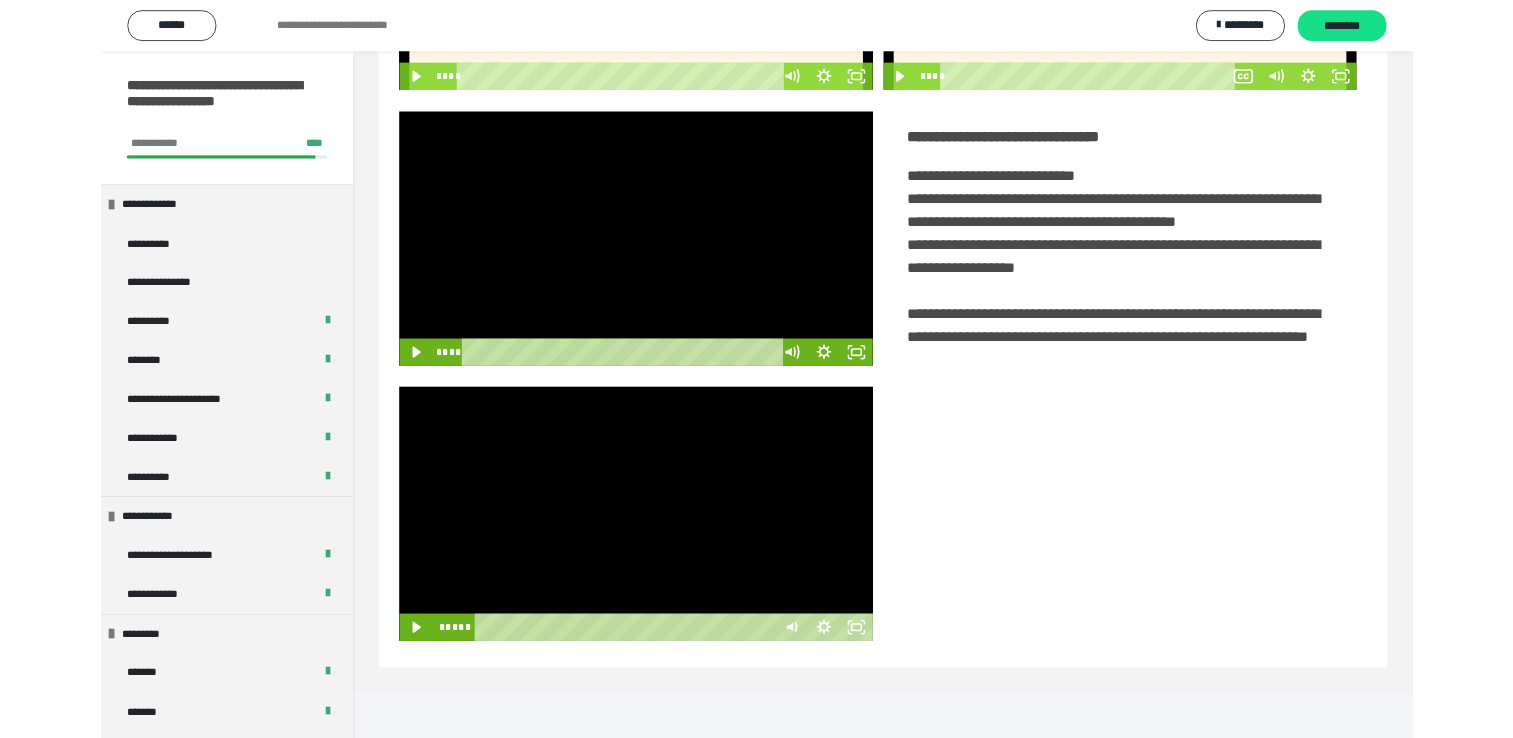 scroll, scrollTop: 324, scrollLeft: 0, axis: vertical 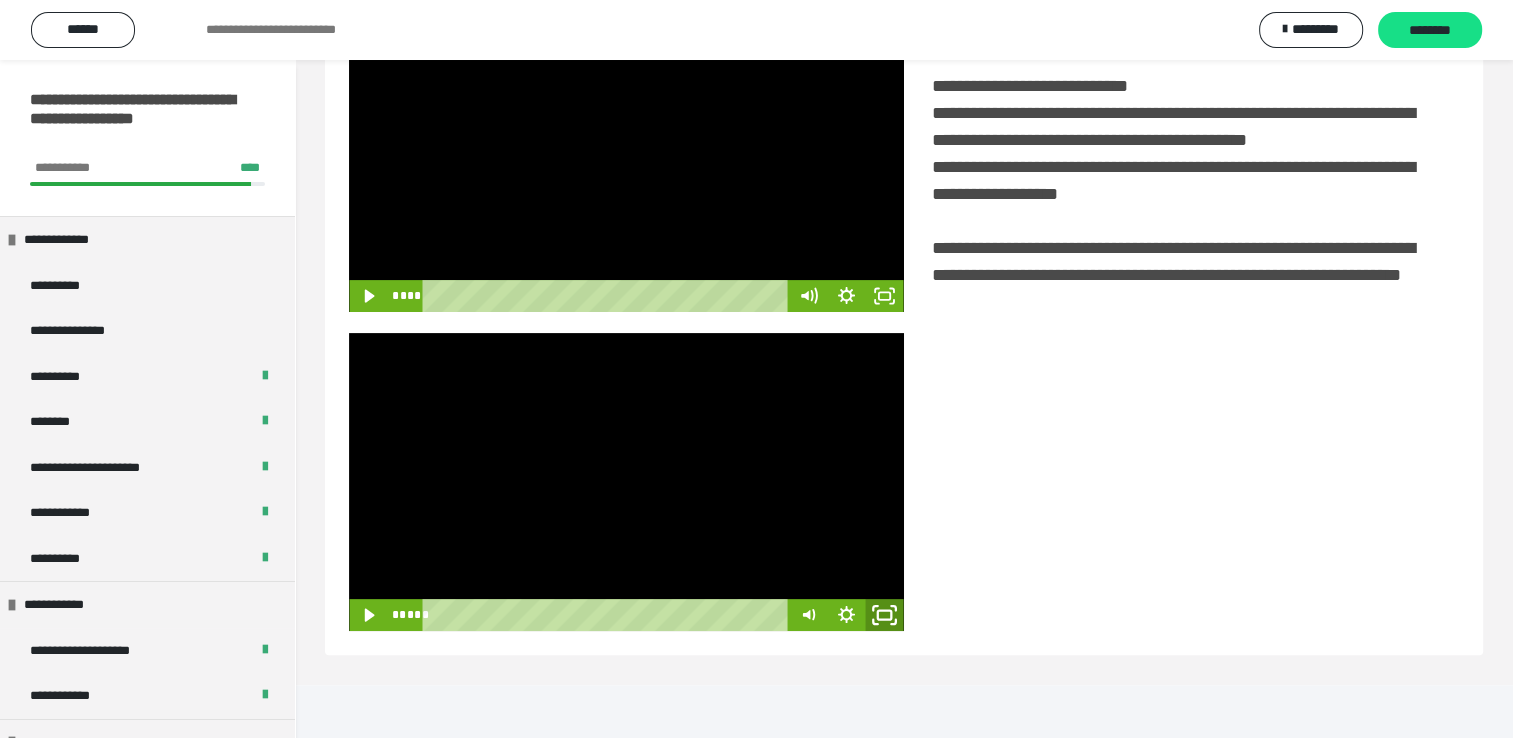 click 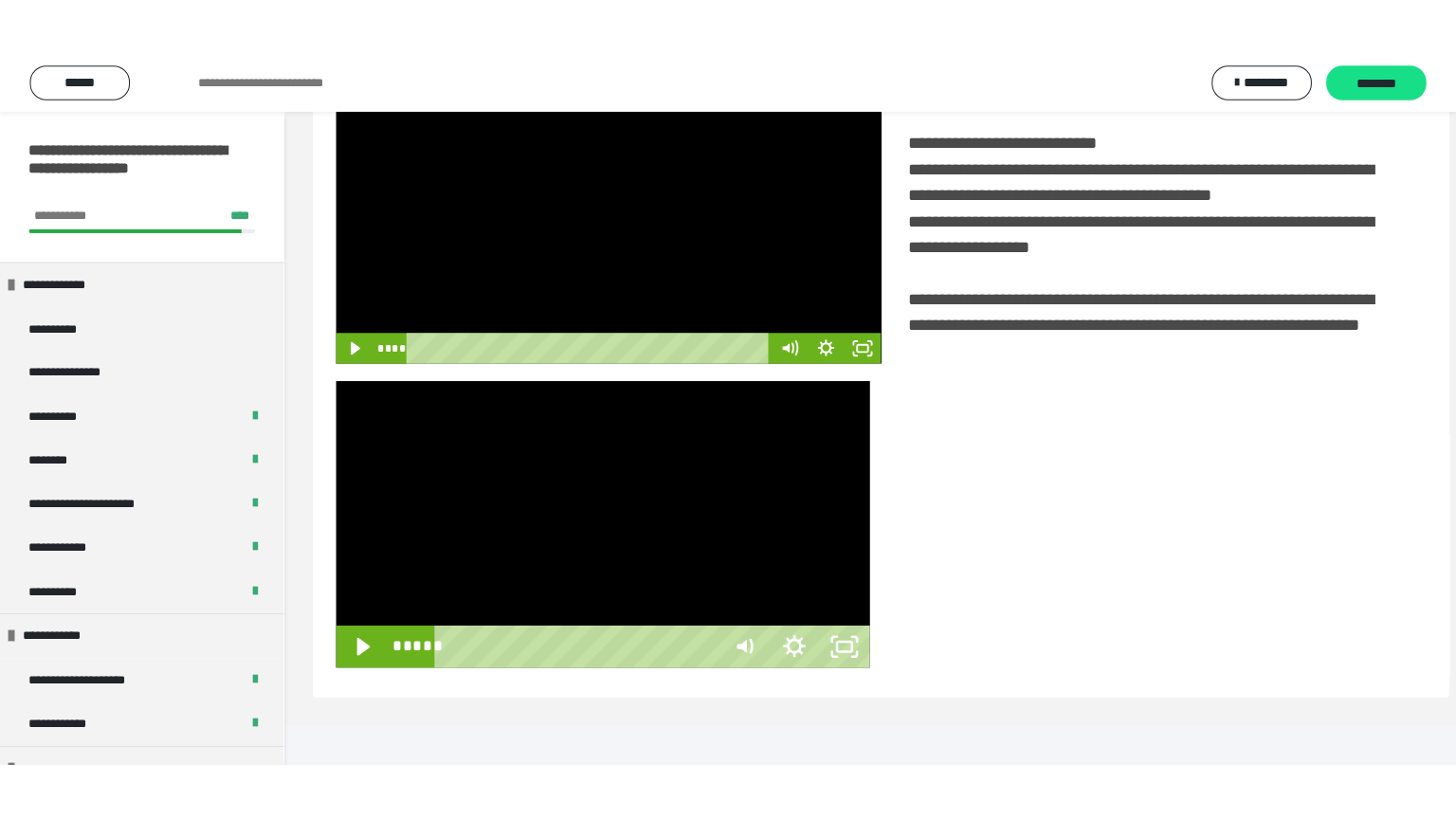 scroll, scrollTop: 317, scrollLeft: 0, axis: vertical 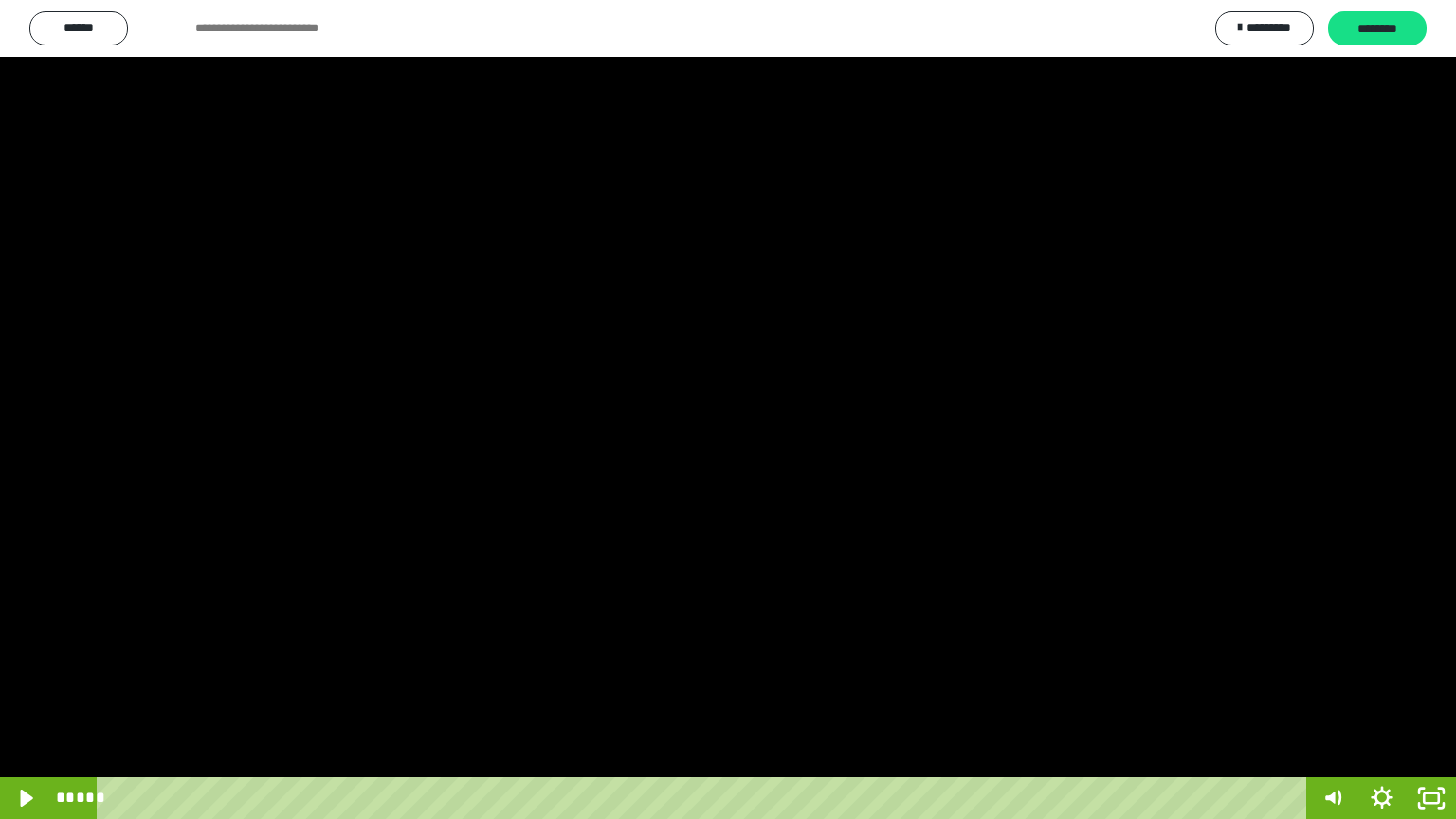 click at bounding box center [728, 410] 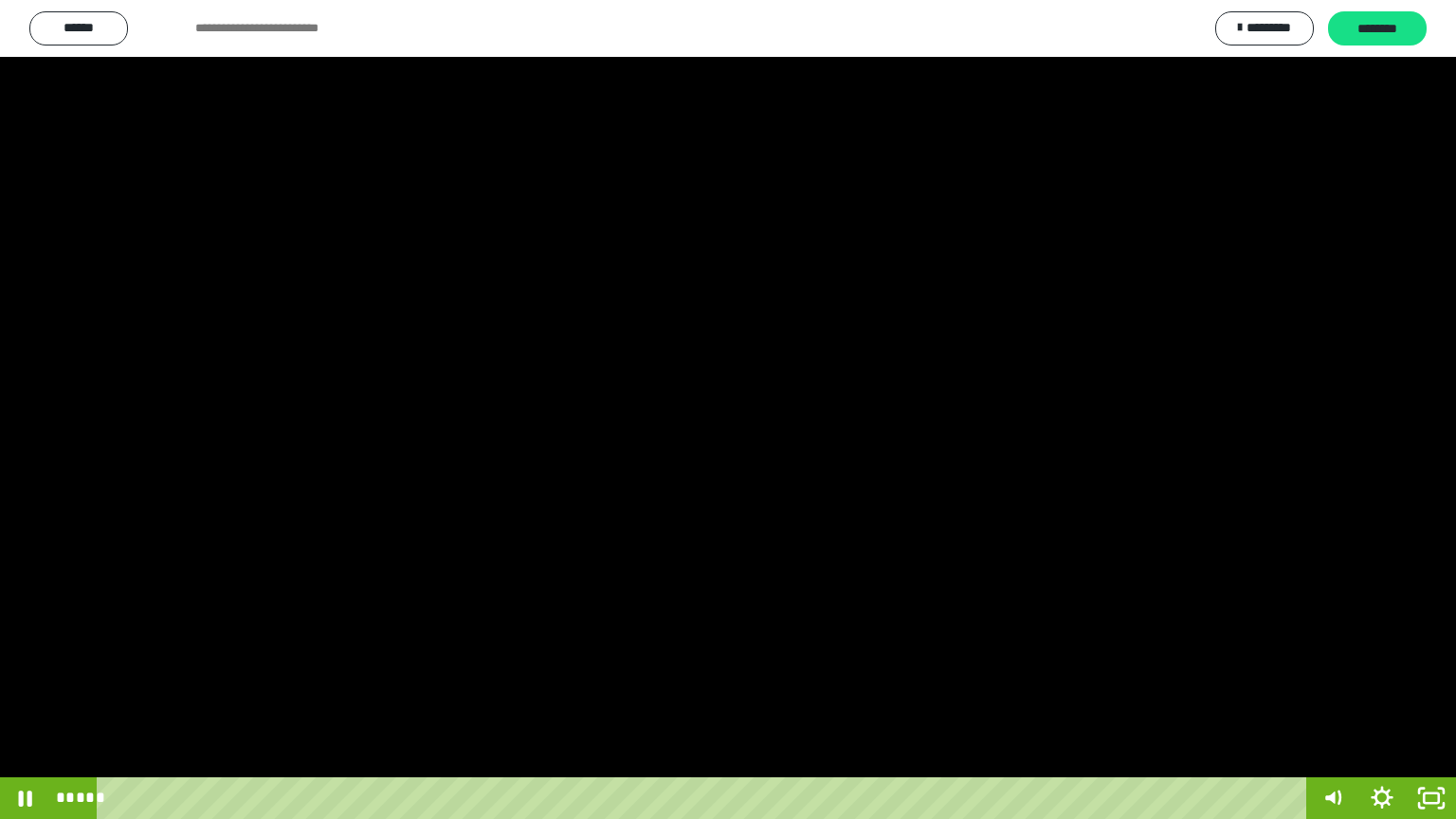click at bounding box center [728, 410] 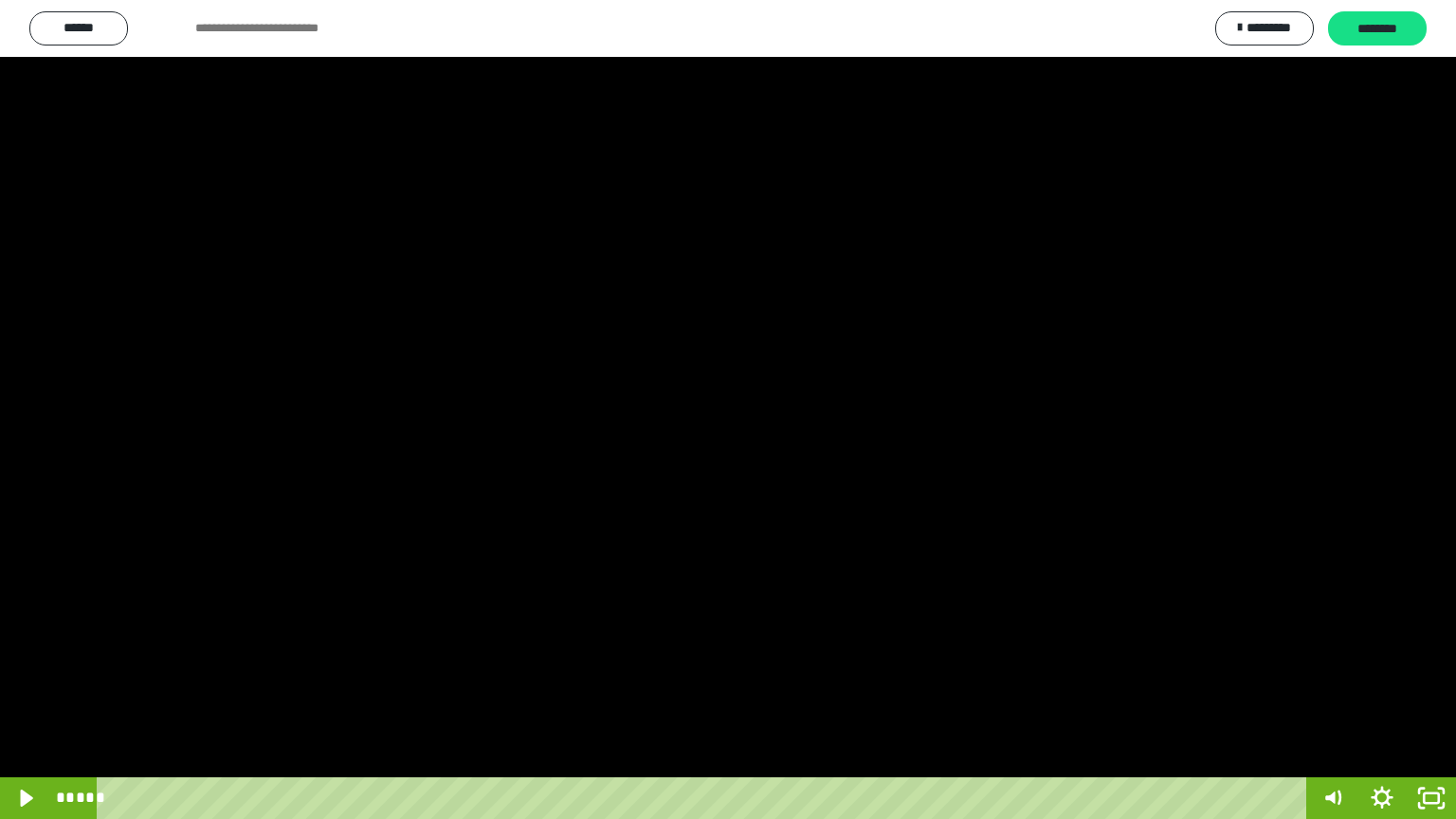 click at bounding box center [728, 410] 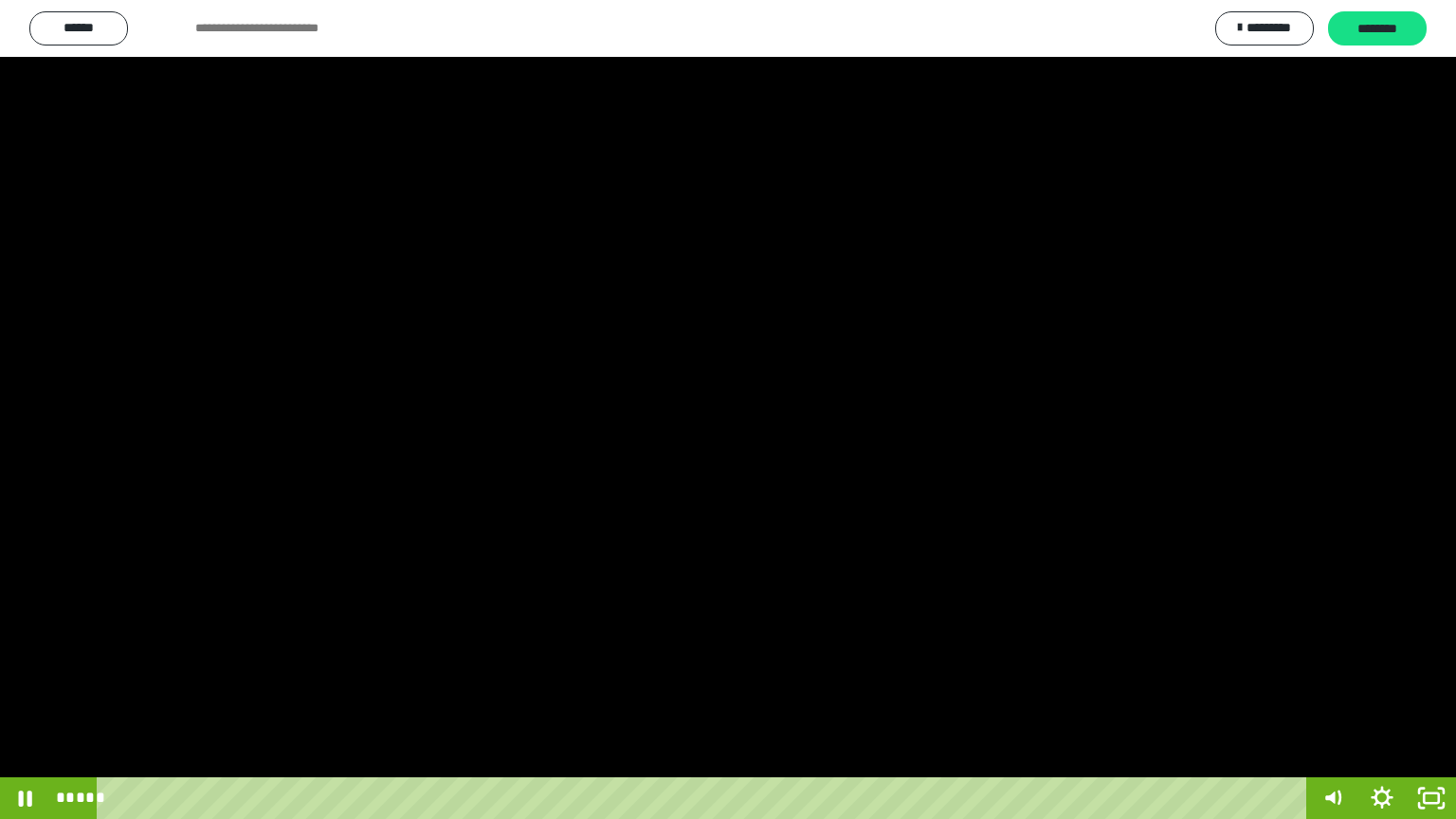 click at bounding box center (728, 410) 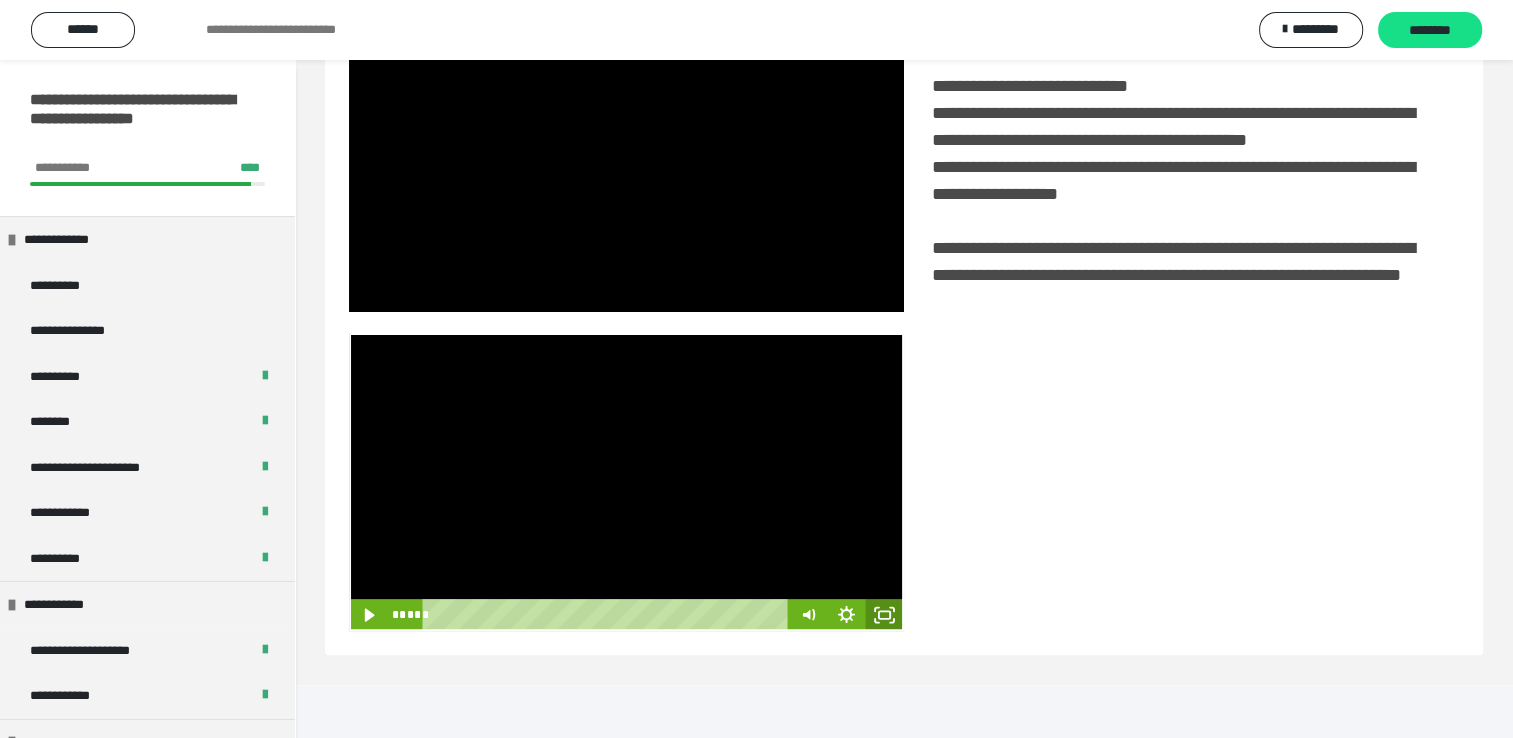 click 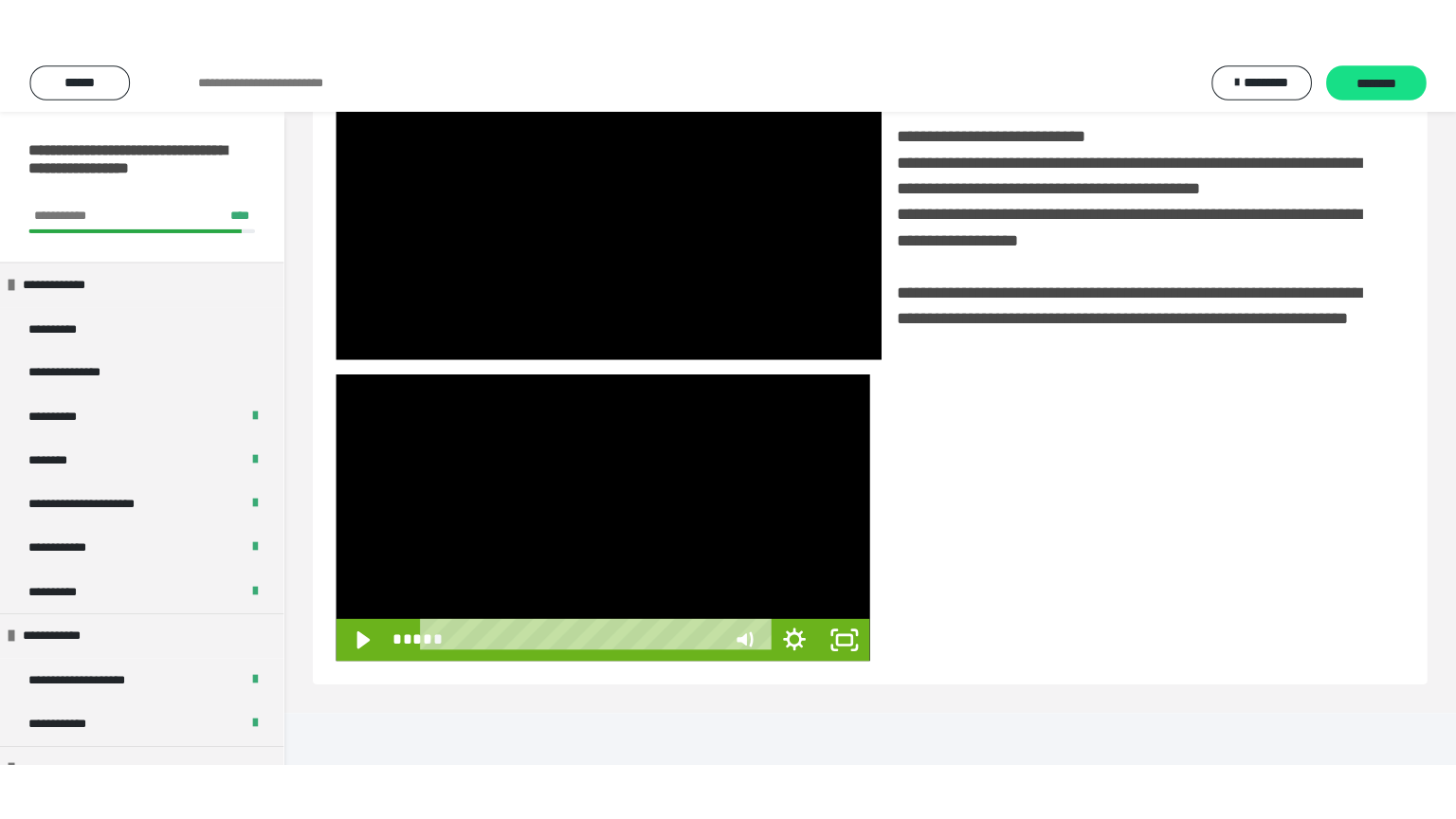 scroll, scrollTop: 317, scrollLeft: 0, axis: vertical 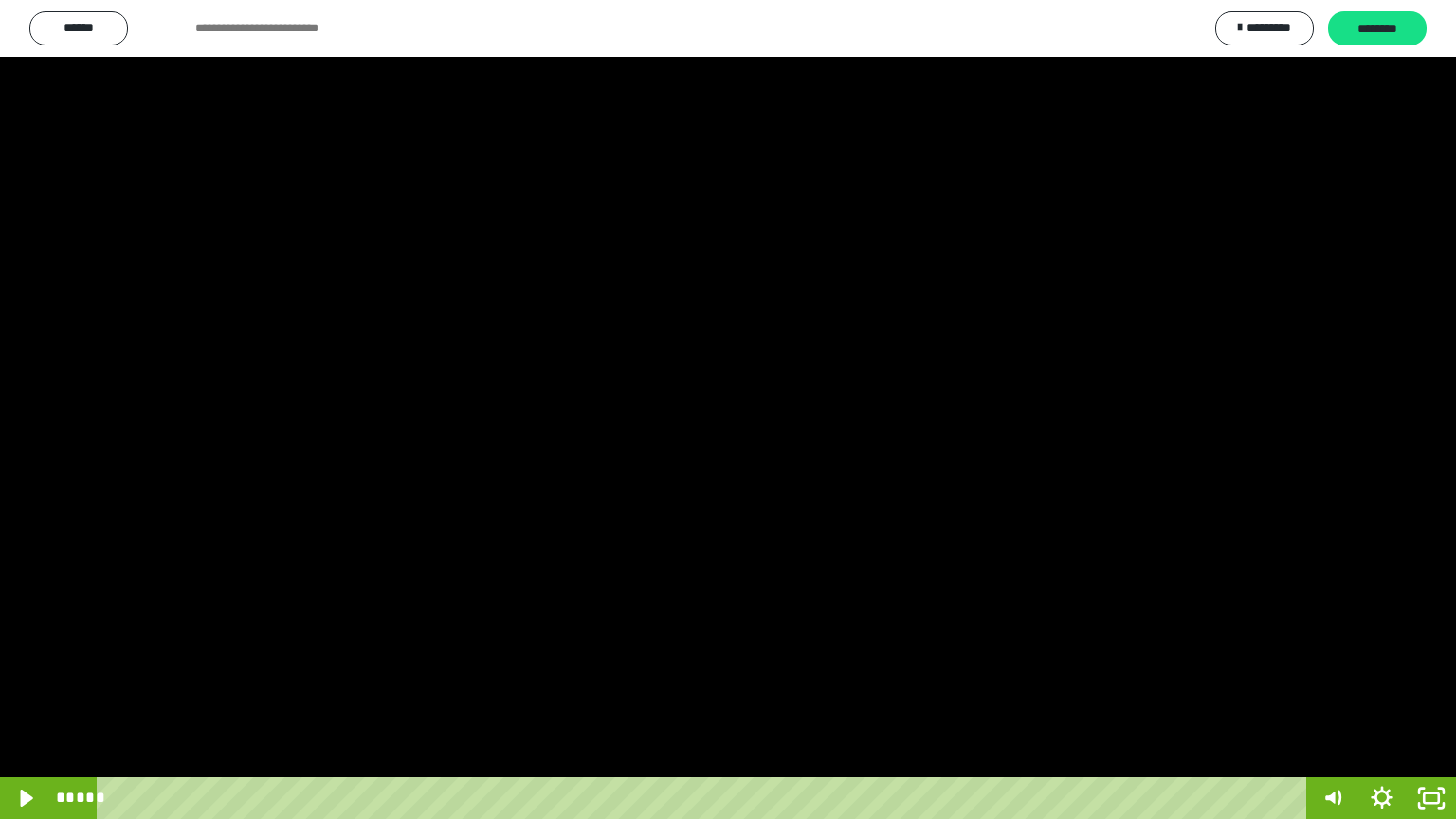 click at bounding box center [728, 410] 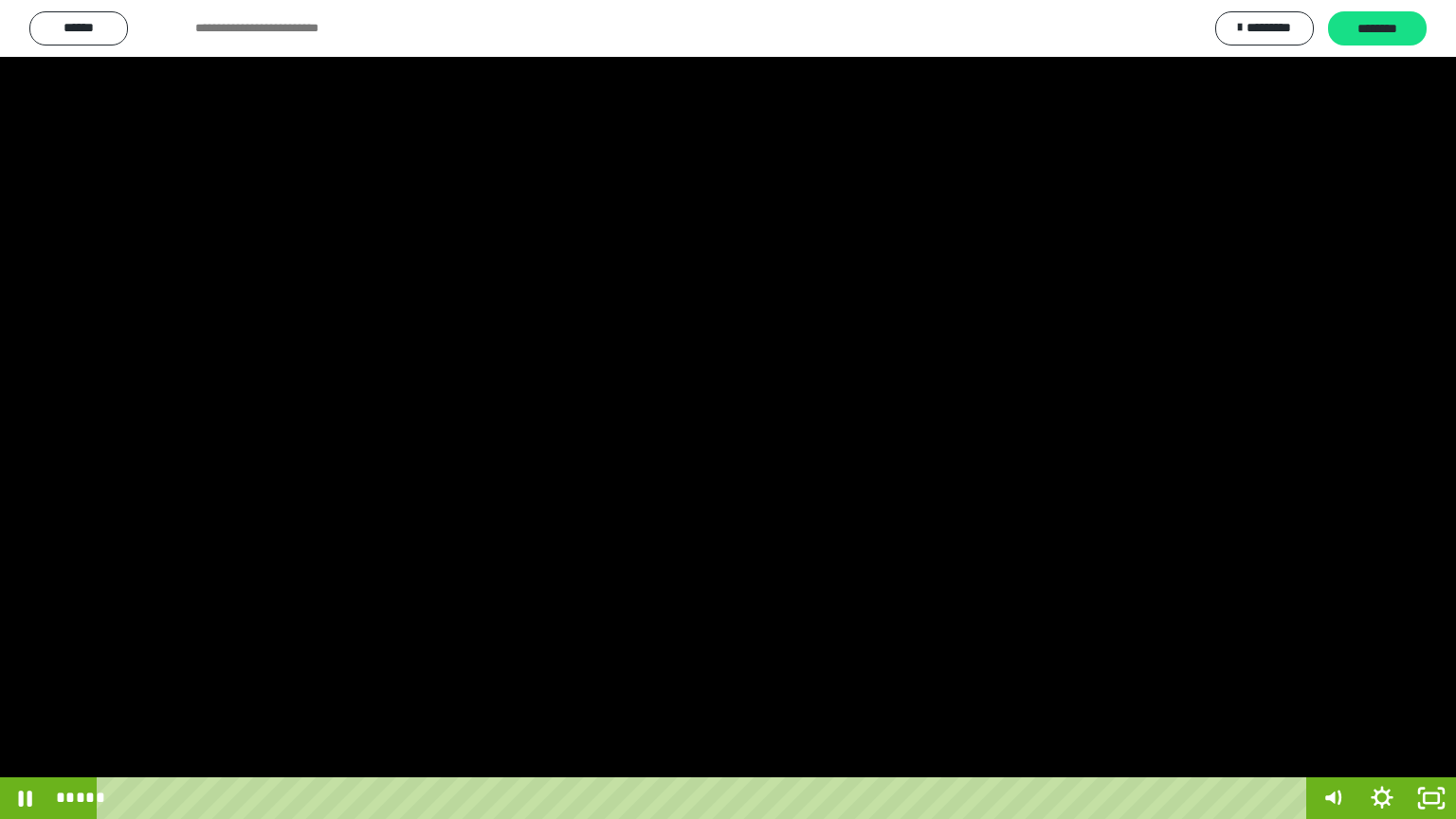 click at bounding box center [728, 410] 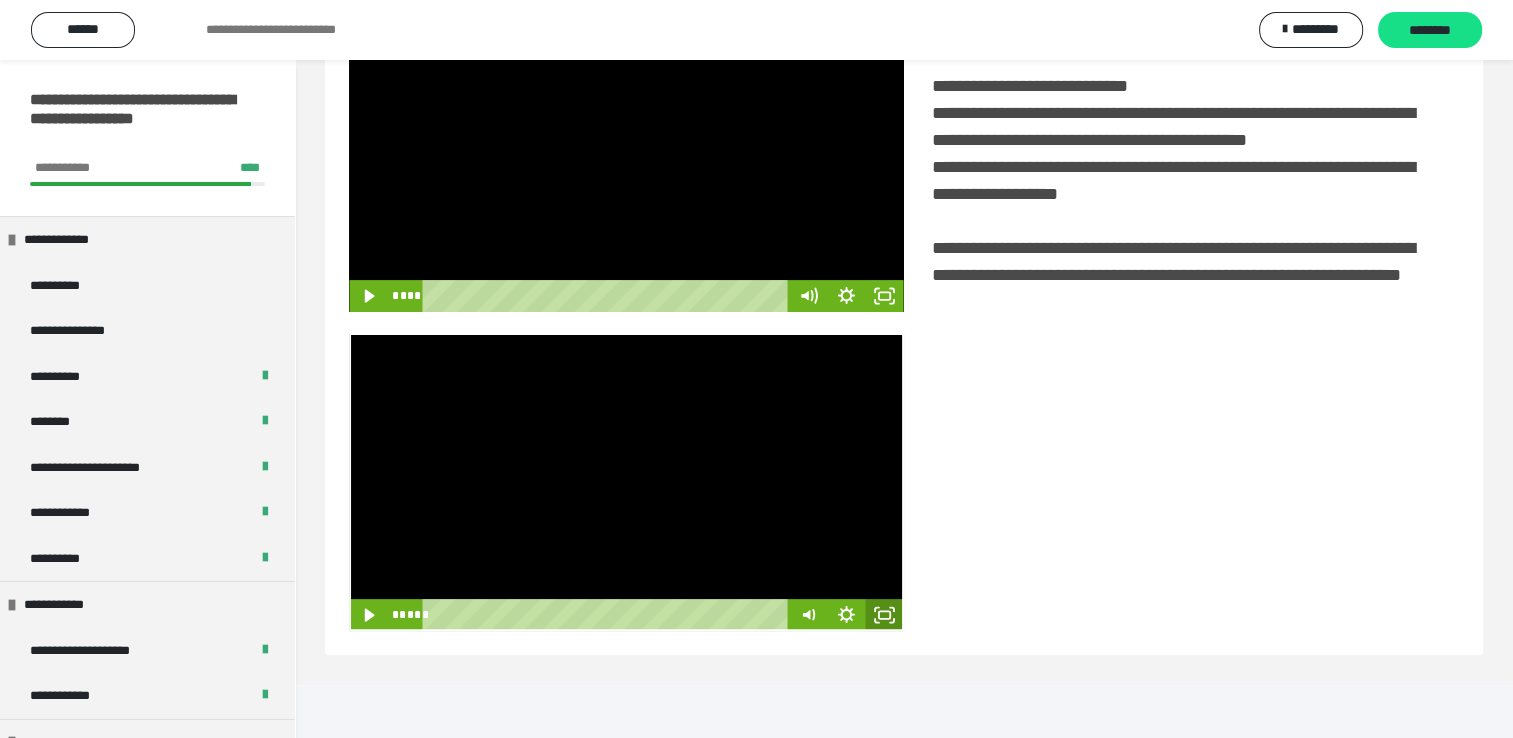 click 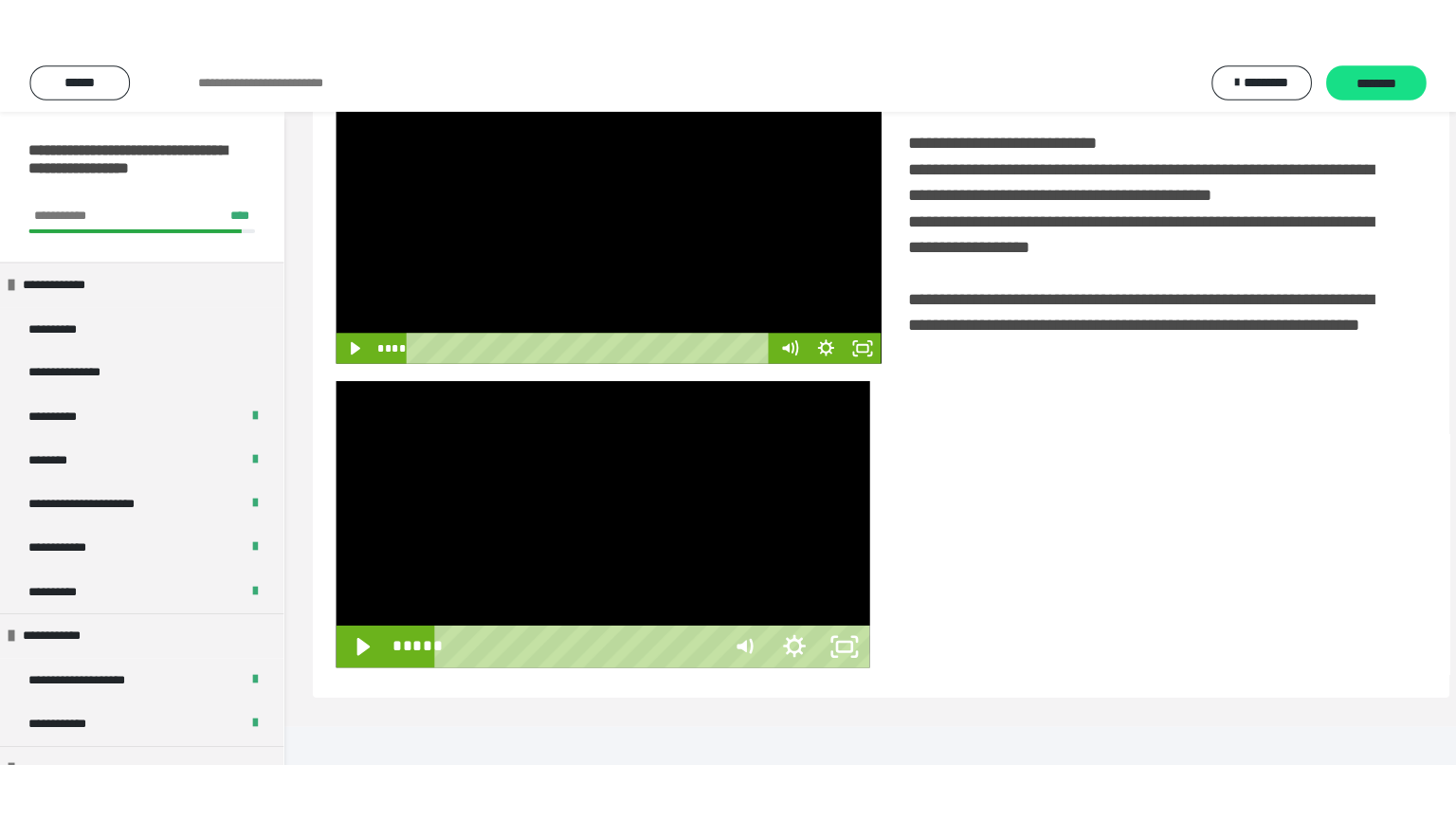 scroll, scrollTop: 317, scrollLeft: 0, axis: vertical 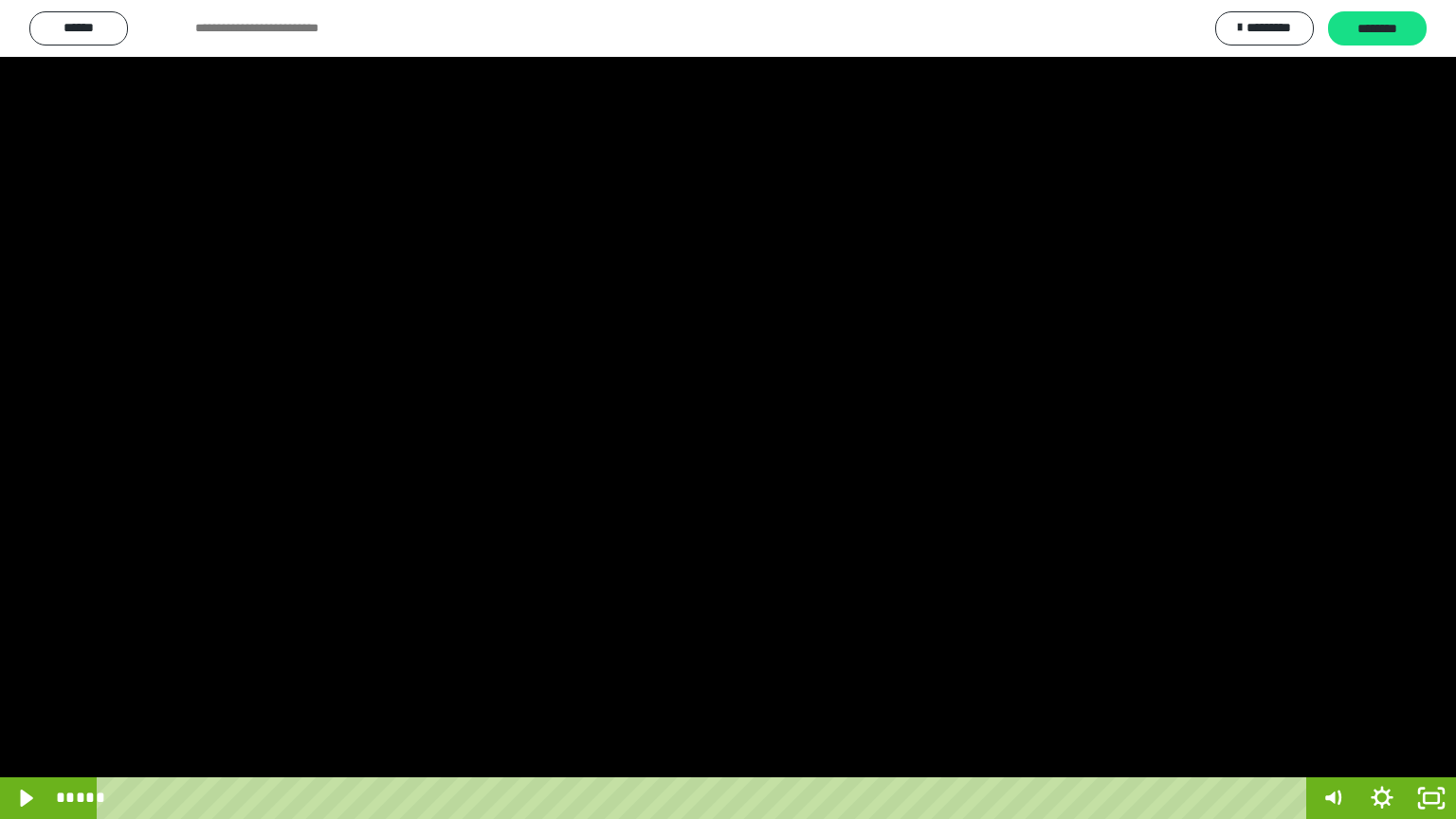 click at bounding box center (728, 410) 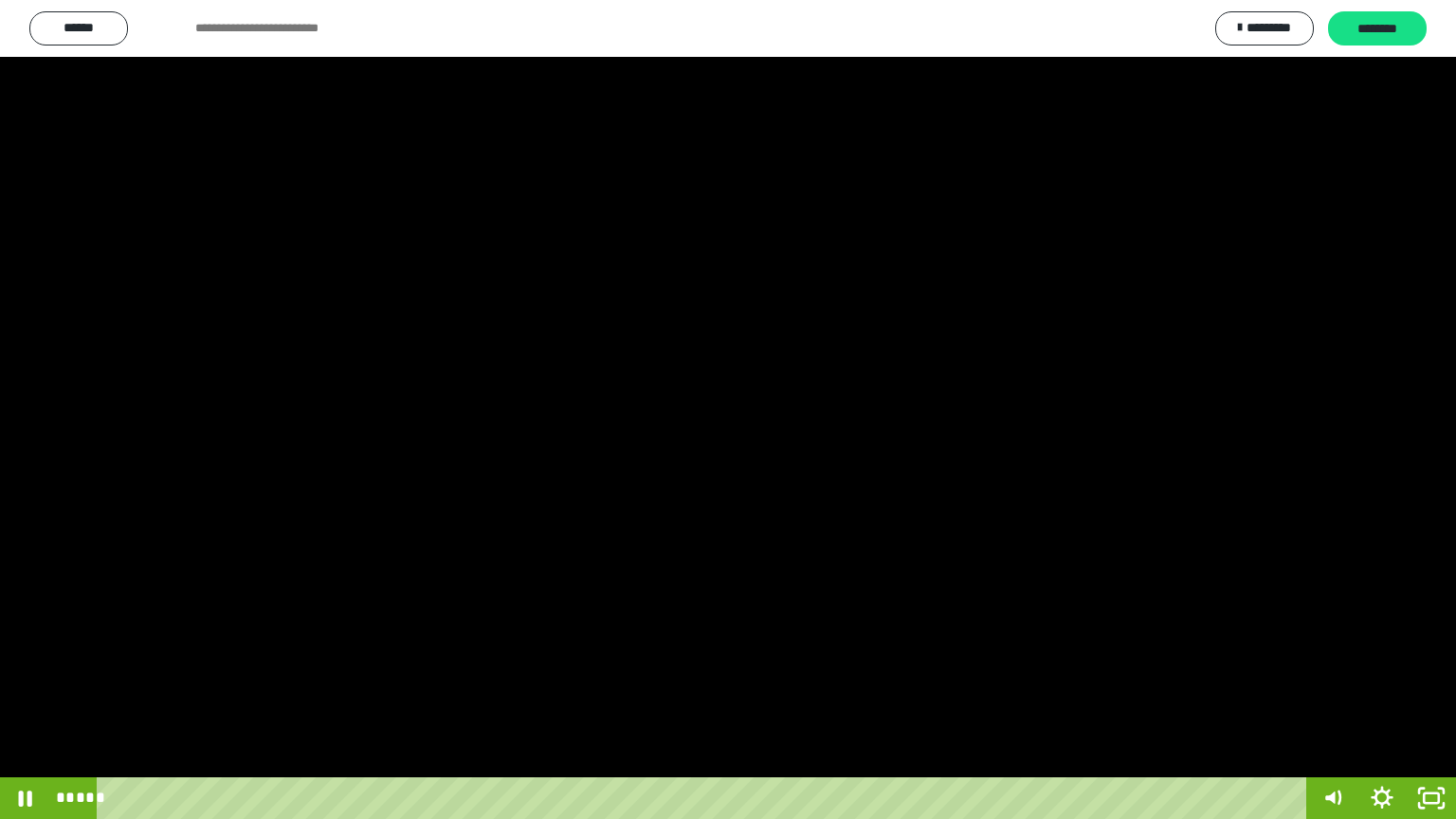 click at bounding box center [728, 410] 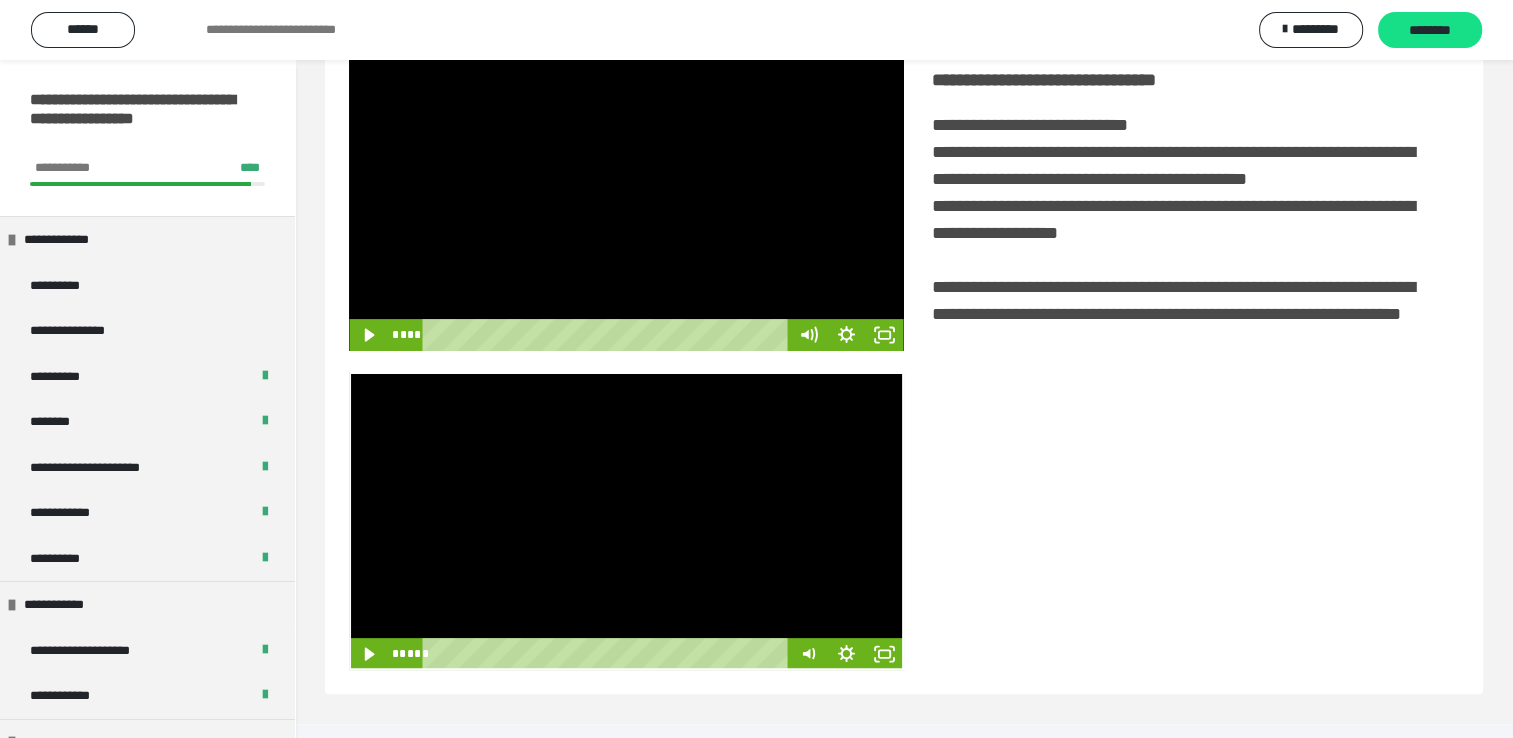 scroll, scrollTop: 446, scrollLeft: 0, axis: vertical 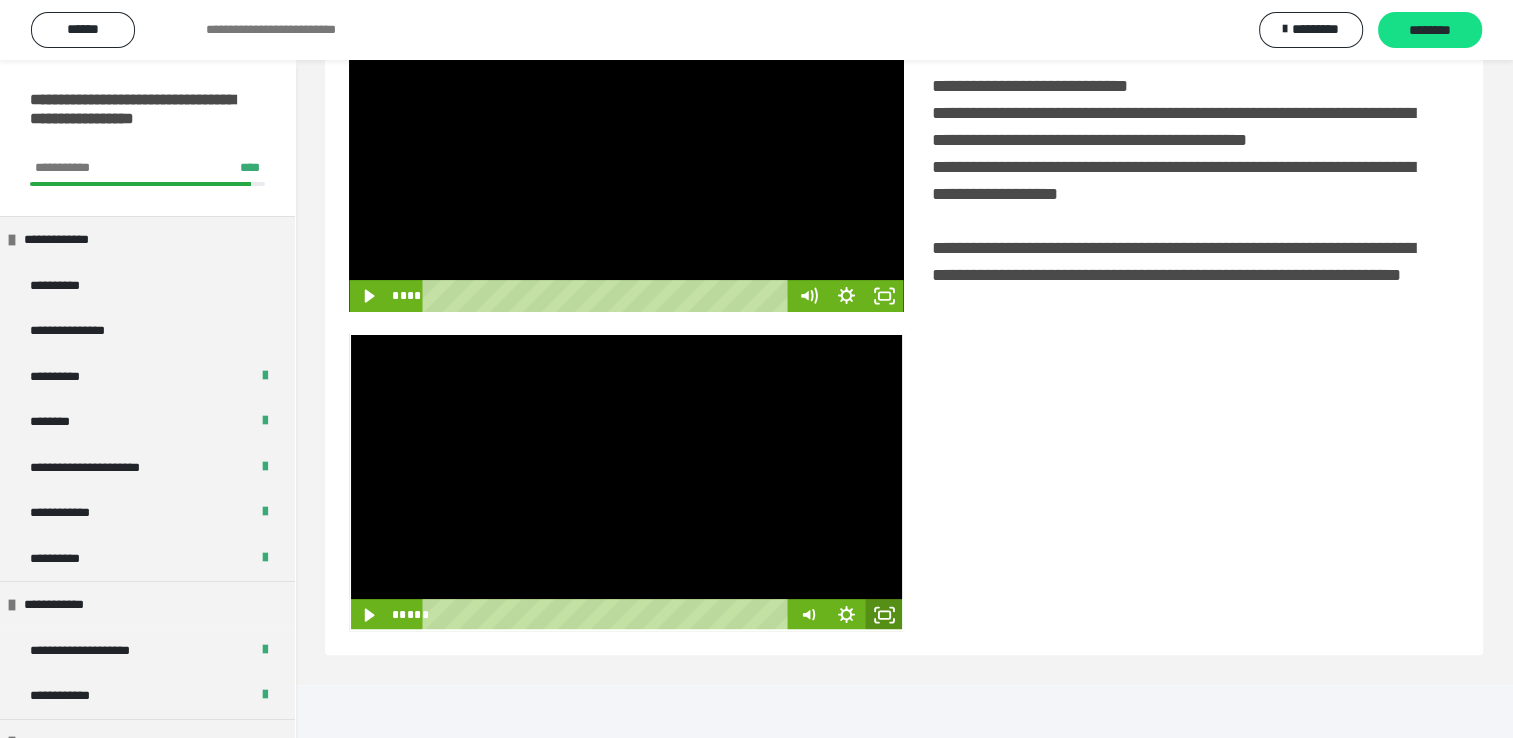 click 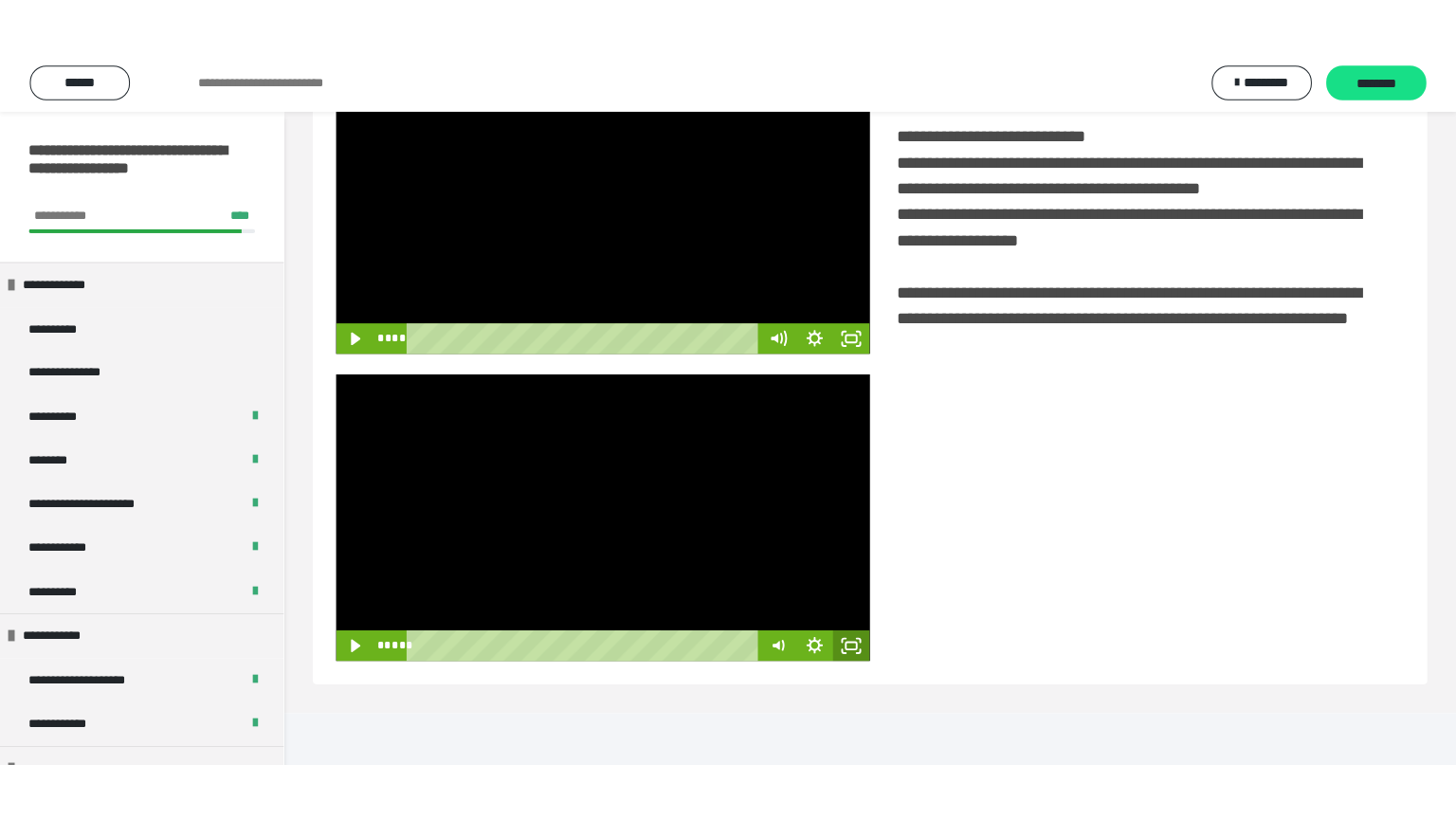 scroll, scrollTop: 317, scrollLeft: 0, axis: vertical 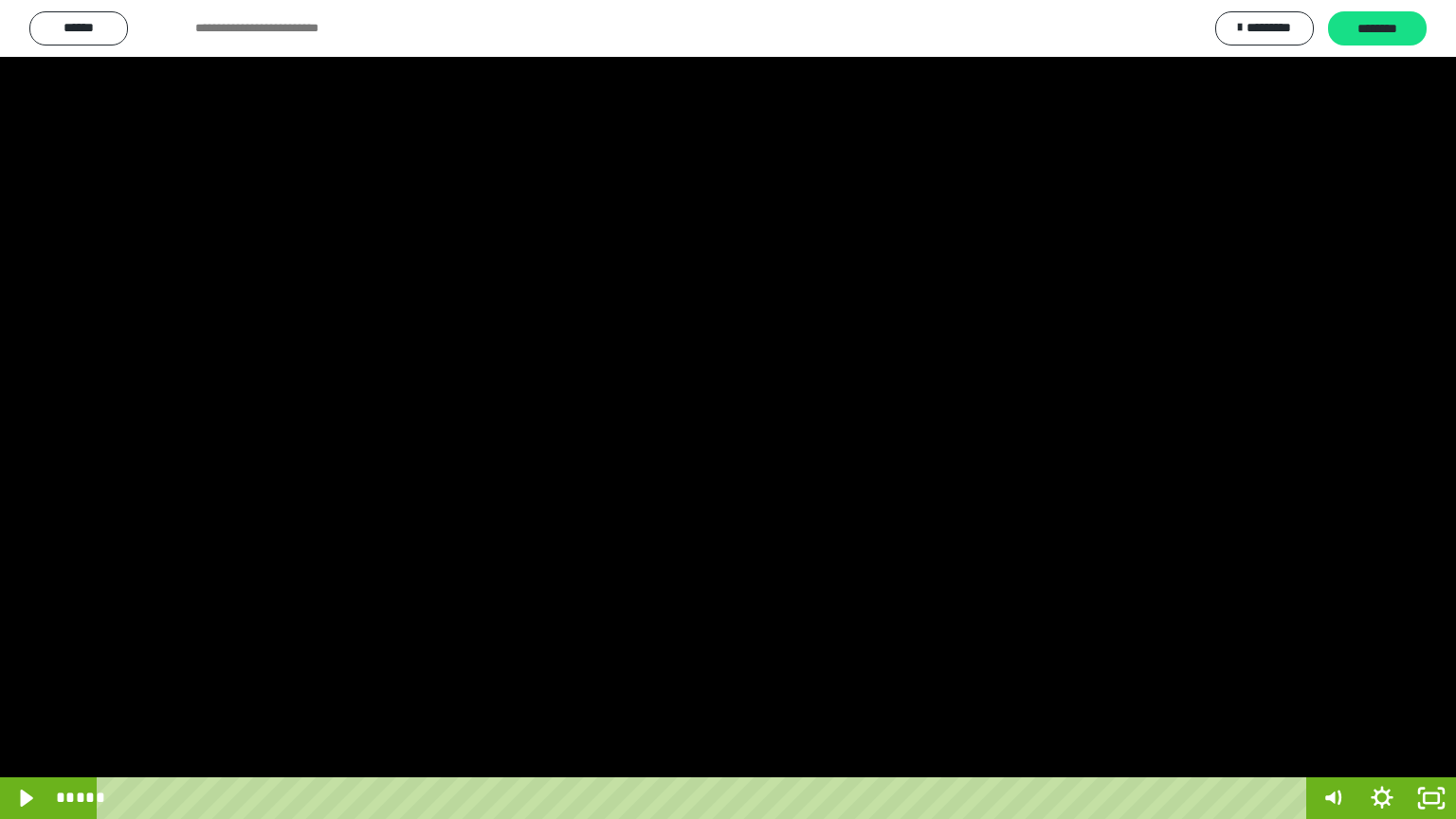 click at bounding box center (728, 410) 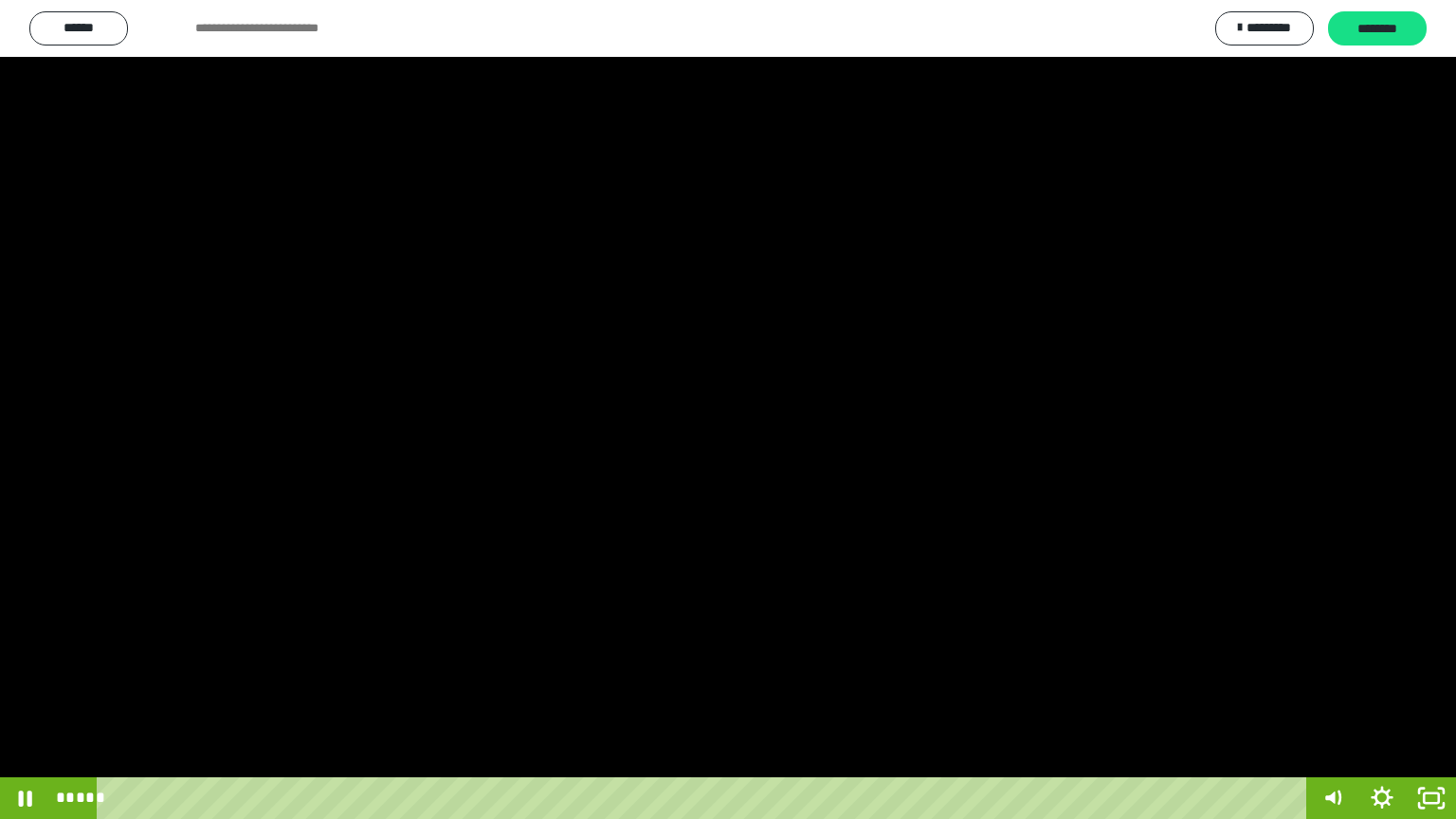 click at bounding box center [728, 410] 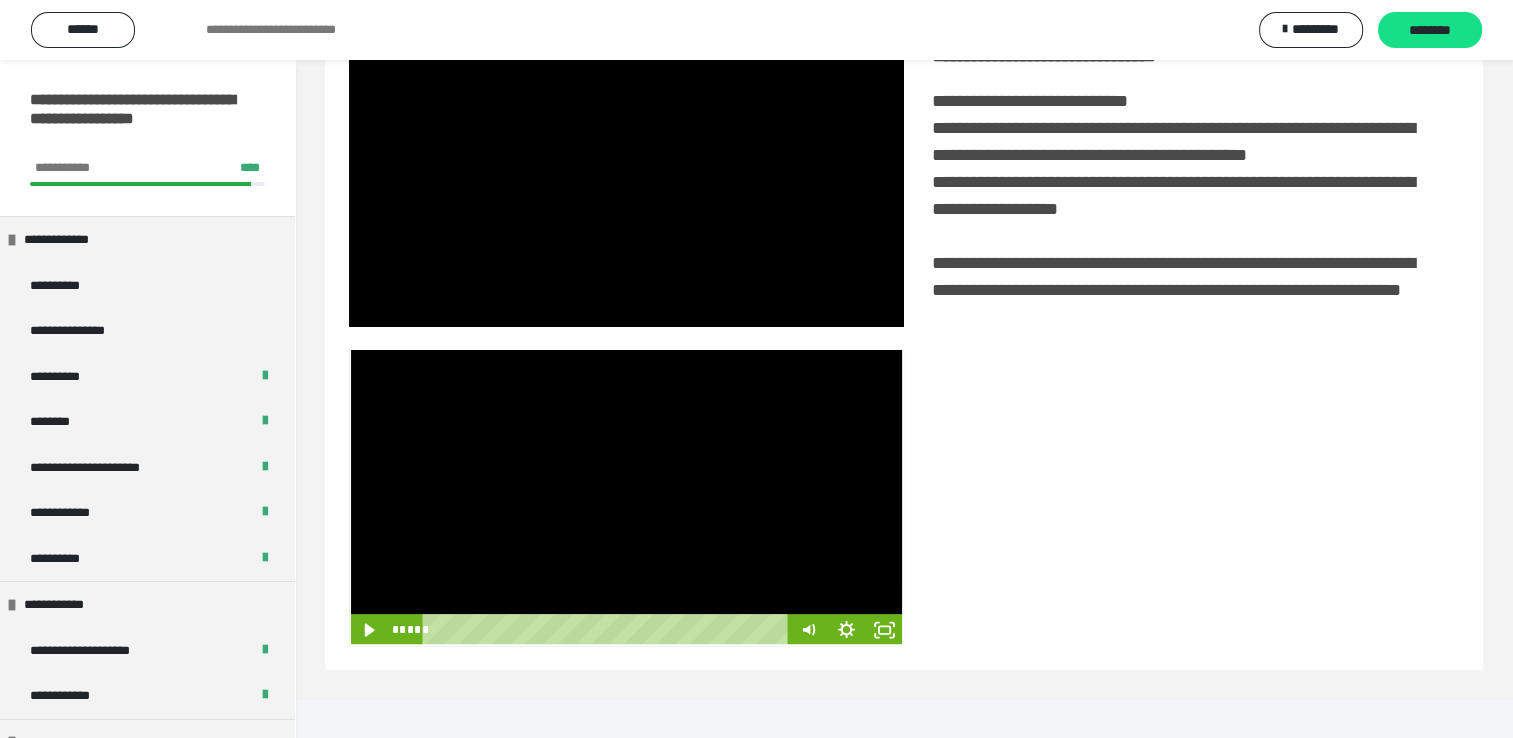 scroll, scrollTop: 446, scrollLeft: 0, axis: vertical 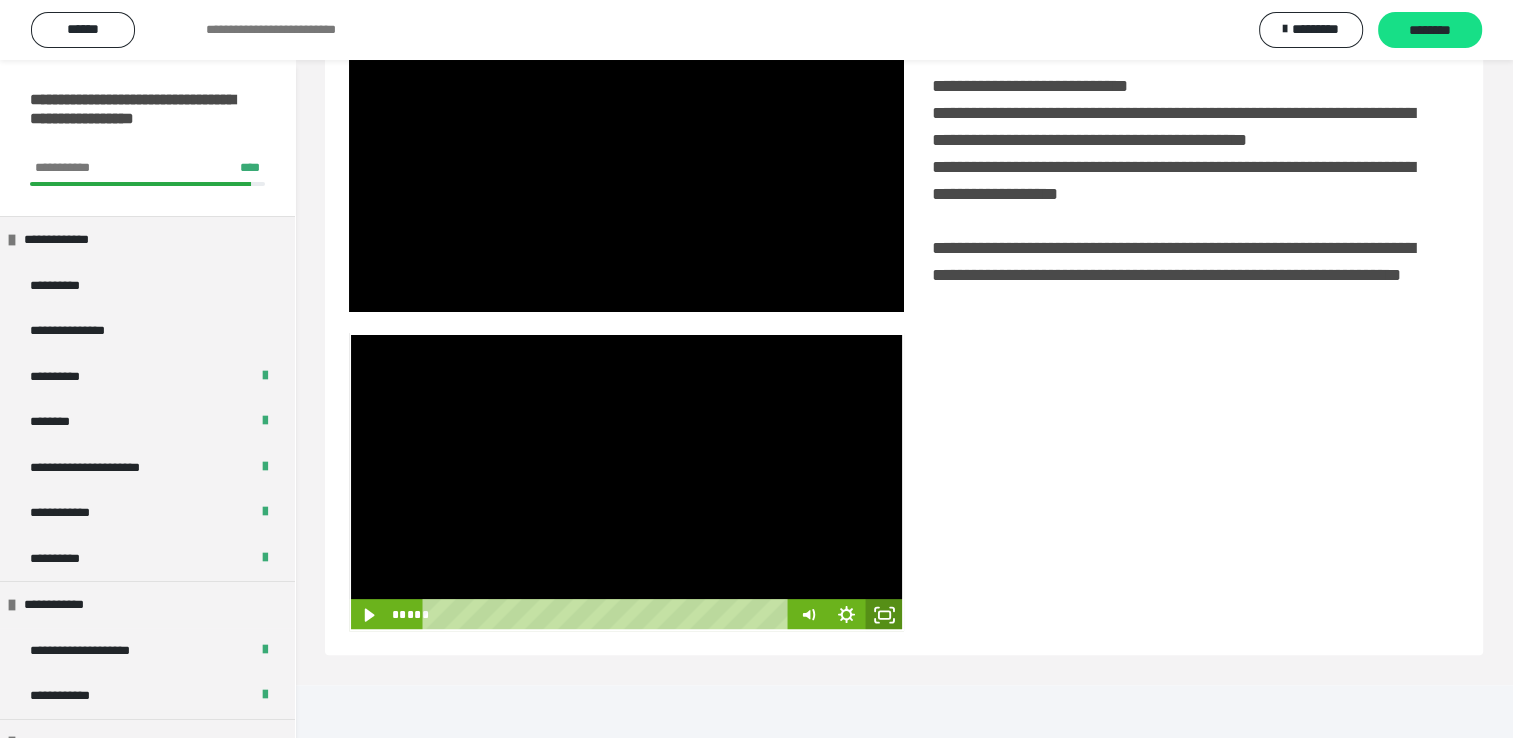 click 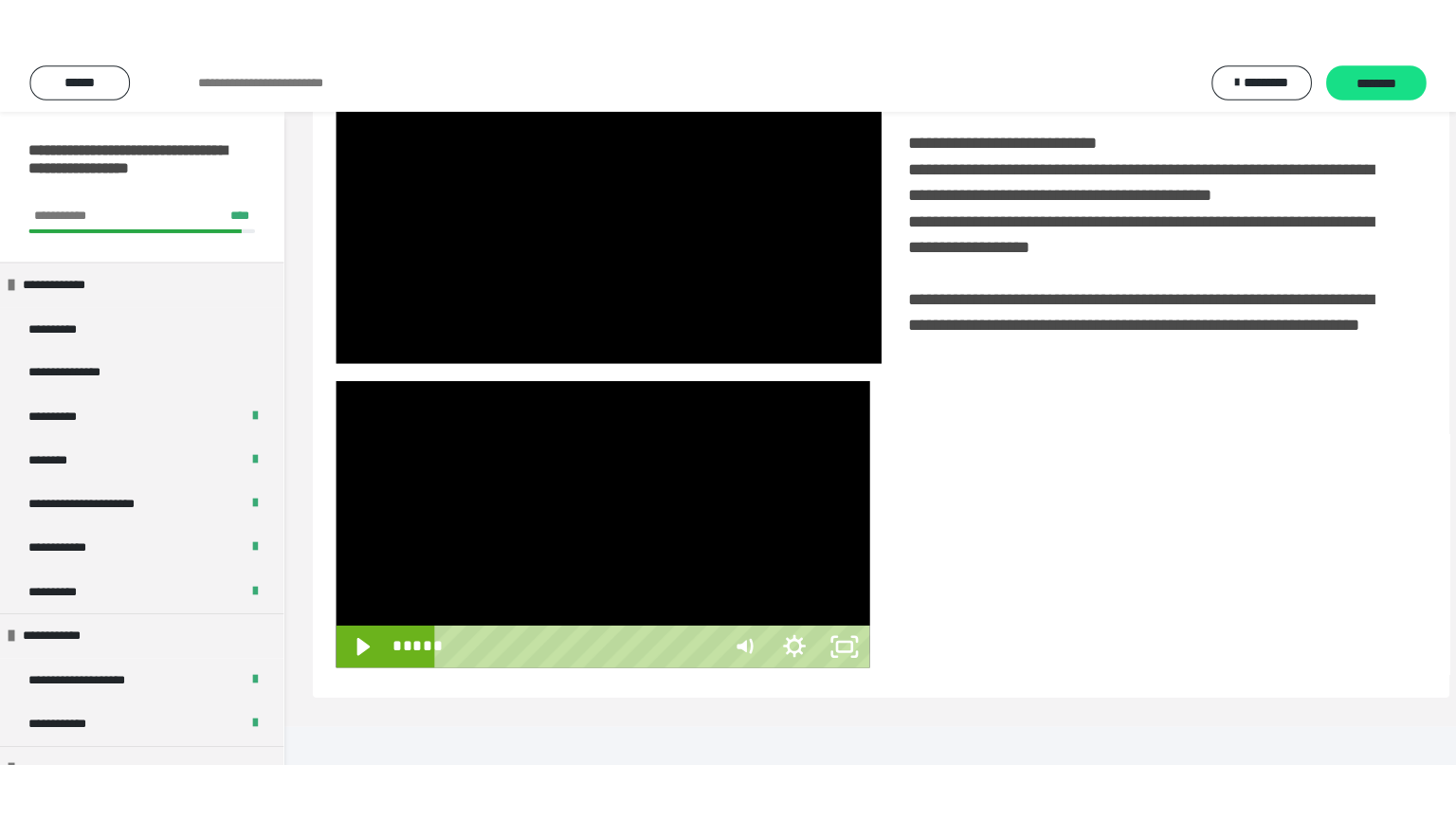 scroll, scrollTop: 317, scrollLeft: 0, axis: vertical 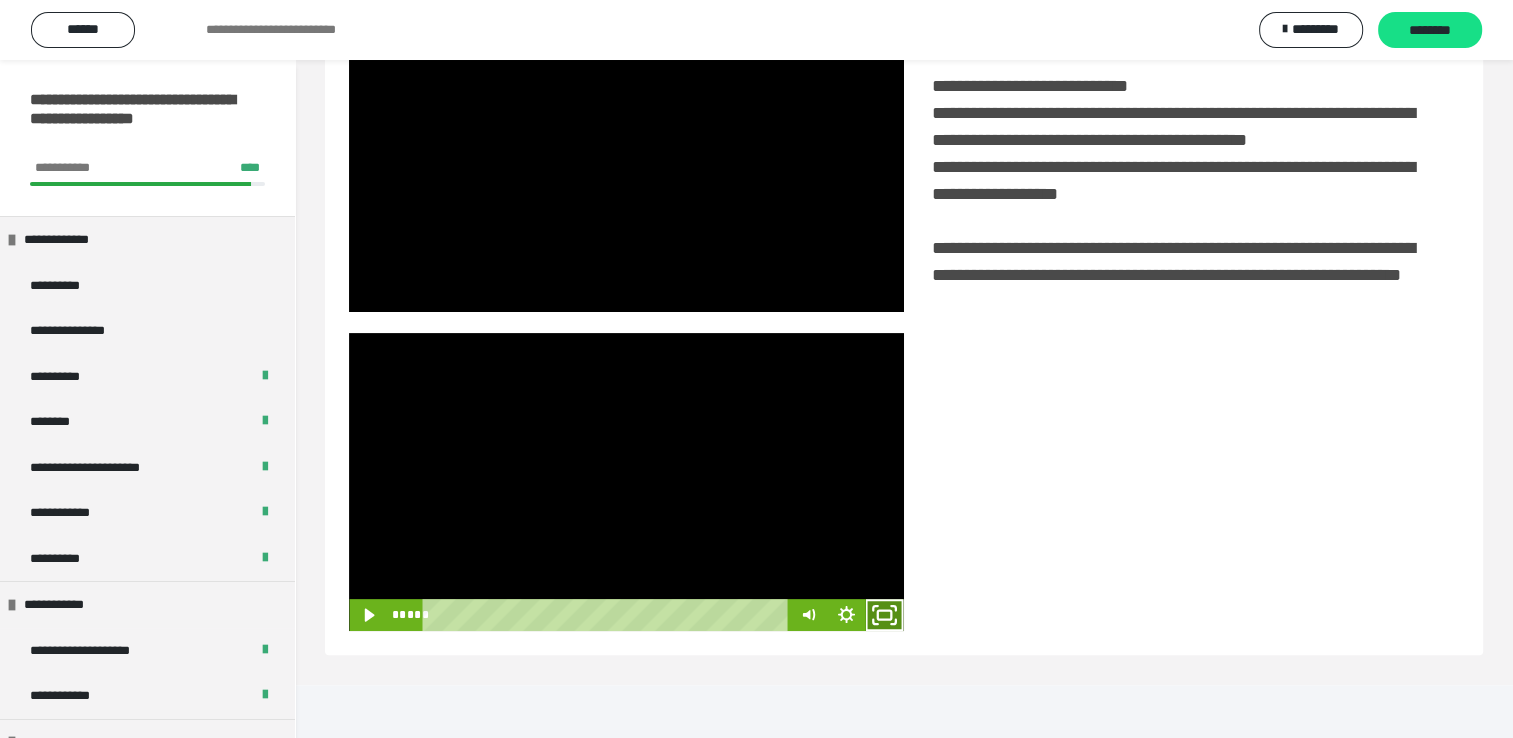 click 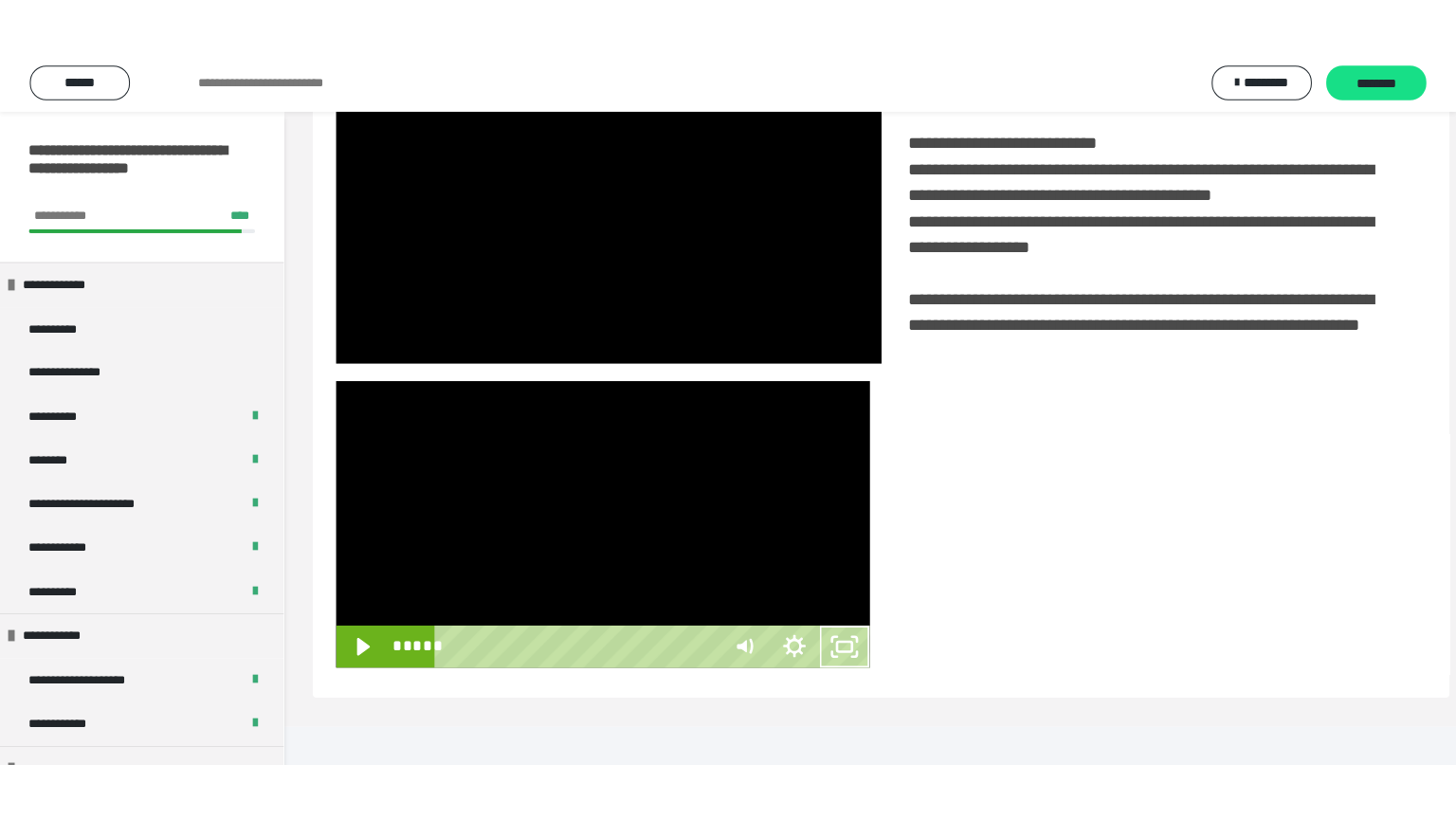 scroll, scrollTop: 317, scrollLeft: 0, axis: vertical 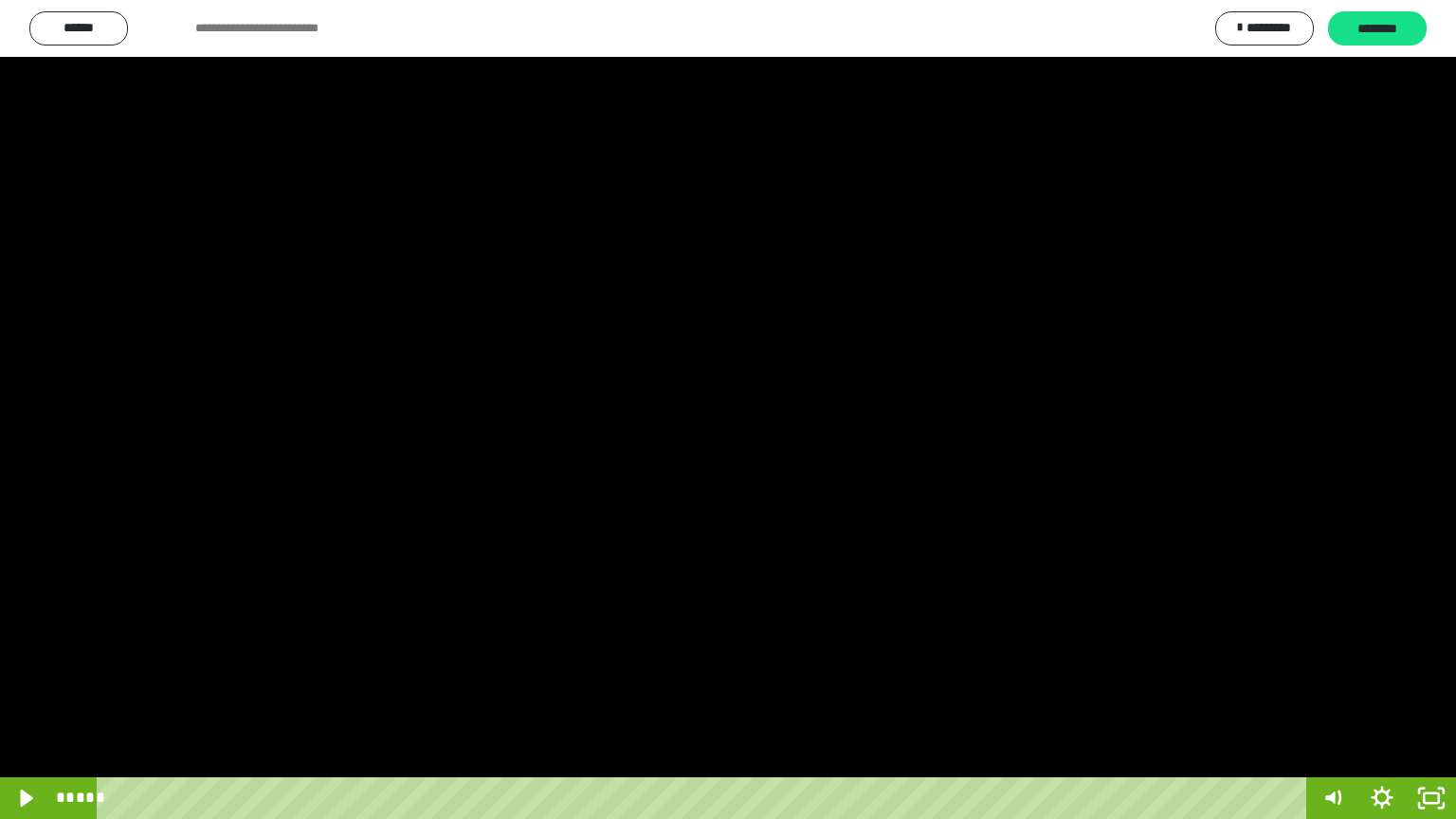 click at bounding box center [728, 410] 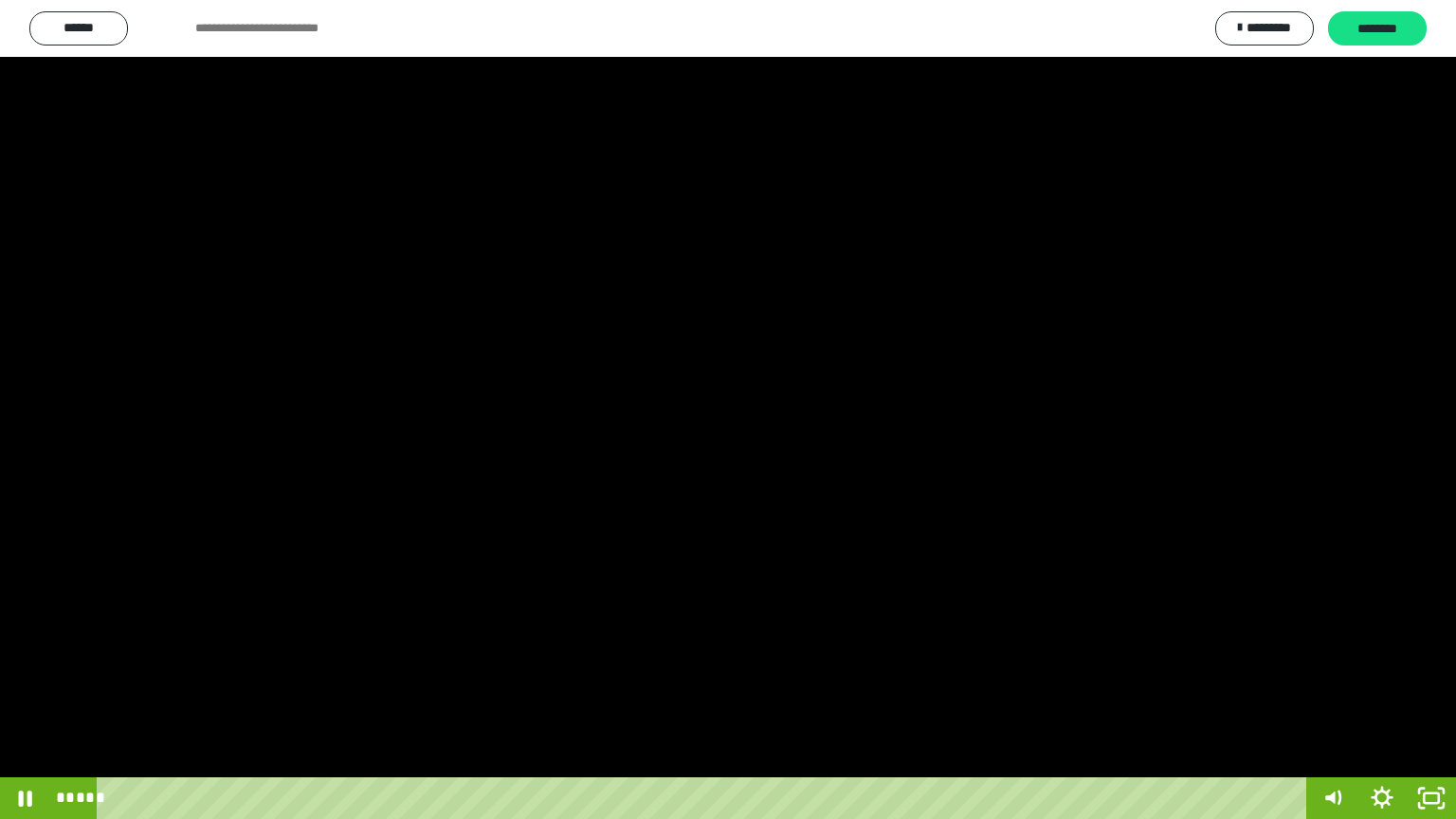 click at bounding box center [728, 410] 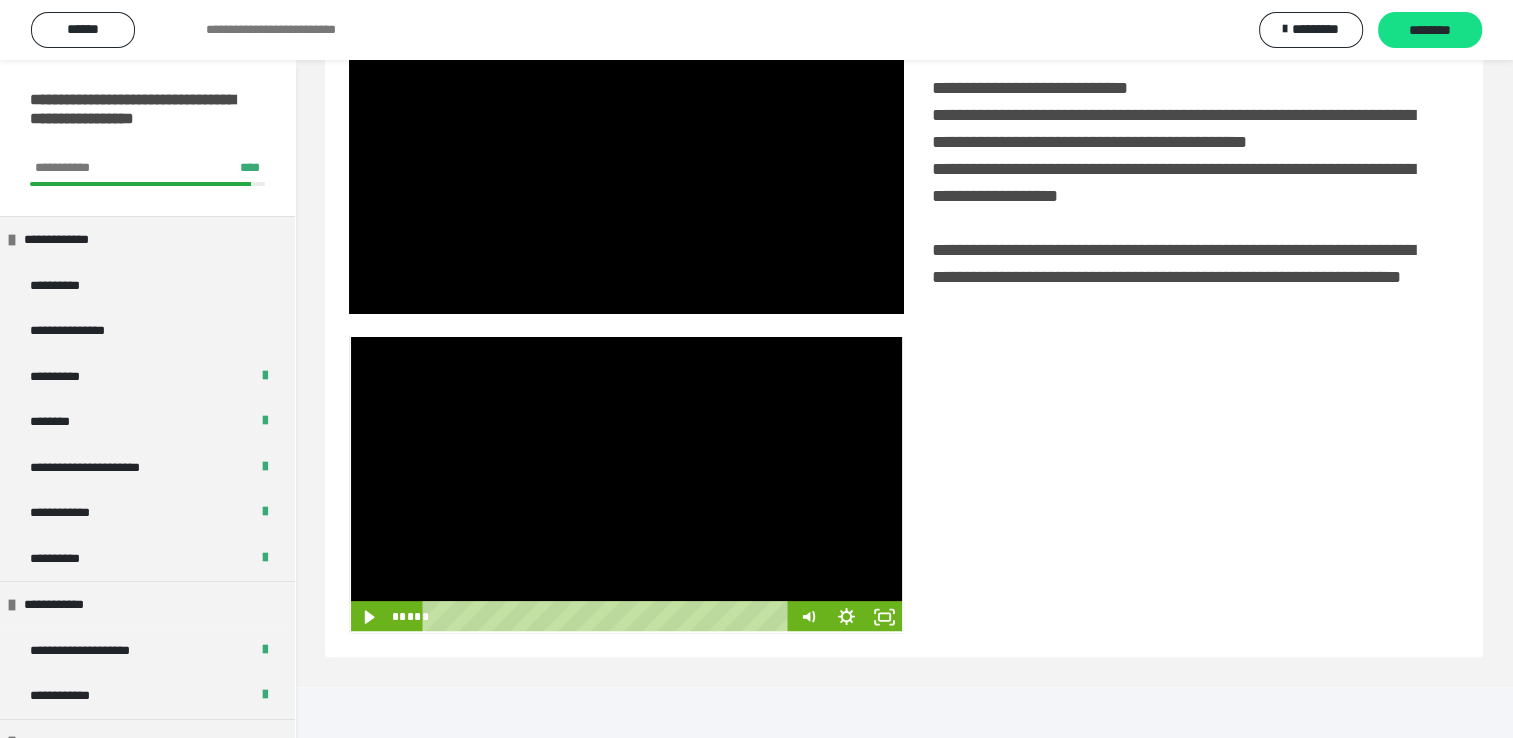 scroll, scrollTop: 446, scrollLeft: 0, axis: vertical 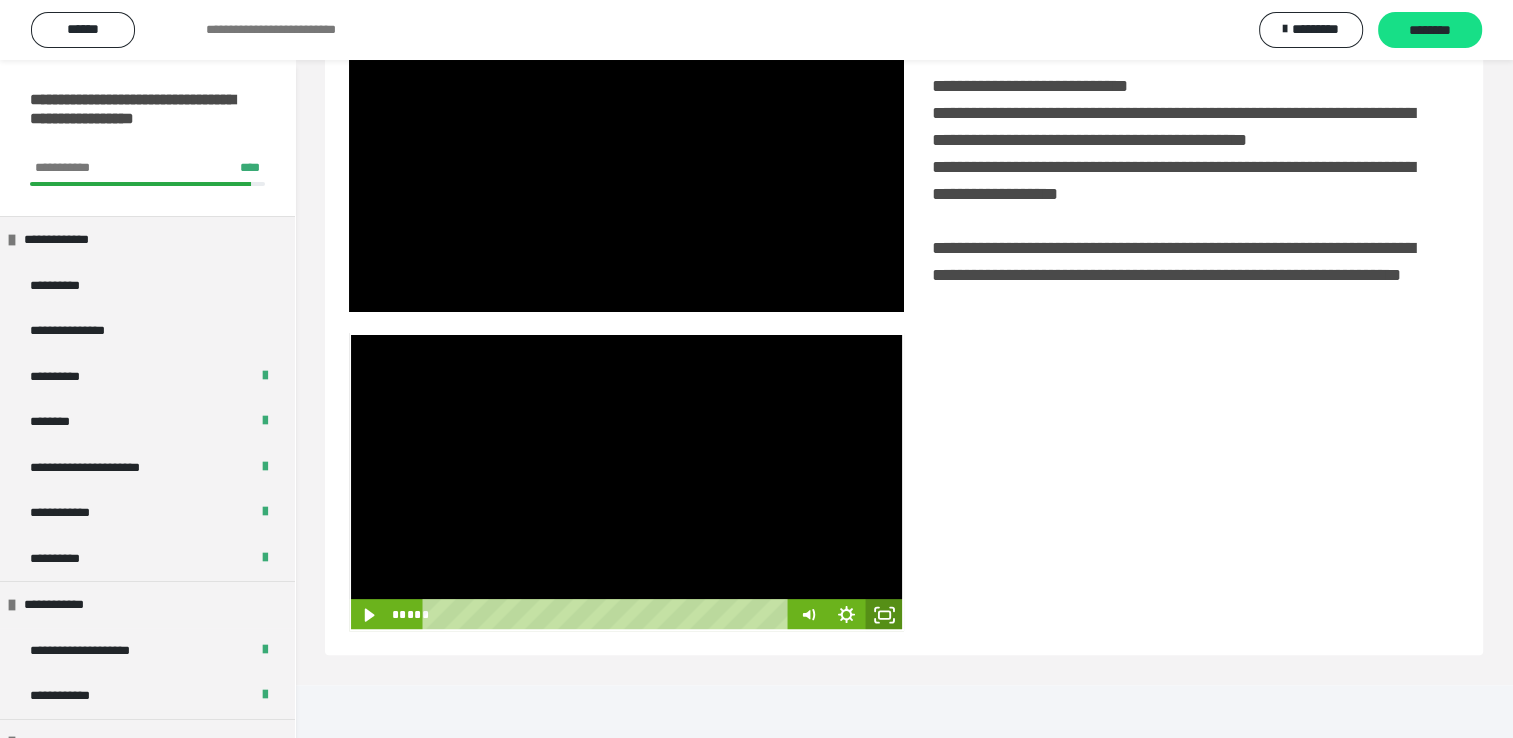 click 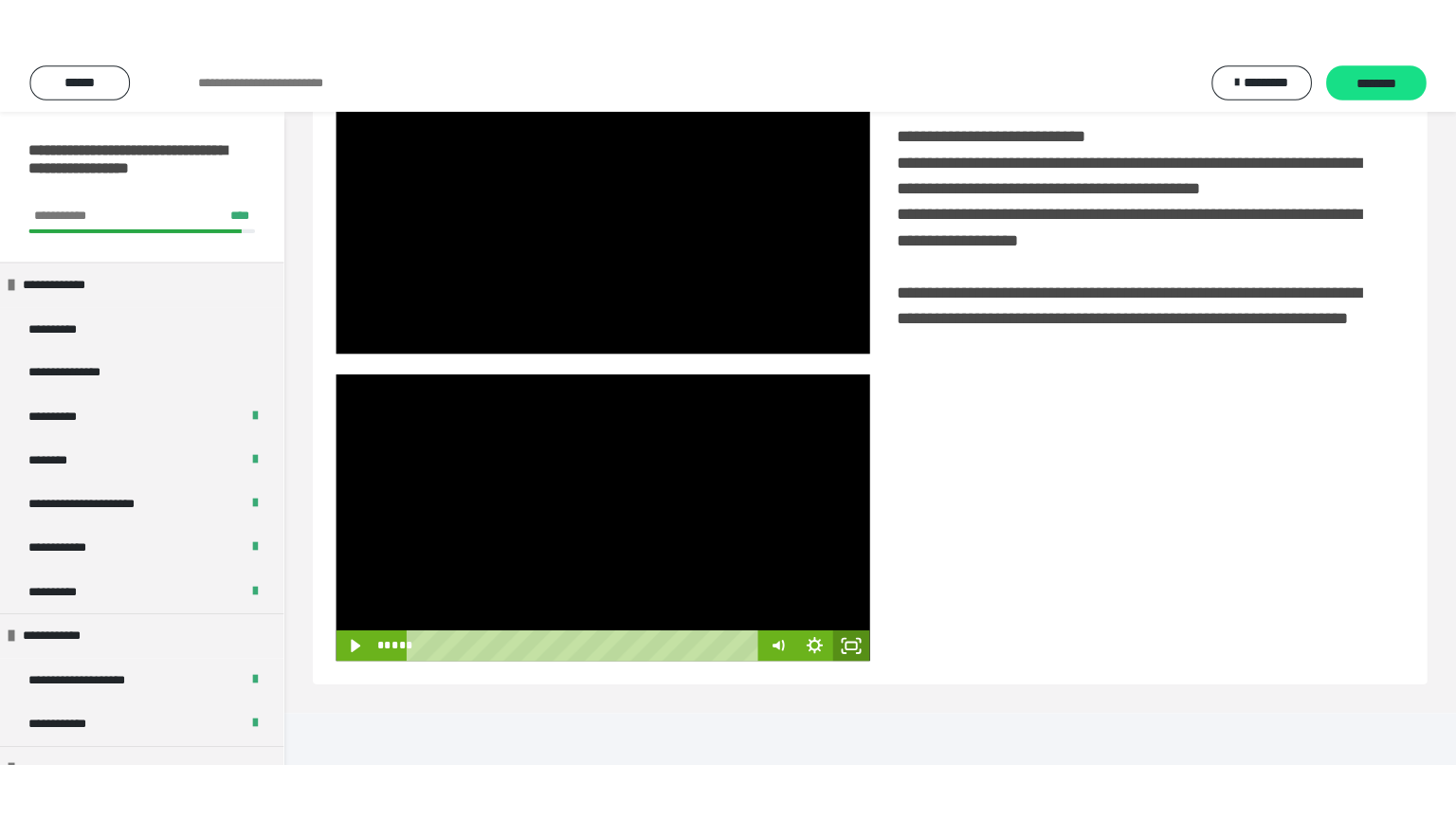 scroll, scrollTop: 317, scrollLeft: 0, axis: vertical 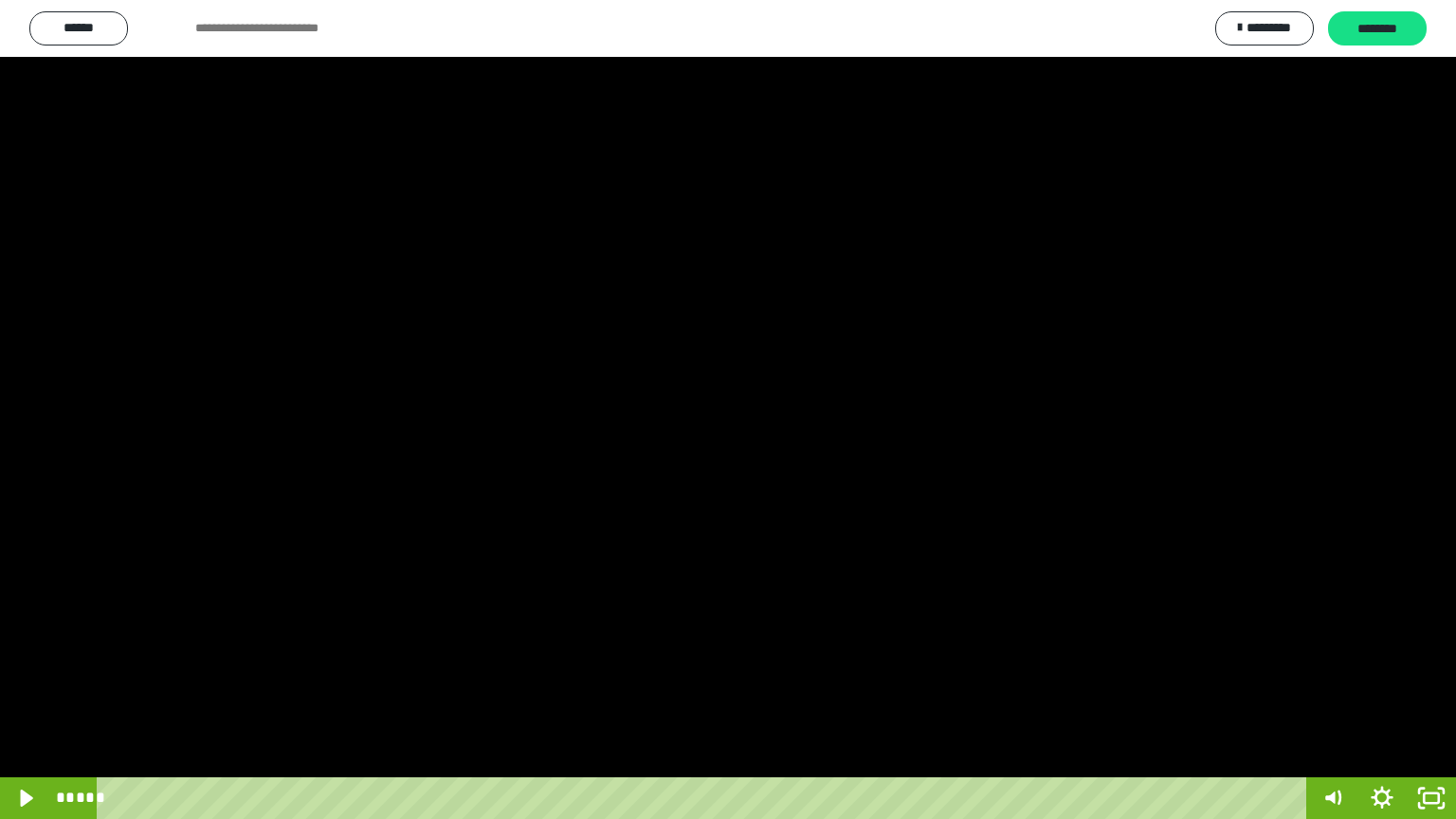 drag, startPoint x: 687, startPoint y: 467, endPoint x: 732, endPoint y: 468, distance: 45.01111 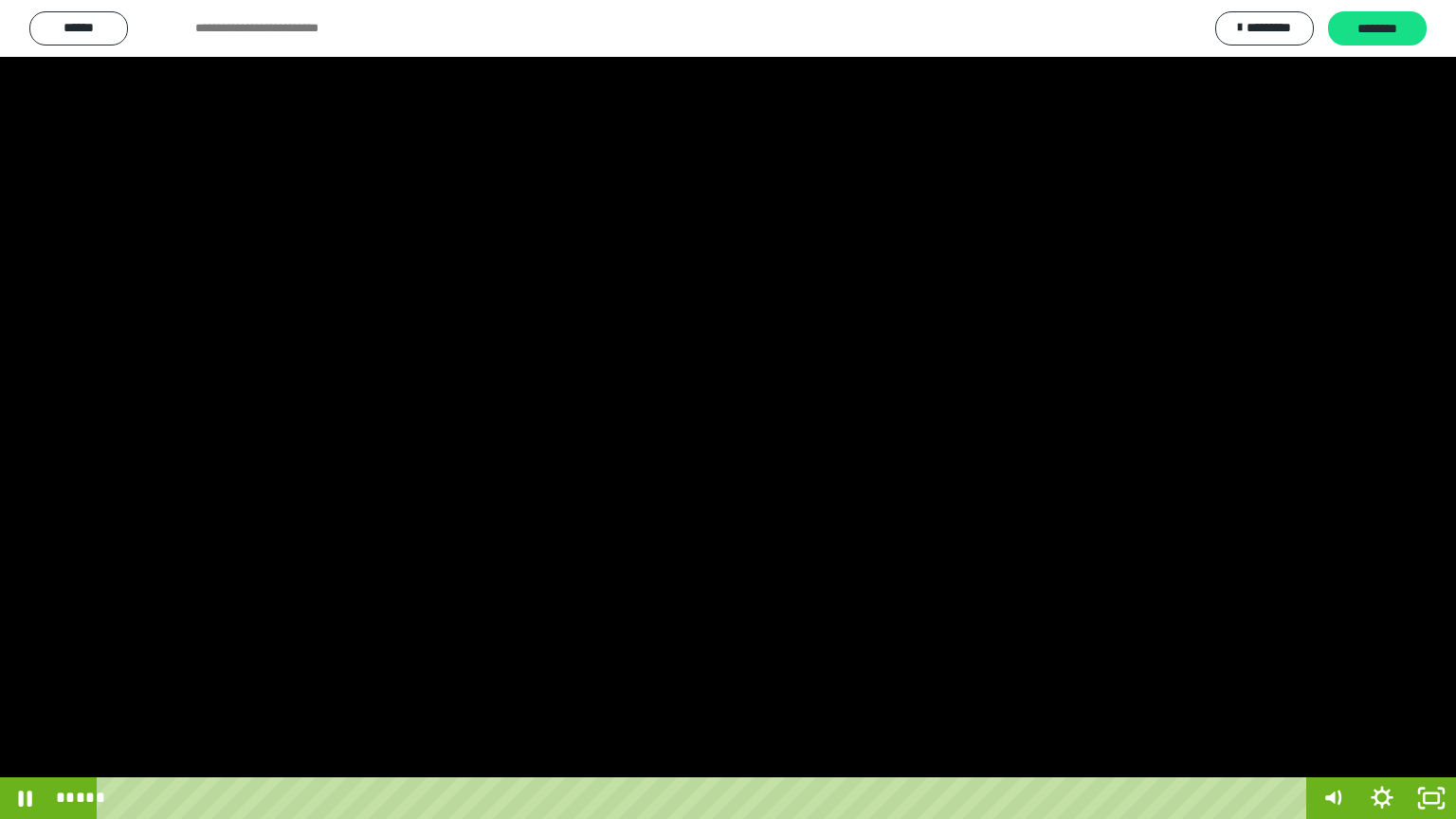 click at bounding box center (728, 410) 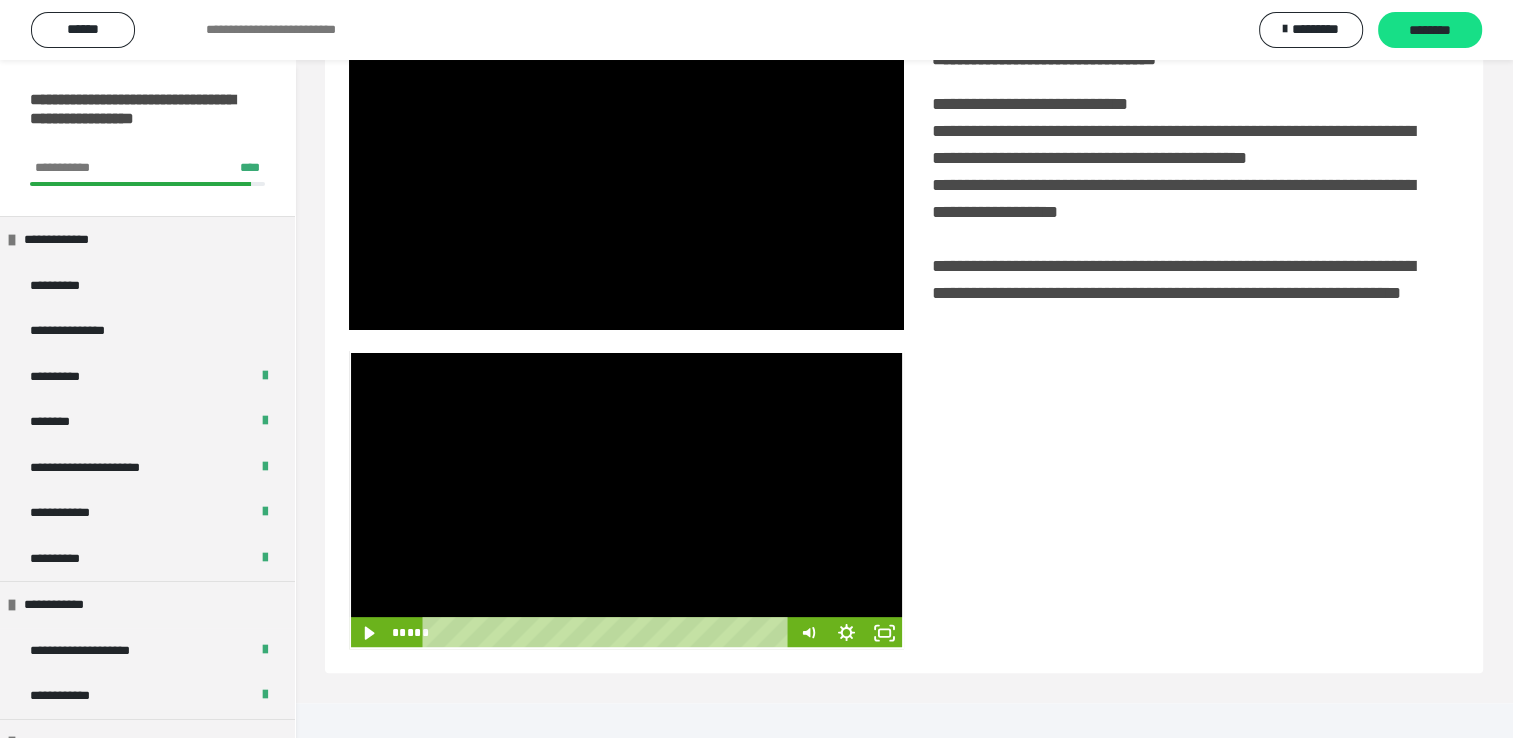 scroll, scrollTop: 446, scrollLeft: 0, axis: vertical 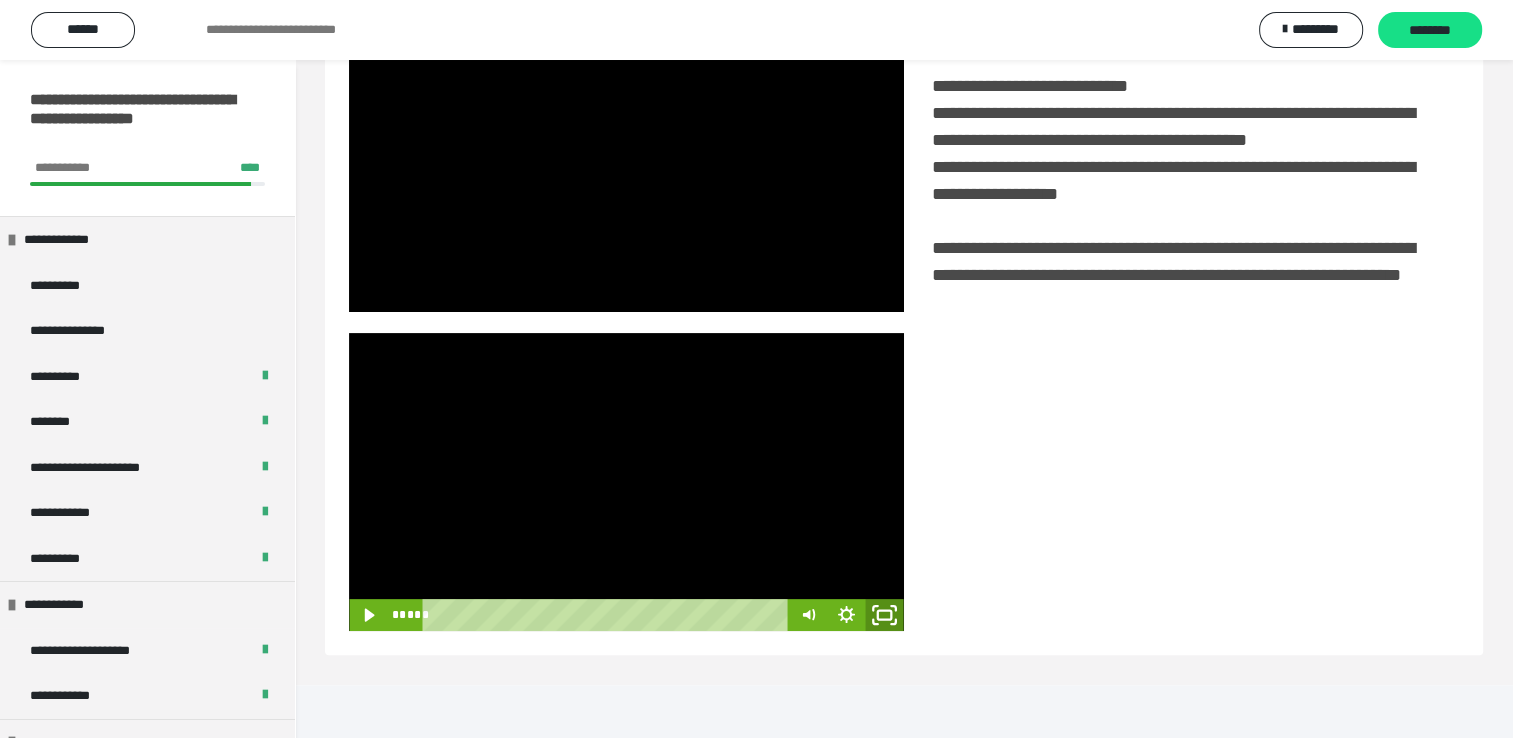 click 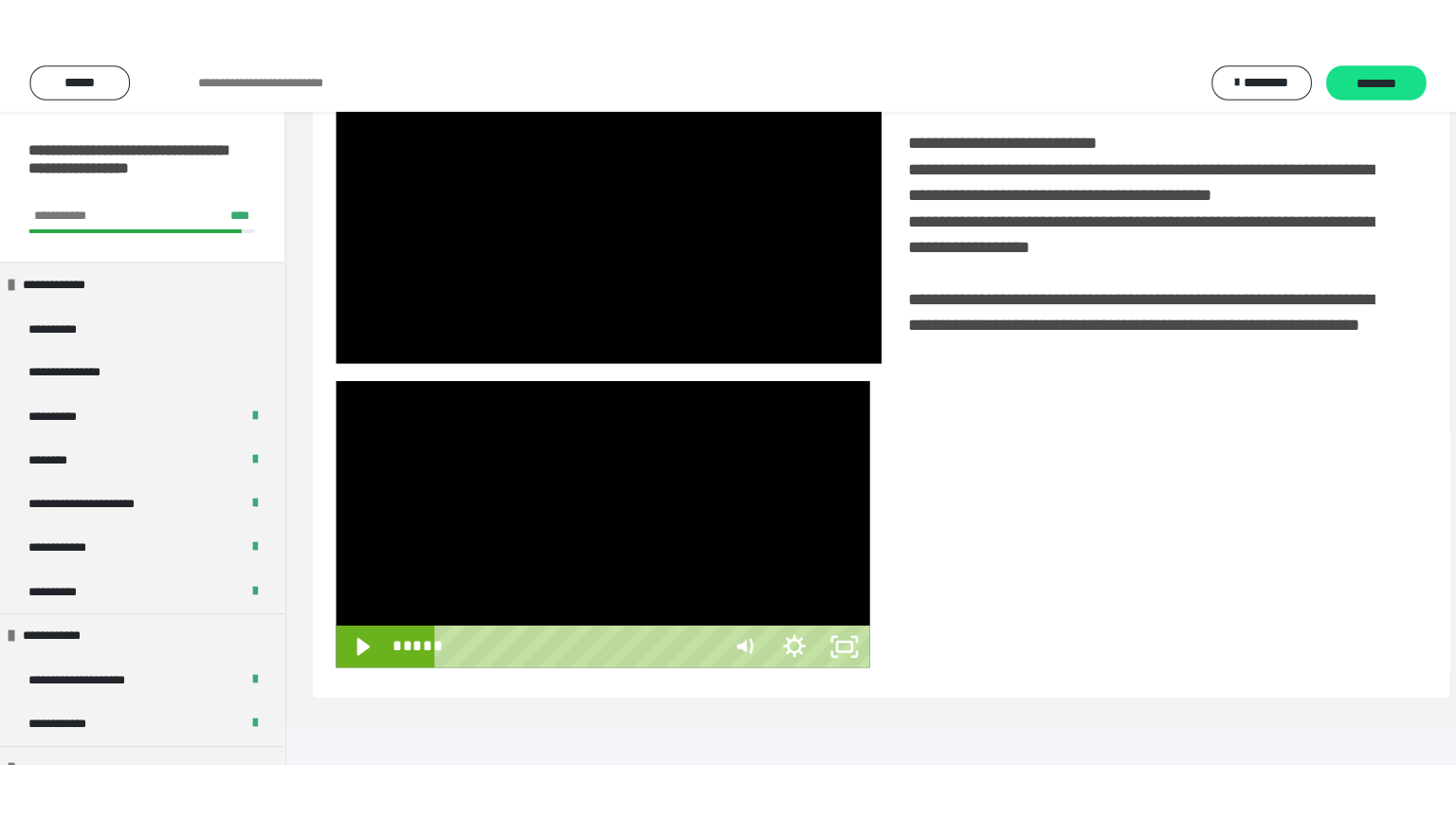 scroll, scrollTop: 317, scrollLeft: 0, axis: vertical 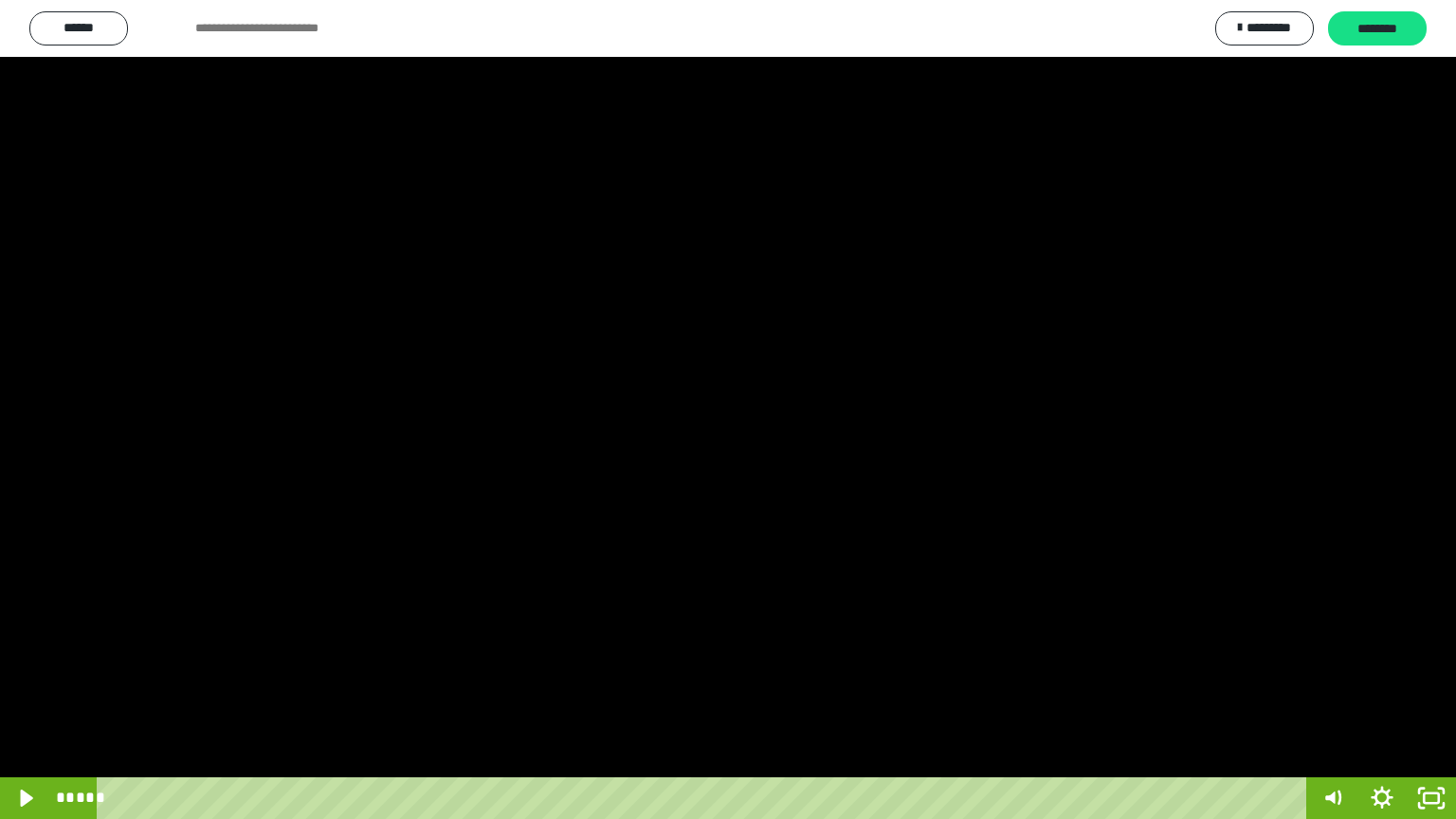 click at bounding box center (728, 410) 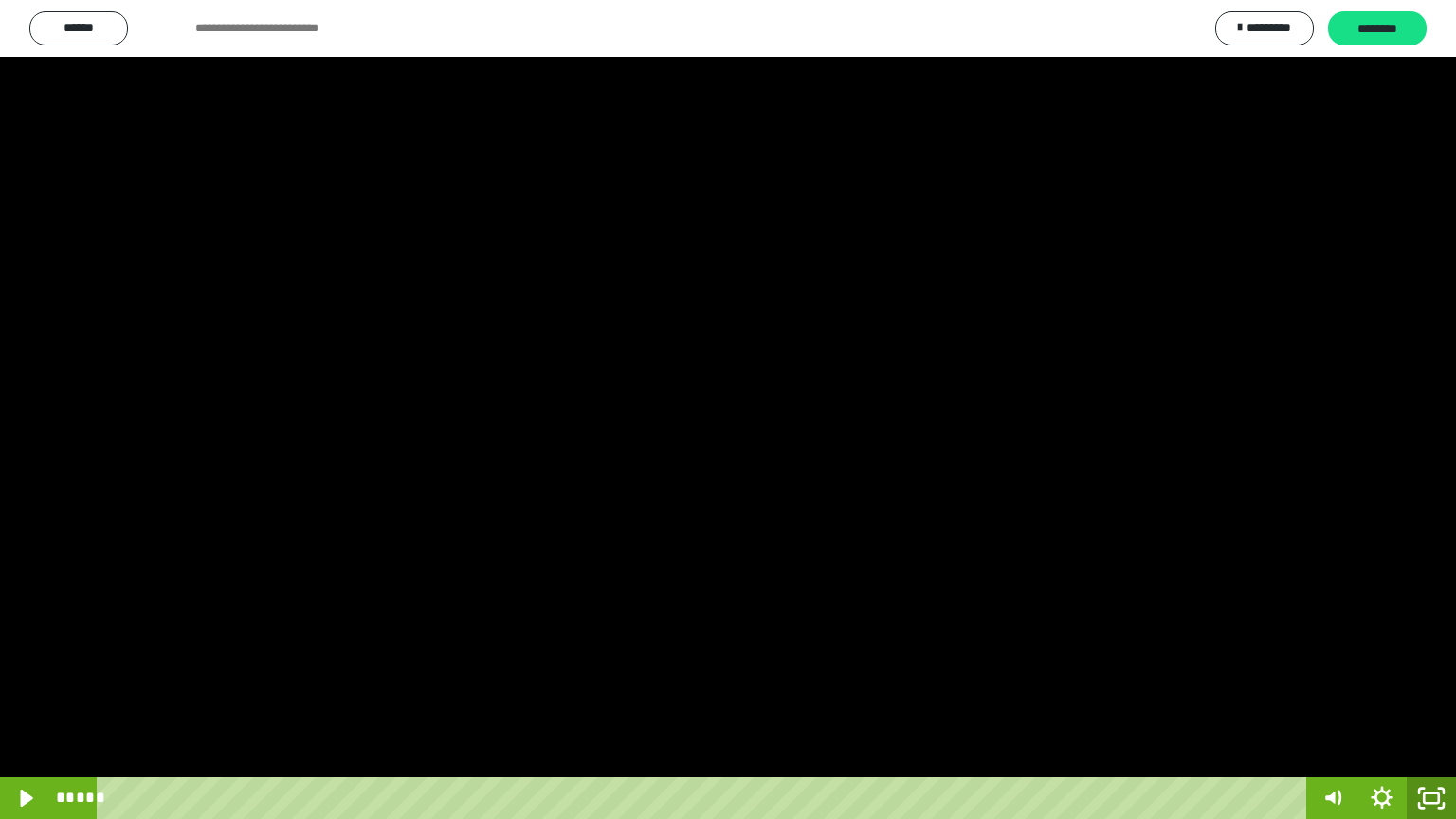 click 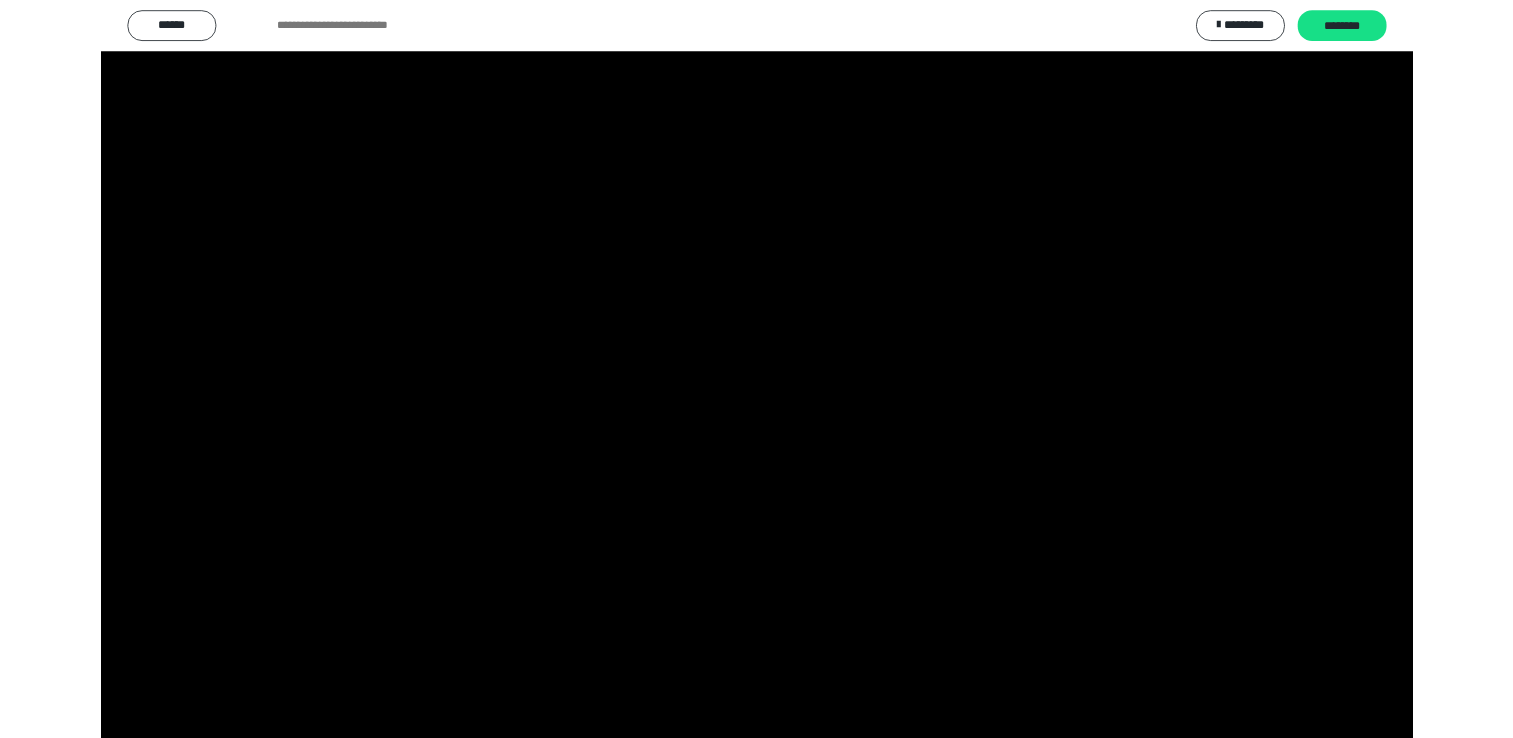 scroll, scrollTop: 324, scrollLeft: 0, axis: vertical 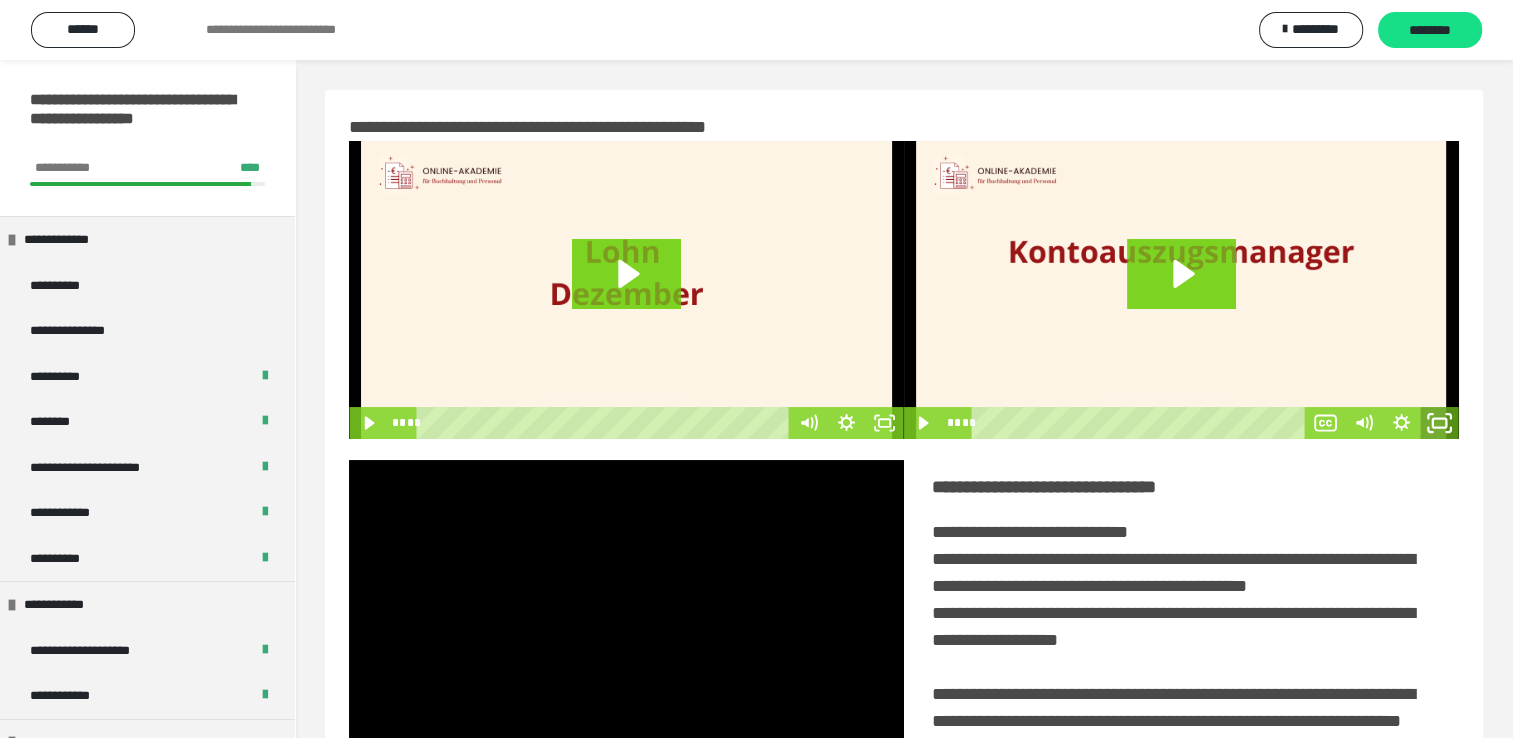 click 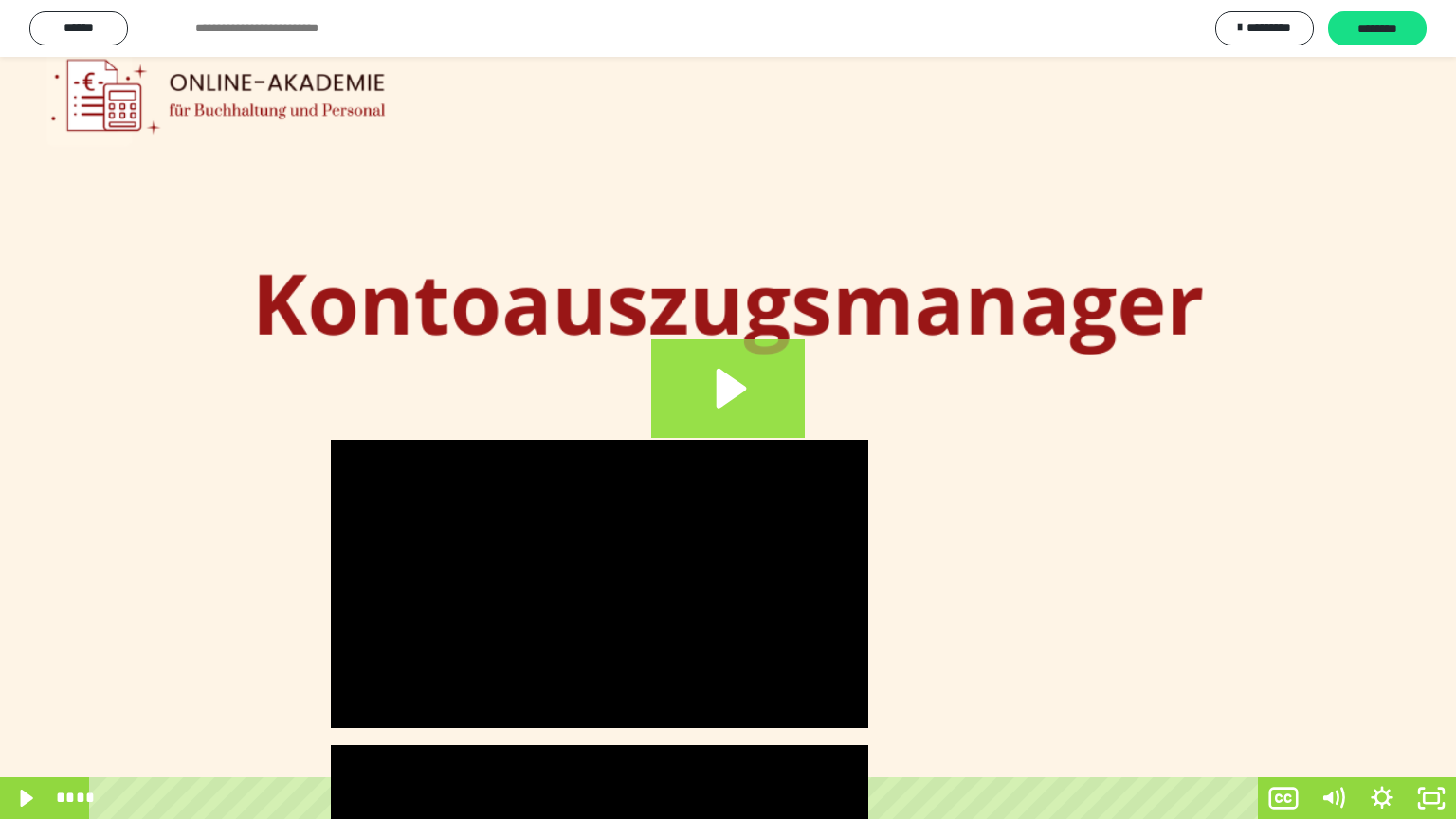 click 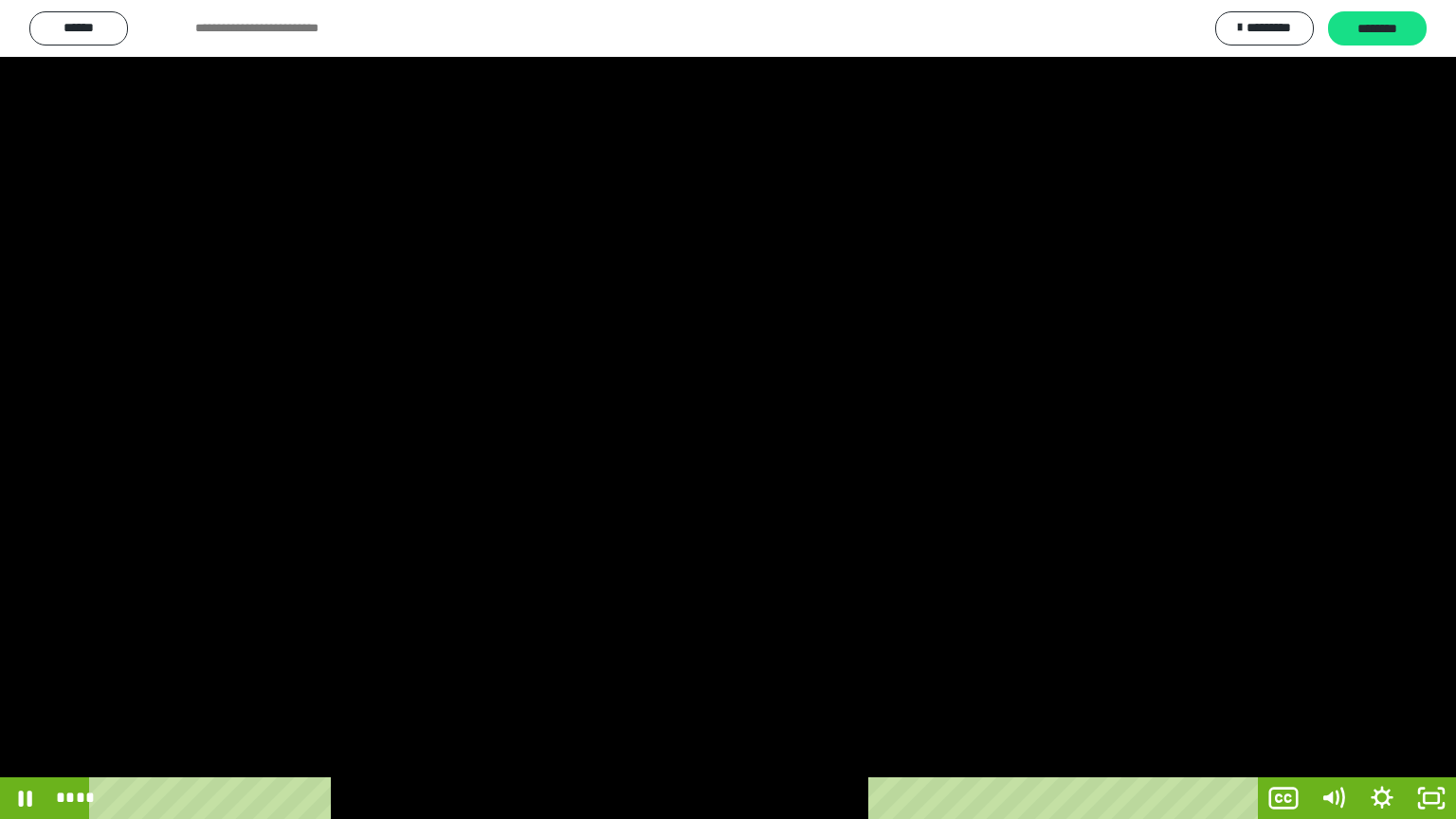 click at bounding box center [728, 410] 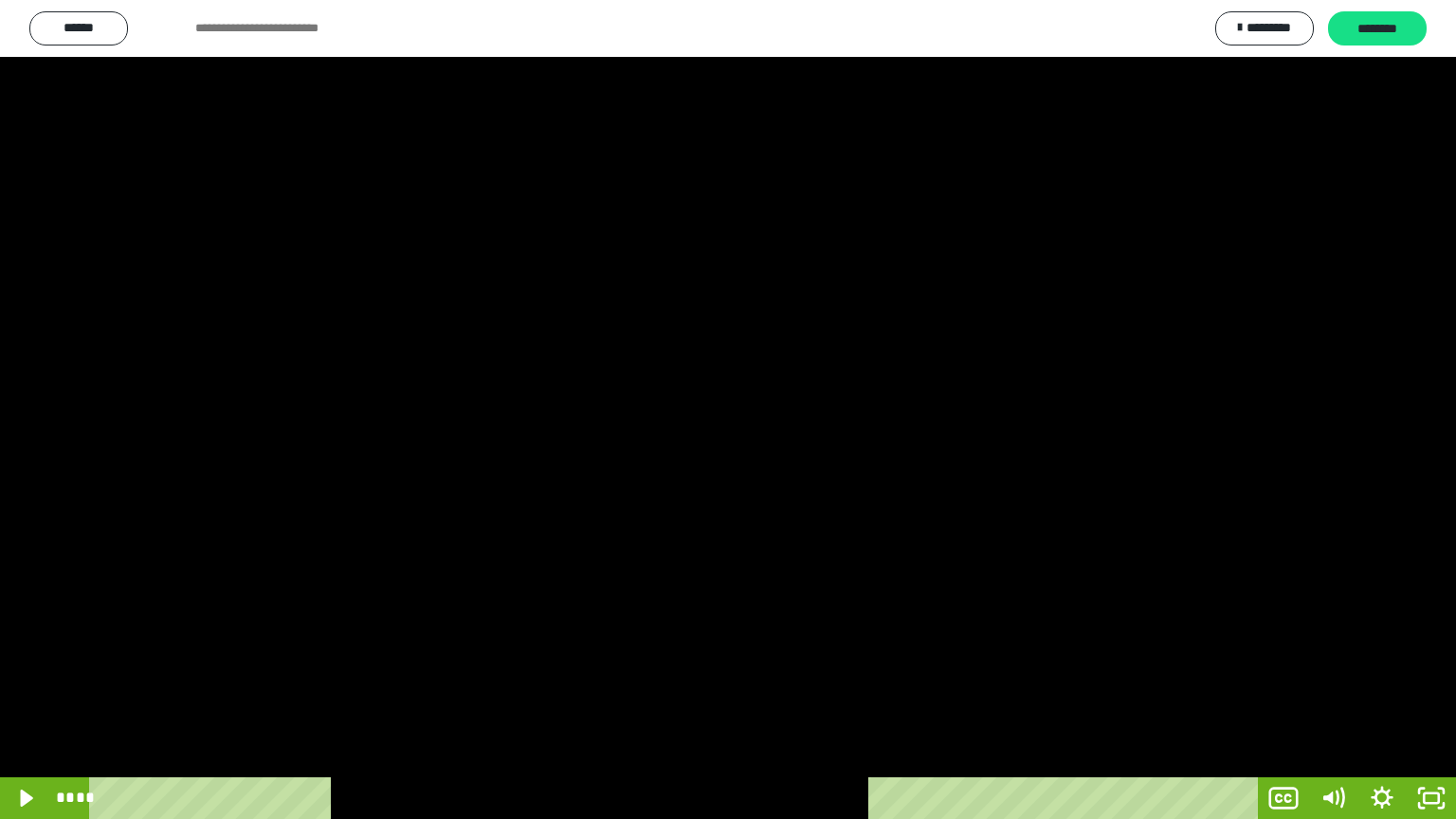 type 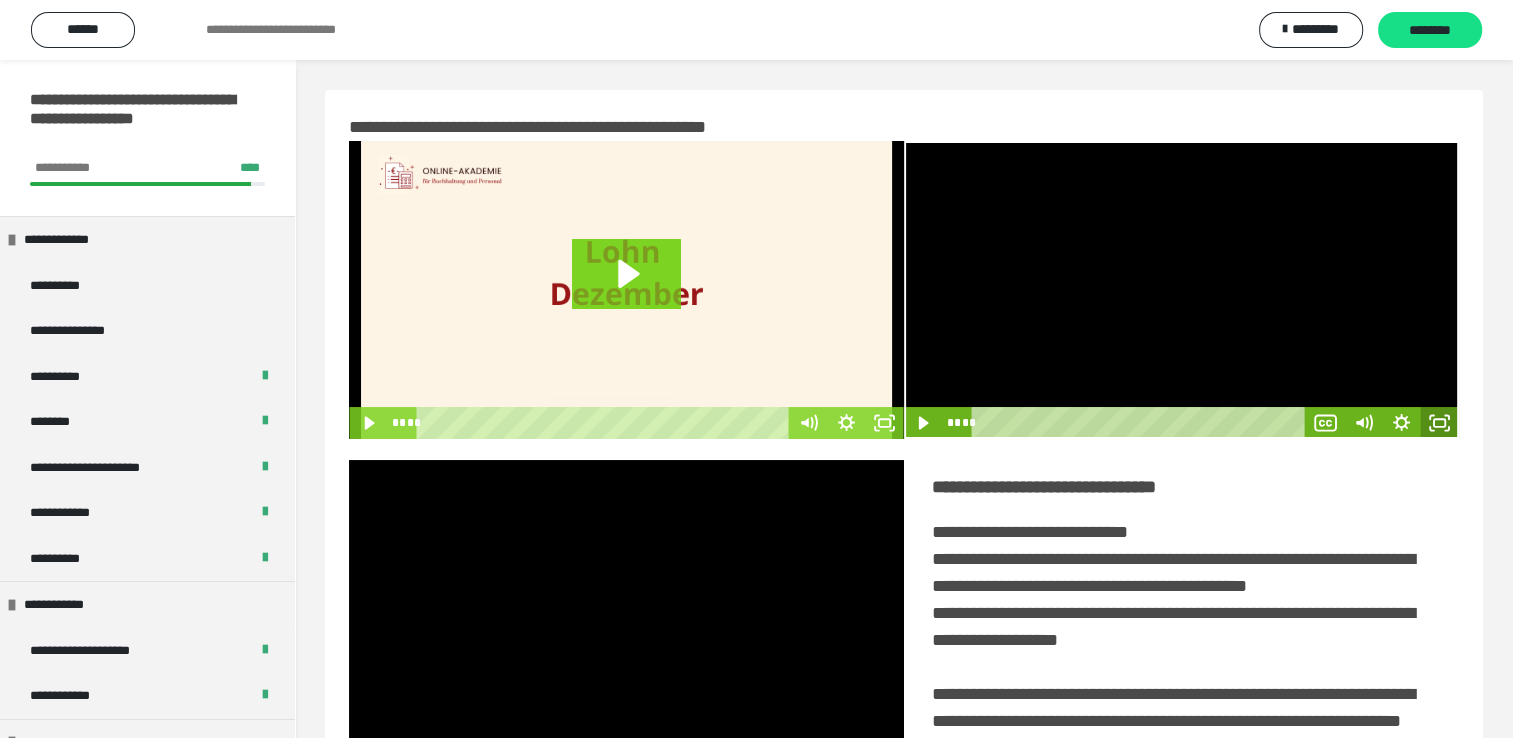 drag, startPoint x: 1440, startPoint y: 421, endPoint x: 1444, endPoint y: 493, distance: 72.11102 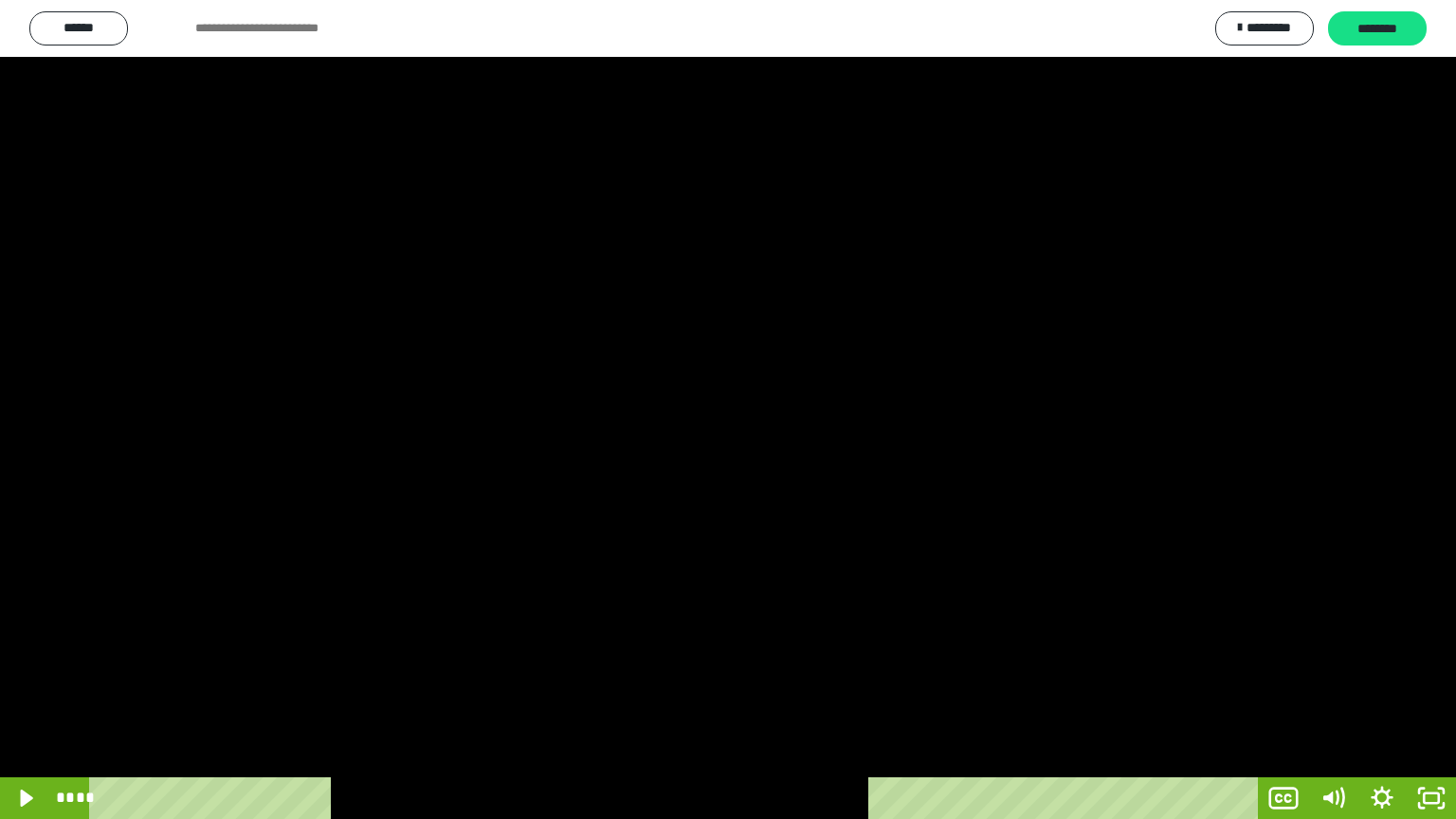click at bounding box center (728, 410) 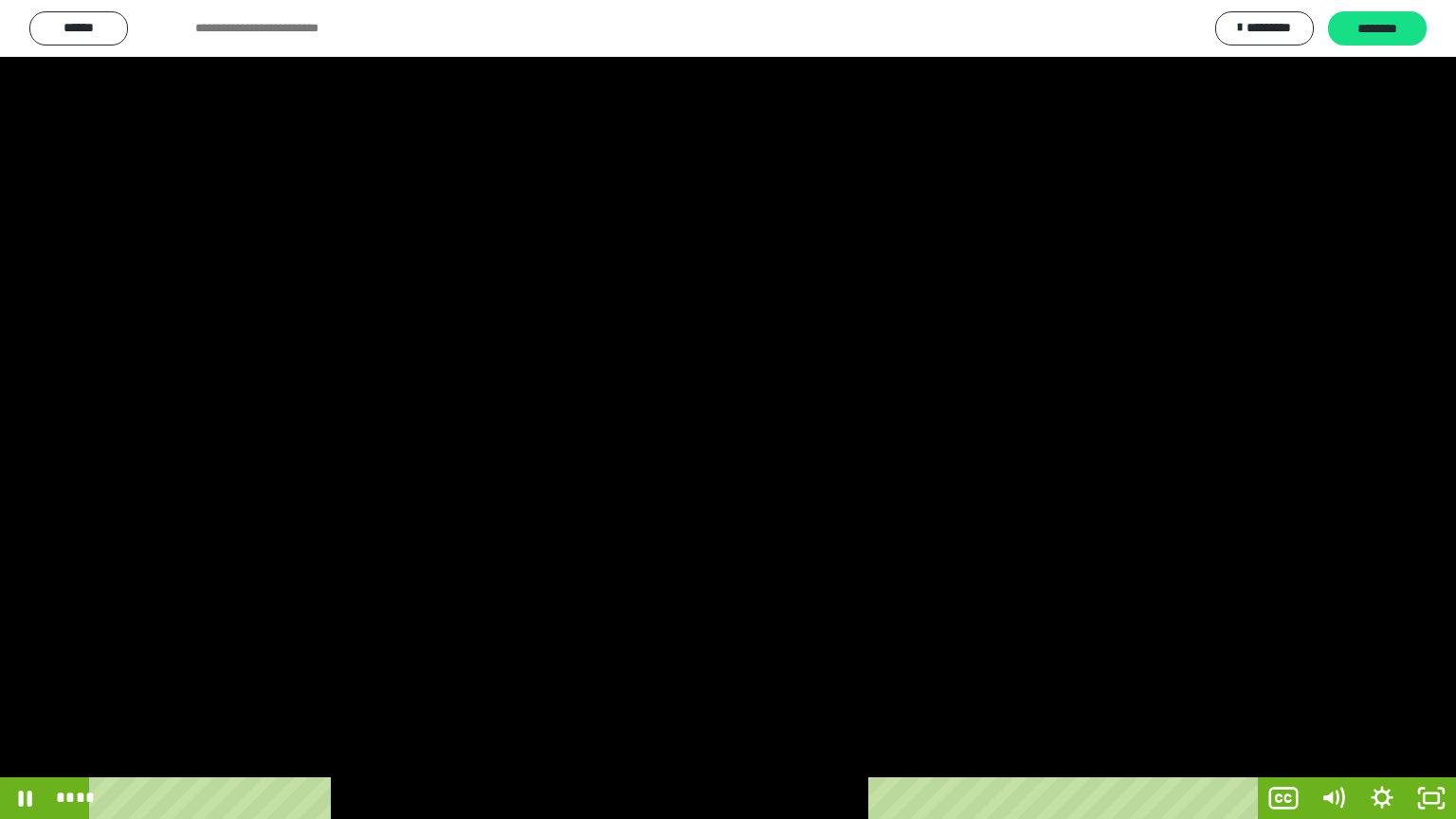 click at bounding box center (728, 410) 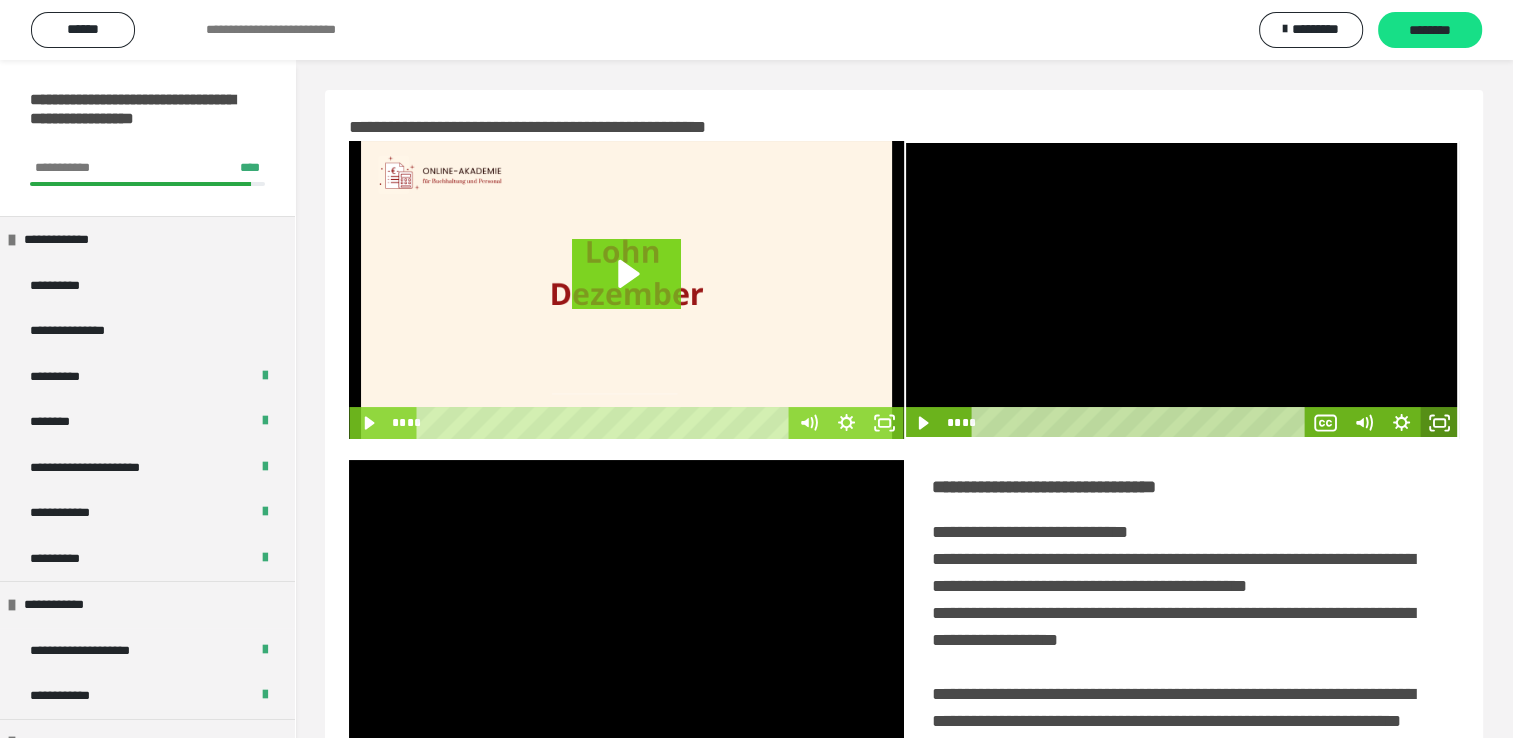 click 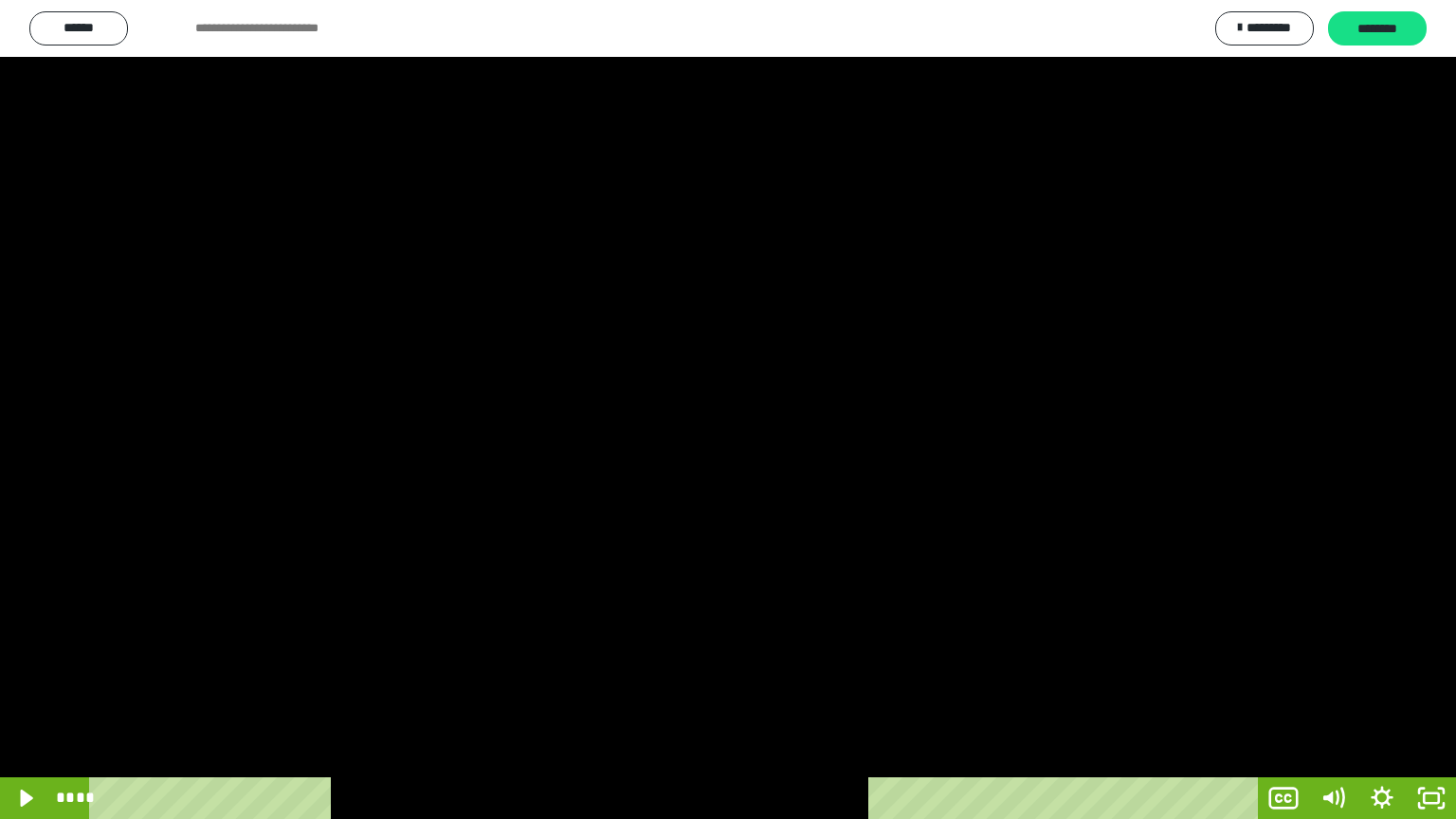 click at bounding box center (728, 410) 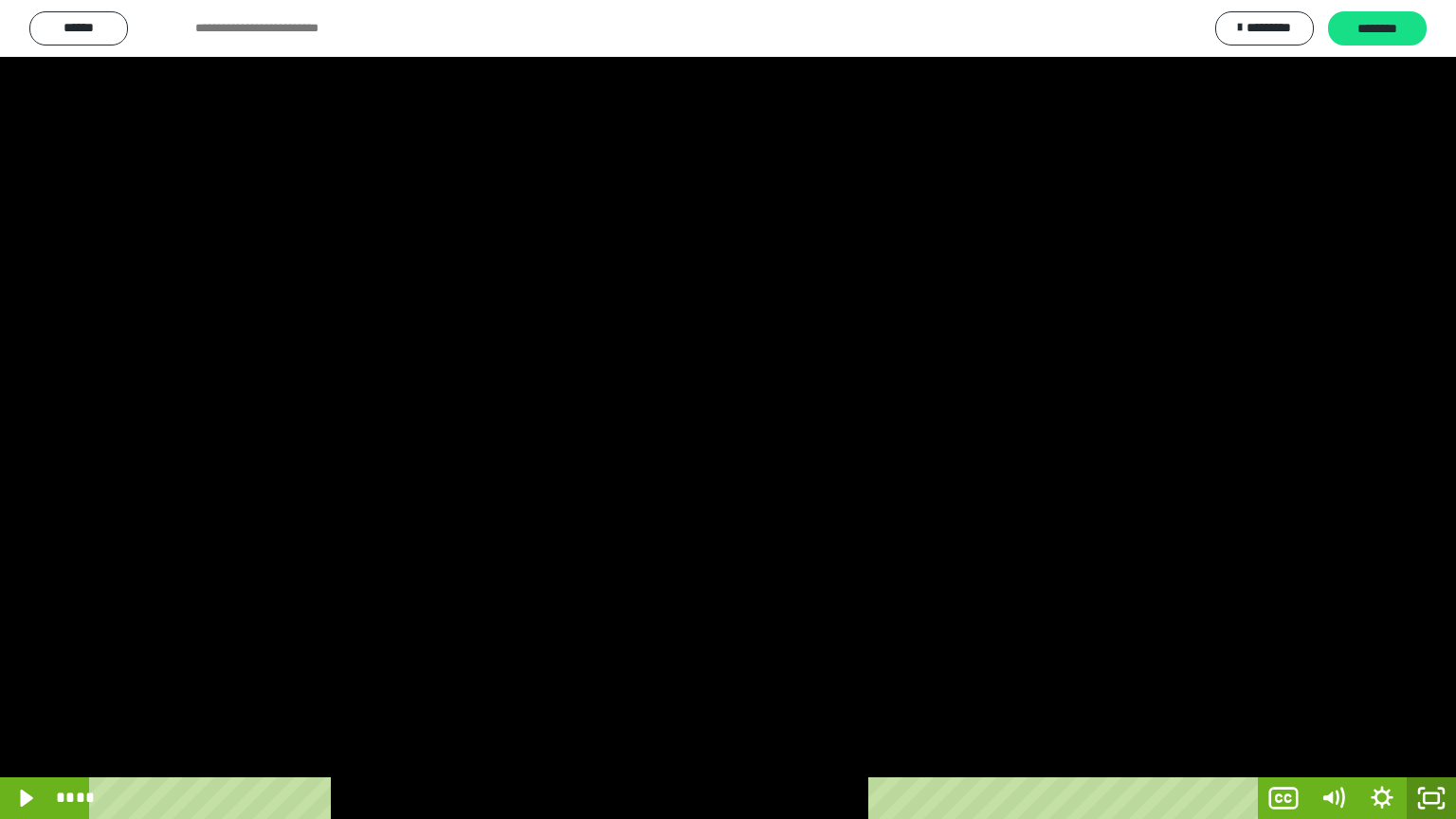 click 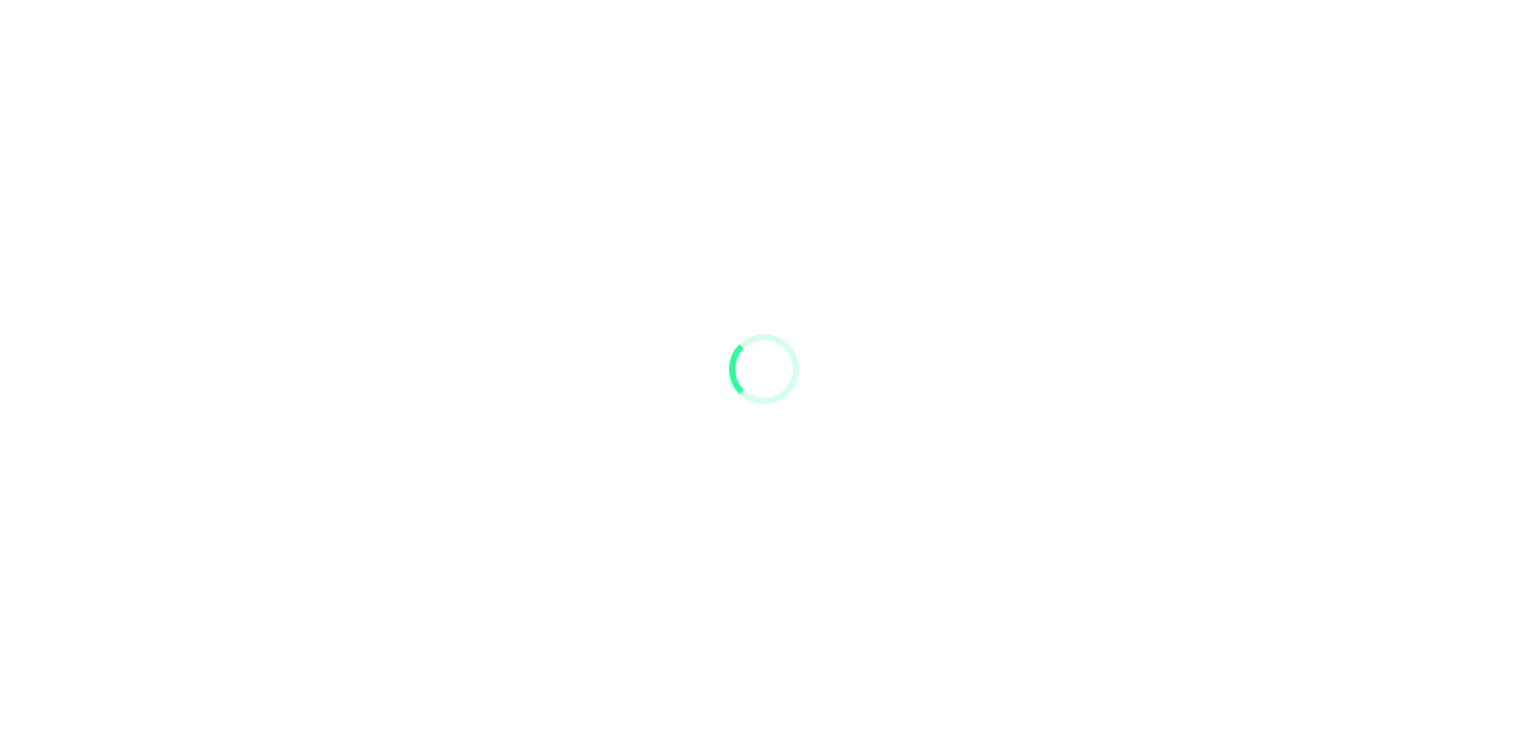 scroll, scrollTop: 0, scrollLeft: 0, axis: both 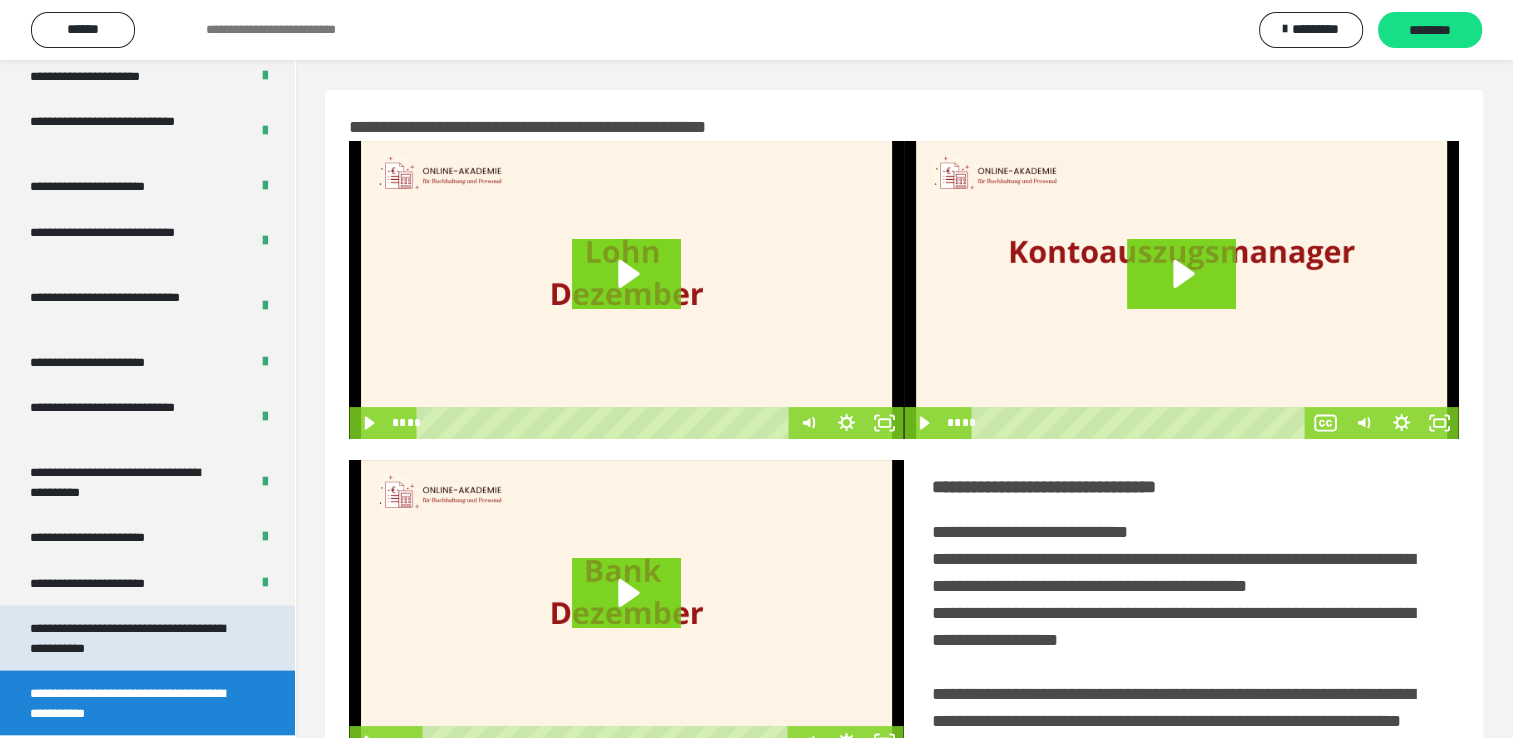 click on "**********" at bounding box center [132, 637] 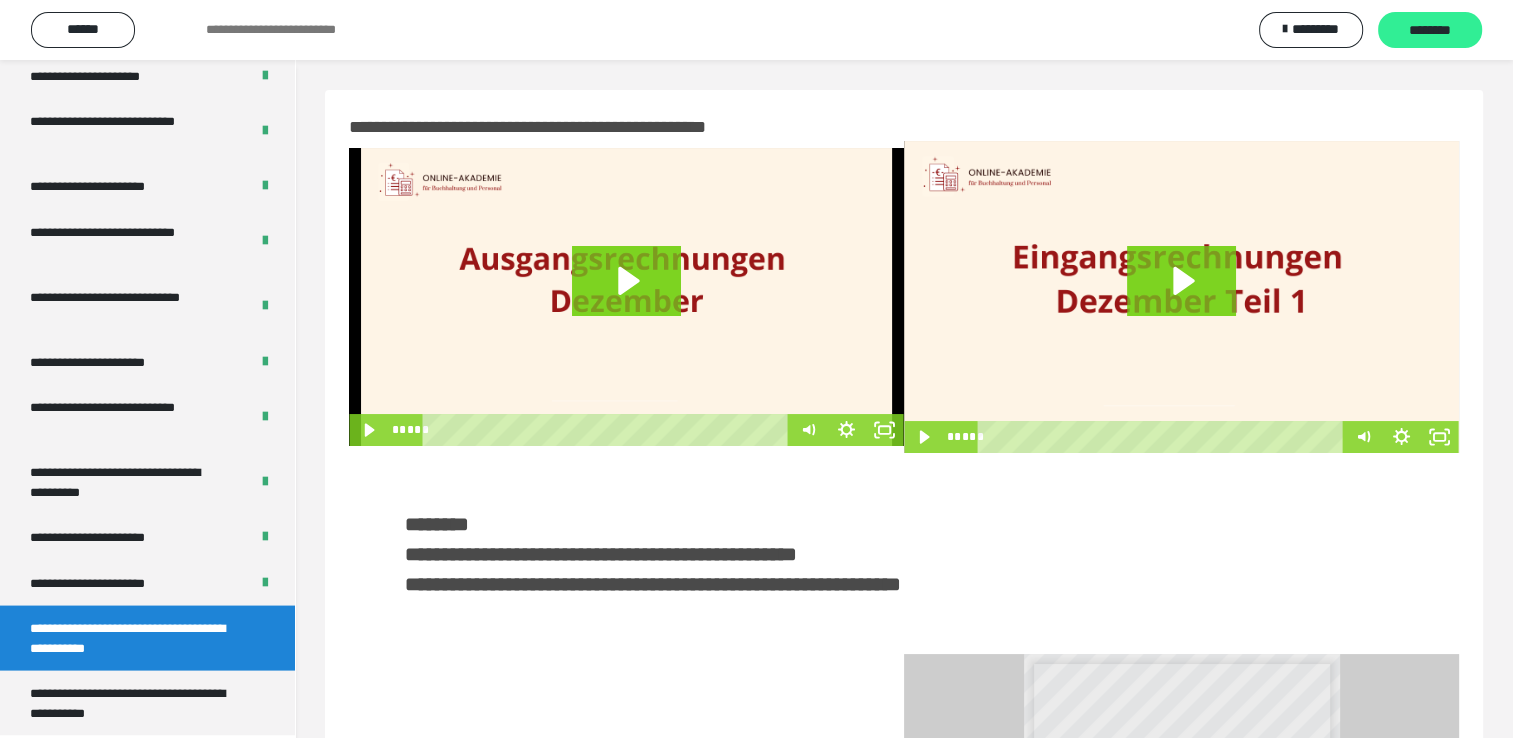 click on "********" at bounding box center (1430, 31) 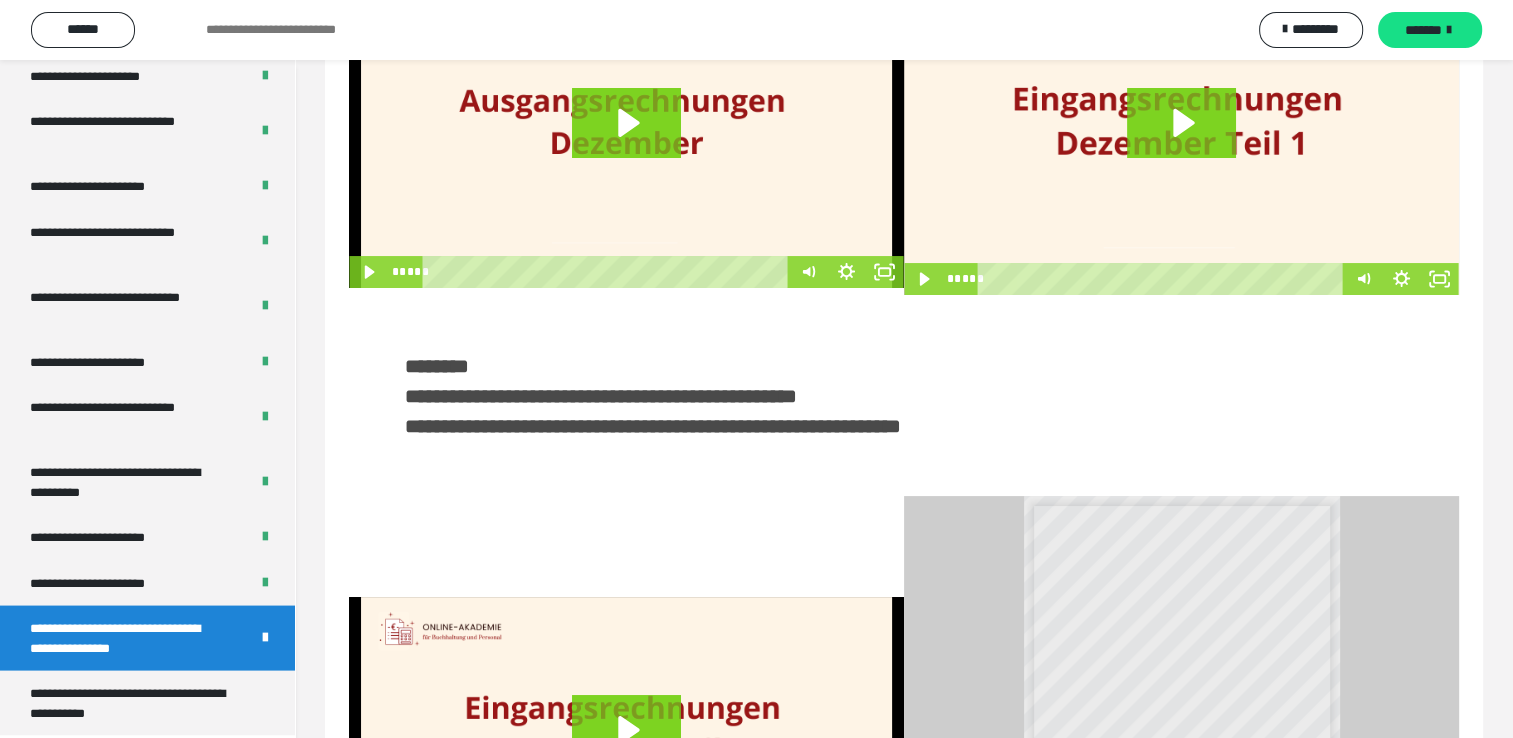 scroll, scrollTop: 469, scrollLeft: 0, axis: vertical 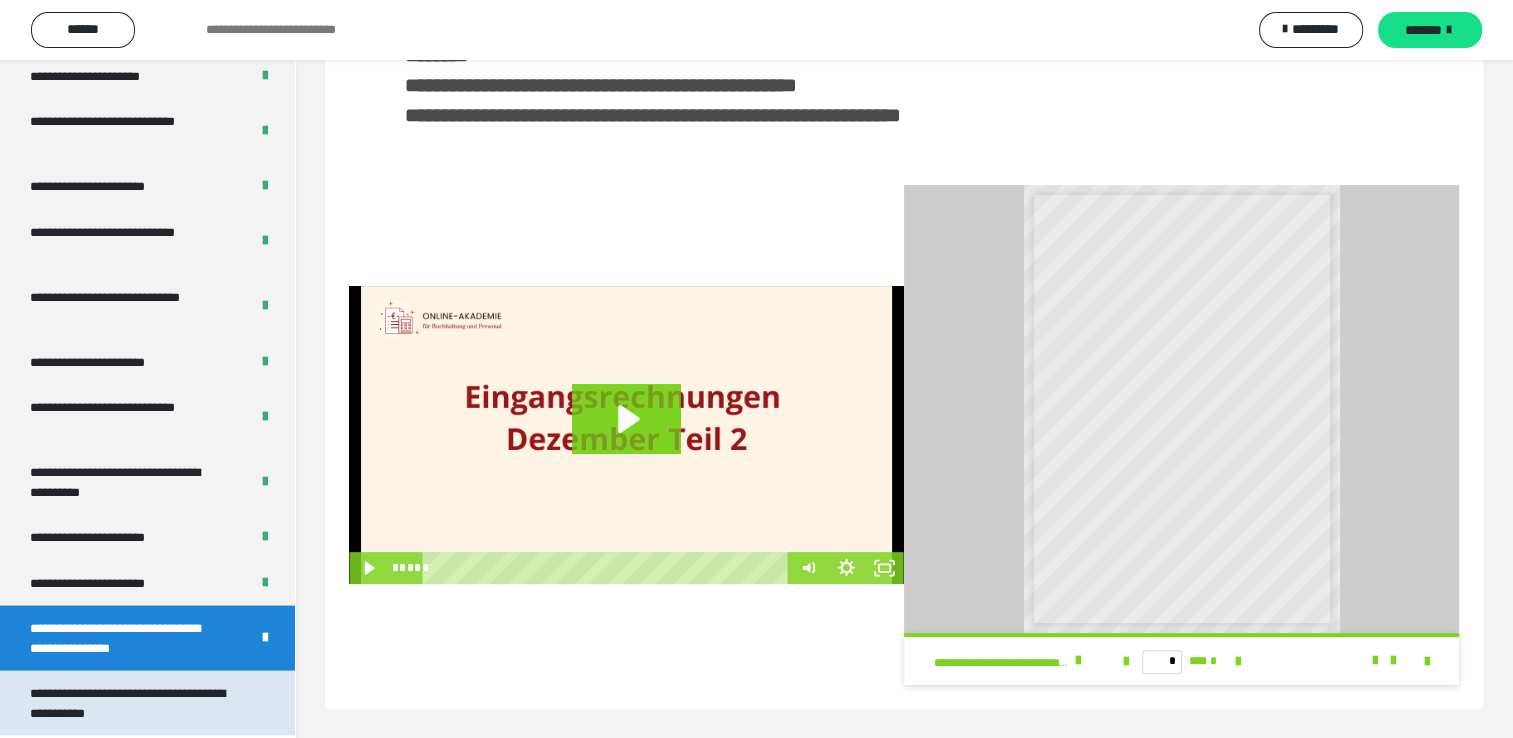click on "**********" at bounding box center [132, 702] 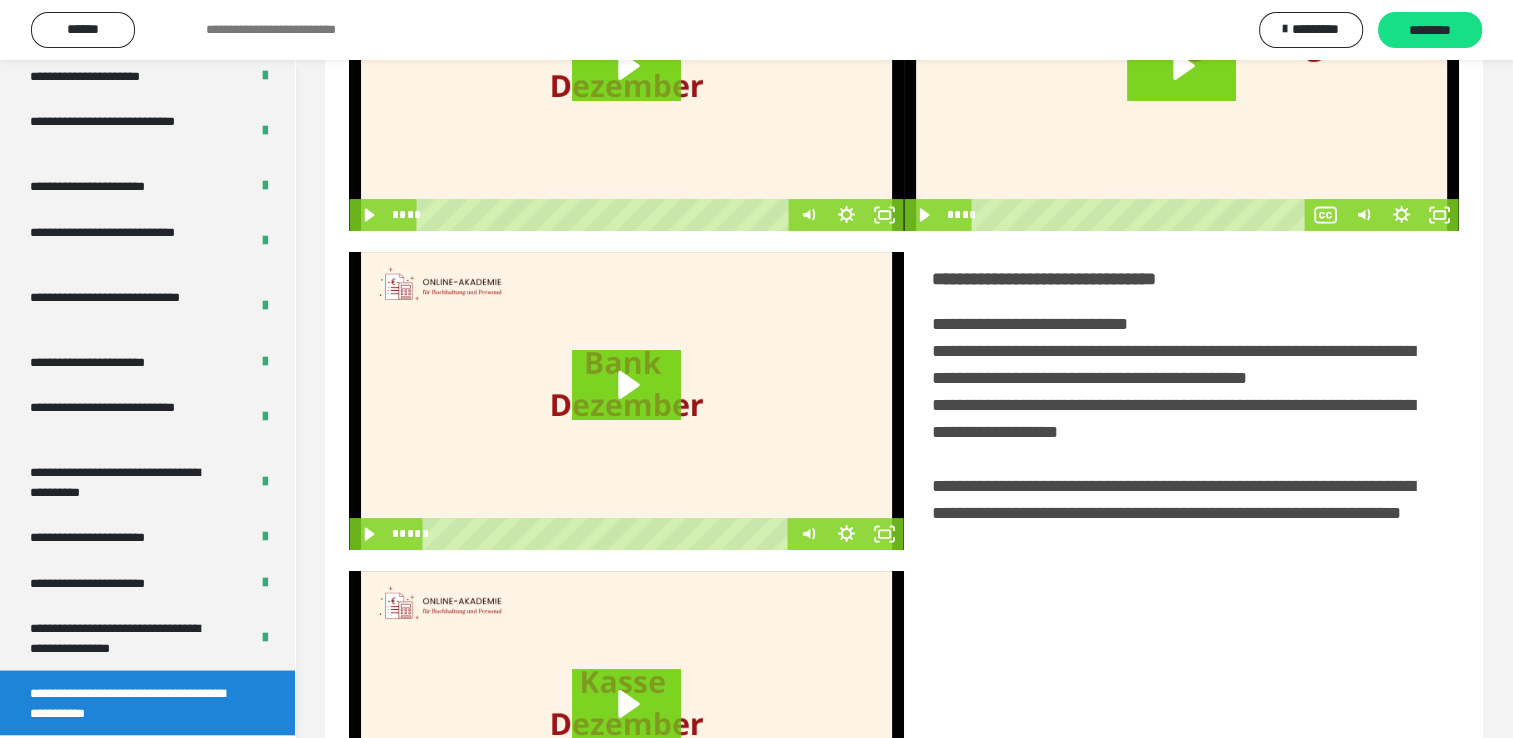 scroll, scrollTop: 446, scrollLeft: 0, axis: vertical 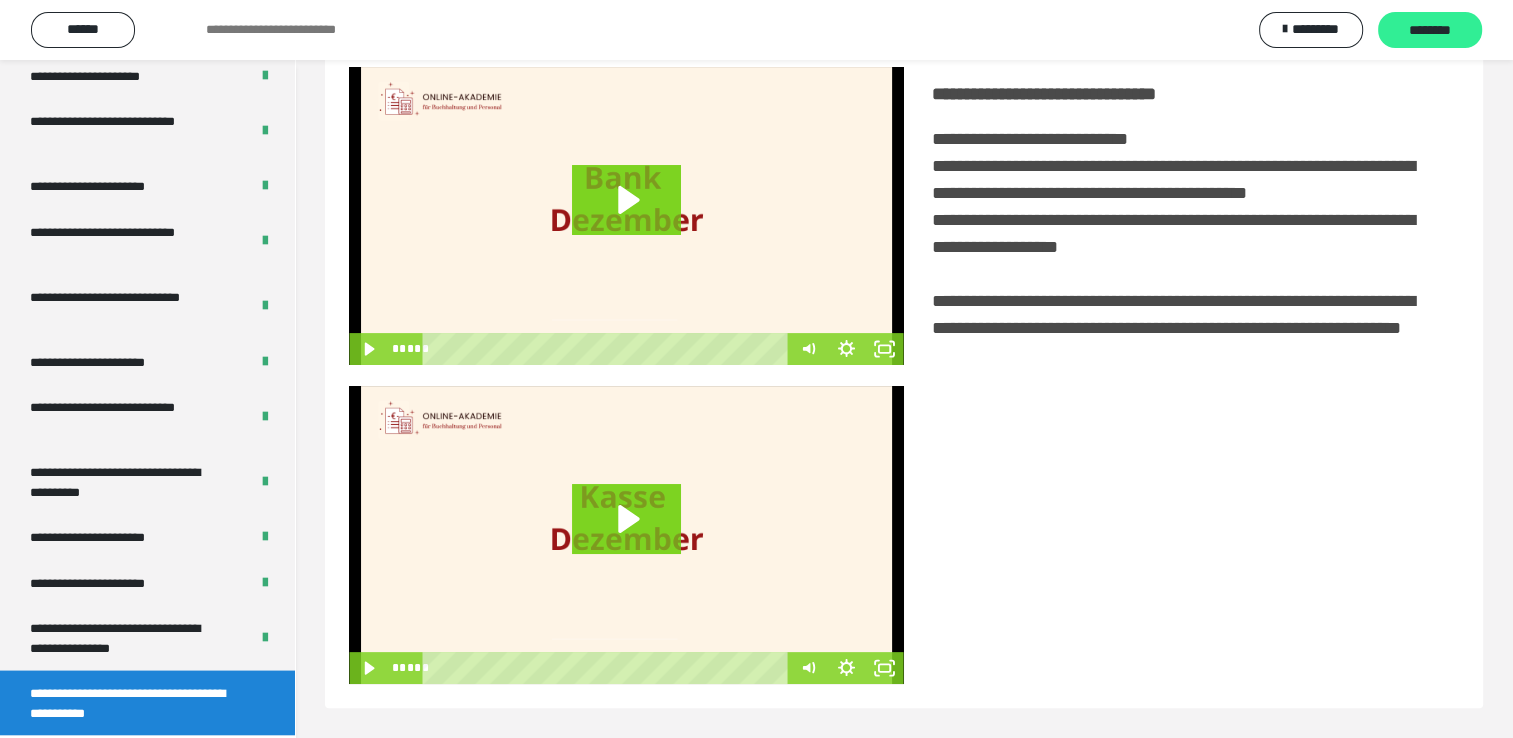 click on "********" at bounding box center (1430, 31) 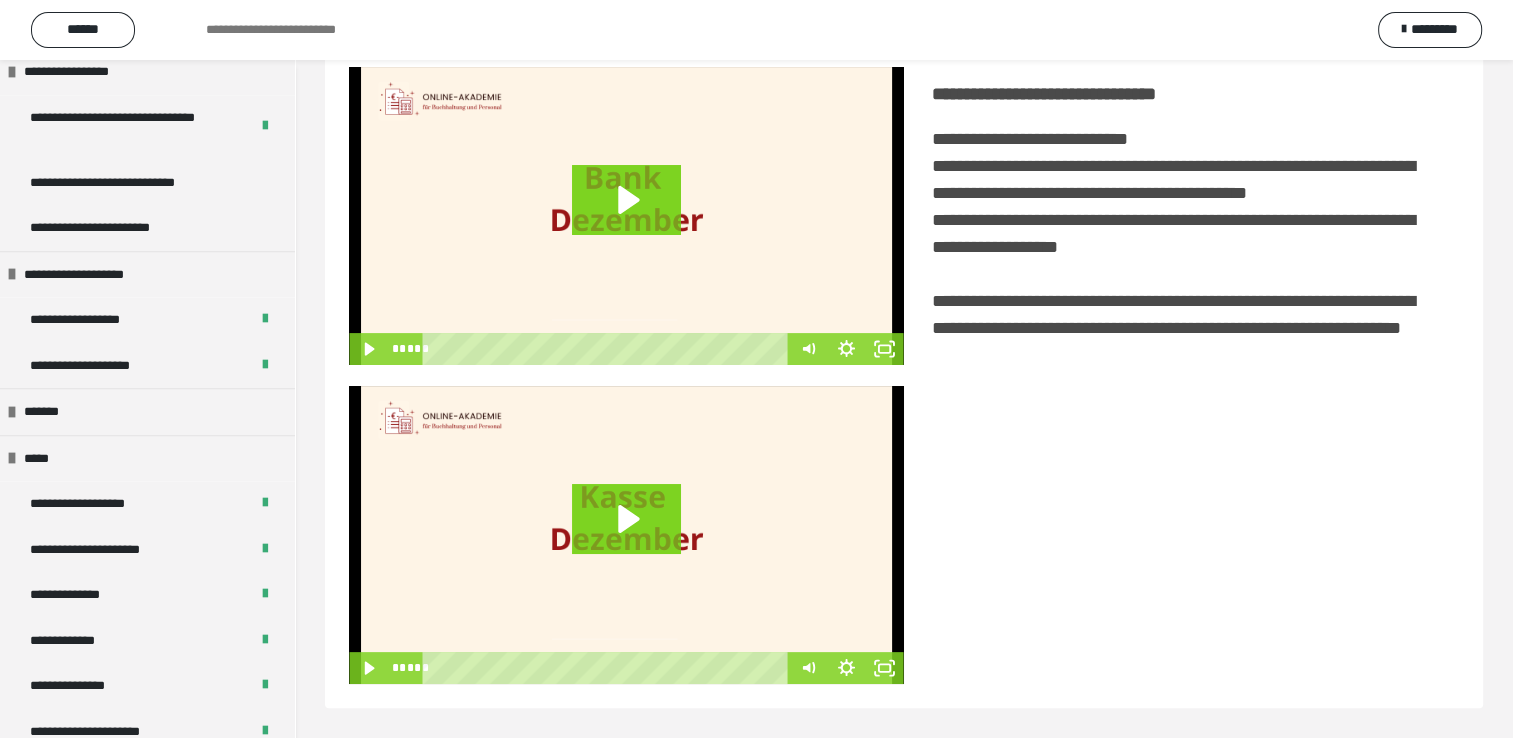 scroll, scrollTop: 2000, scrollLeft: 0, axis: vertical 